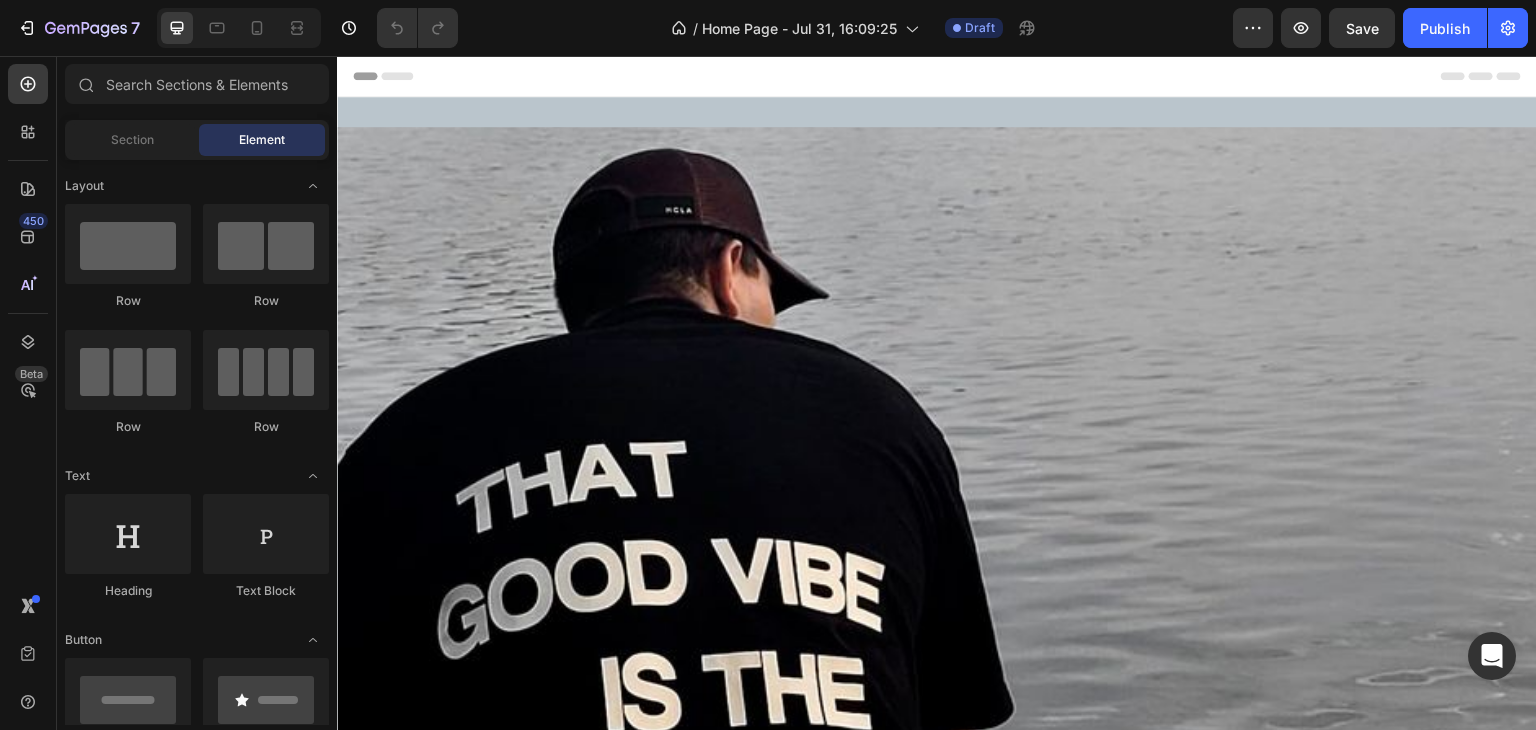 scroll, scrollTop: 0, scrollLeft: 0, axis: both 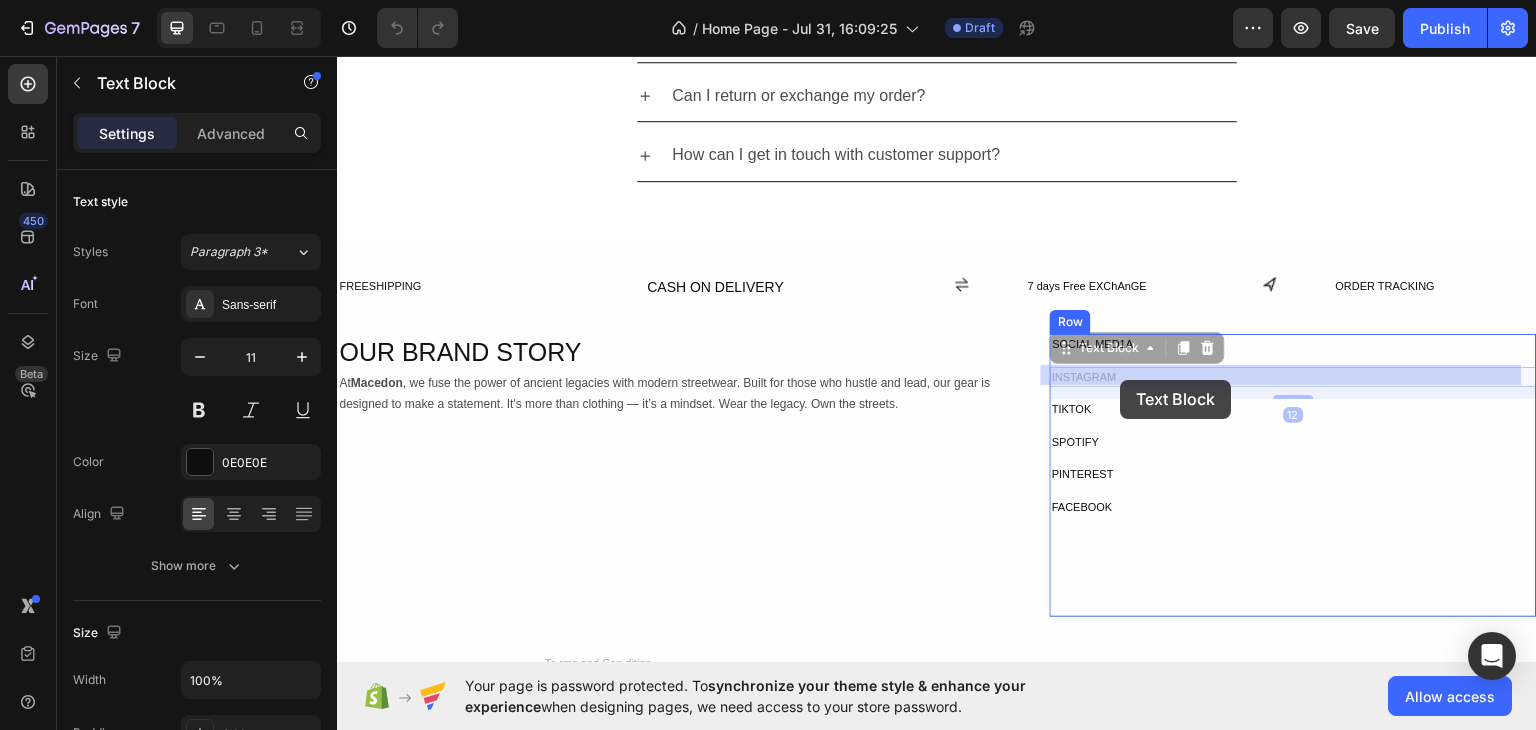 drag, startPoint x: 1098, startPoint y: 375, endPoint x: 1119, endPoint y: 379, distance: 21.377558 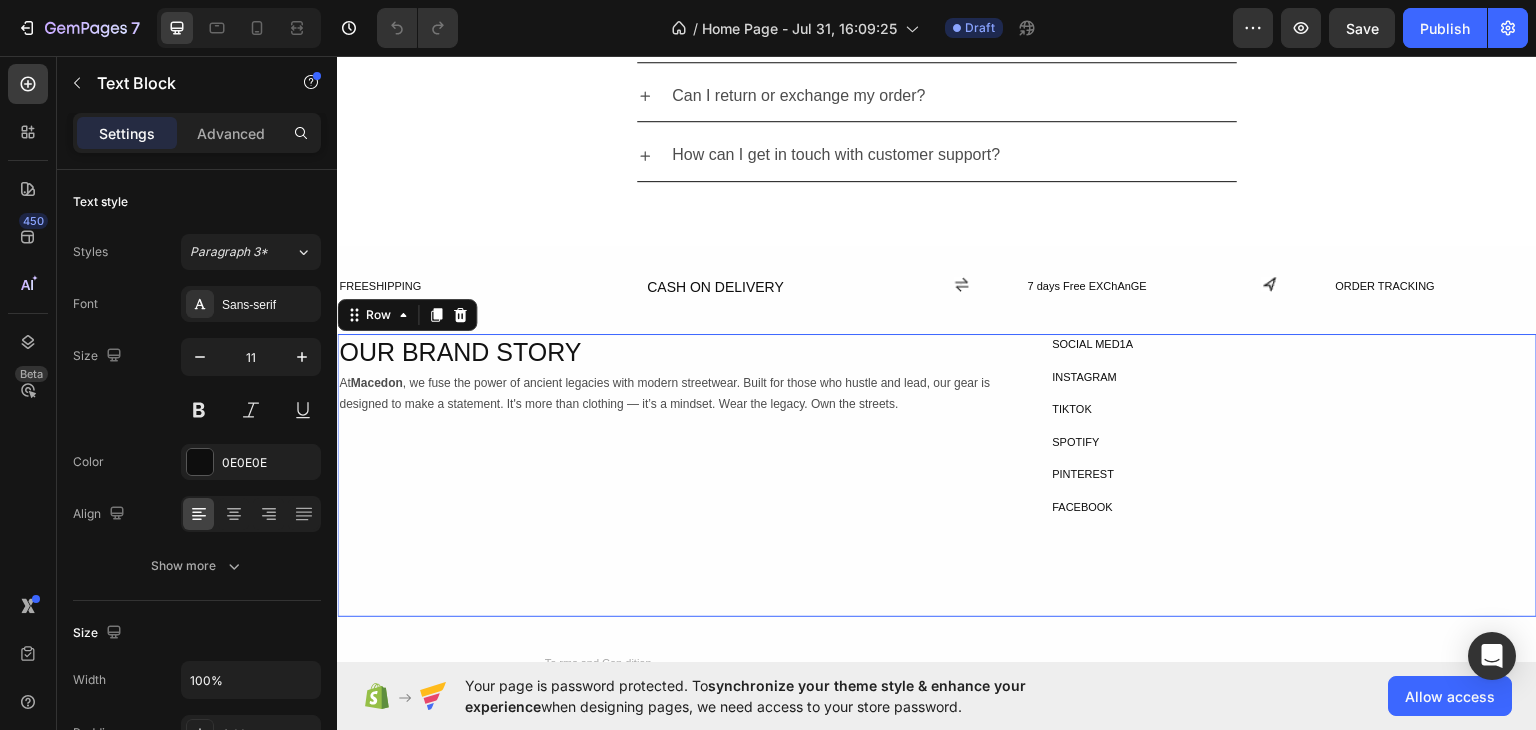 click on "OUR BRAND STORY Heading At  Macedon , we fuse the power of ancient legacies with modern streetwear. Built for those who hustle and lead, our gear is designed to make a statement. It's more than clothing — it’s a mindset. Wear the legacy. Own the streets. Text Block Row SOCIAL MED1A Text Block INSTAGRAM Text Block TIKTOK Text Block SPOTIFY Text Block PINTEREST Text Block FACEBOOK Text Block Row Row Row   0" at bounding box center (937, 474) 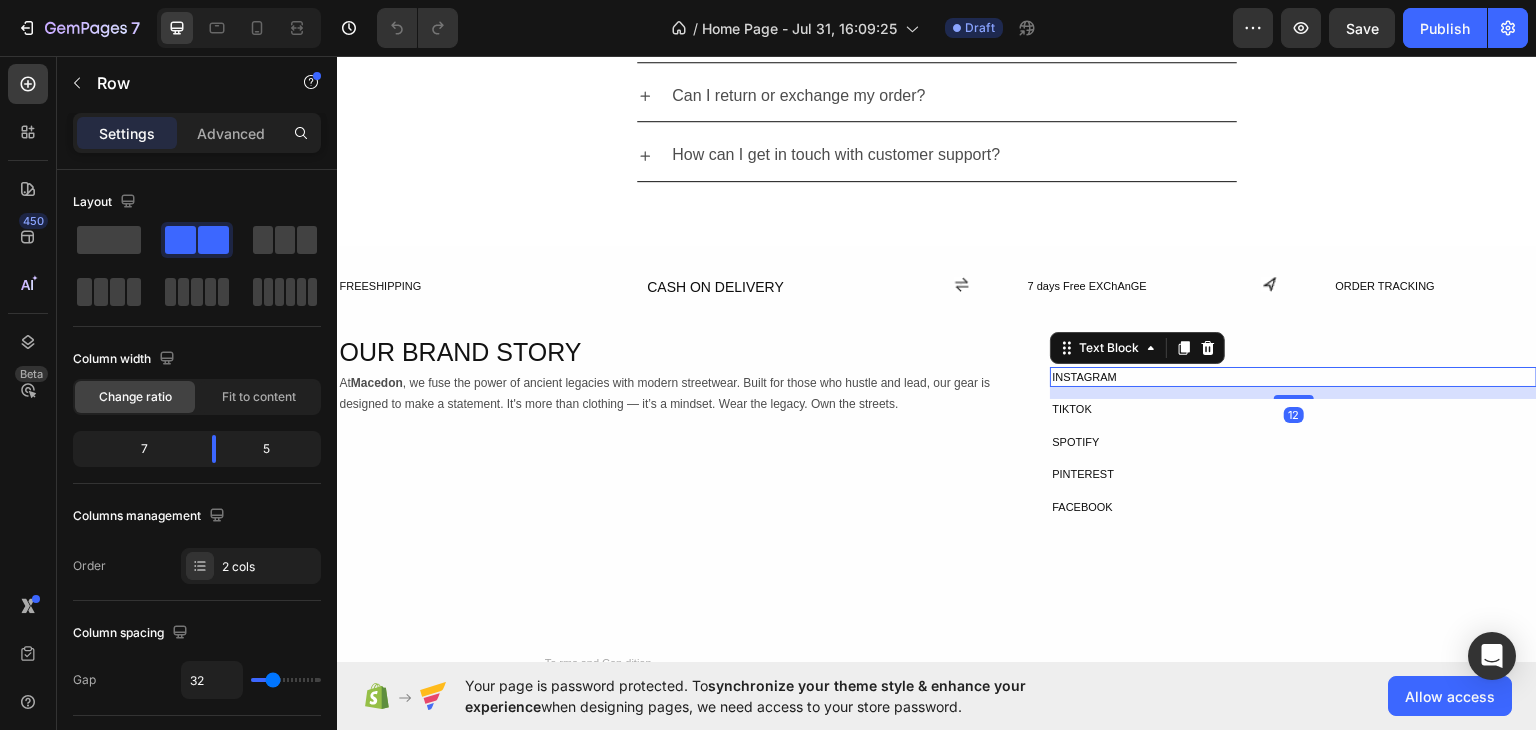 click on "INSTAGRAM" at bounding box center [1293, 376] 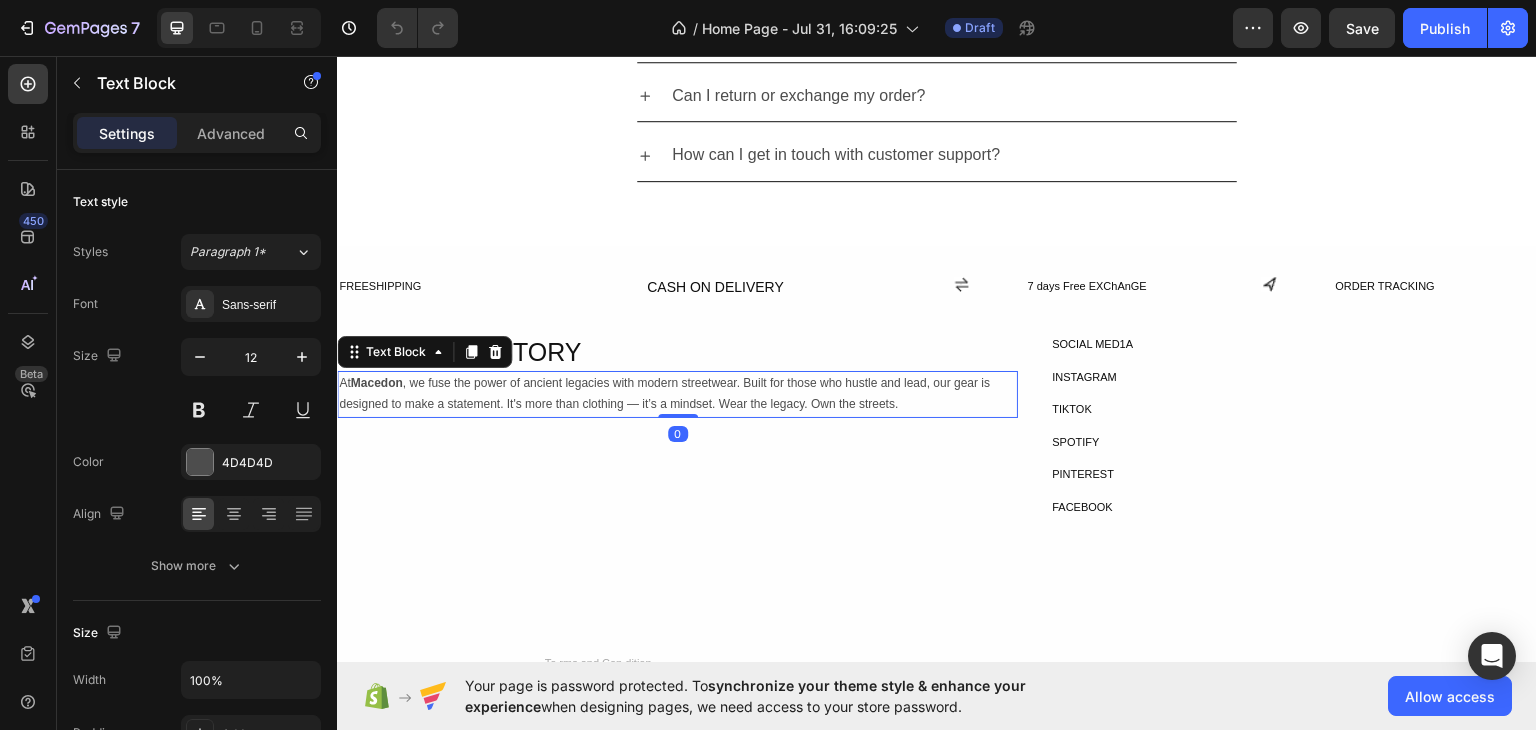 click on "At  Macedon , we fuse the power of ancient legacies with modern streetwear. Built for those who hustle and lead, our gear is designed to make a statement. It's more than clothing — it’s a mindset. Wear the legacy. Own the streets." at bounding box center [677, 393] 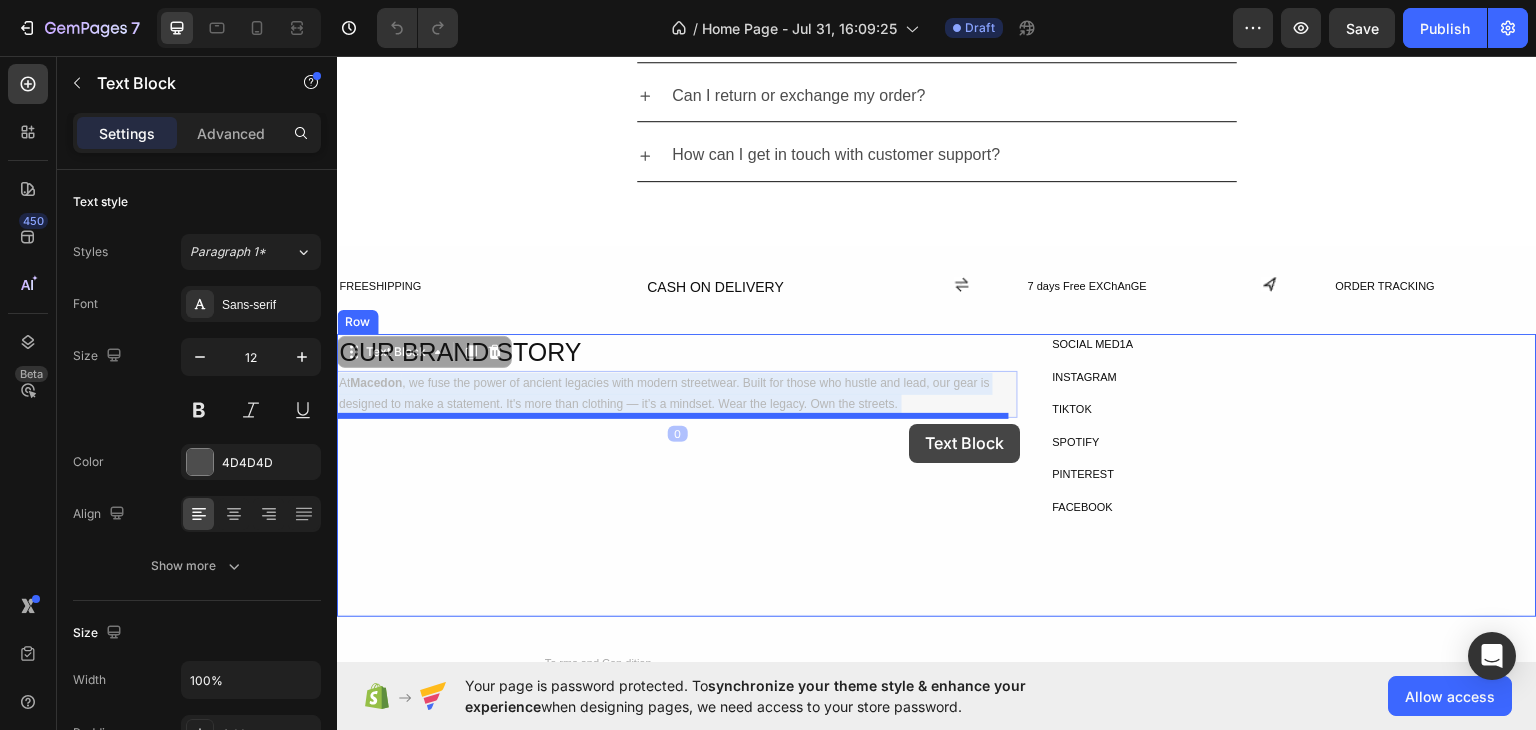 drag, startPoint x: 604, startPoint y: 399, endPoint x: 909, endPoint y: 423, distance: 305.9428 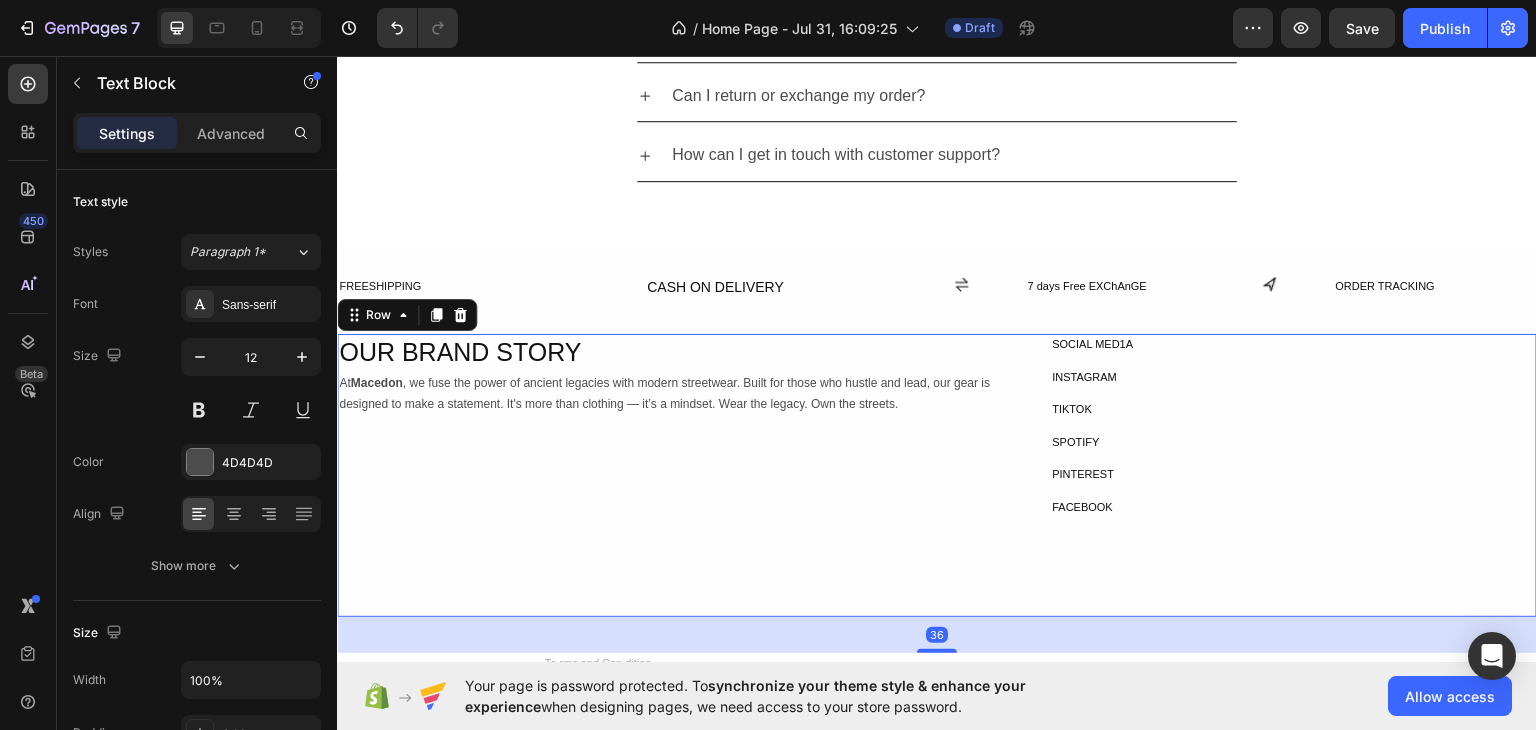 click on "OUR BRAND STORY Heading Row At  Macedon , we fuse the power of ancient legacies with modern streetwear. Built for those who hustle and lead, our gear is designed to make a statement. It's more than clothing — it’s a mindset. Wear the legacy. Own the streets. Text Block" at bounding box center [677, 474] 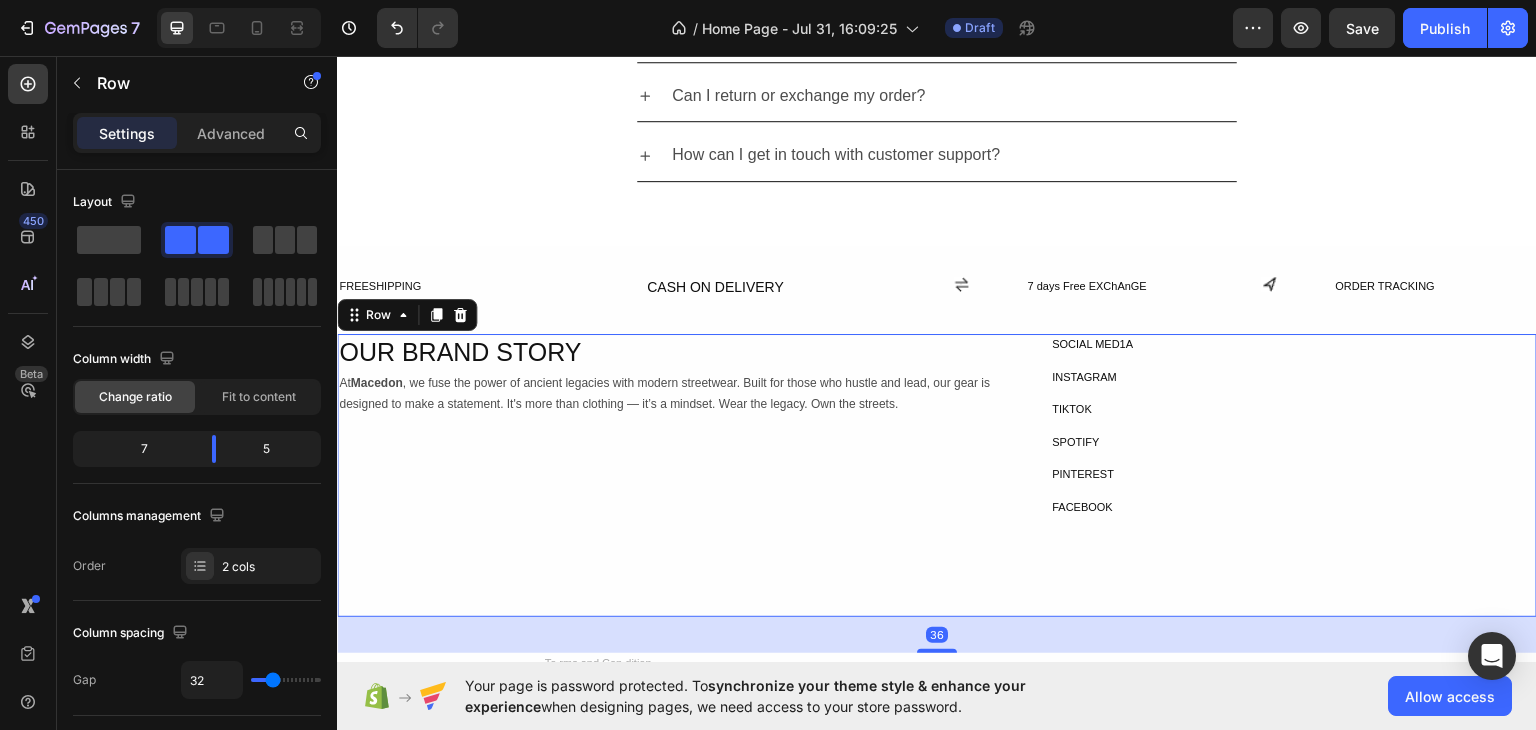 click on "OUR BRAND STORY Heading Row At  Macedon , we fuse the power of ancient legacies with modern streetwear. Built for those who hustle and lead, our gear is designed to make a statement. It's more than clothing — it’s a mindset. Wear the legacy. Own the streets. Text Block" at bounding box center [677, 474] 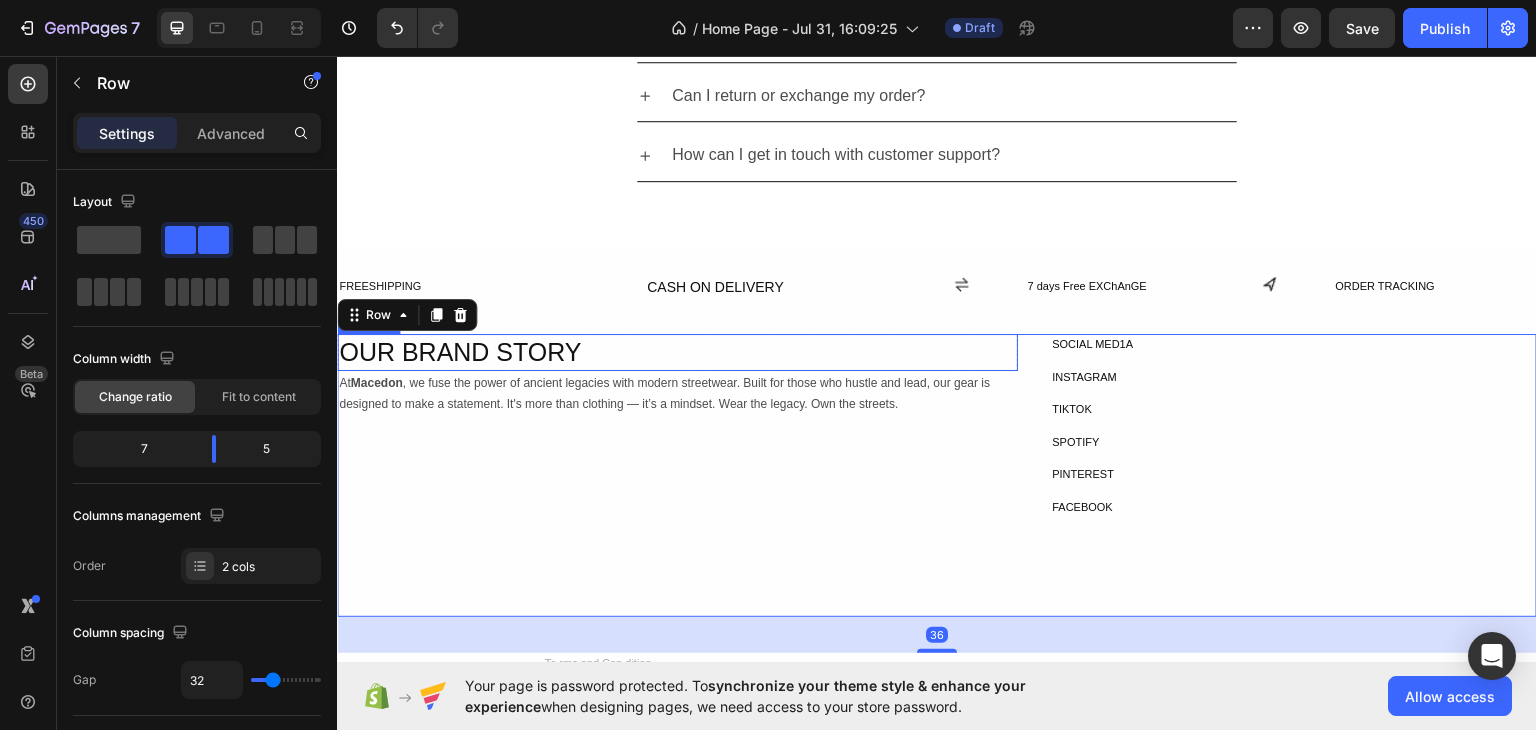 click on "Row" at bounding box center [407, 314] 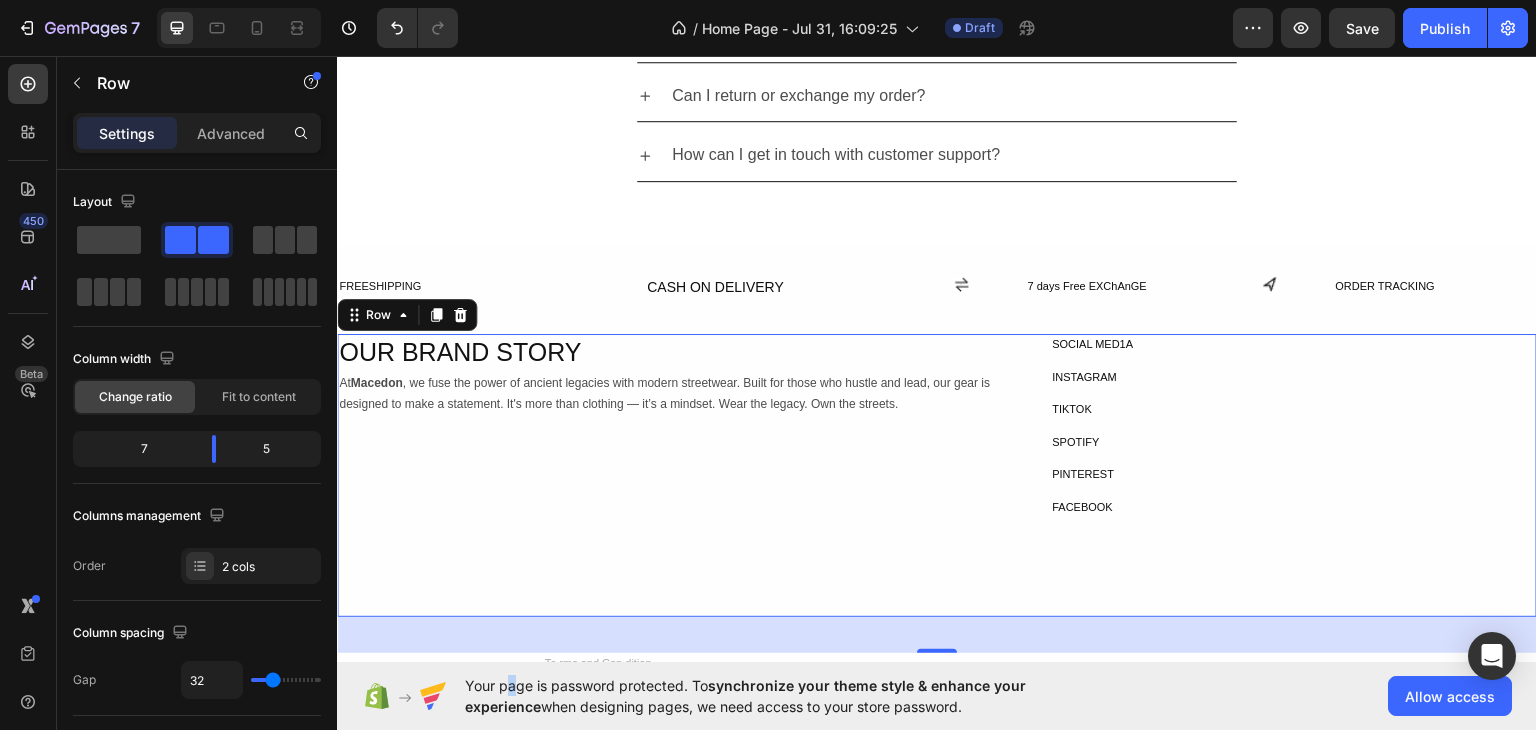 click on "Your page is password protected. To  synchronize your theme style & enhance your experience  when designing pages, we need access to your store password." at bounding box center (784, 696) 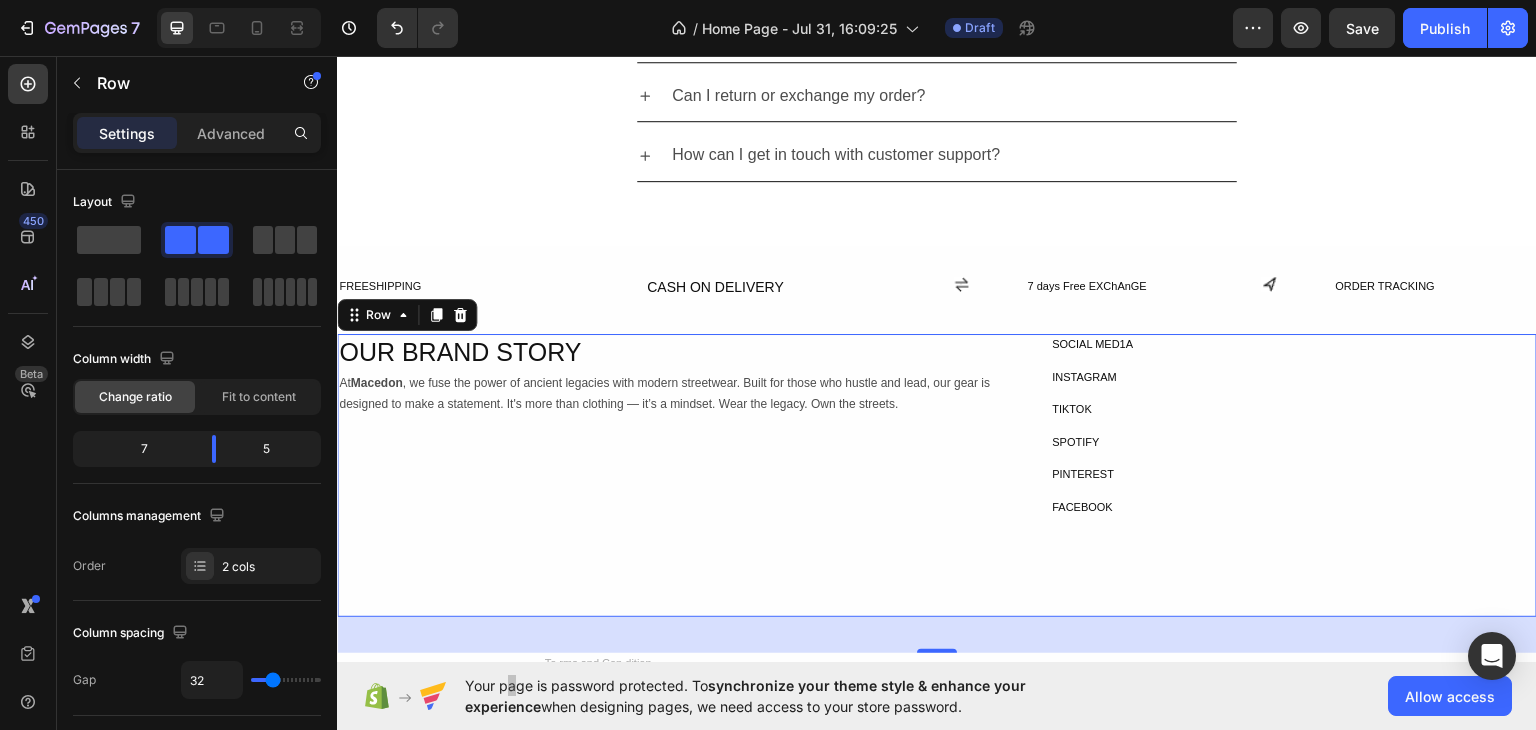 click on "OUR BRAND STORY Heading Row At  Macedon , we fuse the power of ancient legacies with modern streetwear. Built for those who hustle and lead, our gear is designed to make a statement. It's more than clothing — it’s a mindset. Wear the legacy. Own the streets. Text Block" at bounding box center [677, 474] 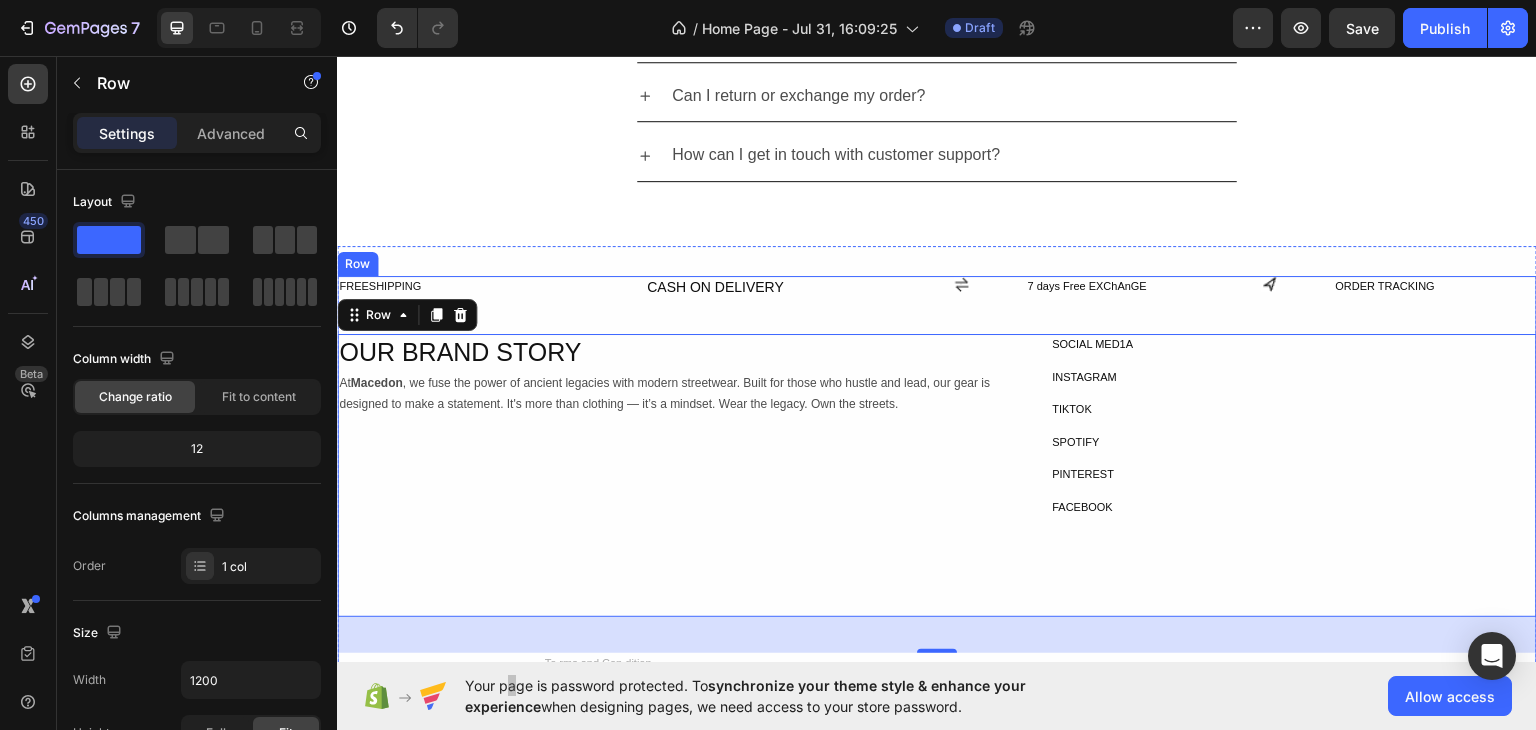 click on "FREESHIPPING Text Block CASH ON DELIVERY Text Block Row     Icon 7 days Free EXChAnGE Text Block Row     Icon ORDER TRACKING Text Block Row Row Row OUR BRAND STORY Heading Row At  Macedon , we fuse the power of ancient legacies with modern streetwear. Built for those who hustle and lead, our gear is designed to make a statement. It's more than clothing — it’s a mindset. Wear the legacy. Own the streets. Text Block SOCIAL MED1A Text Block INSTAGRAM Text Block TIKTOK Text Block SPOTIFY Text Block PINTEREST Text Block FACEBOOK Text Block Row Row Row   36 U ARE IN [COUNTRY] Button Te rms and Con dition. Text Block egal Notice Button rivacy Polic Button Cookie Polic Button /anage my cooki Button Row Copyright O [YEAR] macedon. All rights reserved. Text Block" at bounding box center (937, 508) 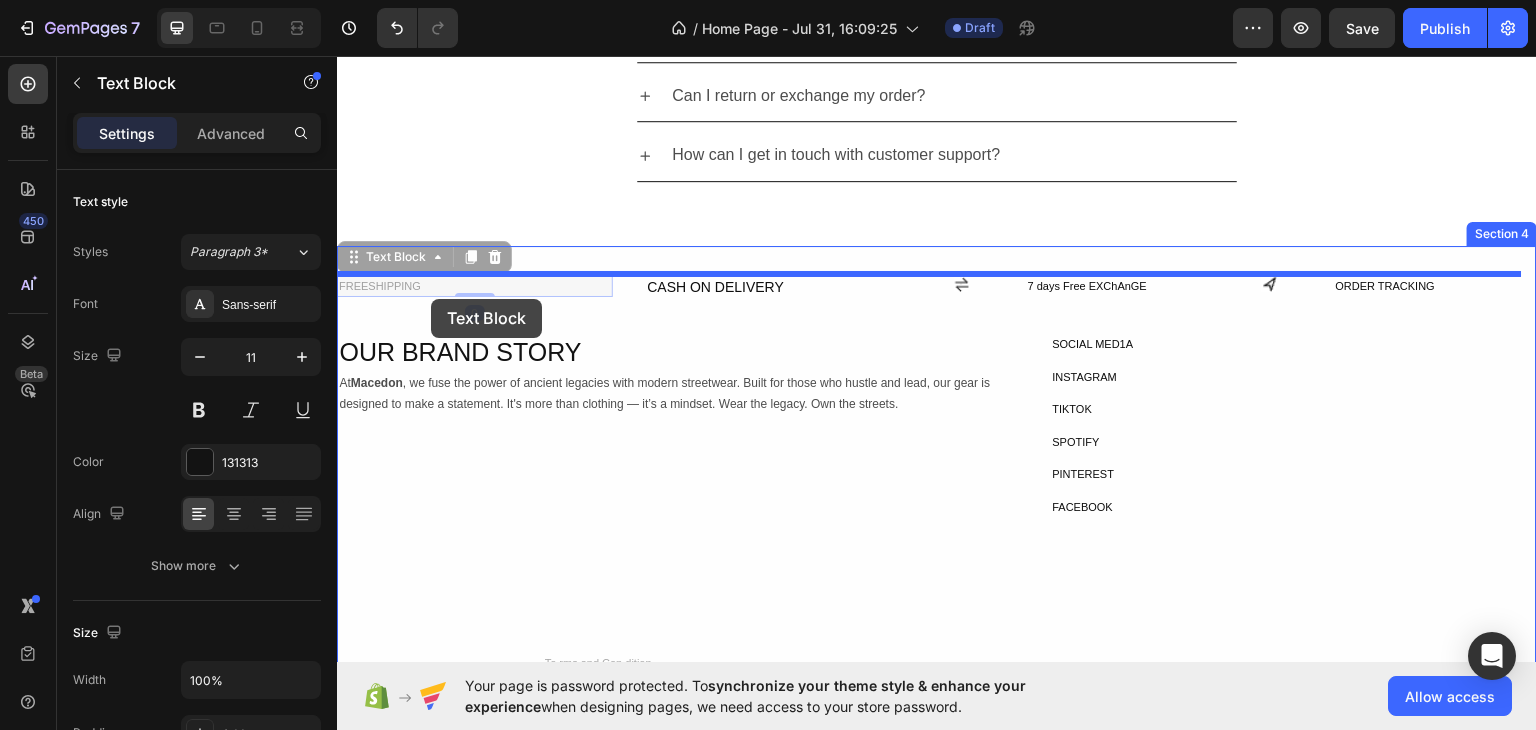 drag, startPoint x: 376, startPoint y: 289, endPoint x: 431, endPoint y: 298, distance: 55.7315 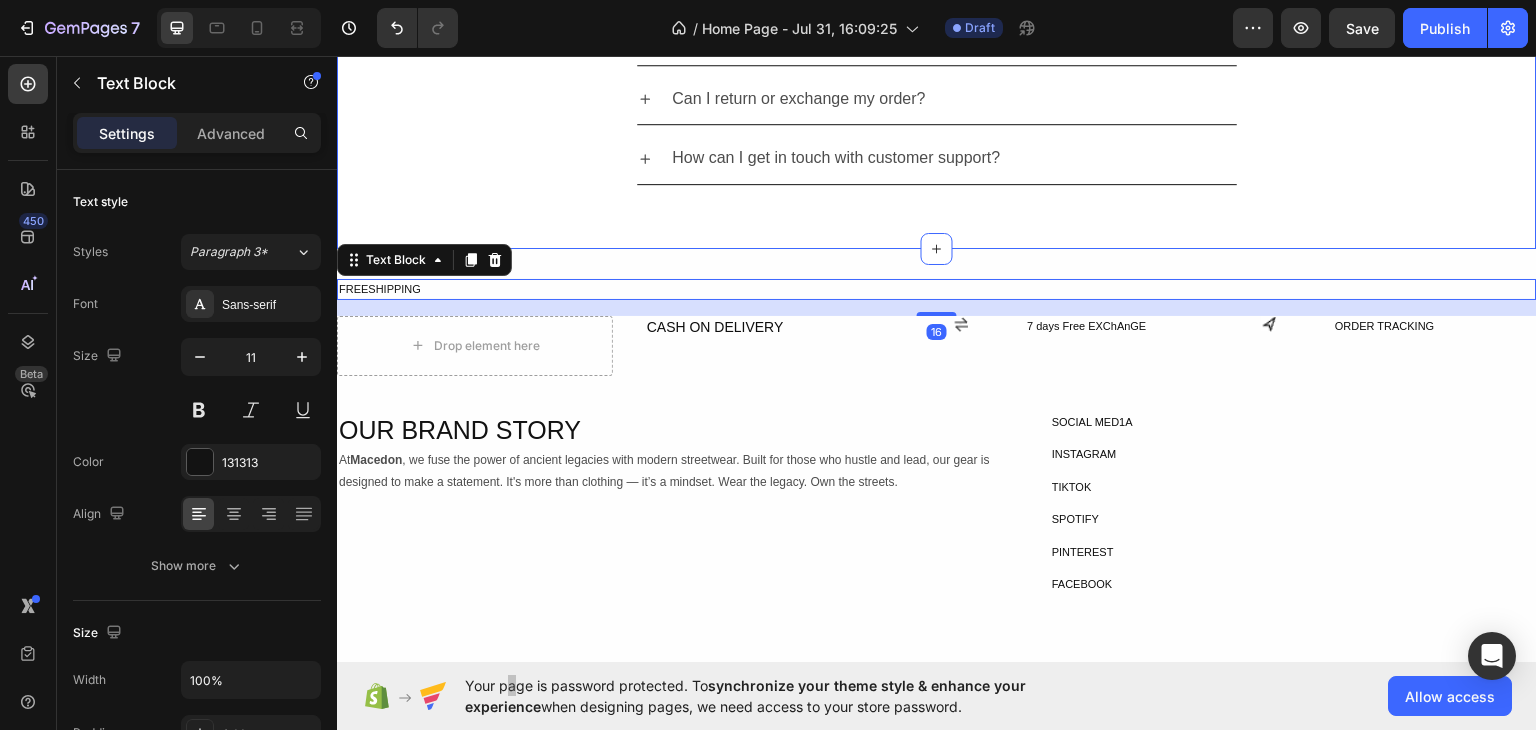 scroll, scrollTop: 2200, scrollLeft: 0, axis: vertical 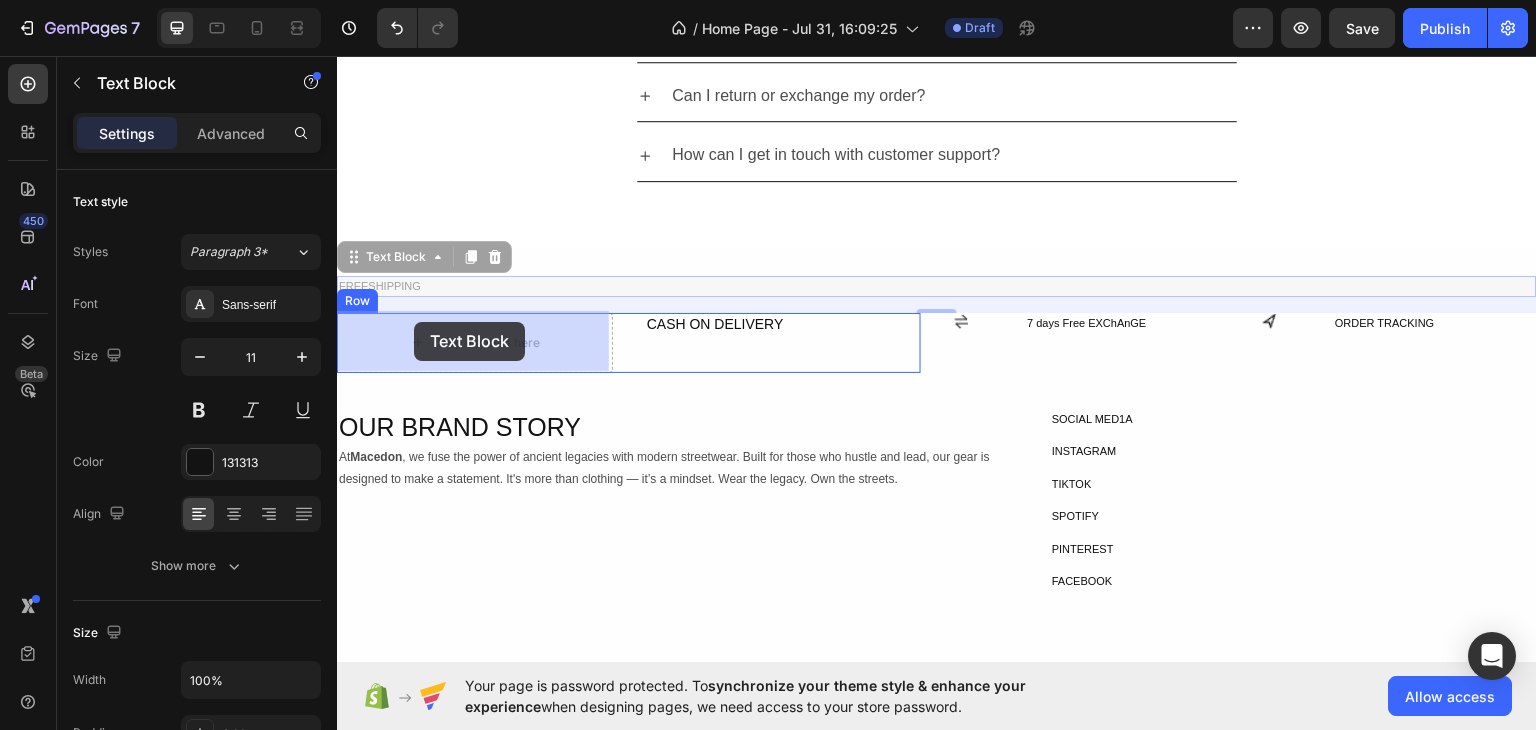 drag, startPoint x: 398, startPoint y: 282, endPoint x: 414, endPoint y: 321, distance: 42.154476 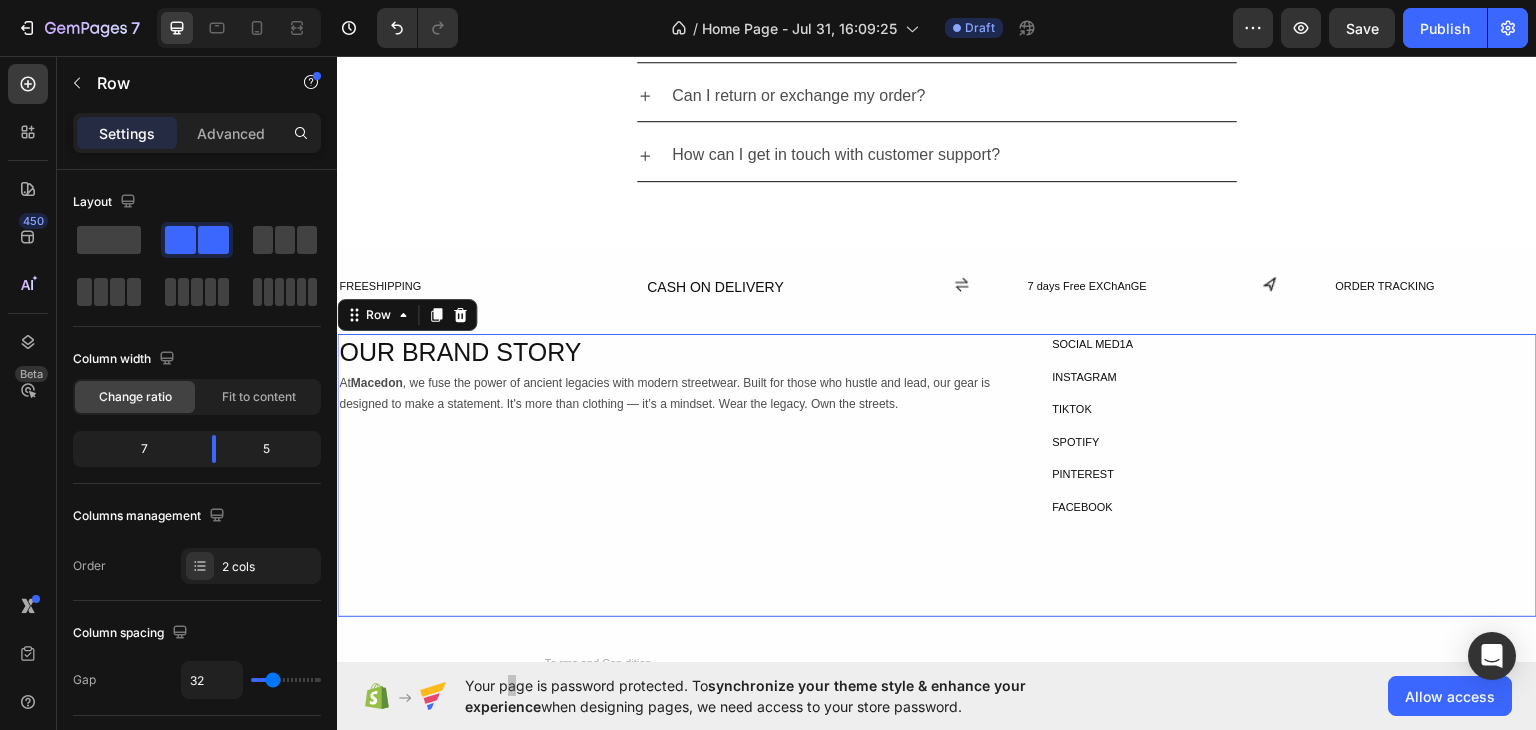 click on "OUR BRAND STORY Heading Row At  Macedon , we fuse the power of ancient legacies with modern streetwear. Built for those who hustle and lead, our gear is designed to make a statement. It's more than clothing — it’s a mindset. Wear the legacy. Own the streets. Text Block" at bounding box center [677, 474] 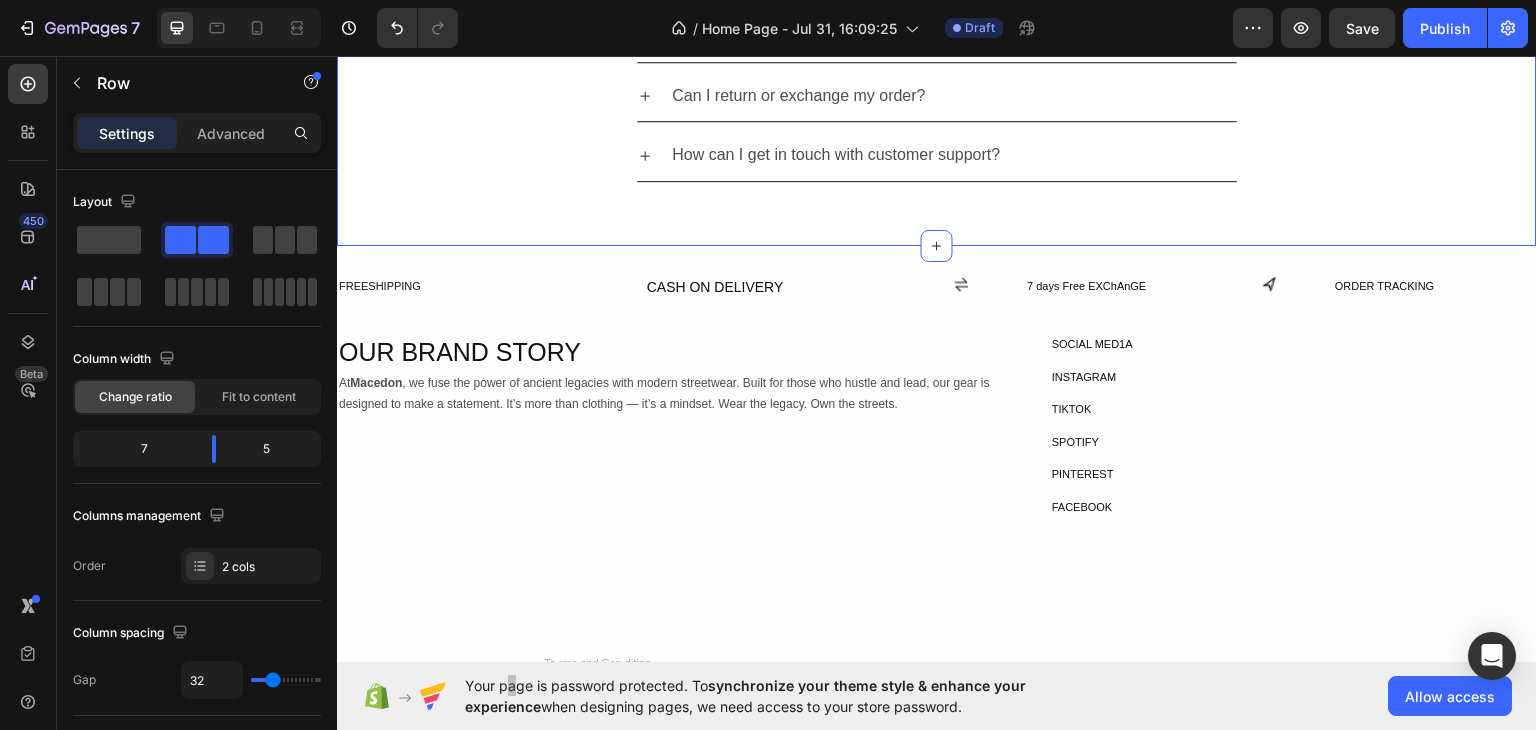 click on "LIMITED STOCK Heading OUR MOST POPULAR PRODUCTS Text Block Row Row Product Images Icon Icon Icon Icon Icon Icon List 148 Text Block Row [PERSON] 2008 manchester united jersey Product Title Rs.1,999.00 Product Price Product Price Out of stock Add to Cart Row Product Product Images Icon Icon Icon Icon Icon Icon List 148 Text Block Row [PERSON] 2008 manchester united jersey Product Title Rs.1,999.00 Product Price Product Price Out of stock Add to Cart Row Product Product Images Icon Icon Icon Icon Icon Icon List 148 Text Block Row [PERSON] 2008 manchester united jersey Product Title Rs.1,999.00 Product Price Product Price Out of stock Add to Cart Row Product Product Images Icon Icon Icon Icon Icon Icon List 148 Text Block Row [PERSON] 2008 manchester united jersey Product Title Rs.1,999.00 Product Price Product Price Out of stock Add to Cart Row Product Product Images Dignissimos ducimus Button Icon Icon Icon Icon Icon Icon List 148 Text Block Row [PERSON] 2008 manchester united jersey Product Title Text Block Row" at bounding box center [937, -308] 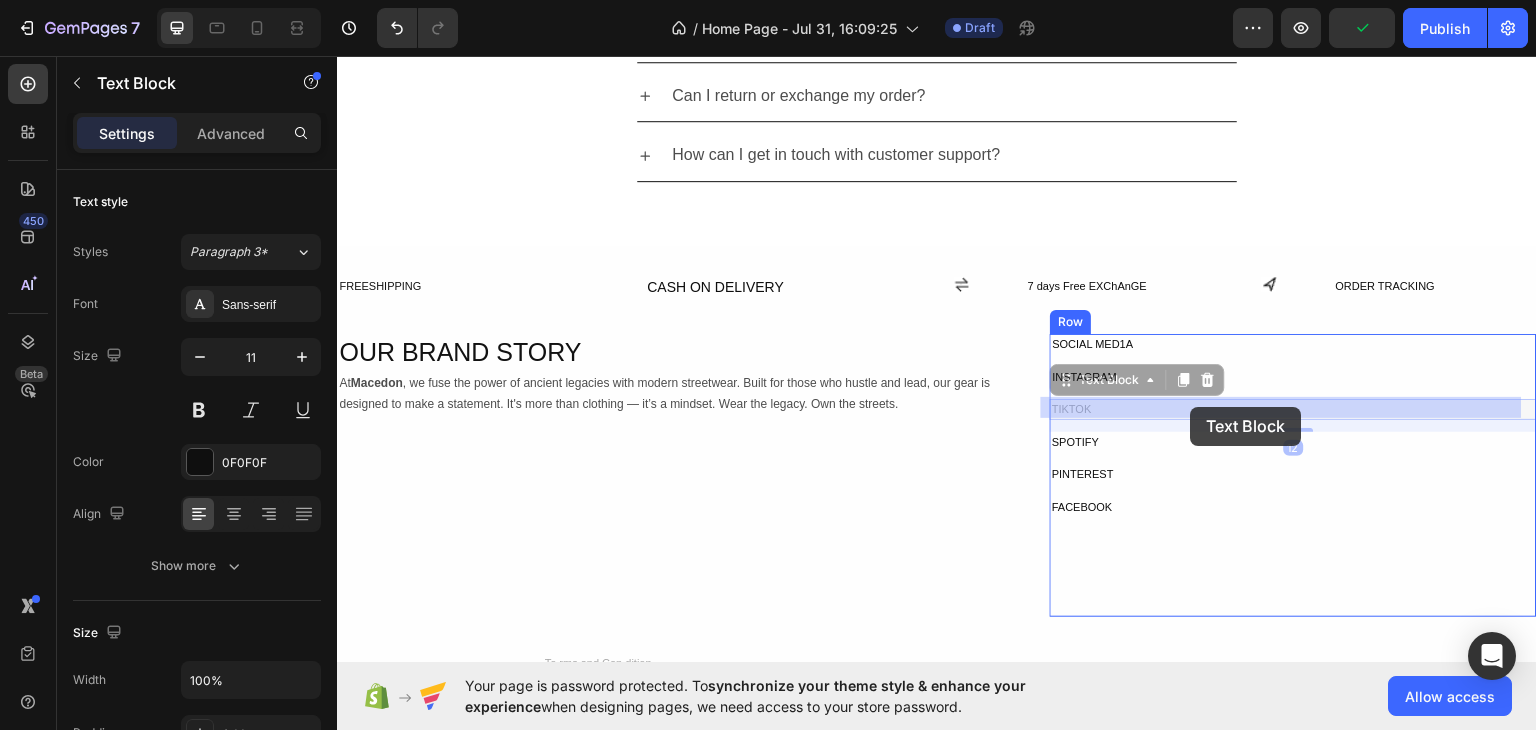drag, startPoint x: 1042, startPoint y: 403, endPoint x: 1211, endPoint y: 405, distance: 169.01184 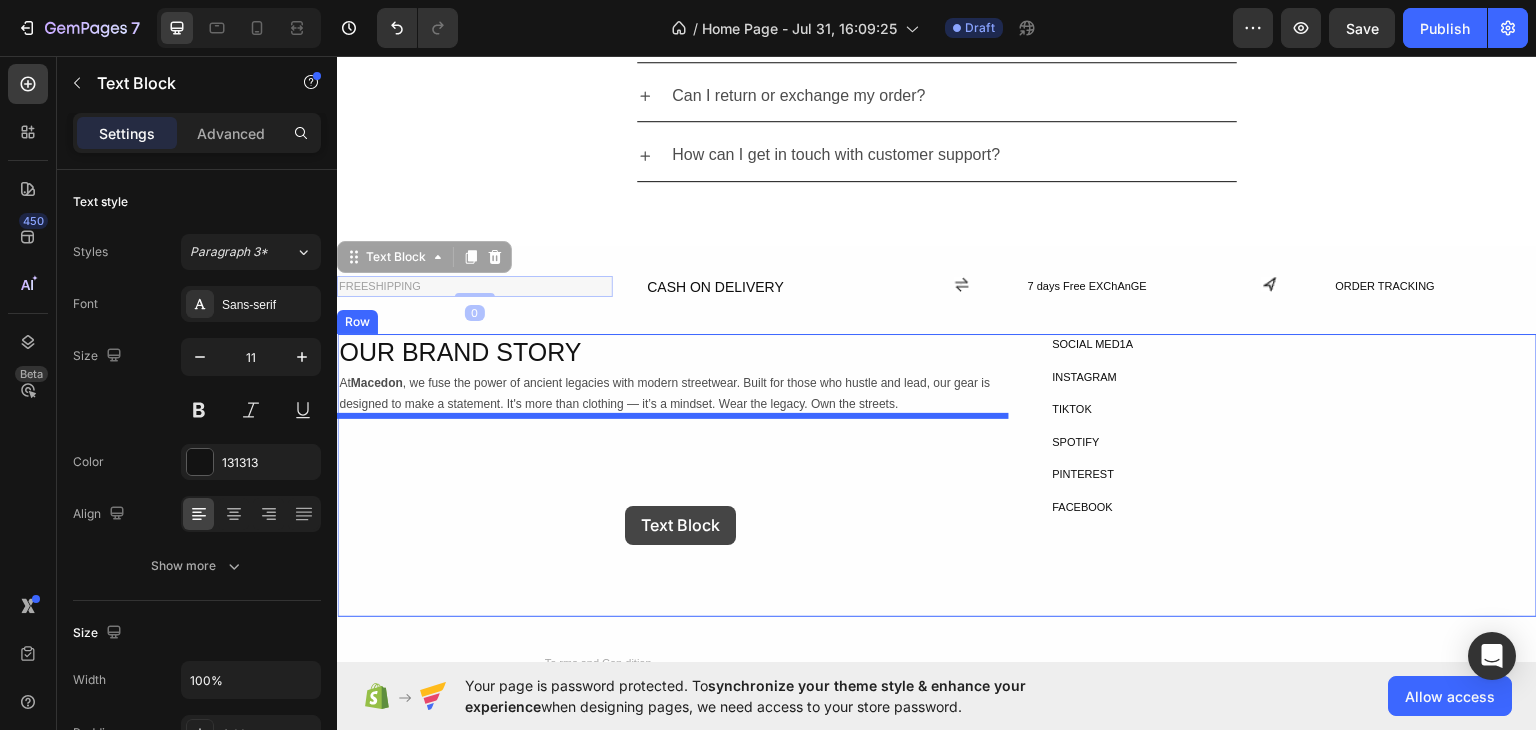 drag, startPoint x: 378, startPoint y: 286, endPoint x: 625, endPoint y: 505, distance: 330.10605 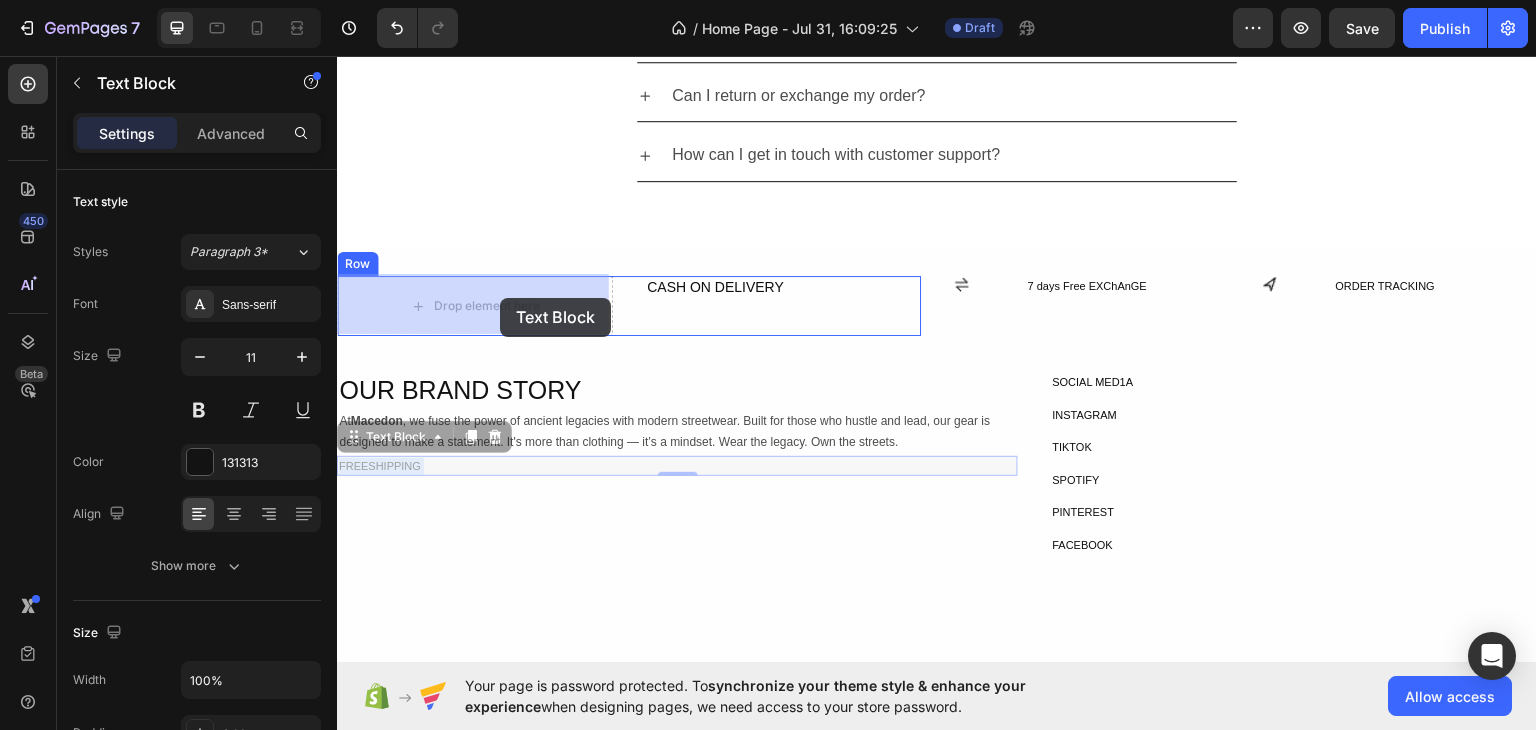drag, startPoint x: 470, startPoint y: 459, endPoint x: 518, endPoint y: 361, distance: 109.12378 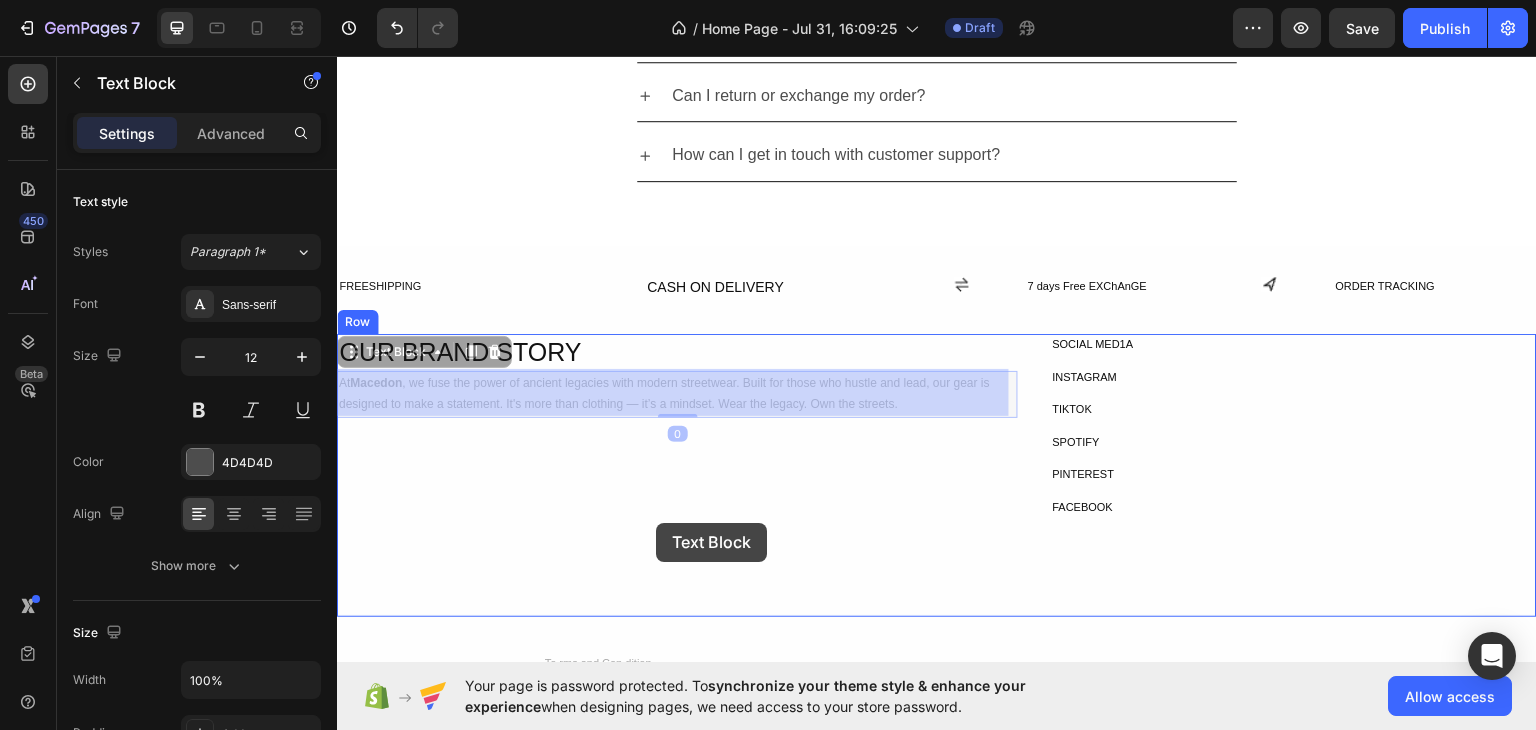 drag, startPoint x: 448, startPoint y: 383, endPoint x: 656, endPoint y: 522, distance: 250.16994 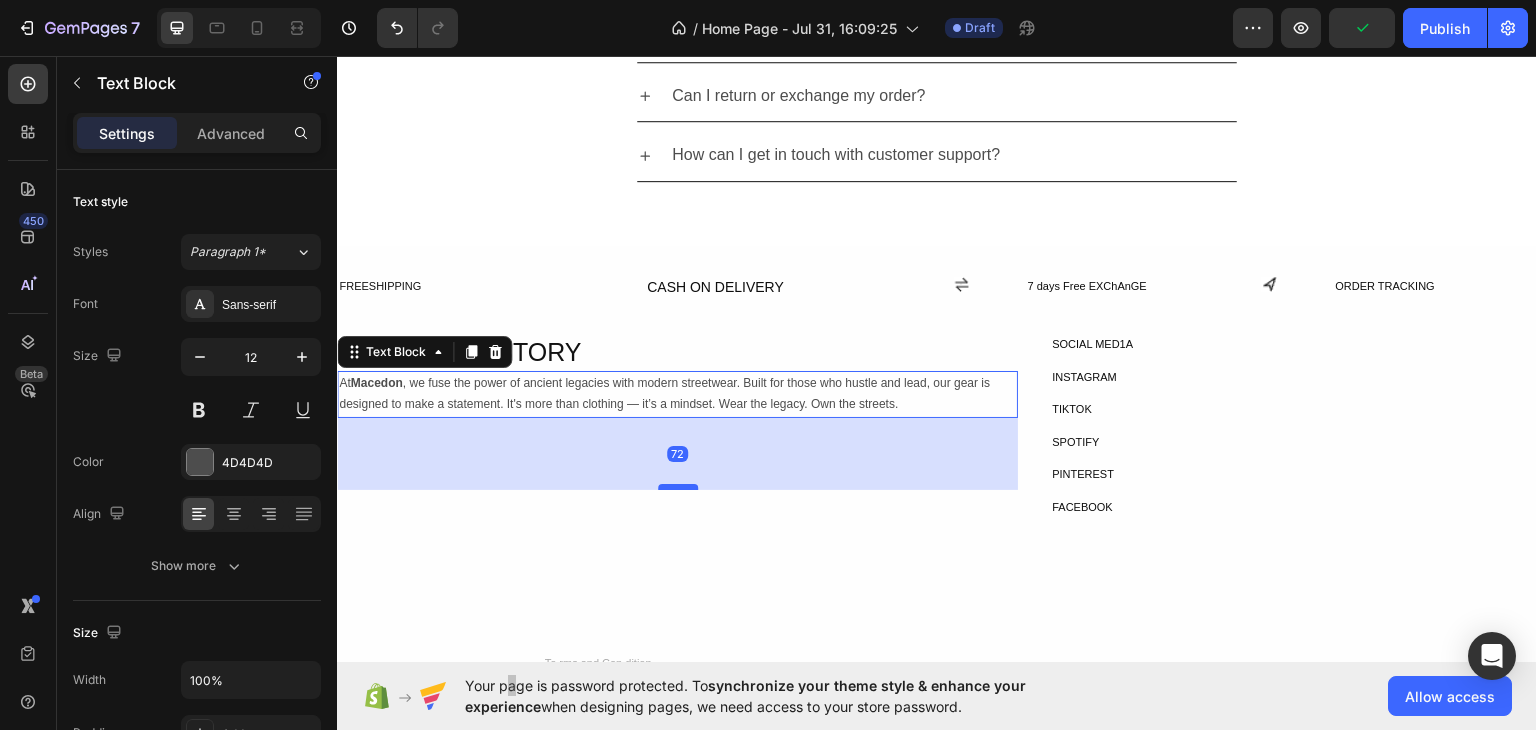 drag, startPoint x: 677, startPoint y: 411, endPoint x: 668, endPoint y: 513, distance: 102.396286 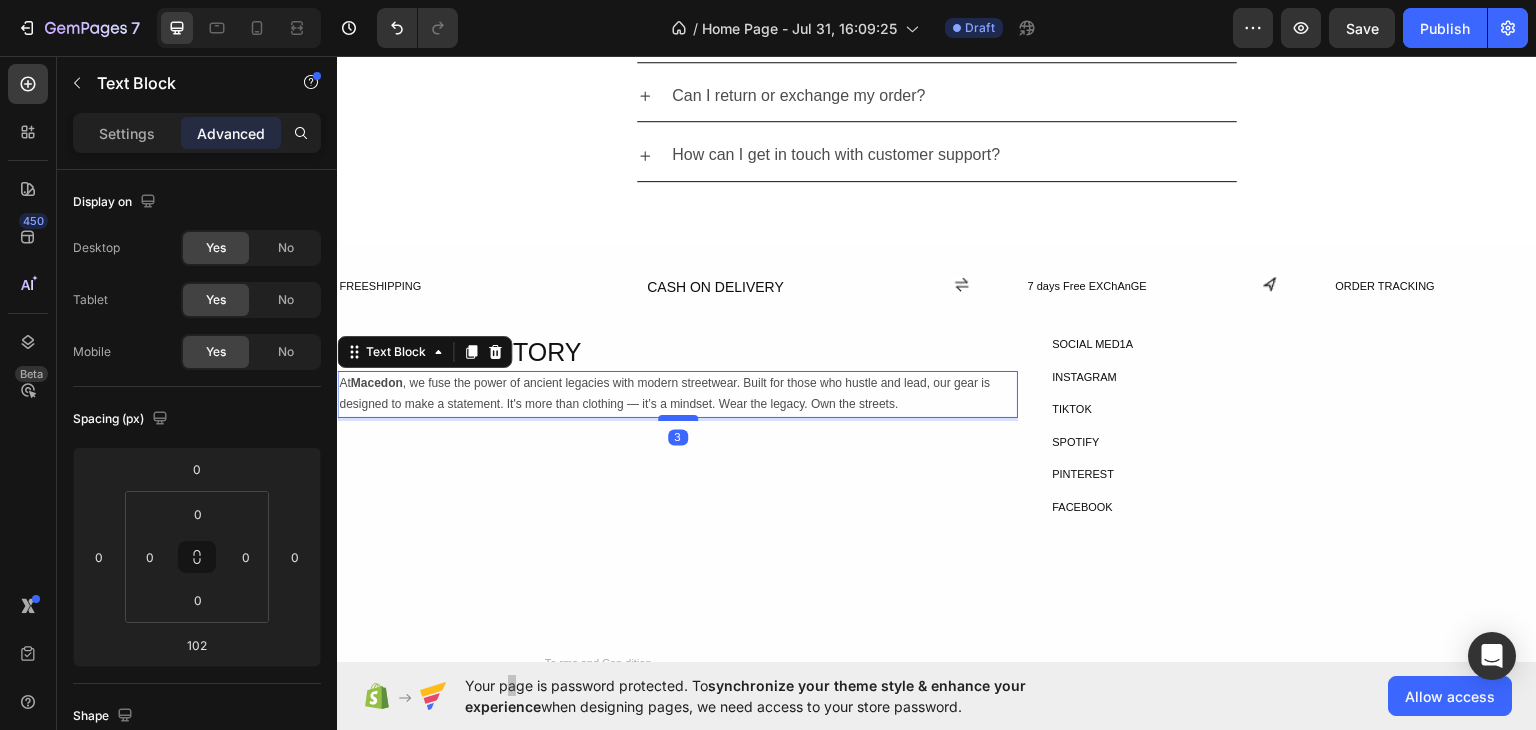drag, startPoint x: 666, startPoint y: 514, endPoint x: 674, endPoint y: 415, distance: 99.32271 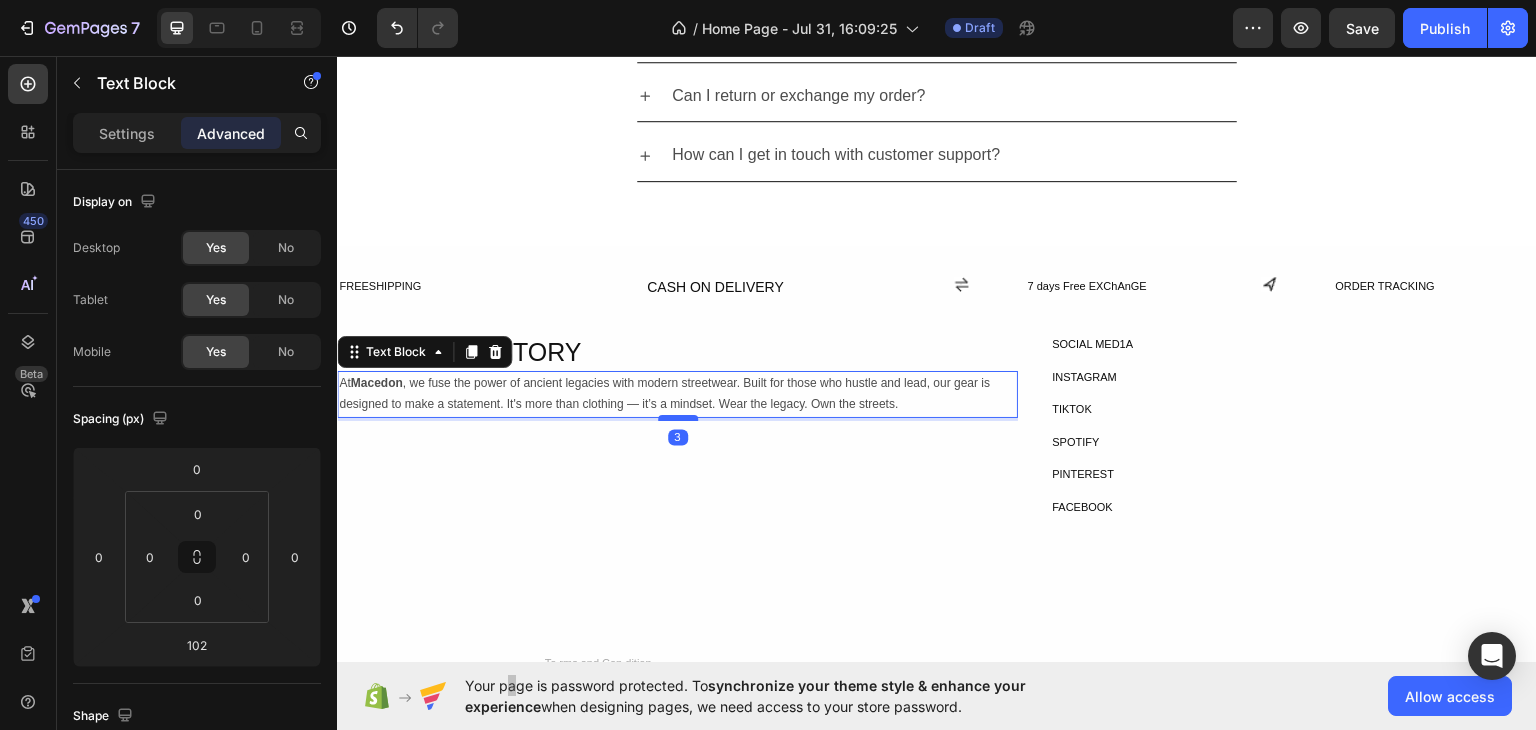 click at bounding box center (678, 417) 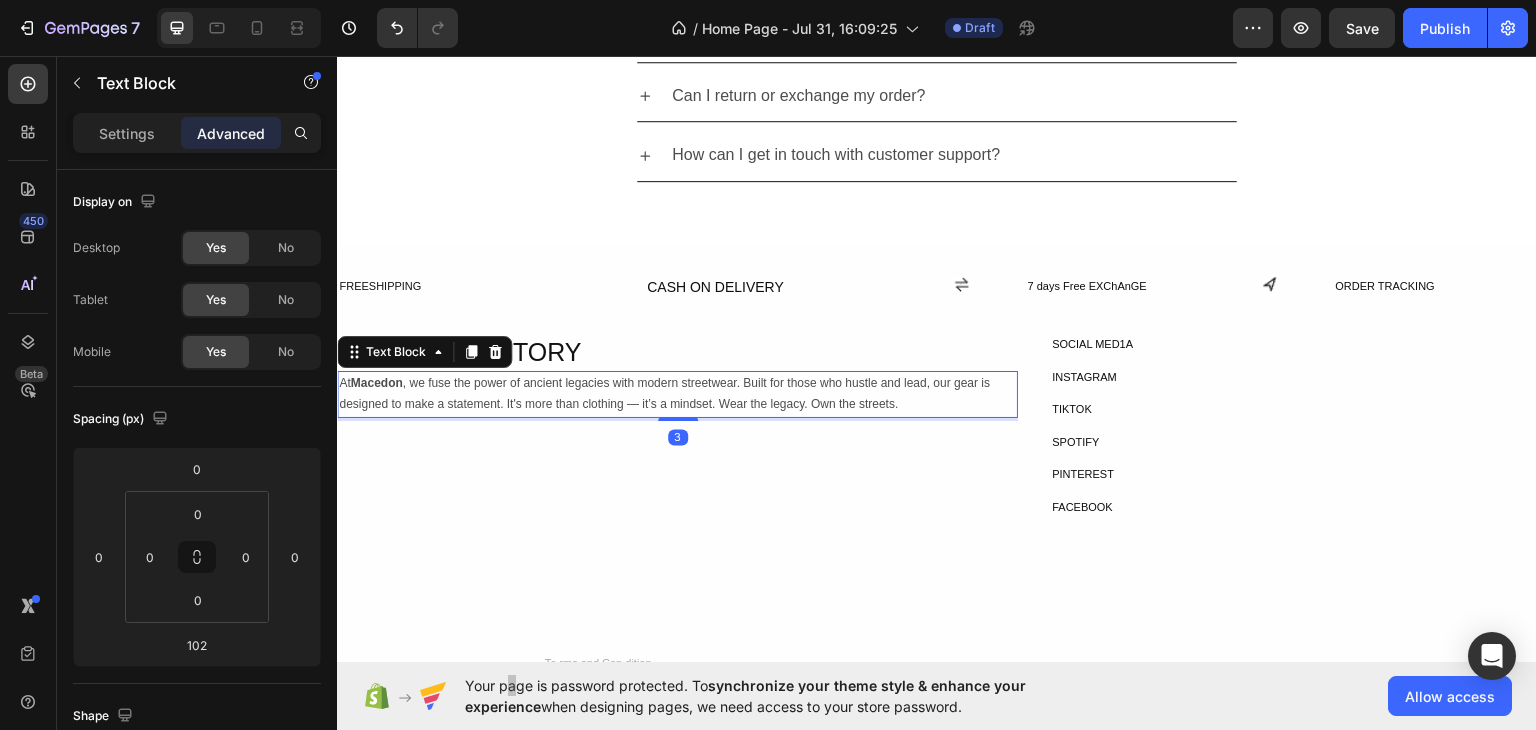 type on "3" 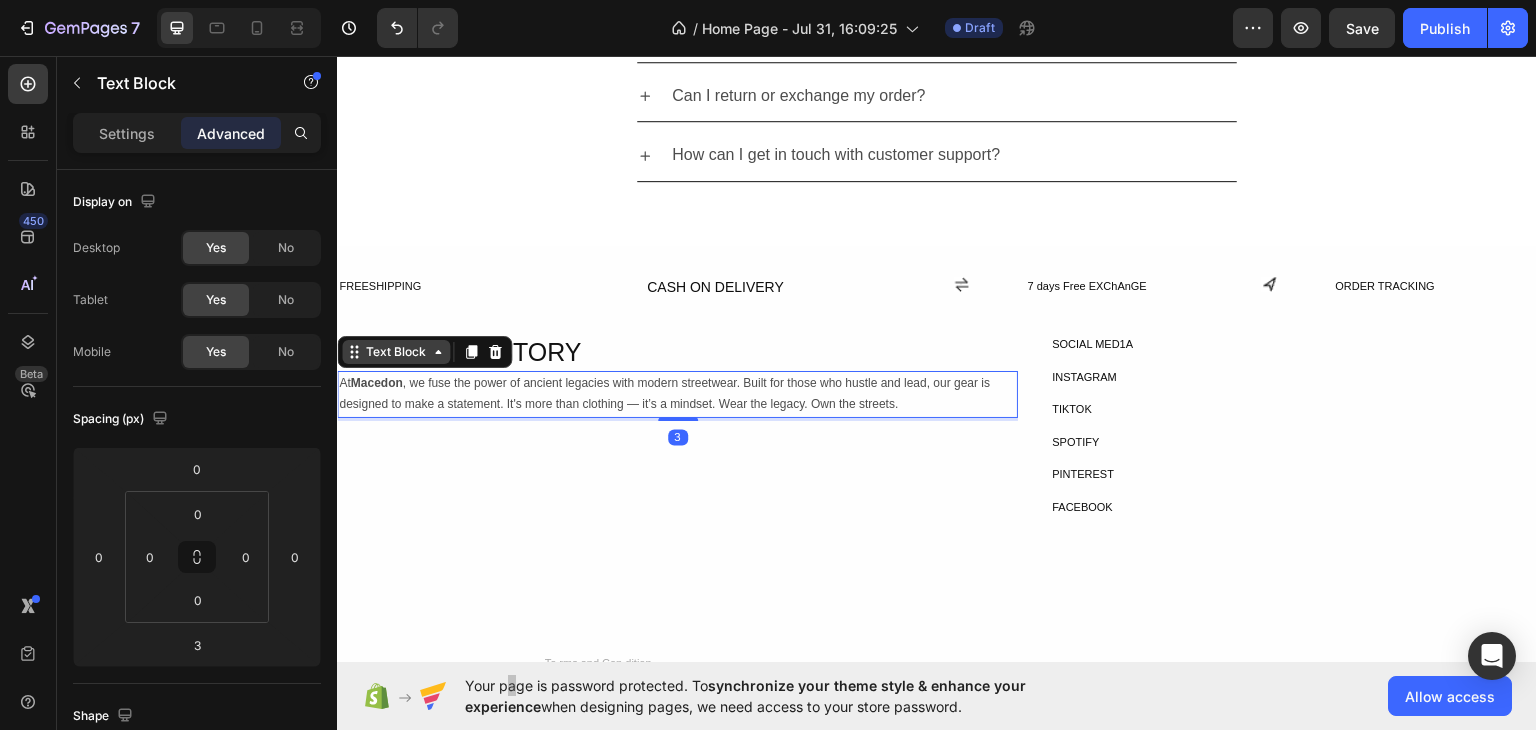 click on "Text Block" at bounding box center (396, 351) 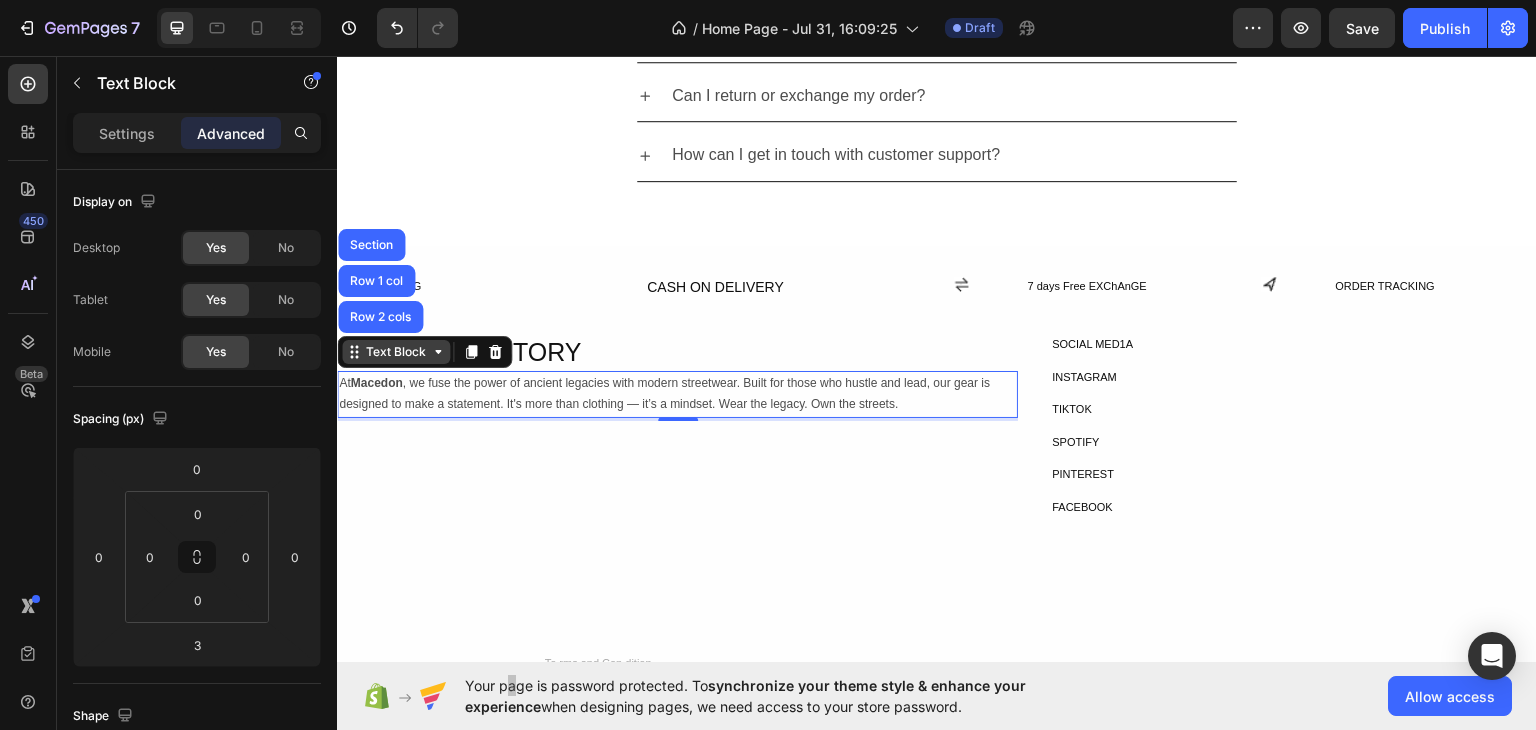 click on "Text Block" at bounding box center [396, 351] 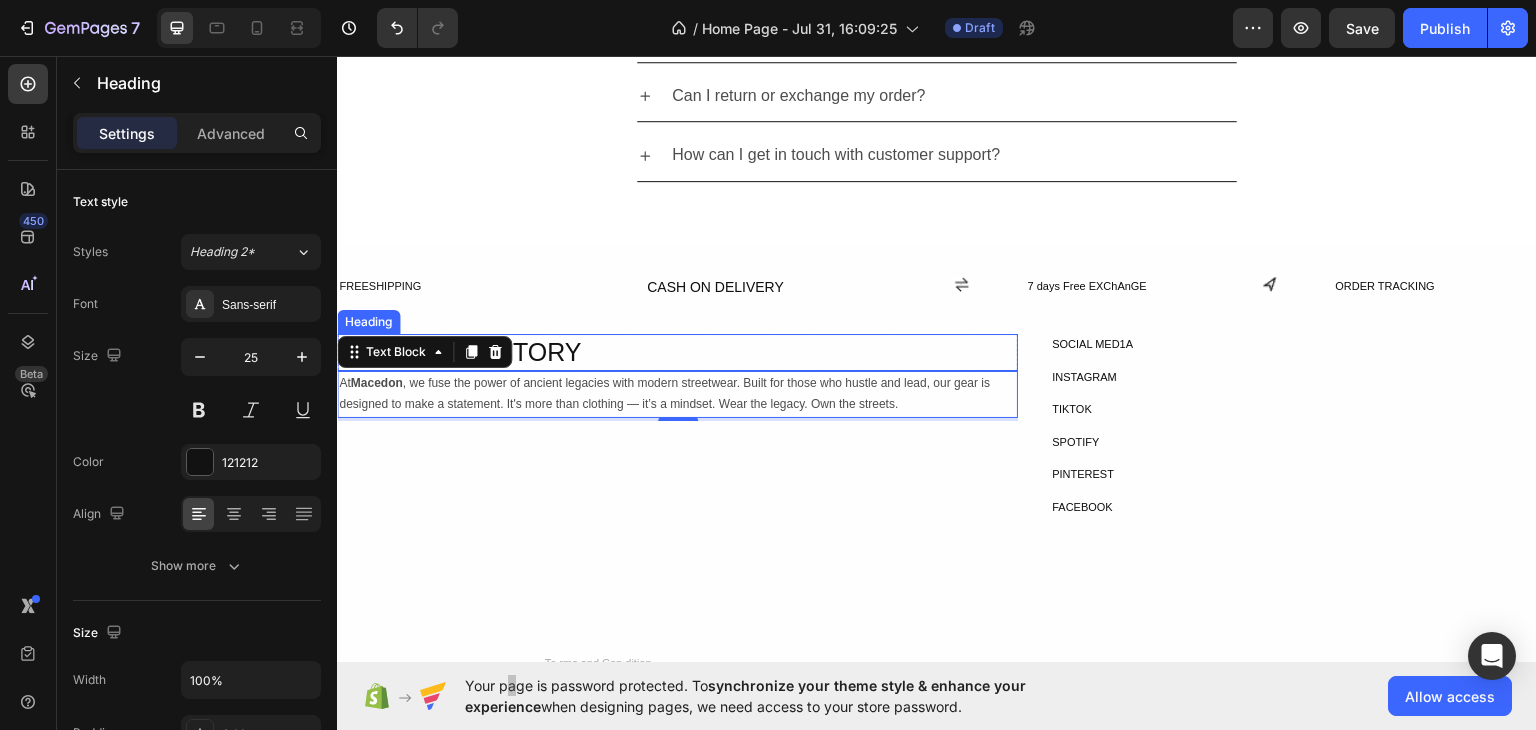 click on "OUR BRAND STORY" at bounding box center (677, 351) 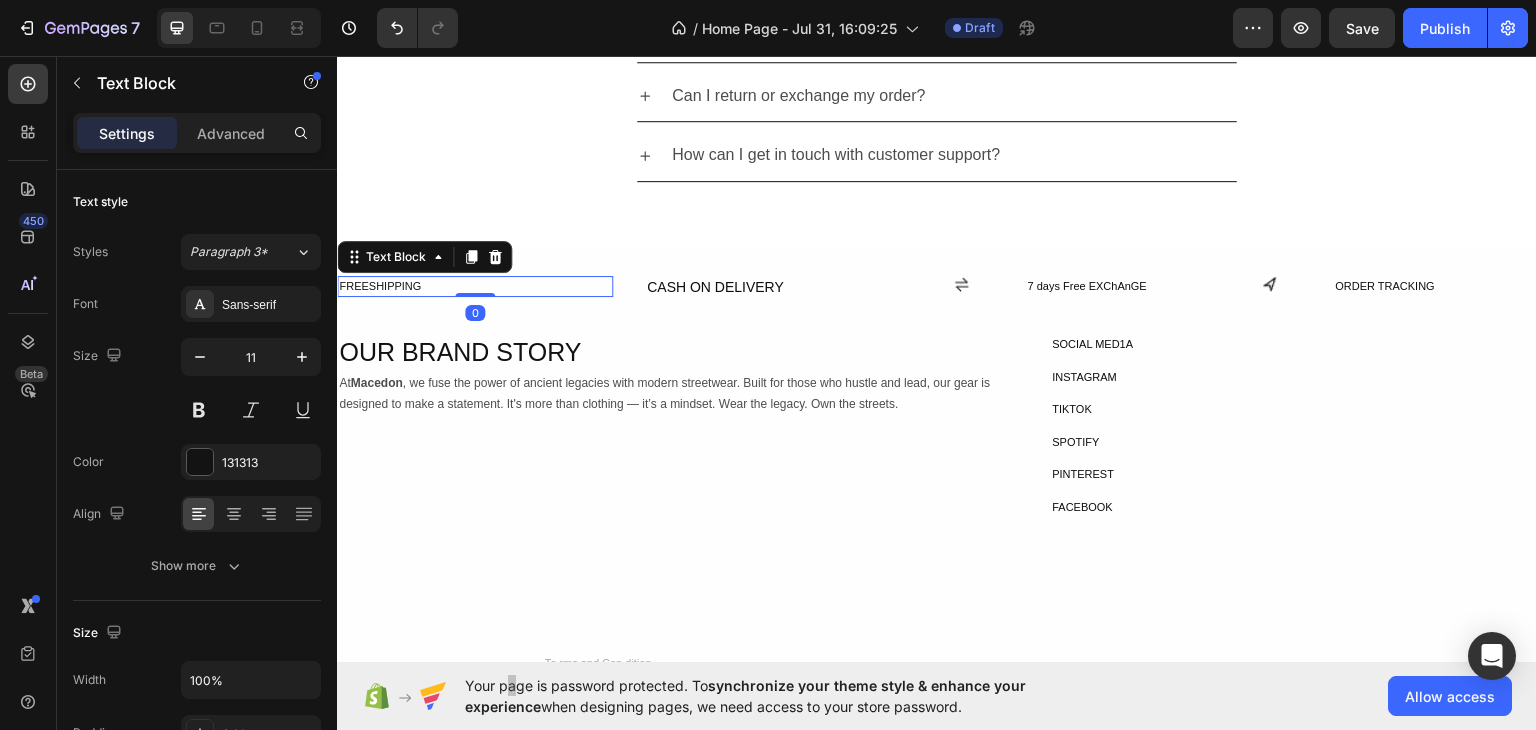 click on "FREESHIPPING" at bounding box center [475, 285] 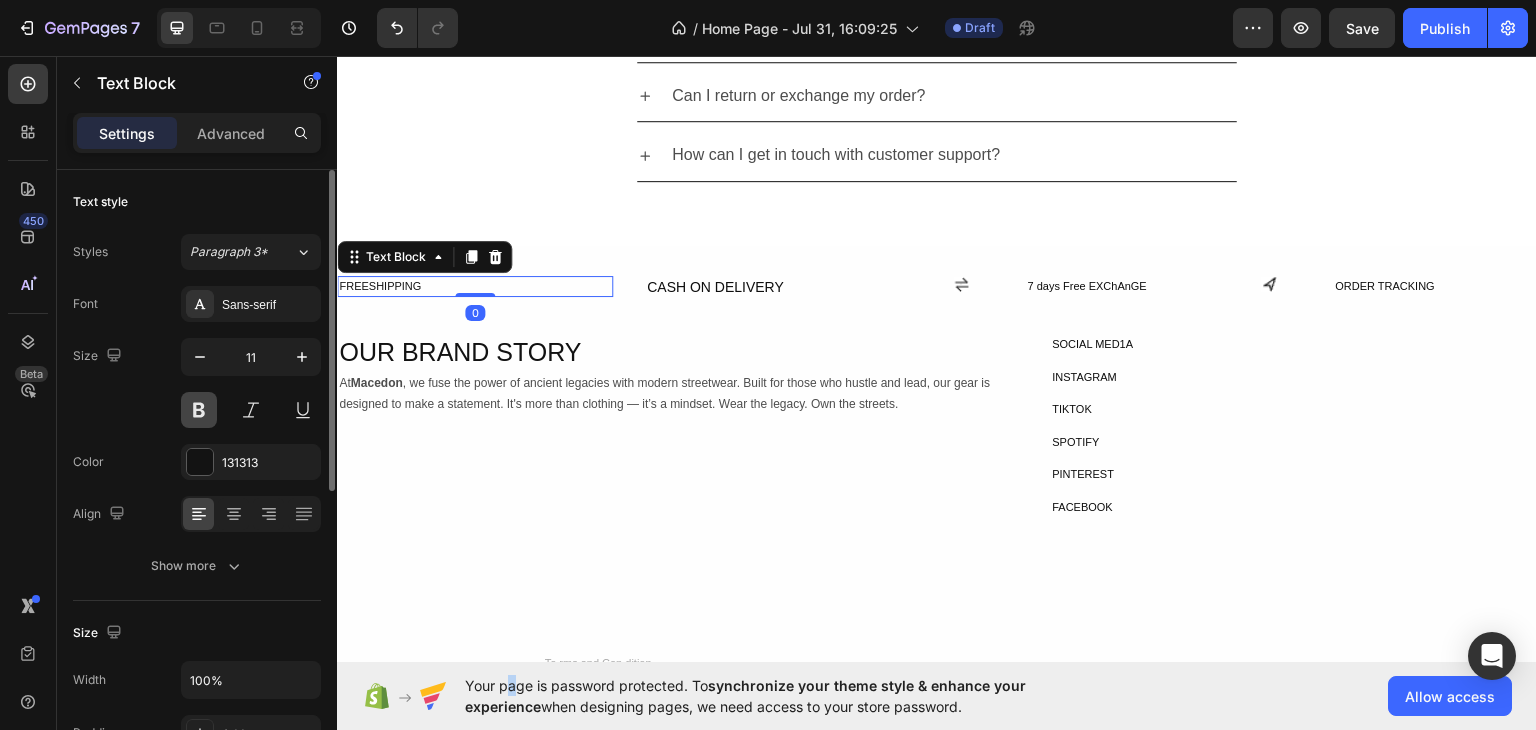click at bounding box center [199, 410] 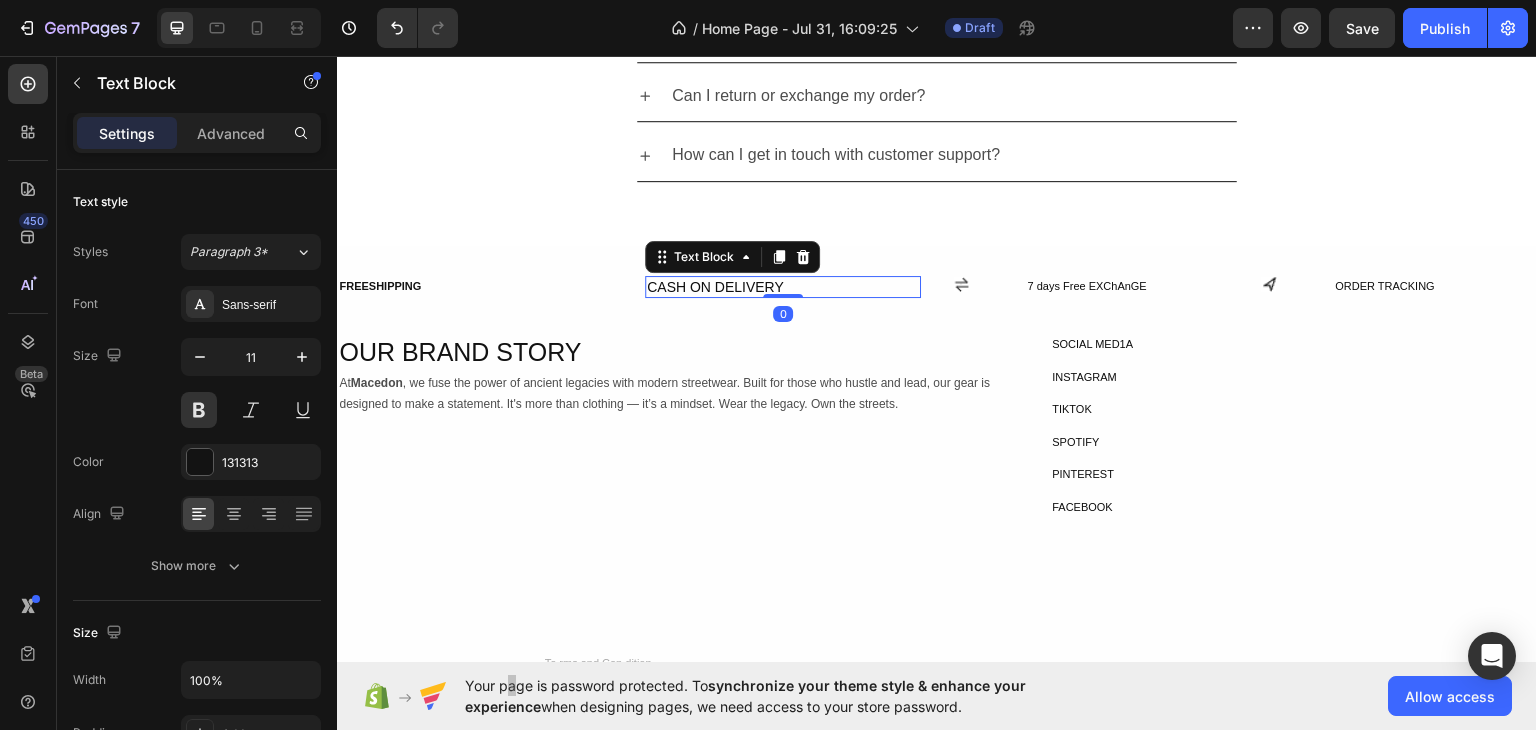 click on "CASH ON DELIVERY" at bounding box center (783, 286) 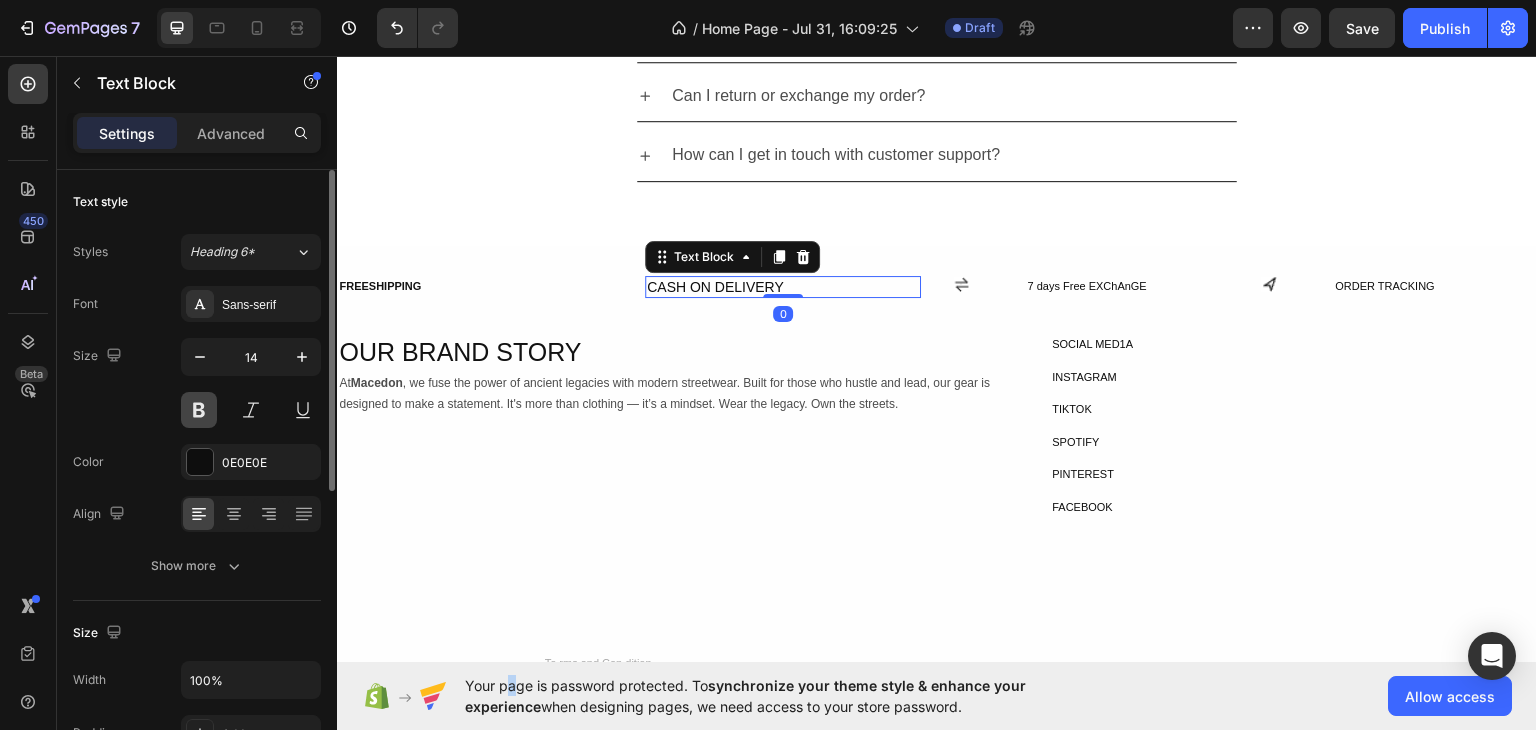drag, startPoint x: 196, startPoint y: 397, endPoint x: 463, endPoint y: 286, distance: 289.15393 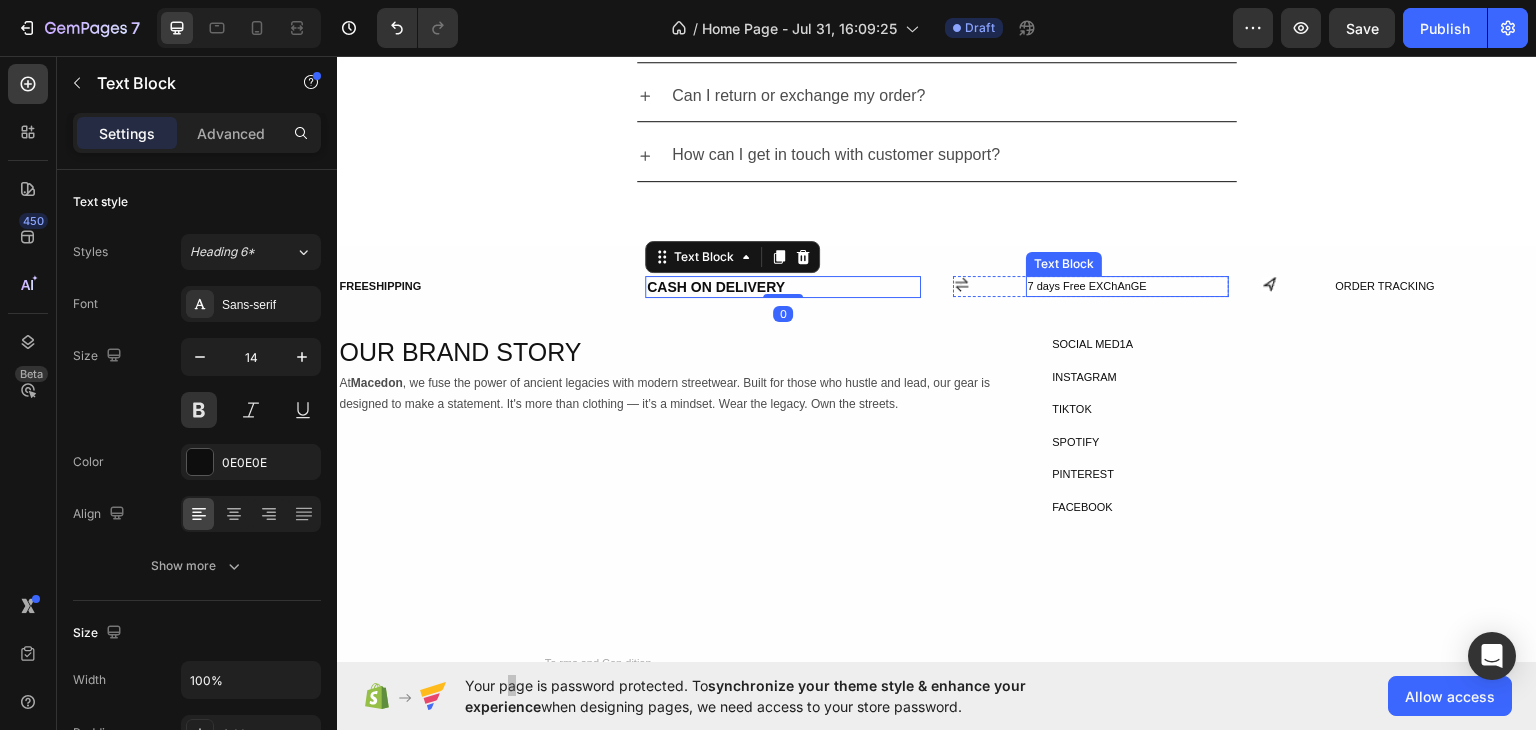 click on "7 days Free EXChAnGE" at bounding box center [1127, 285] 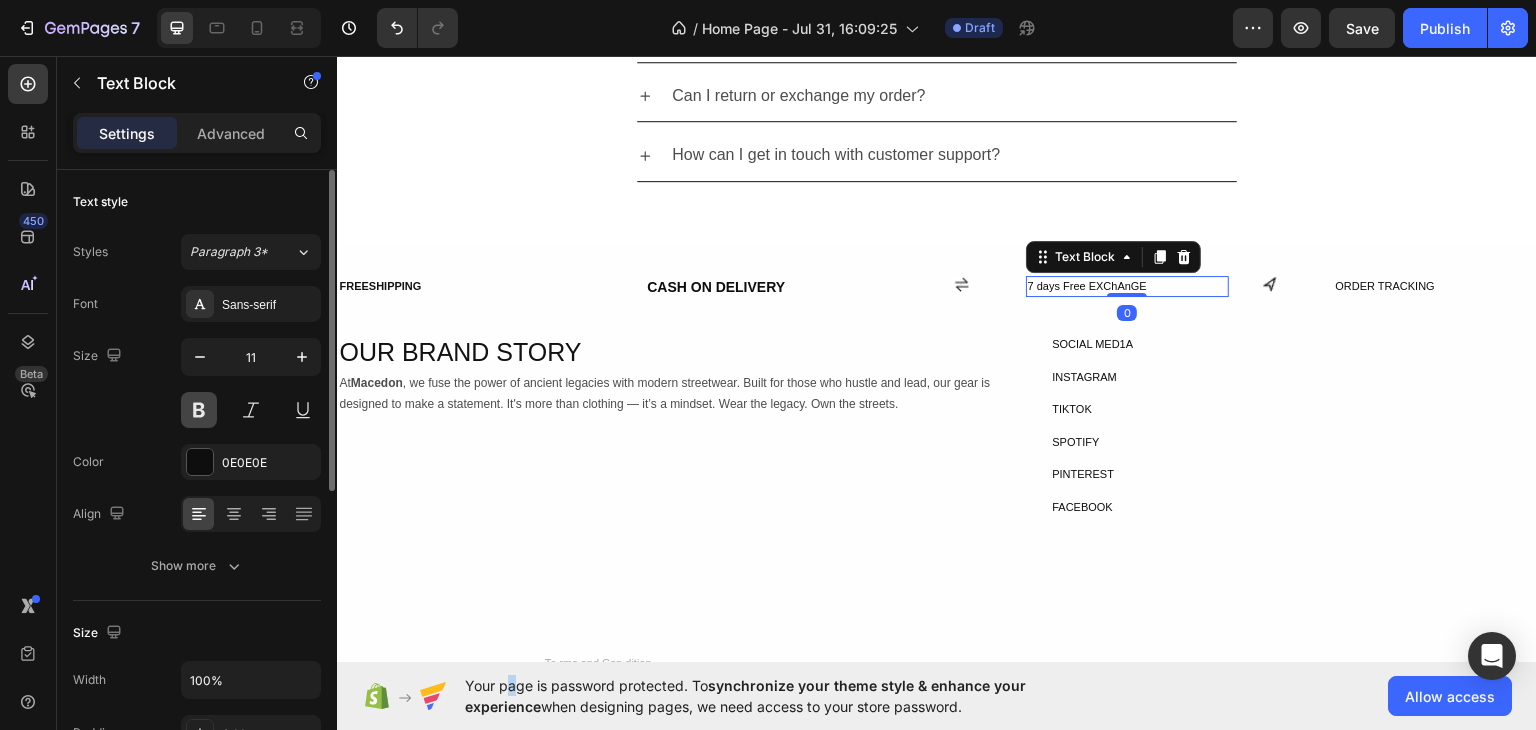 drag, startPoint x: 189, startPoint y: 410, endPoint x: 544, endPoint y: 284, distance: 376.69748 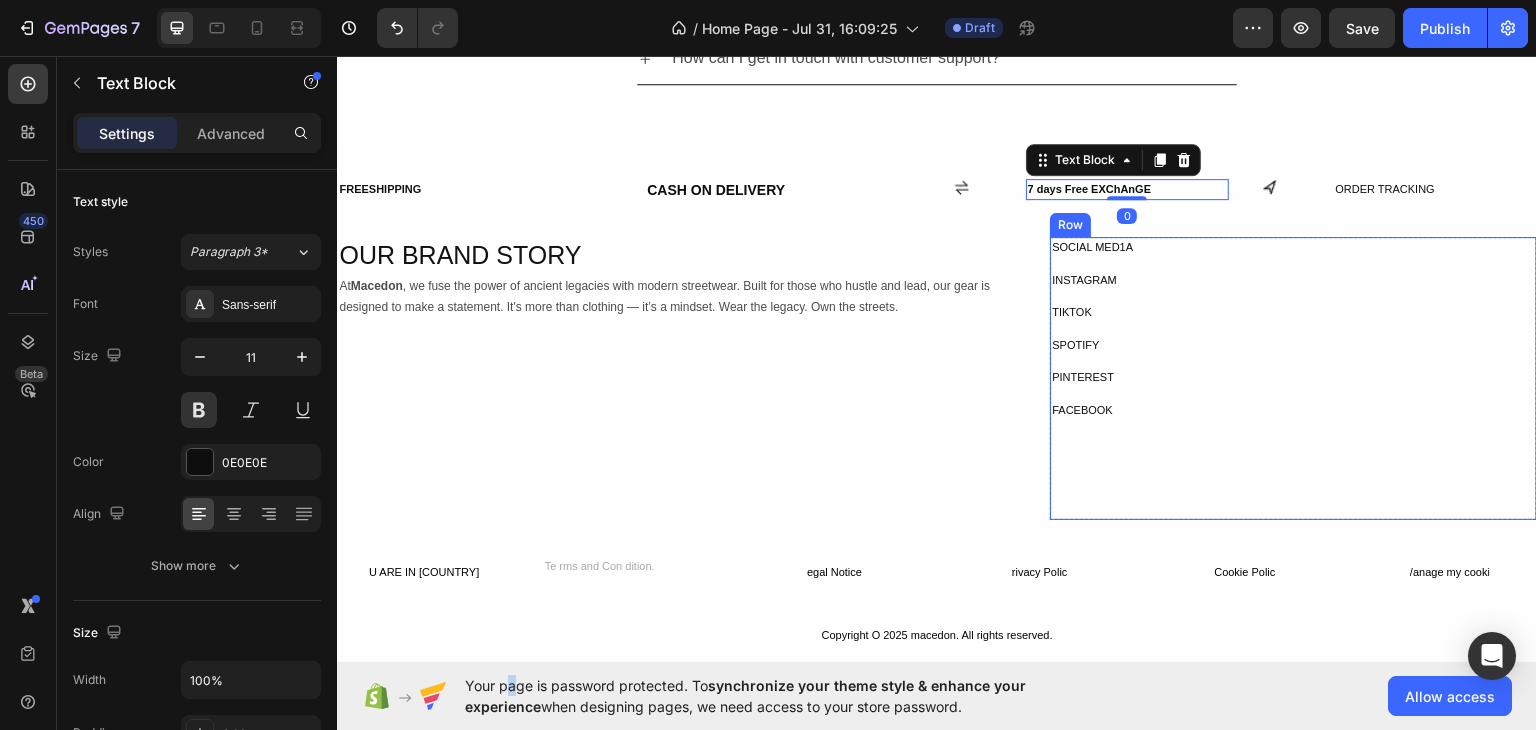 scroll, scrollTop: 2300, scrollLeft: 0, axis: vertical 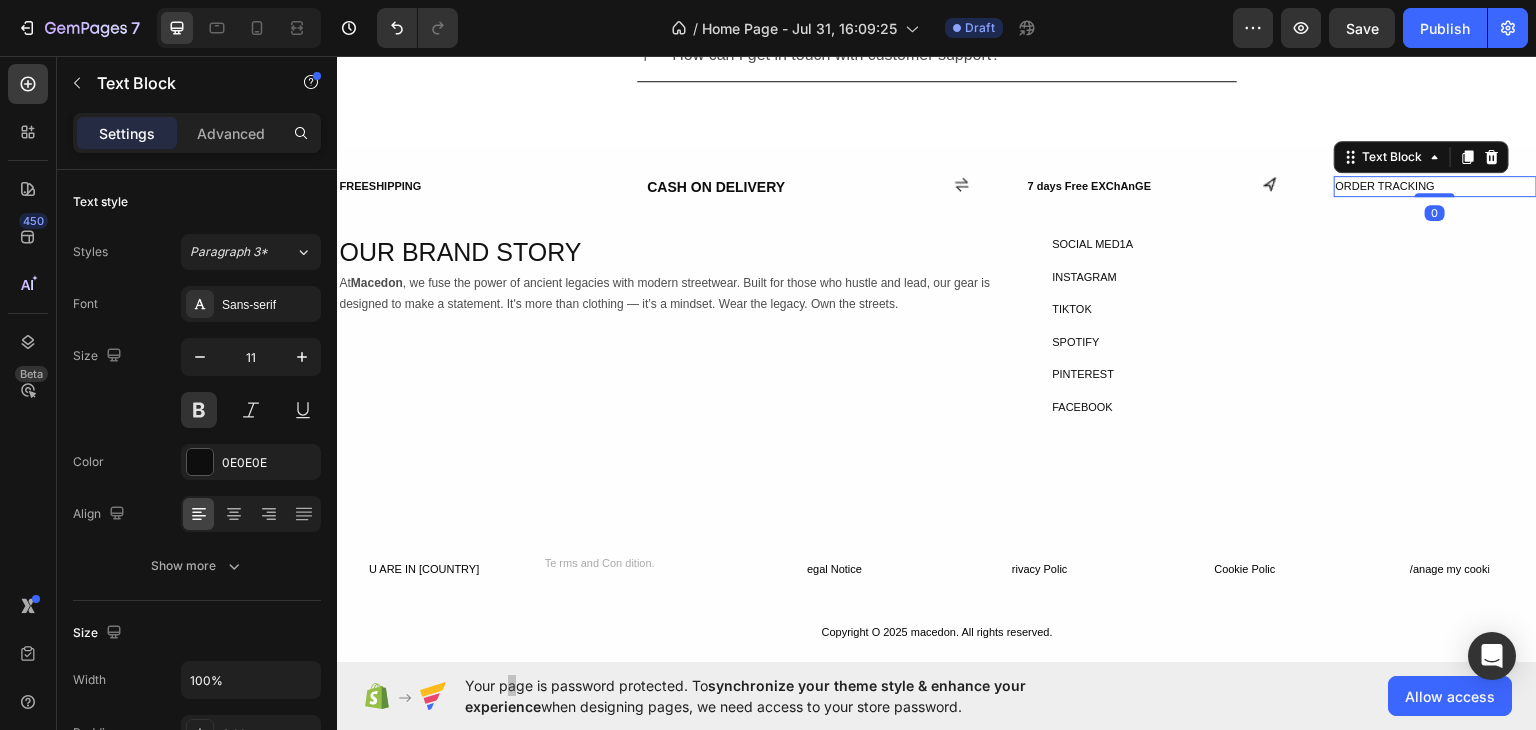 click on "ORDER TRACKING" at bounding box center [1435, 185] 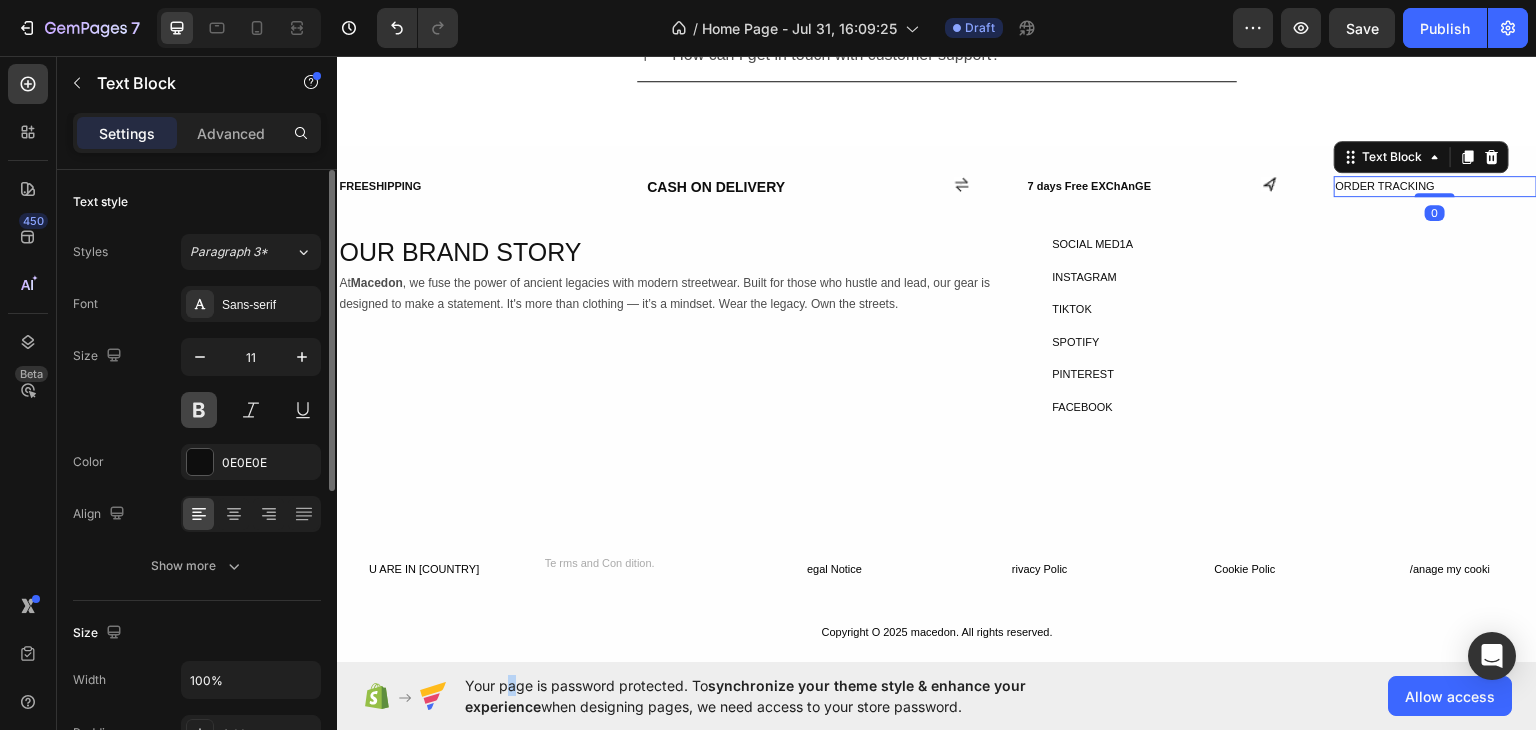 click at bounding box center [199, 410] 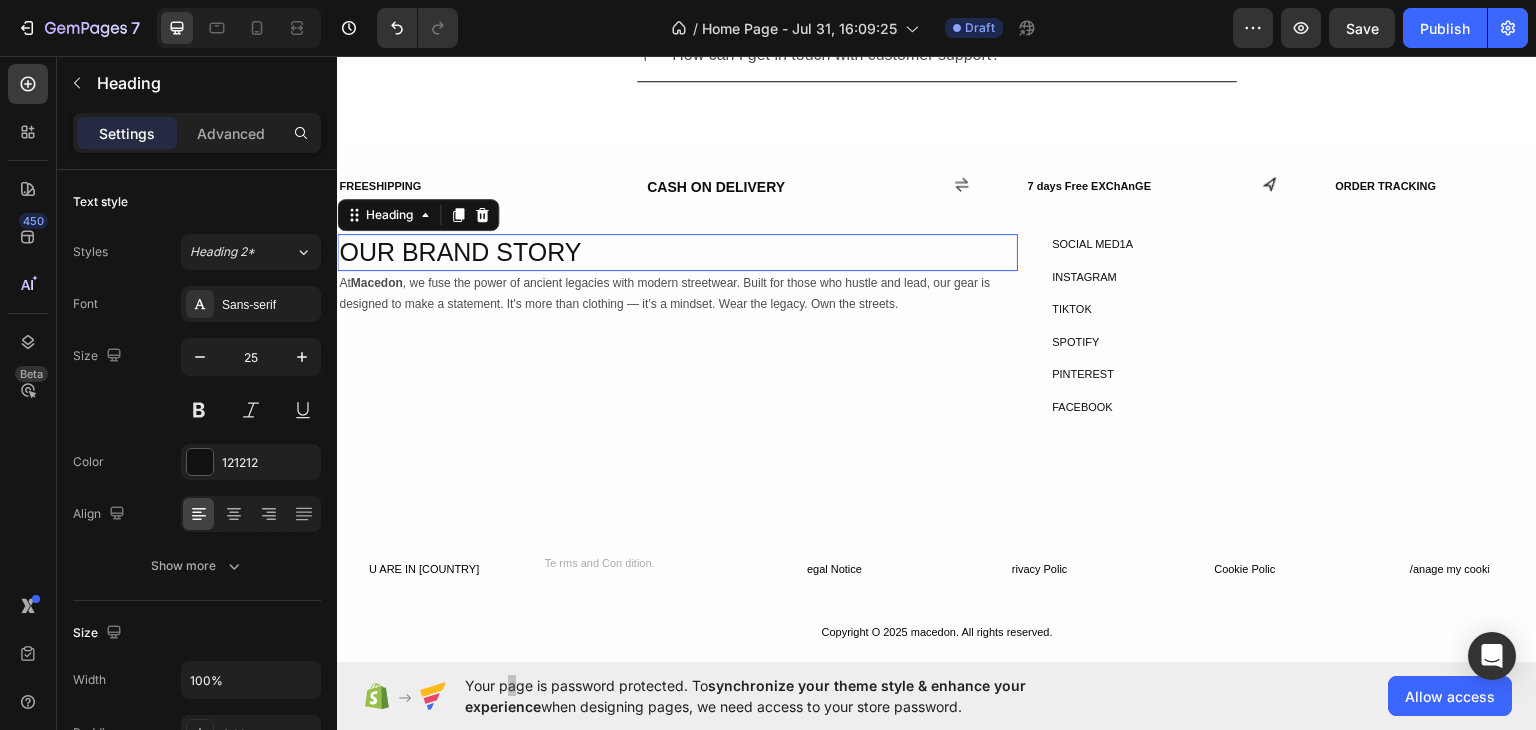 click on "OUR BRAND STORY" at bounding box center (677, 251) 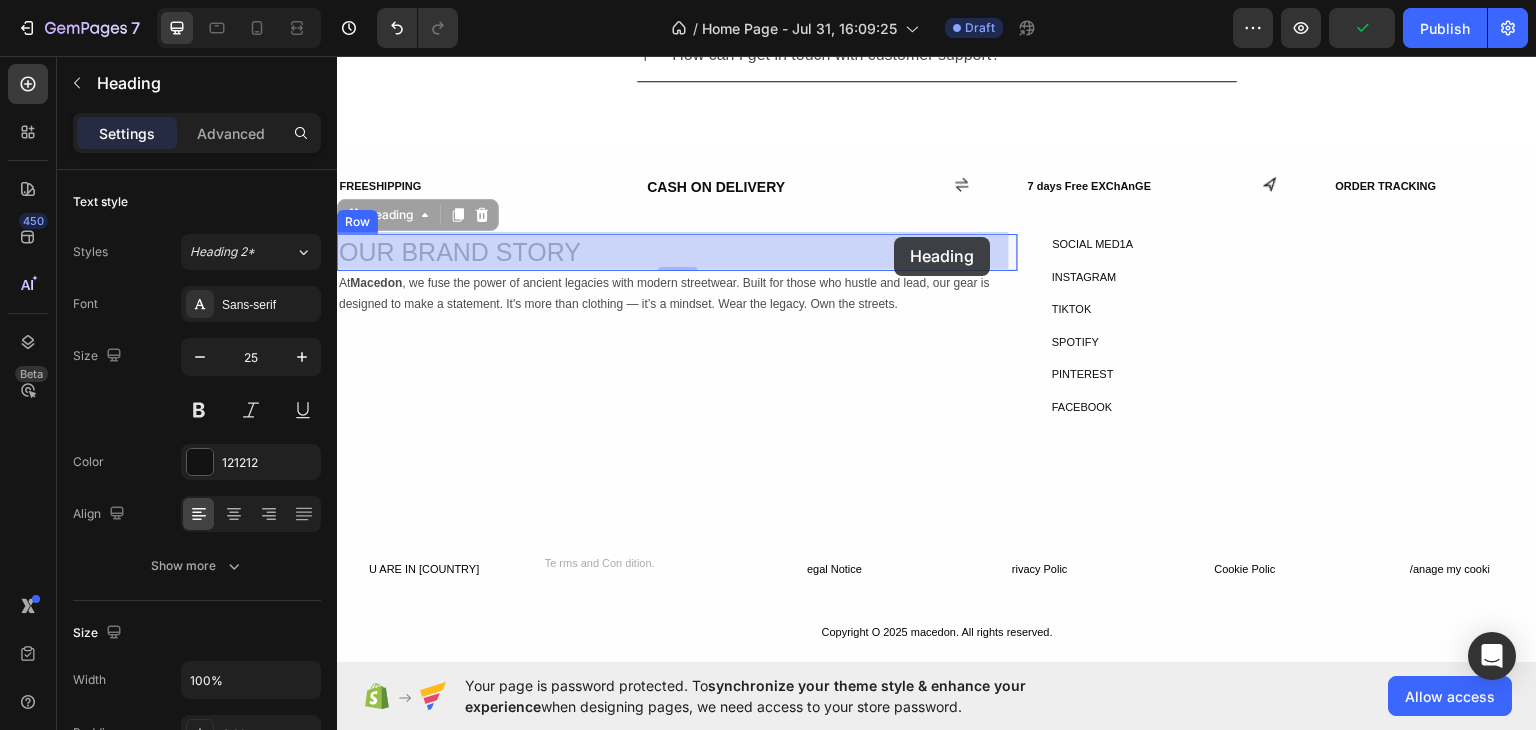 drag, startPoint x: 349, startPoint y: 228, endPoint x: 894, endPoint y: 236, distance: 545.0587 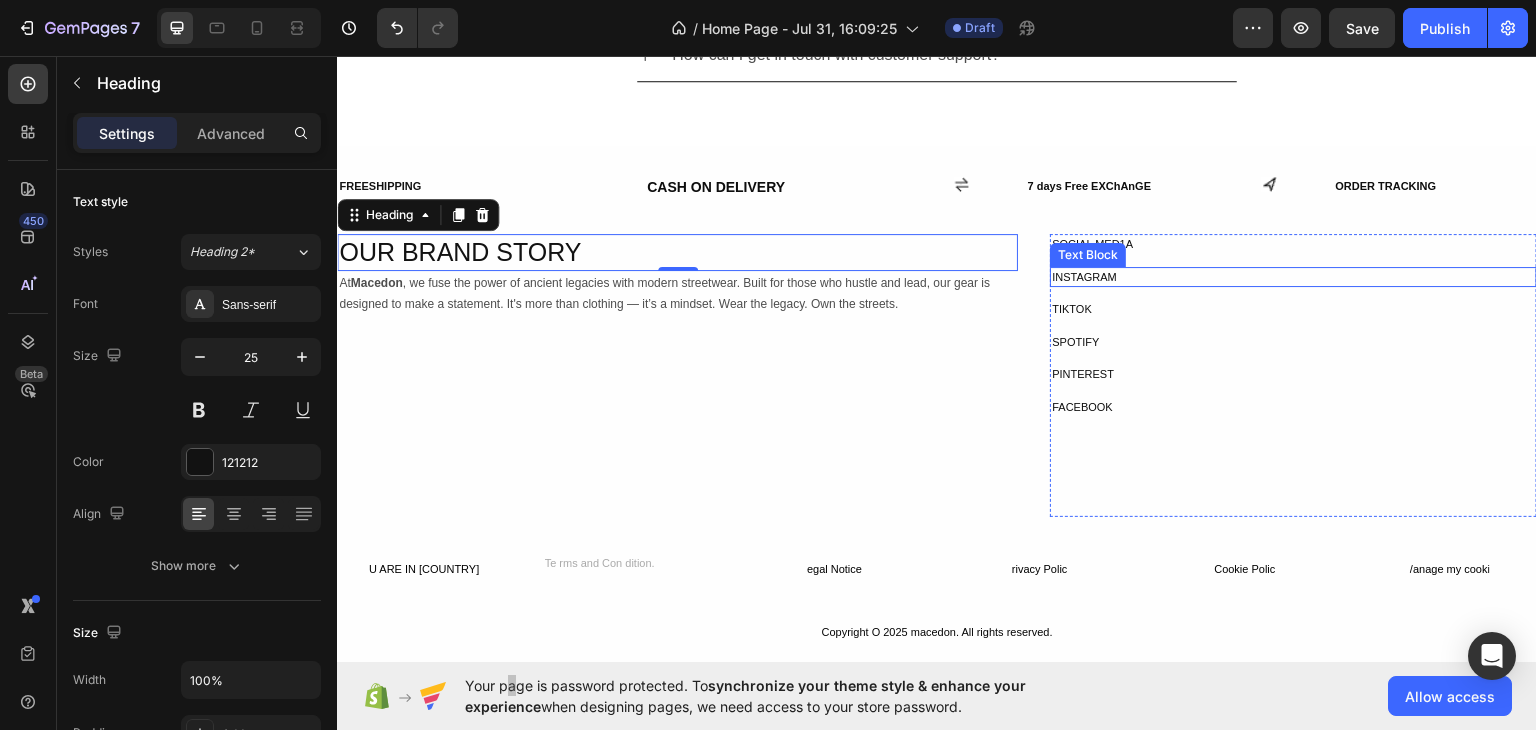 click on "INSTAGRAM" at bounding box center [1293, 276] 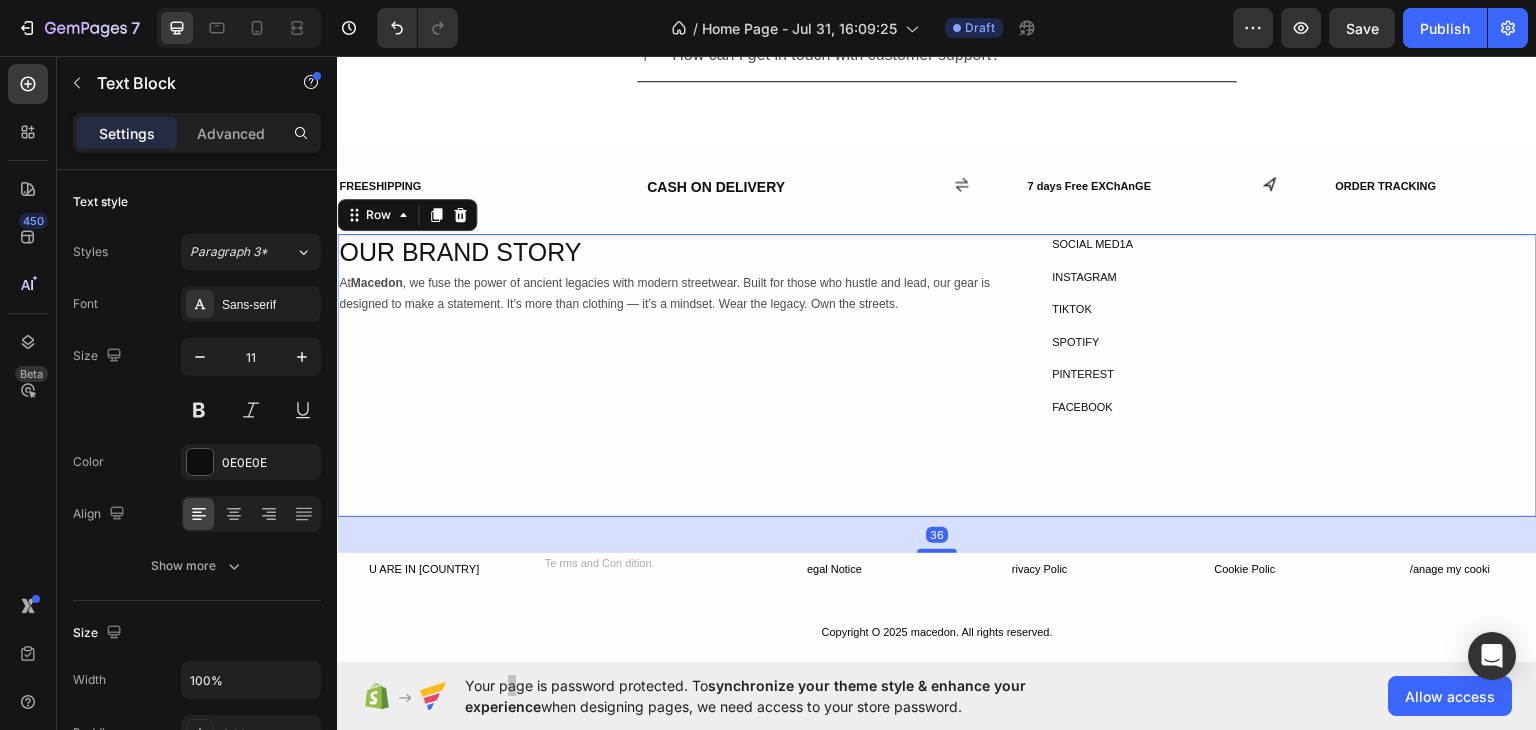 click on "OUR BRAND STORY Heading Row At  Macedon , we fuse the power of ancient legacies with modern streetwear. Built for those who hustle and lead, our gear is designed to make a statement. It's more than clothing — it’s a mindset. Wear the legacy. Own the streets. Text Block SOCIAL MED1A Text Block INSTAGRAM Text Block TIKTOK Text Block SPOTIFY Text Block PINTEREST Text Block FACEBOOK Text Block Row Row Row   36" at bounding box center (937, 374) 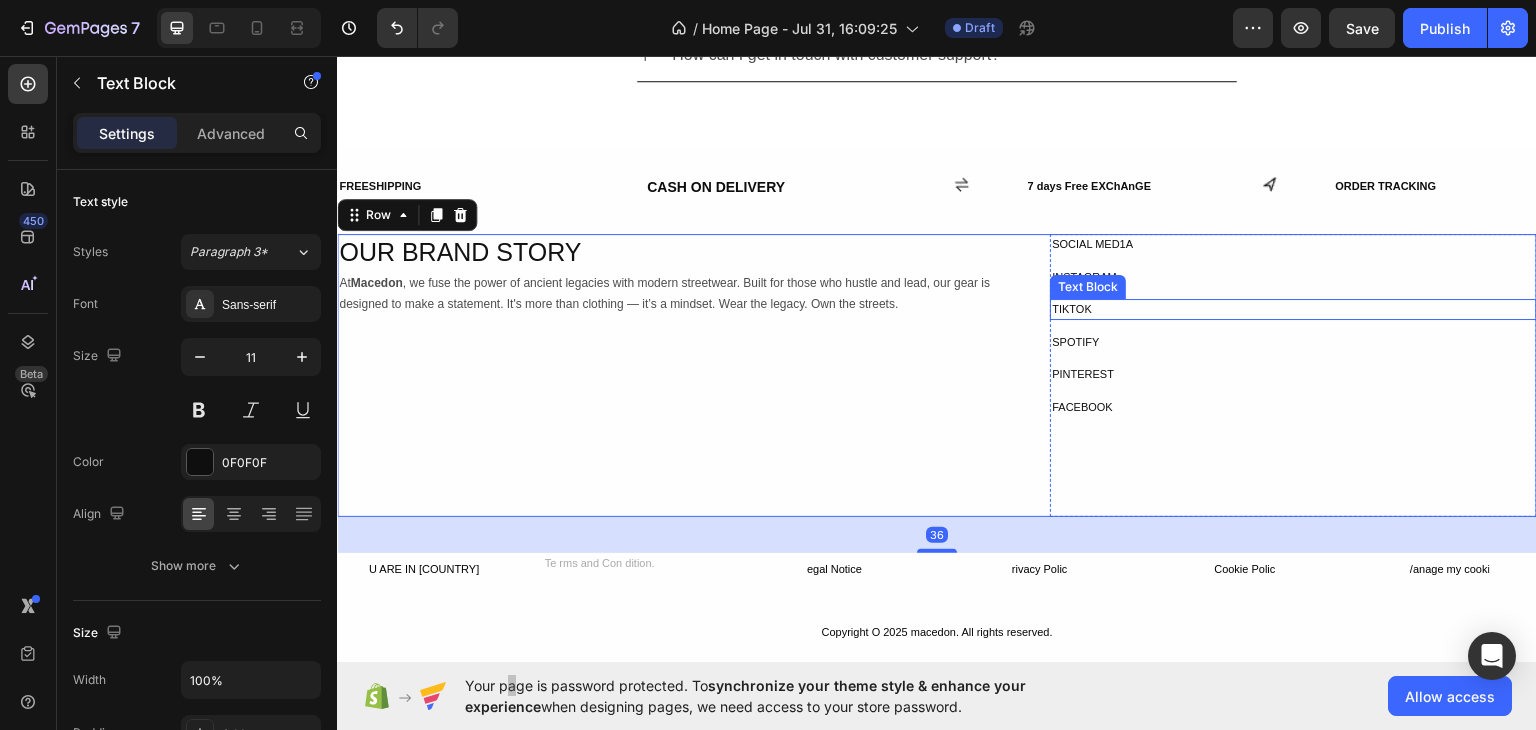 click on "TIKTOK" at bounding box center (1293, 308) 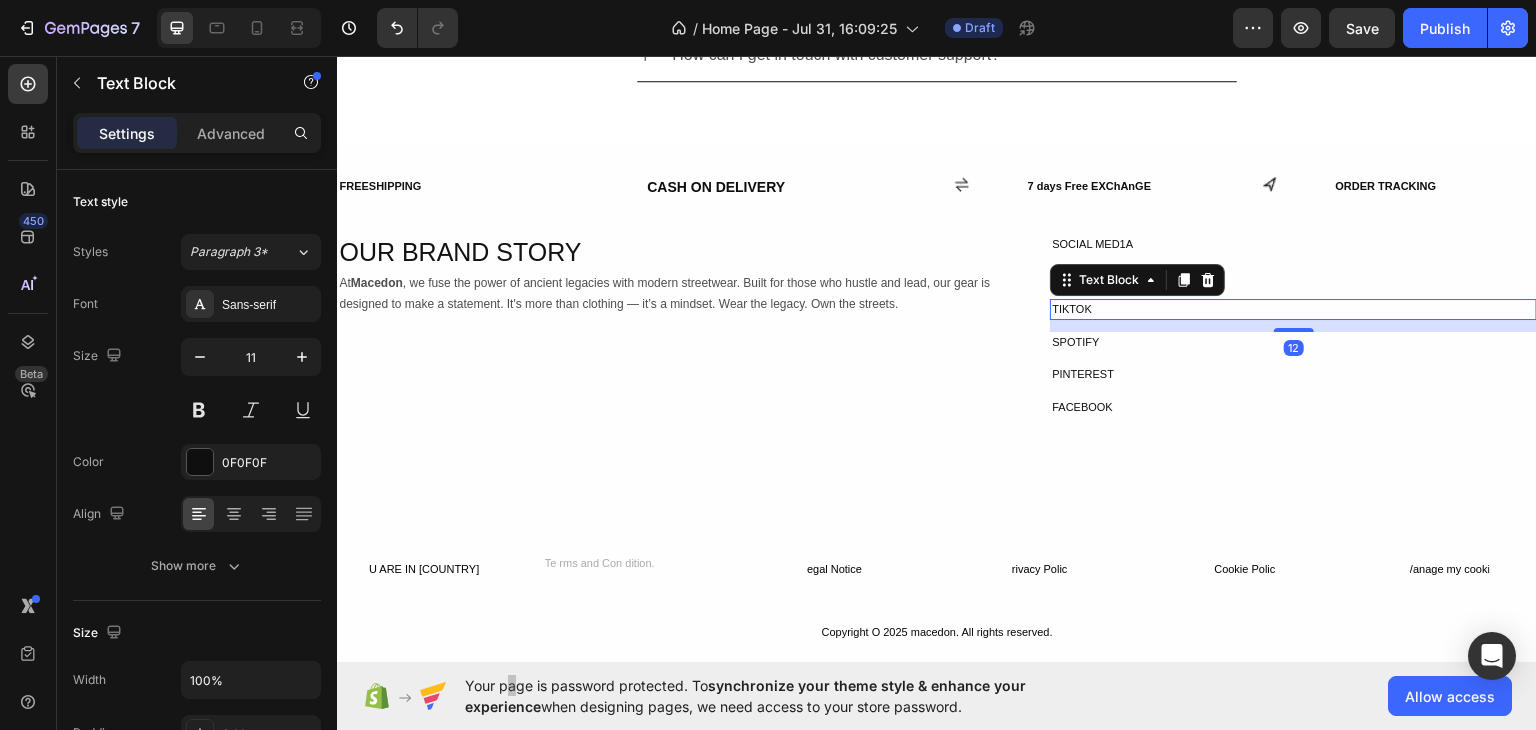 click on "12" at bounding box center [1293, 325] 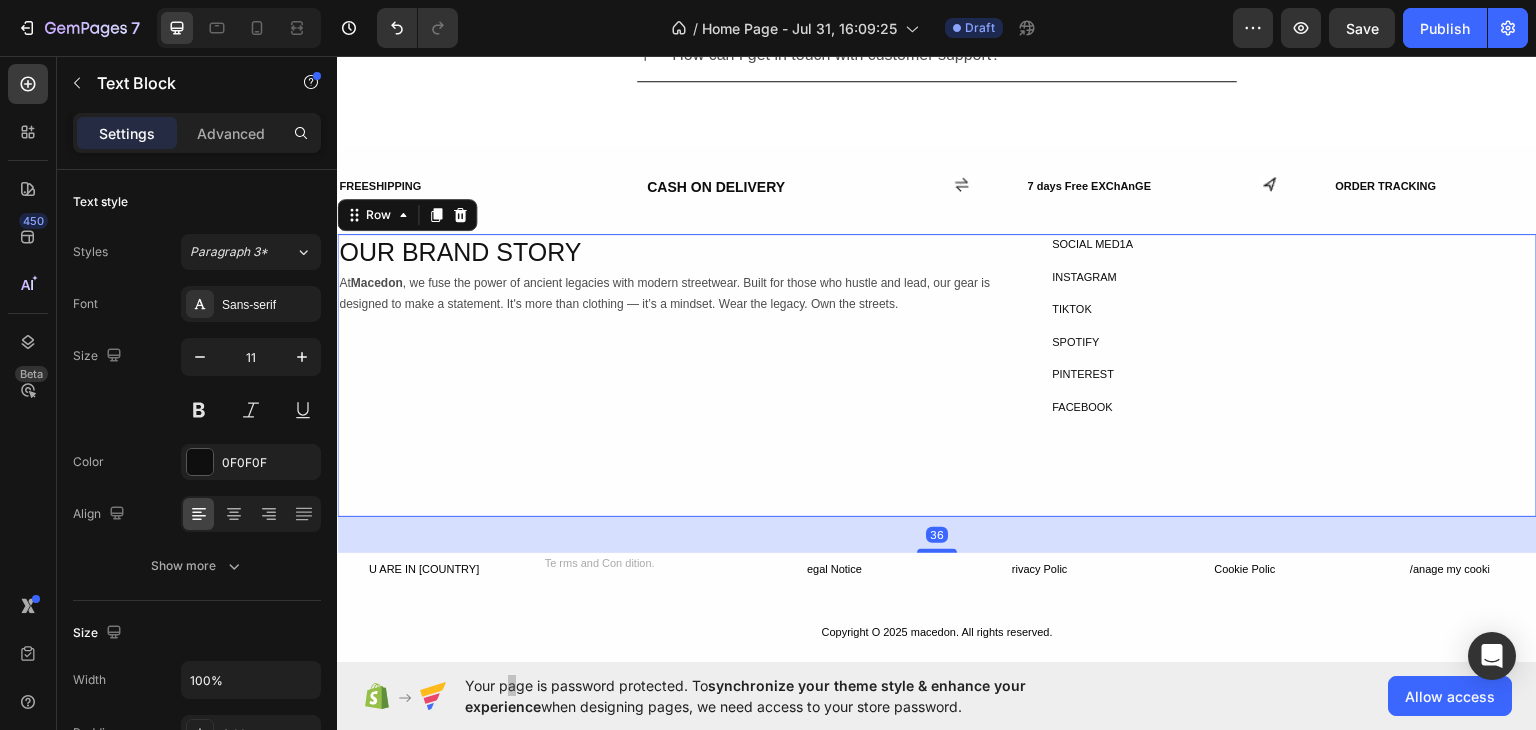 click on "OUR BRAND STORY Heading Row At  Macedon , we fuse the power of ancient legacies with modern streetwear. Built for those who hustle and lead, our gear is designed to make a statement. It's more than clothing — it’s a mindset. Wear the legacy. Own the streets. Text Block SOCIAL MED1A Text Block INSTAGRAM Text Block TIKTOK Text Block SPOTIFY Text Block PINTEREST Text Block FACEBOOK Text Block Row Row Row   36" at bounding box center (937, 374) 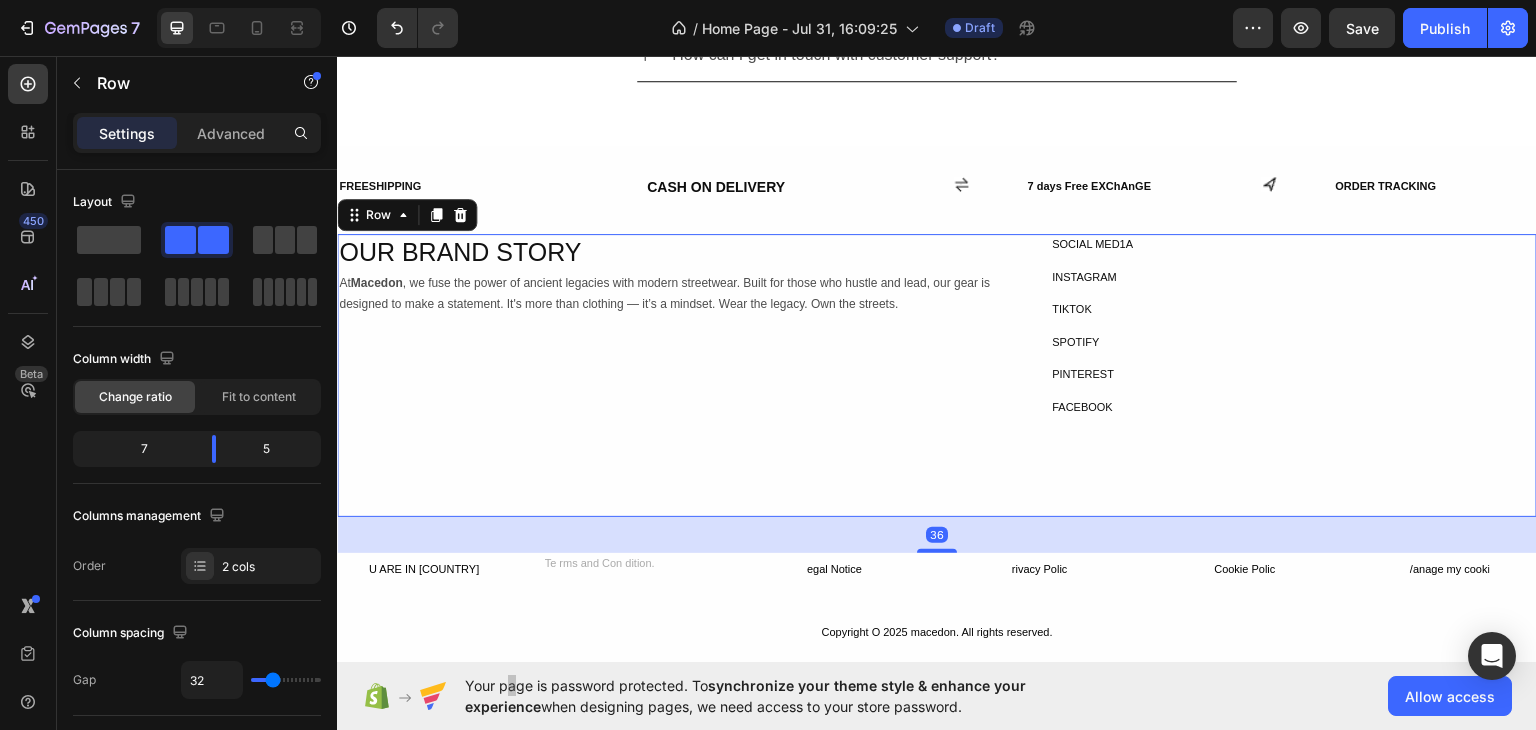 drag, startPoint x: 930, startPoint y: 540, endPoint x: 937, endPoint y: 516, distance: 25 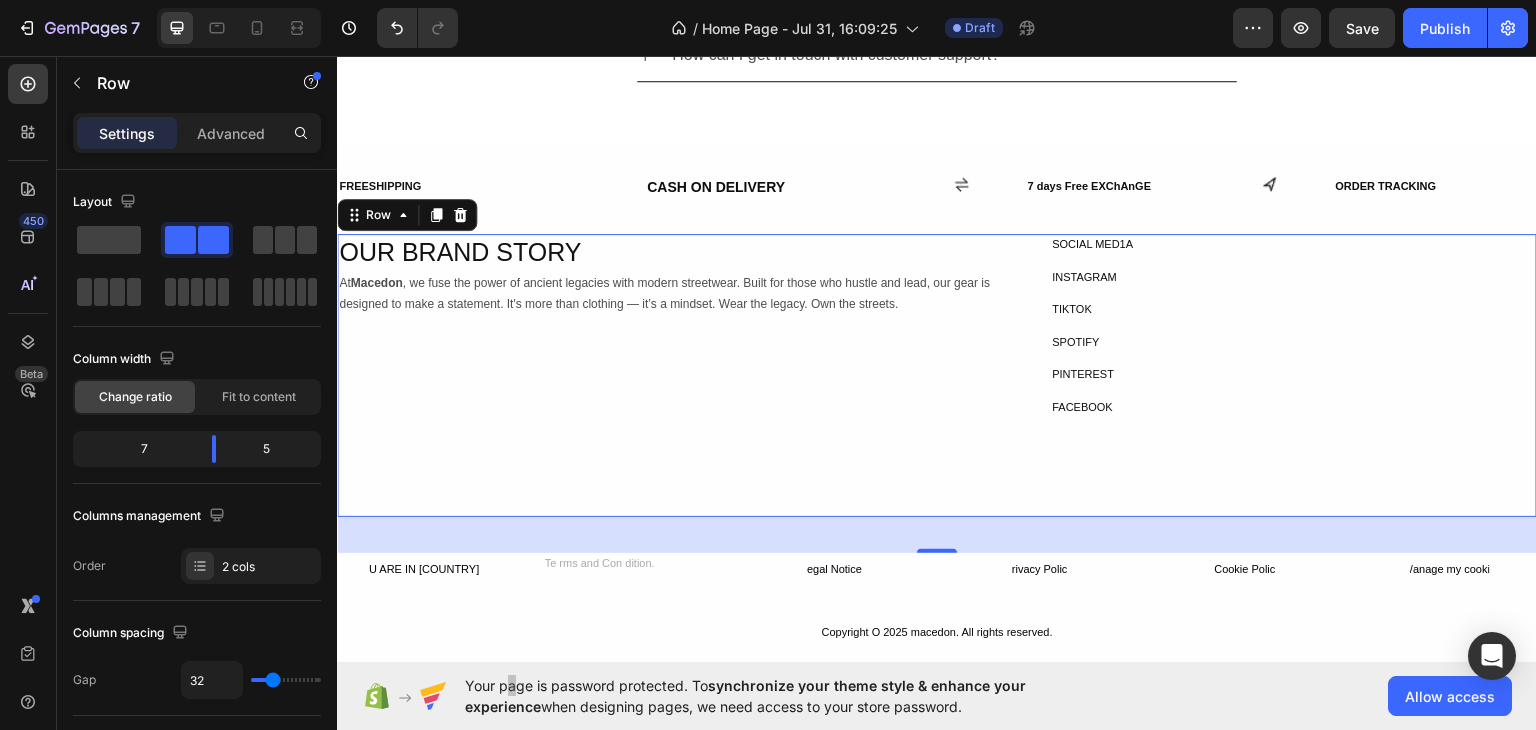drag, startPoint x: 933, startPoint y: 540, endPoint x: 938, endPoint y: 507, distance: 33.37664 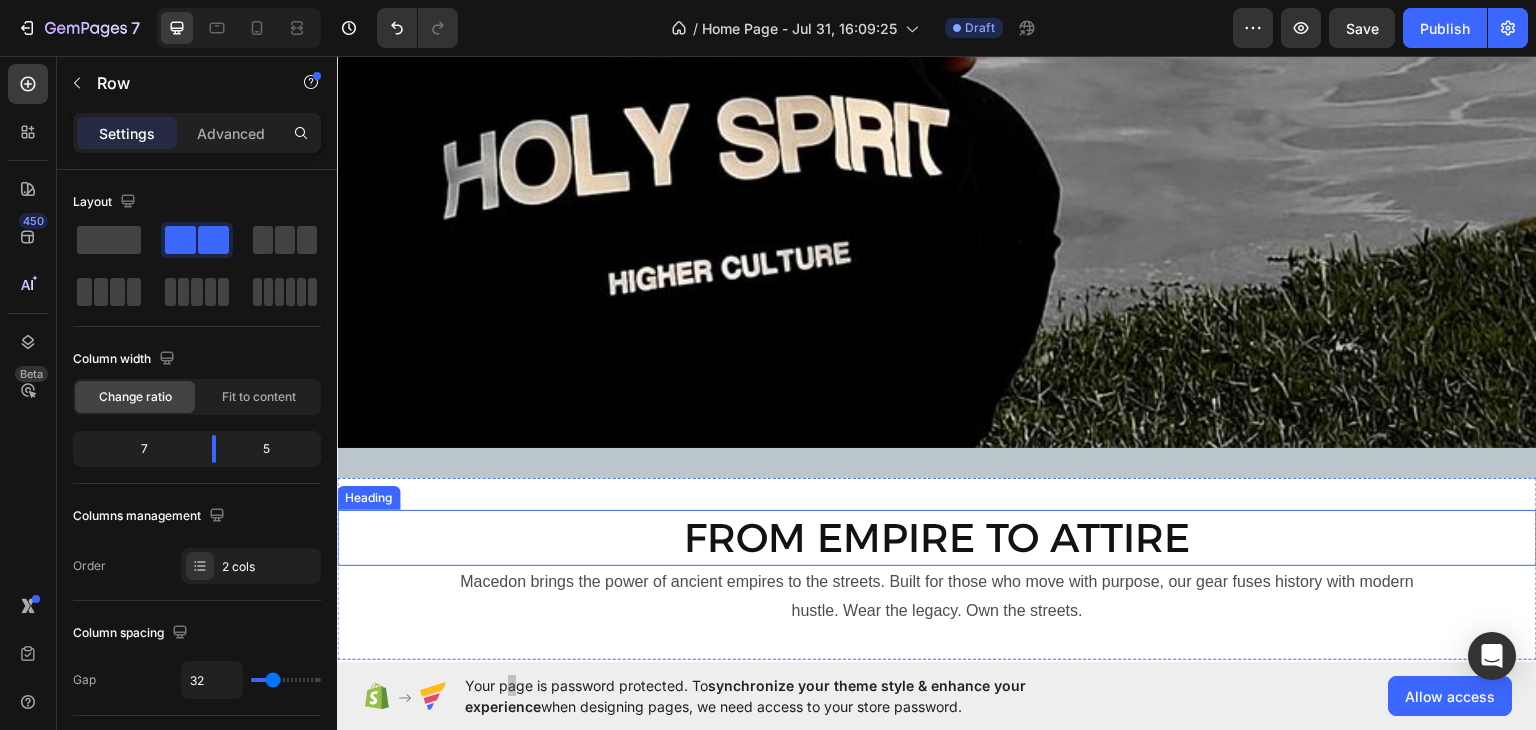 scroll, scrollTop: 700, scrollLeft: 0, axis: vertical 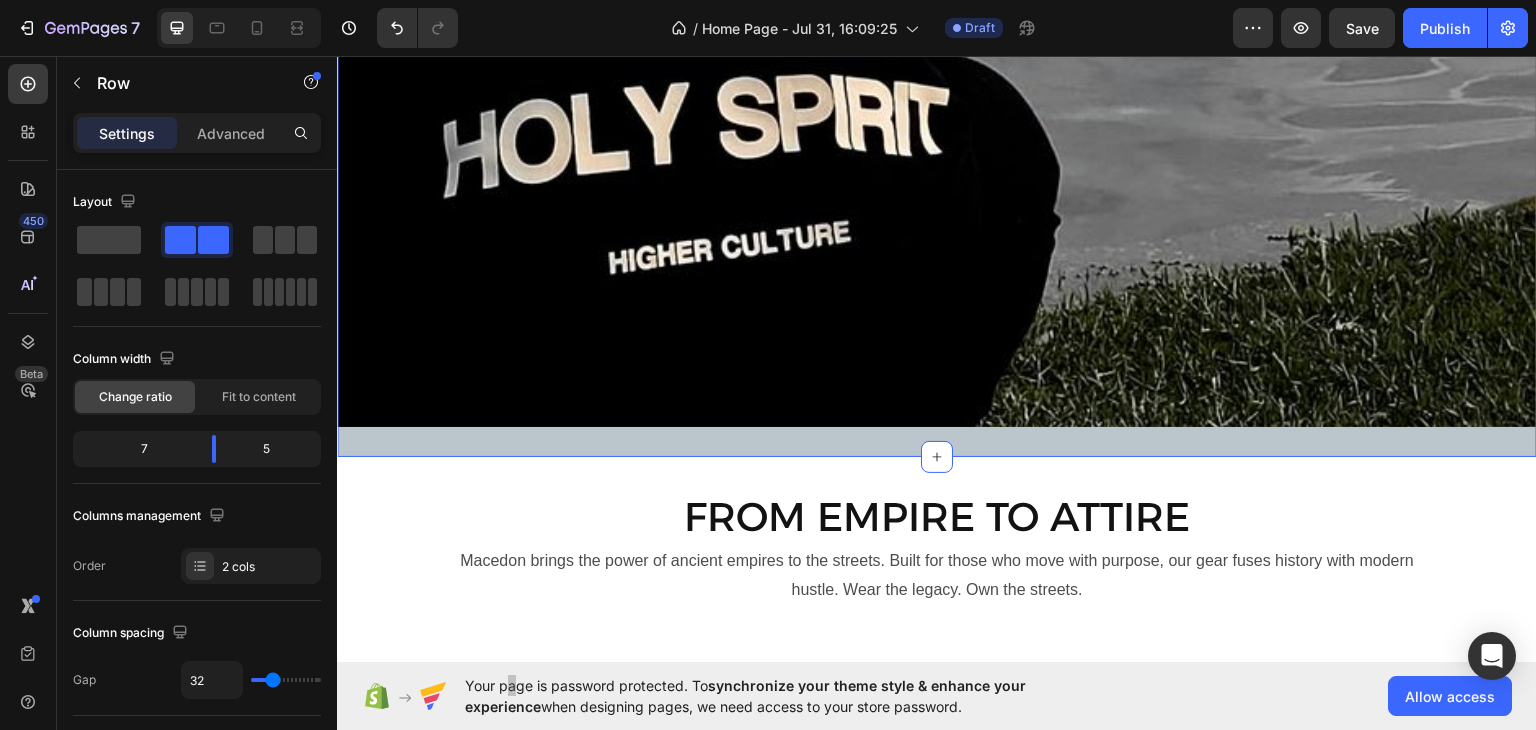 click on "Image Row Section 1   You can create reusable sections Create Theme Section AI Content Write with GemAI What would you like to describe here? Tone and Voice Persuasive Product [PERSON] 2008 manchester united jersey Show more Generate" at bounding box center [937, -74] 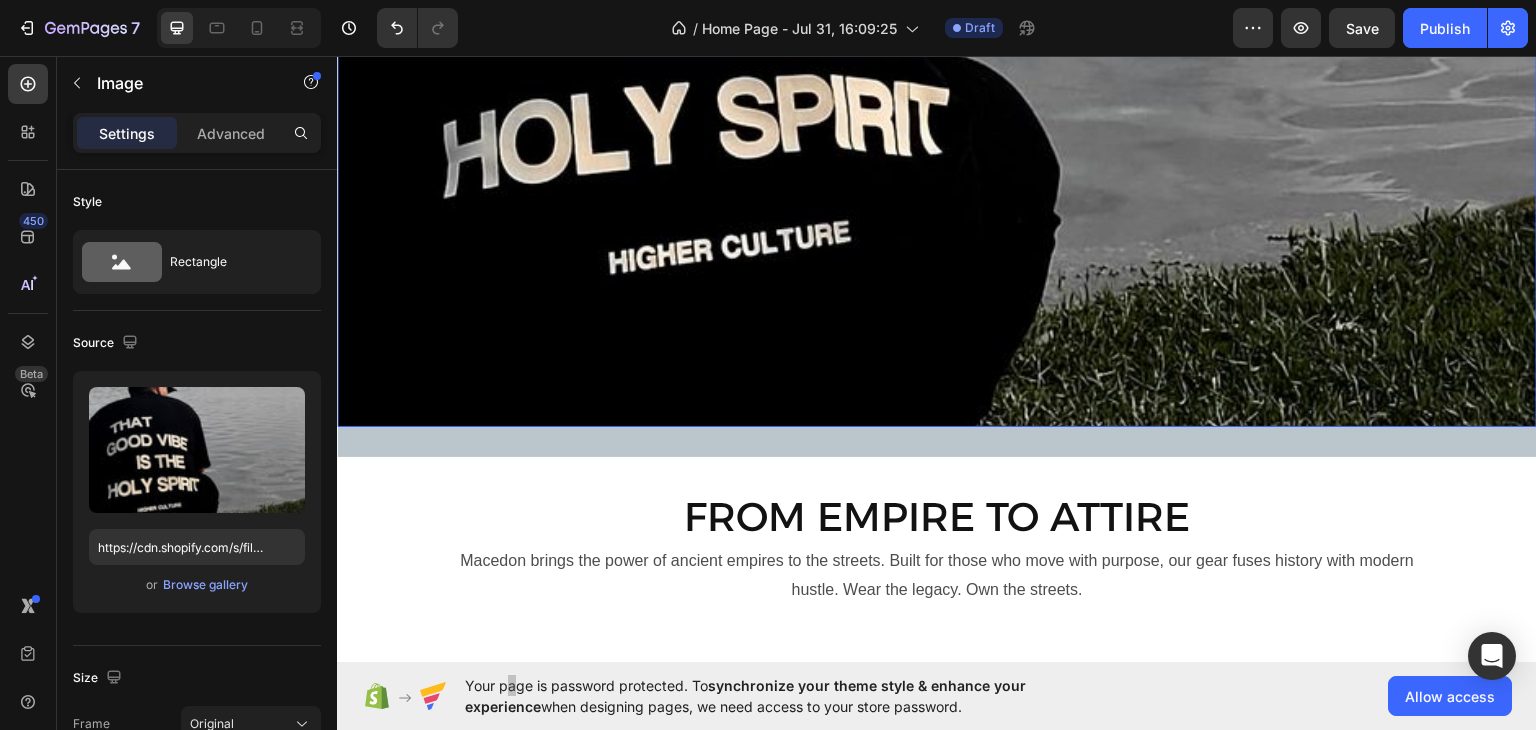 click at bounding box center (937, -74) 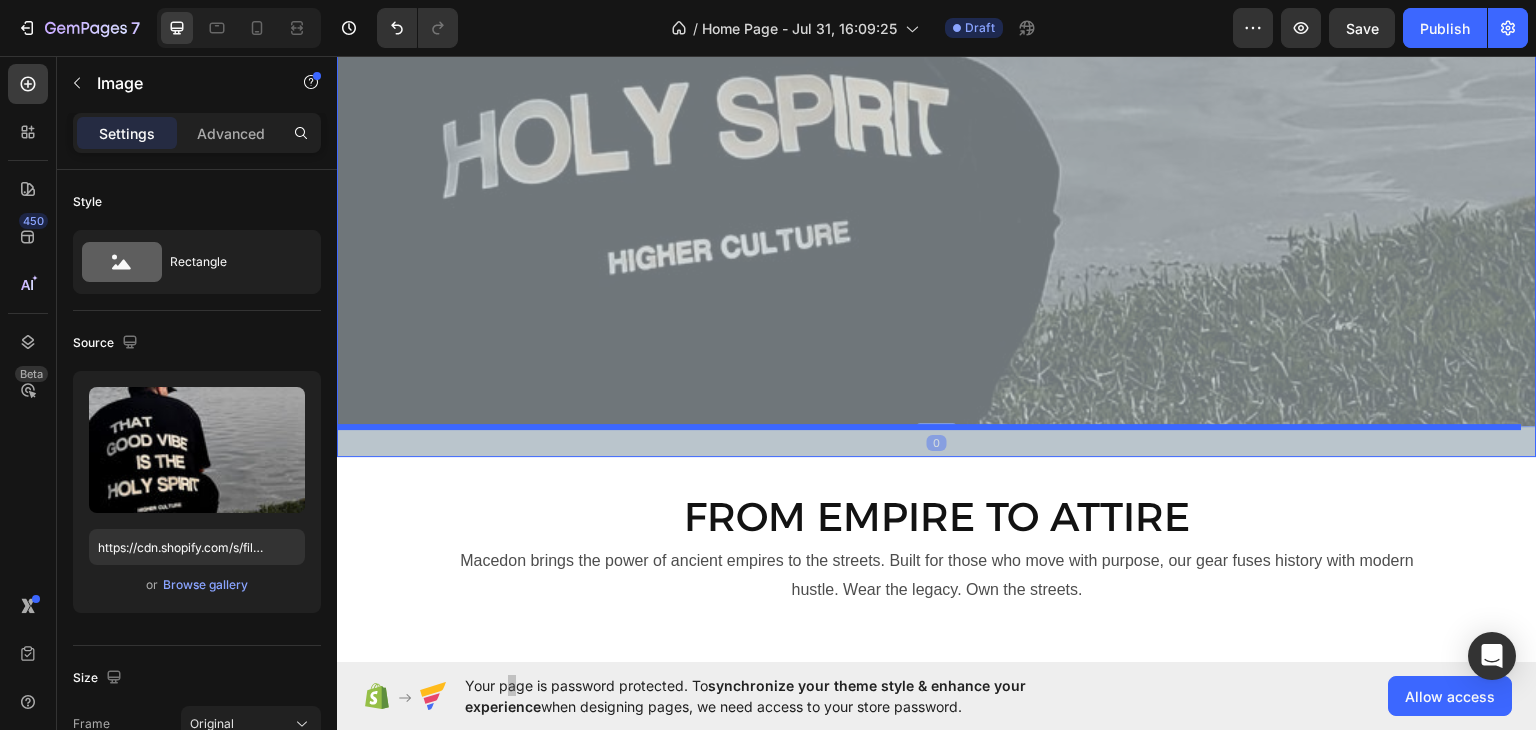 drag, startPoint x: 1002, startPoint y: 409, endPoint x: 1001, endPoint y: 429, distance: 20.024984 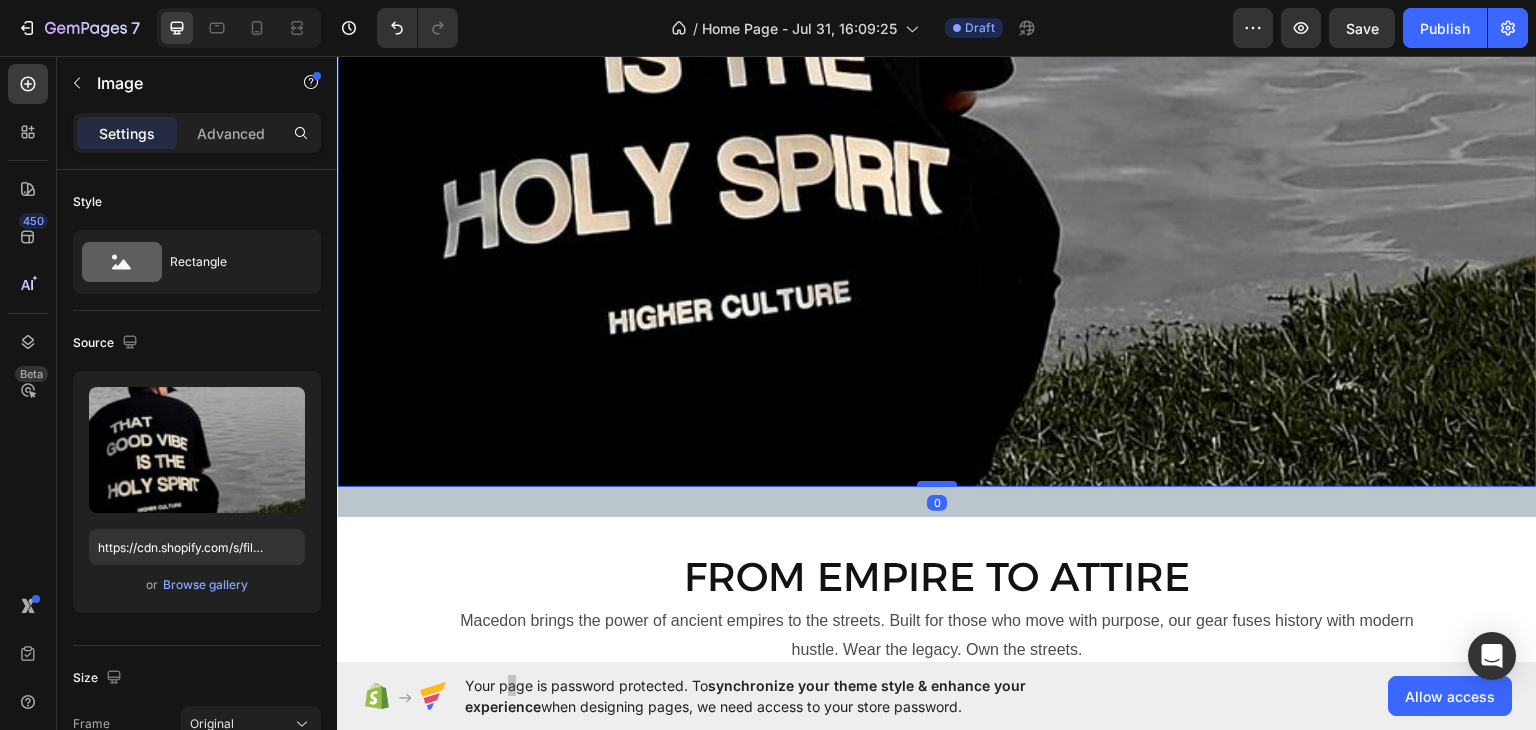 click at bounding box center (937, 483) 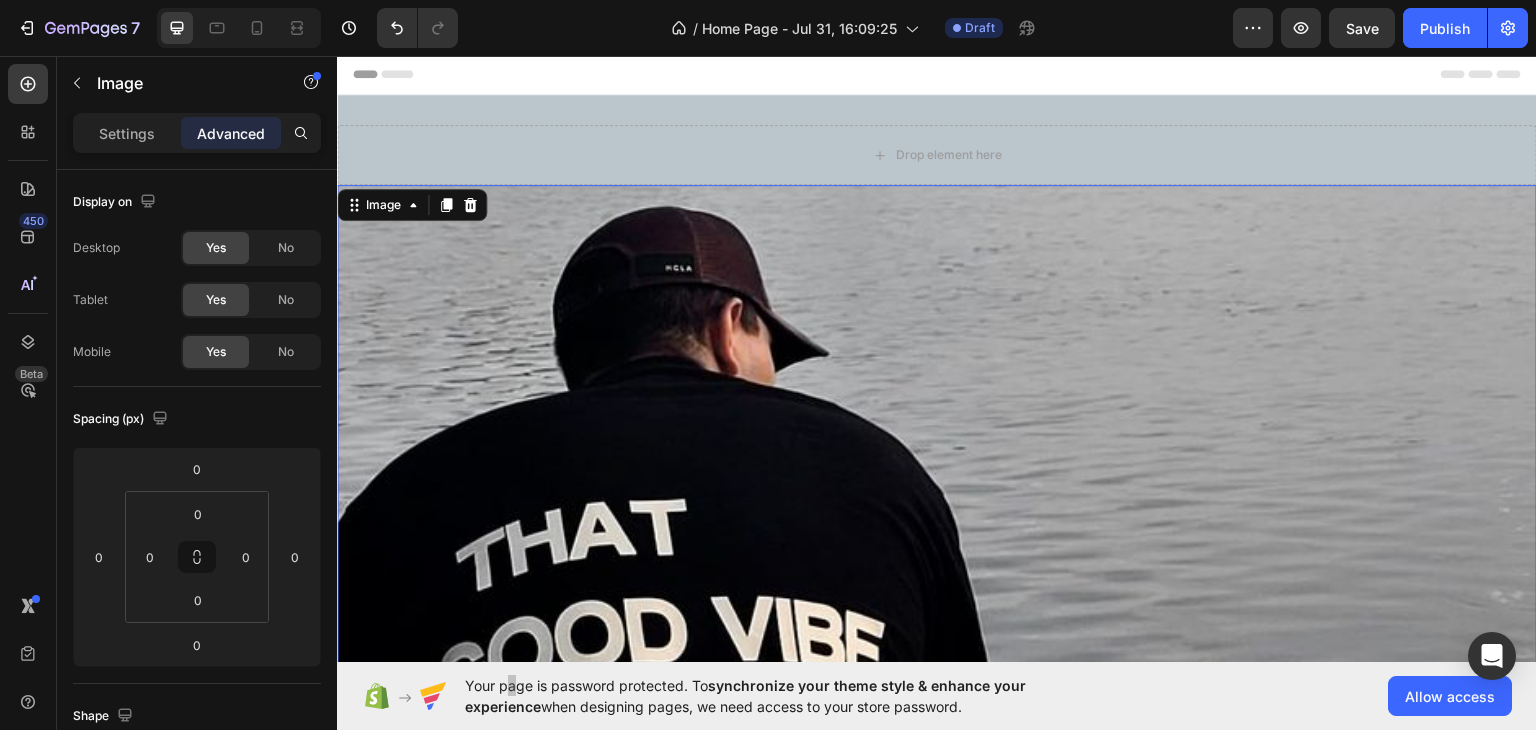 scroll, scrollTop: 0, scrollLeft: 0, axis: both 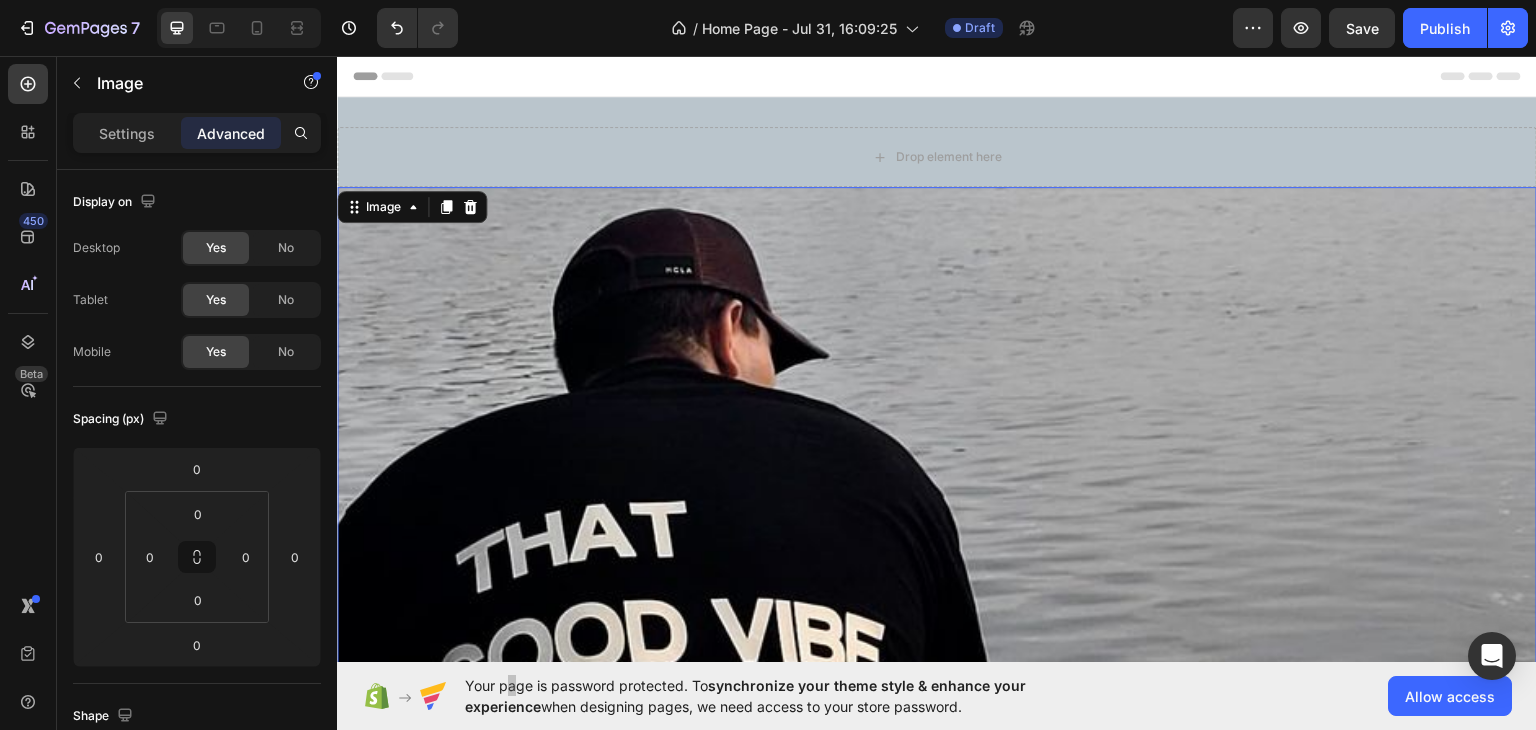 click at bounding box center (937, 686) 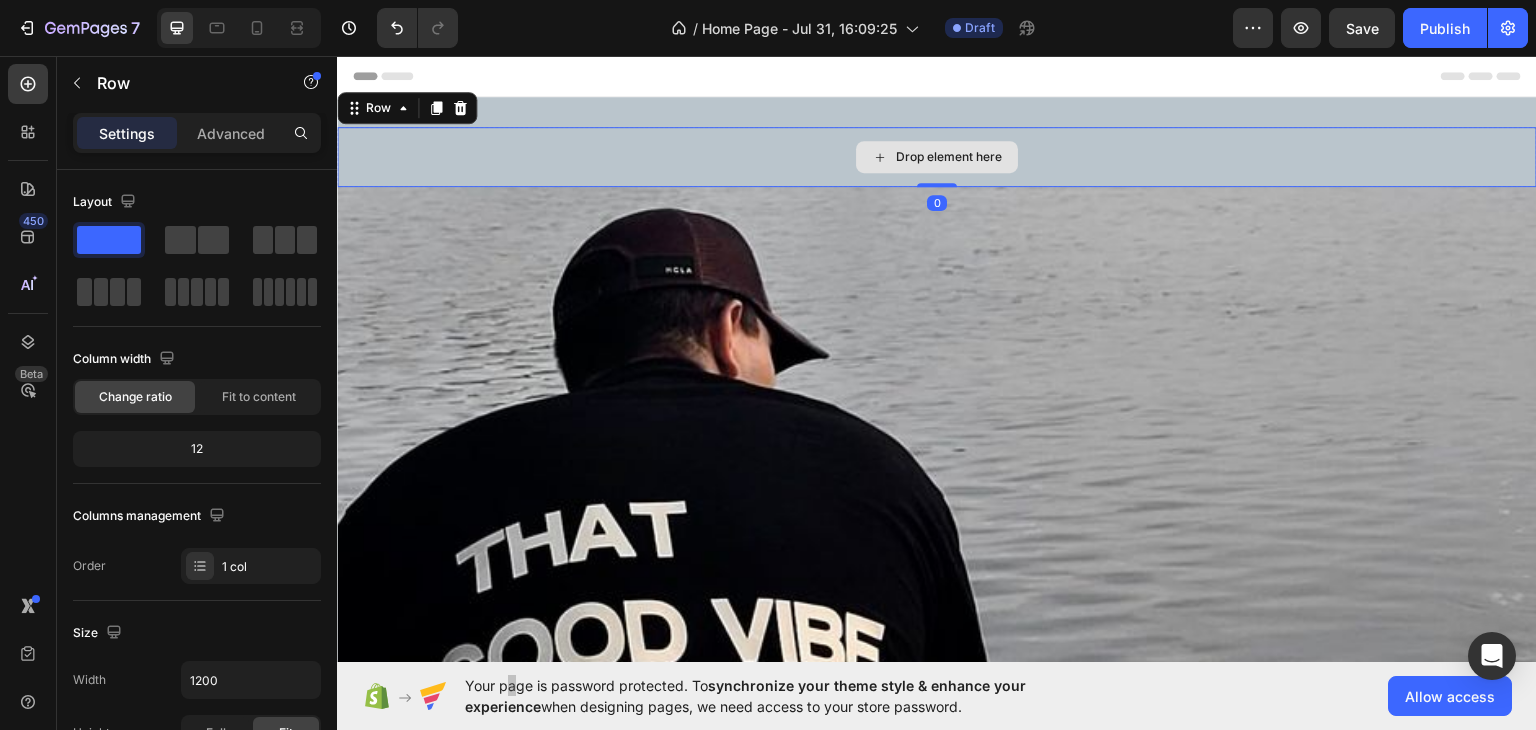 click on "Drop element here" at bounding box center [937, 156] 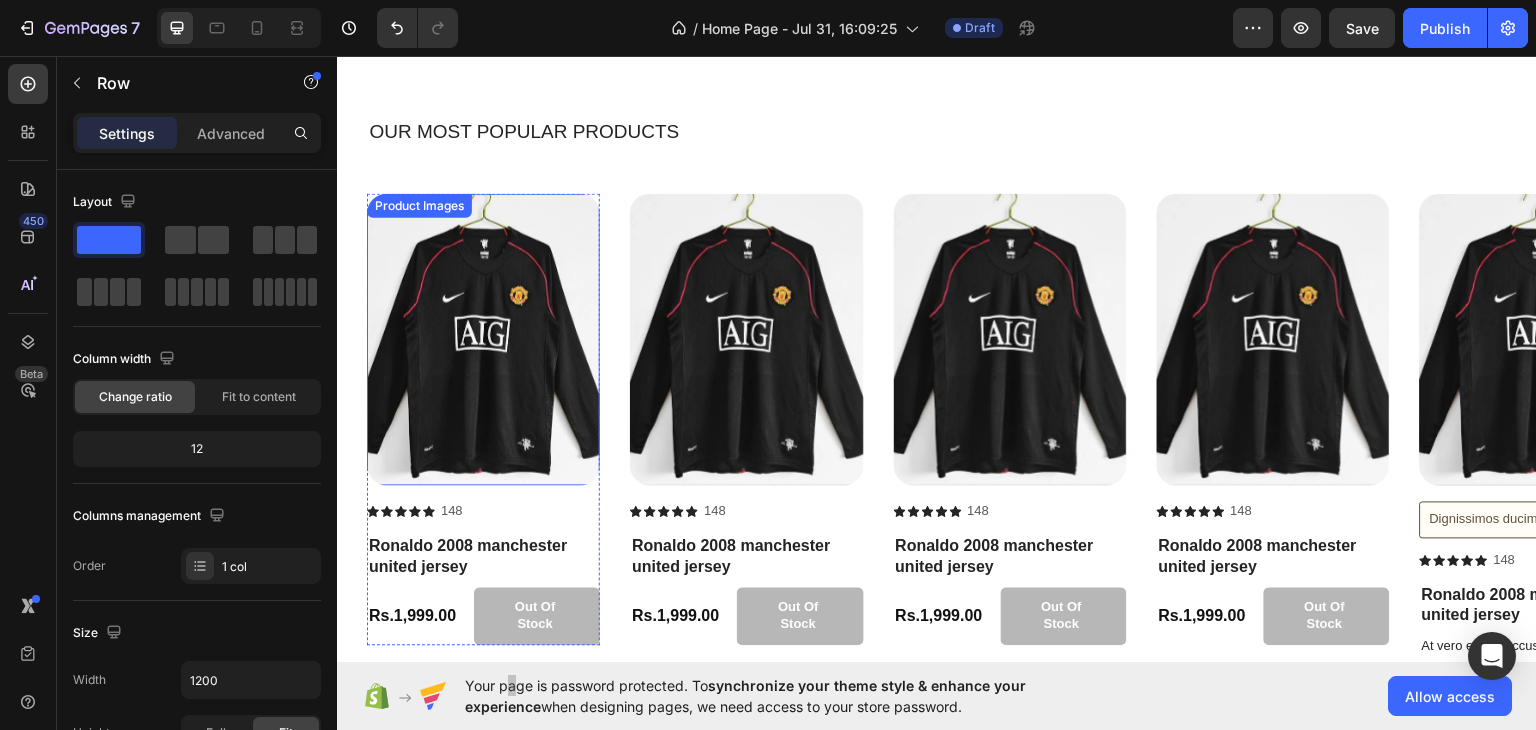 scroll, scrollTop: 1200, scrollLeft: 0, axis: vertical 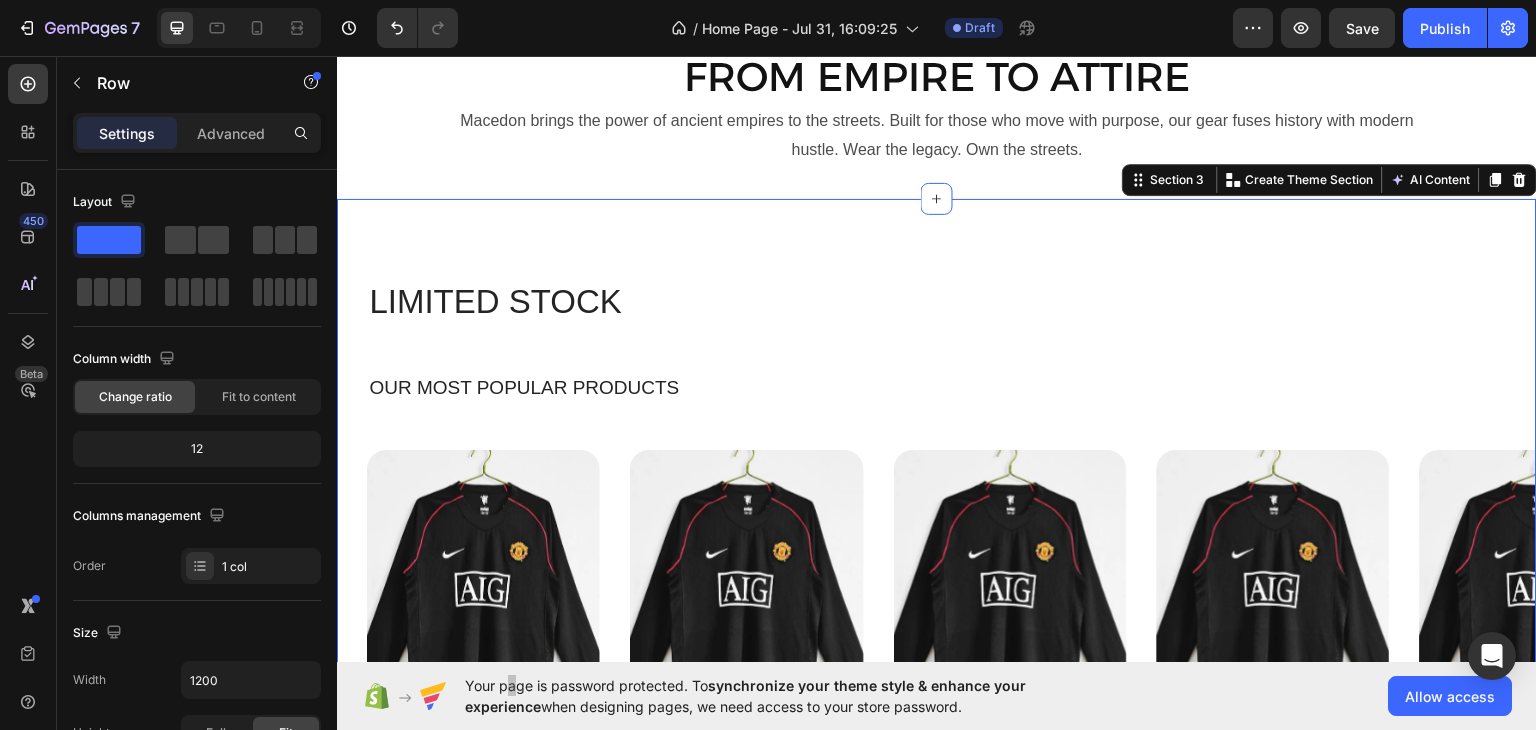 click on "LIMITED STOCK Heading OUR MOST POPULAR PRODUCTS Text Block Row Row Product Images Icon Icon Icon Icon Icon Icon List 148 Text Block Row [PERSON] 2008 manchester united jersey Product Title Rs.1,999.00 Product Price Product Price Out of stock Add to Cart Row Product Product Images Icon Icon Icon Icon Icon Icon List 148 Text Block Row [PERSON] 2008 manchester united jersey Product Title Rs.1,999.00 Product Price Product Price Out of stock Add to Cart Row Product Product Images Icon Icon Icon Icon Icon Icon List 148 Text Block Row [PERSON] 2008 manchester united jersey Product Title Rs.1,999.00 Product Price Product Price Out of stock Add to Cart Row Product Product Images Icon Icon Icon Icon Icon Icon List 148 Text Block Row [PERSON] 2008 manchester united jersey Product Title Rs.1,999.00 Product Price Product Price Out of stock Add to Cart Row Product Product Images Dignissimos ducimus Button Icon Icon Icon Icon Icon Icon List 148 Text Block Row [PERSON] 2008 manchester united jersey Product Title Text Block Row" at bounding box center (937, 752) 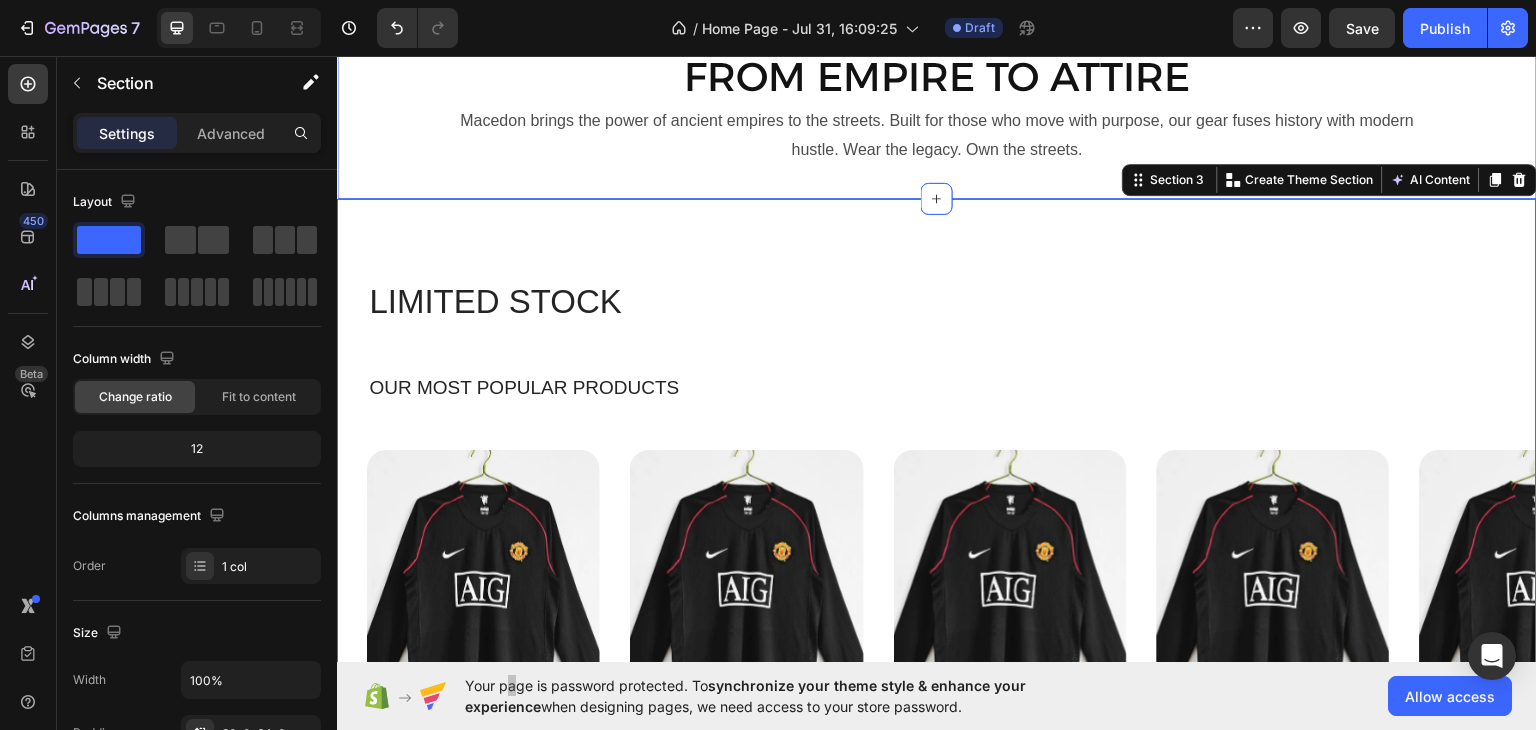click on "Macedon brings the power of ancient empires to the streets. Built for those who move with purpose, our gear fuses history with modern hustle. Wear the legacy. Own the streets." at bounding box center [937, 135] 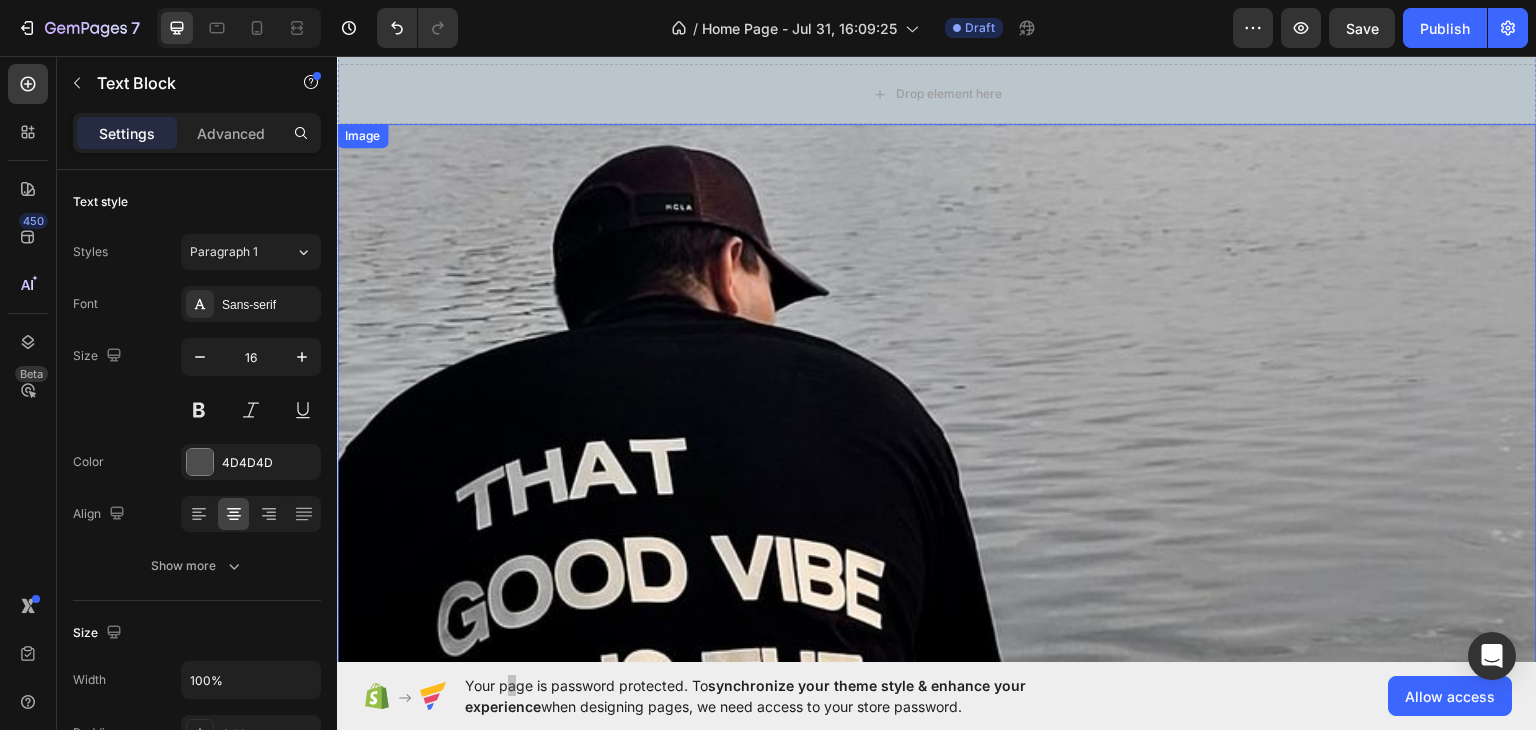 scroll, scrollTop: 0, scrollLeft: 0, axis: both 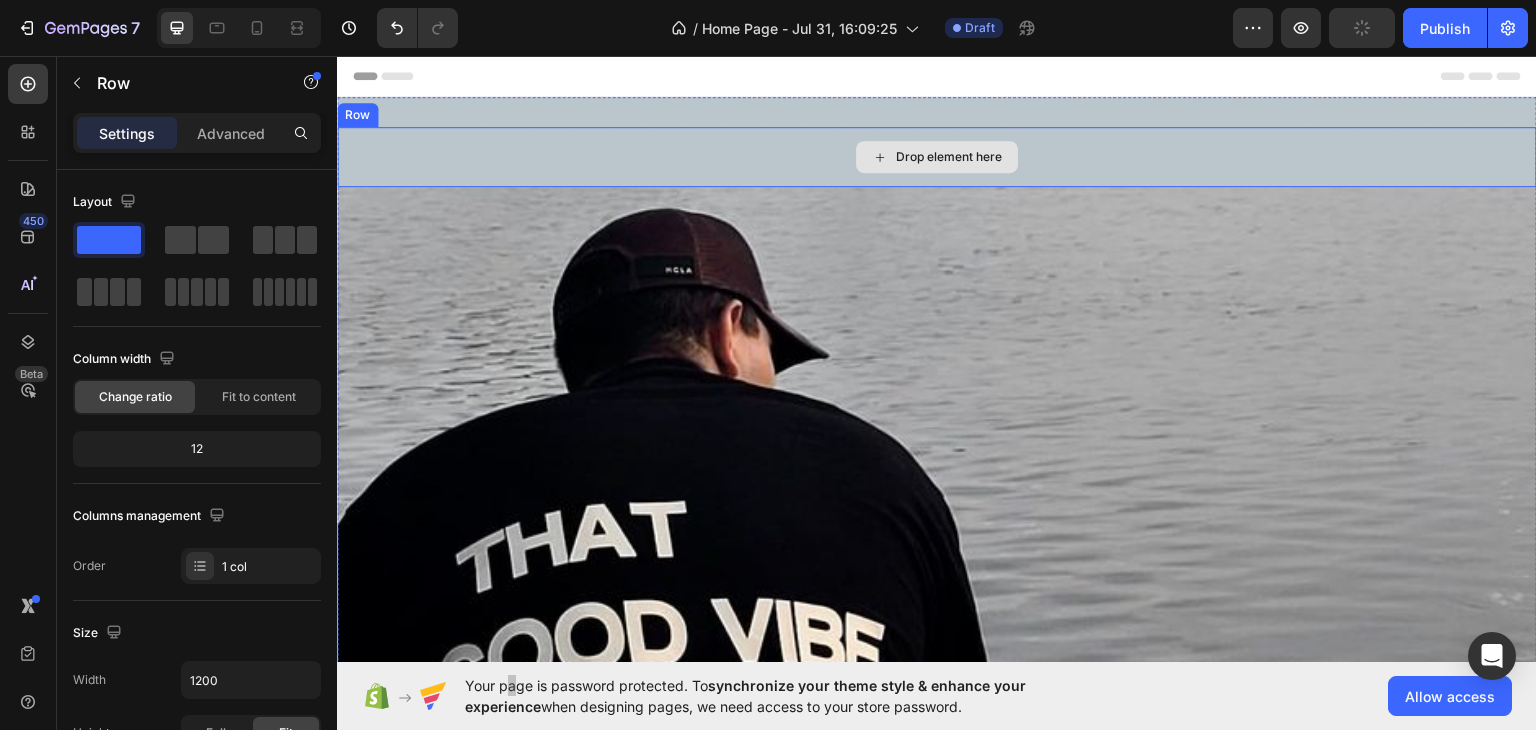 click on "Drop element here" at bounding box center [937, 156] 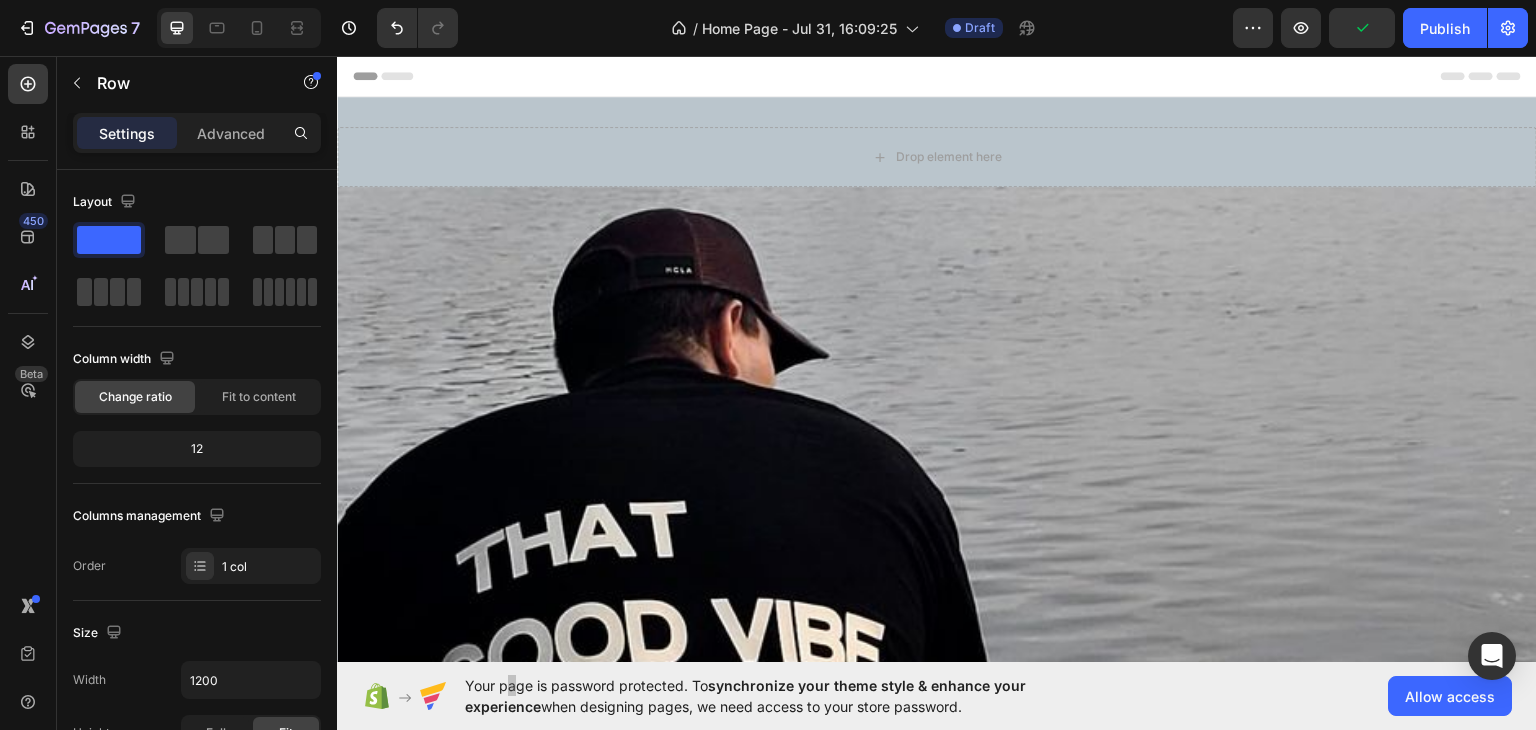 click on "Header" at bounding box center [937, 75] 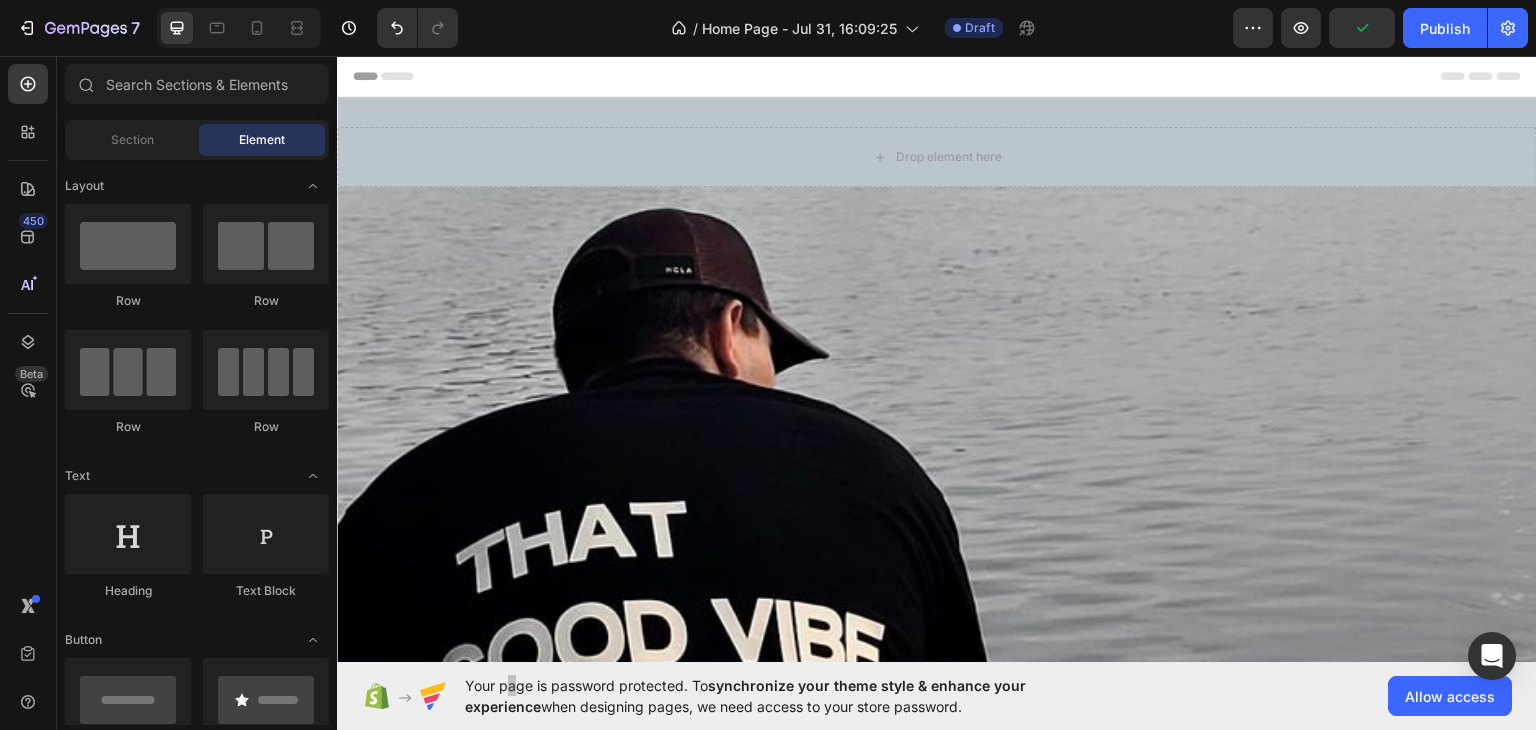 click on "Header" at bounding box center [394, 75] 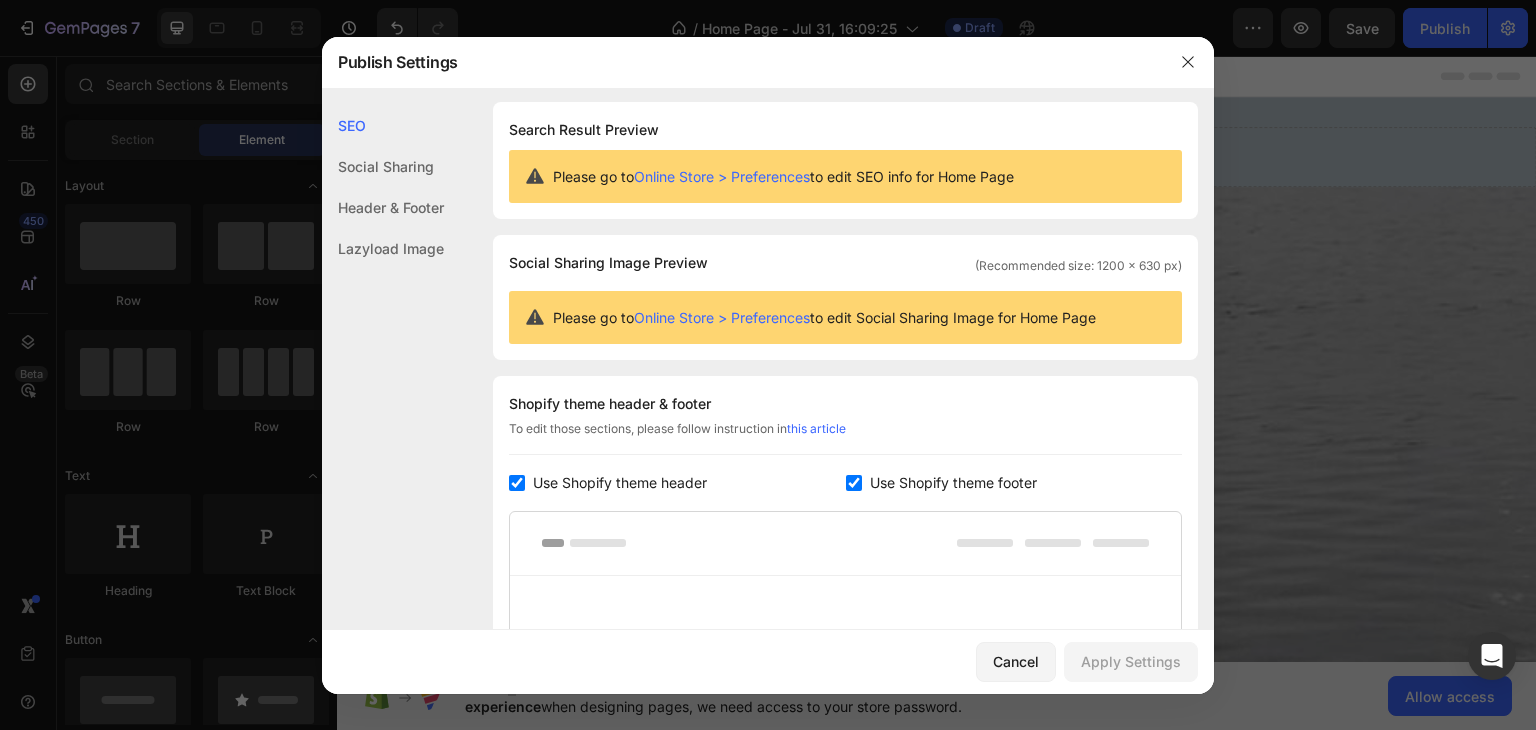 scroll, scrollTop: 0, scrollLeft: 0, axis: both 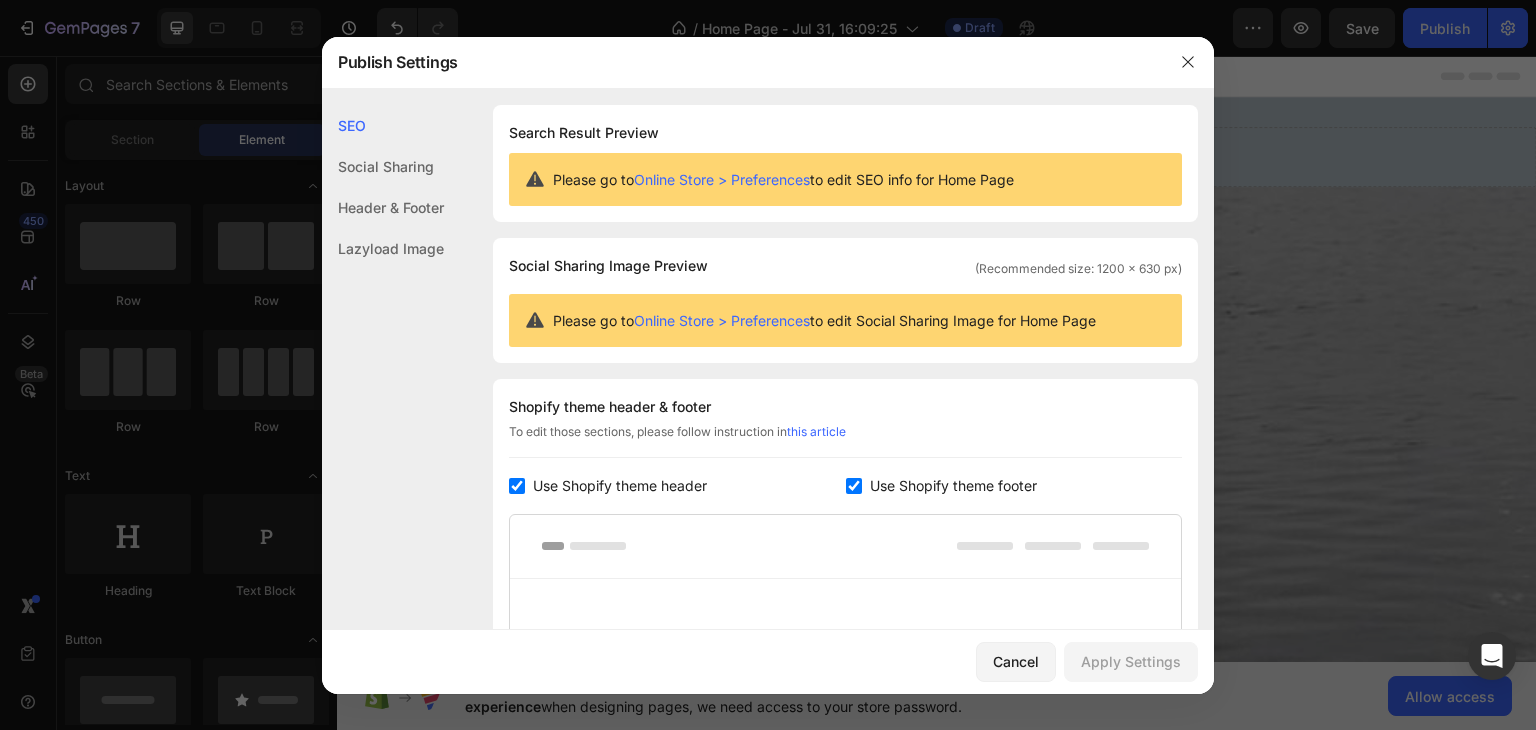 drag, startPoint x: 1170, startPoint y: 81, endPoint x: 849, endPoint y: 18, distance: 327.12384 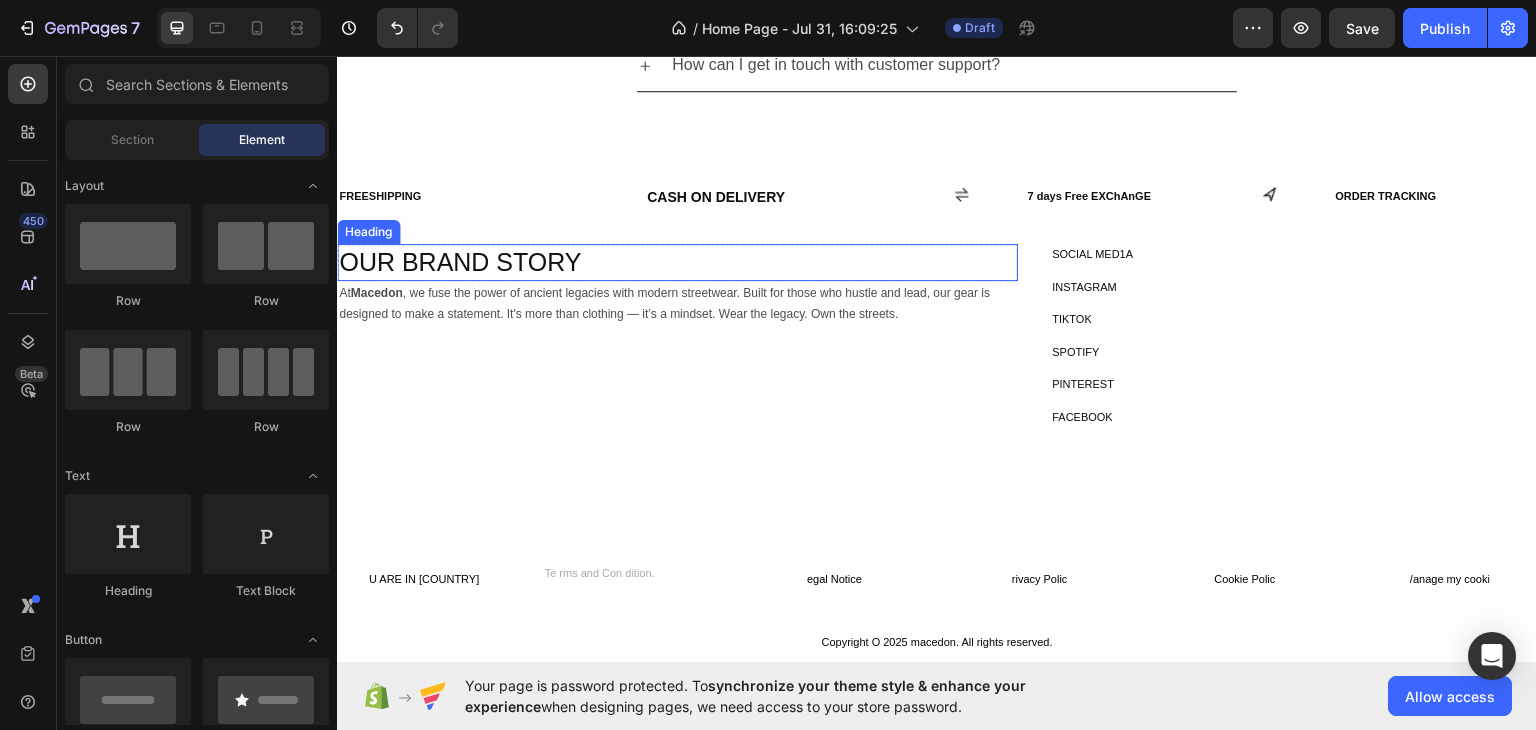 scroll, scrollTop: 2351, scrollLeft: 0, axis: vertical 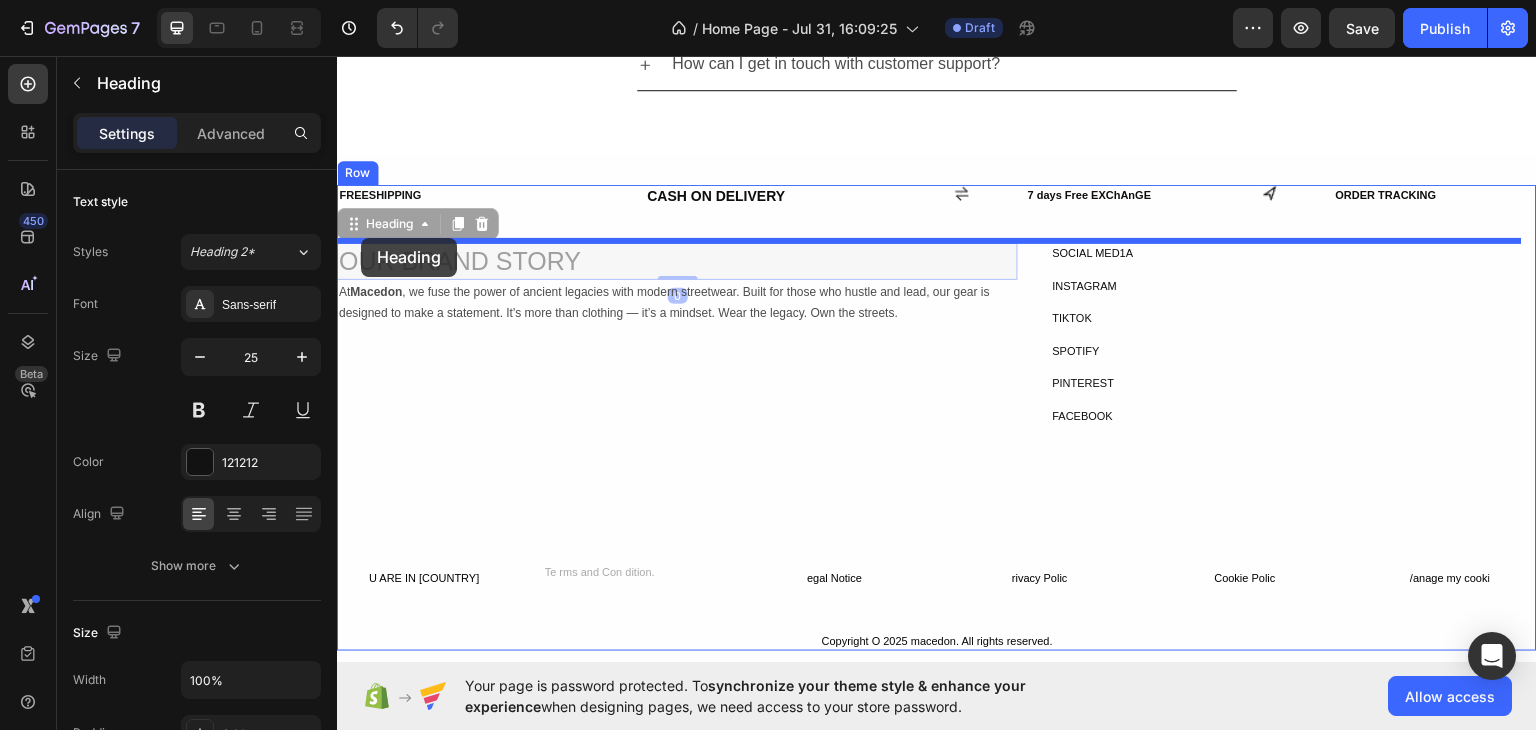 drag, startPoint x: 659, startPoint y: 251, endPoint x: 361, endPoint y: 237, distance: 298.32867 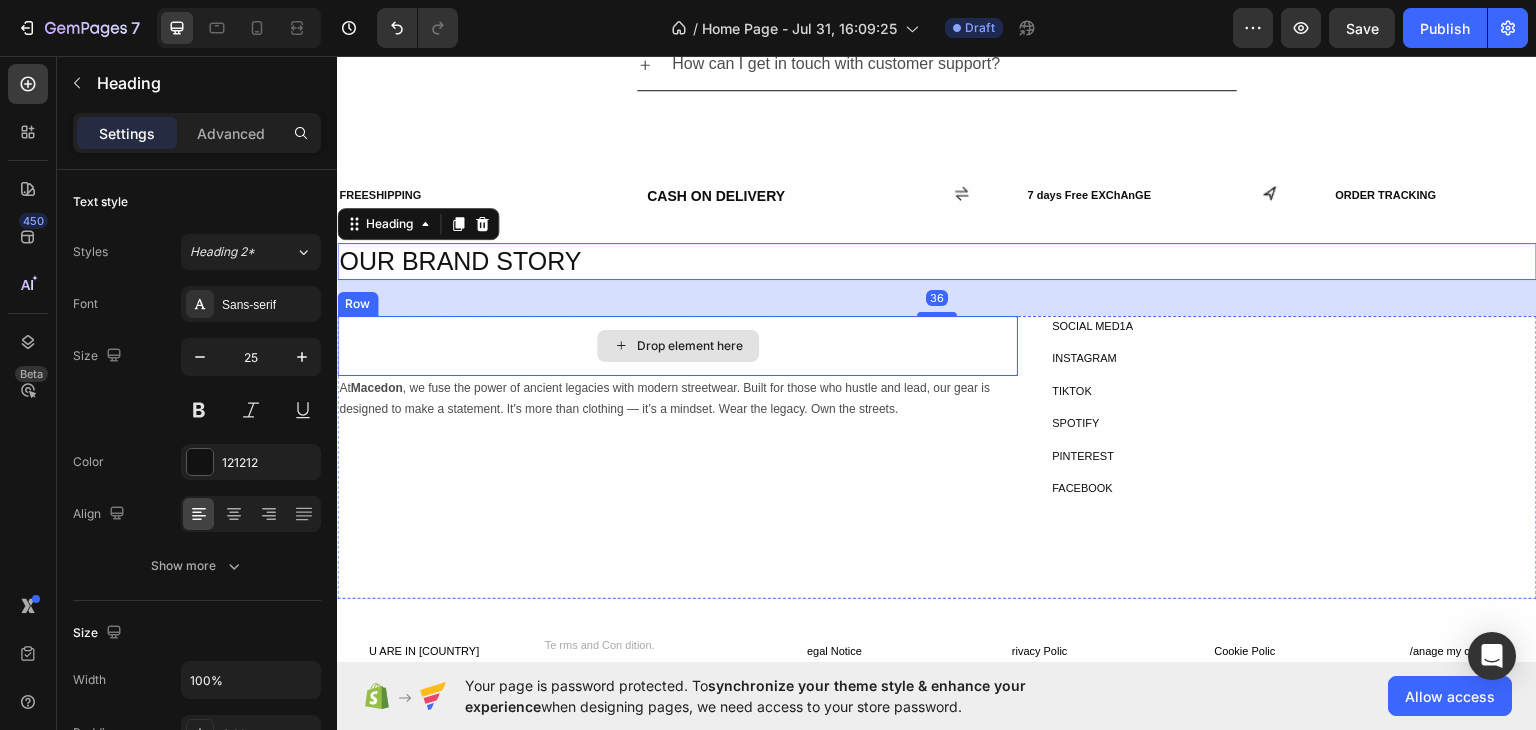 click on "36" at bounding box center (937, 297) 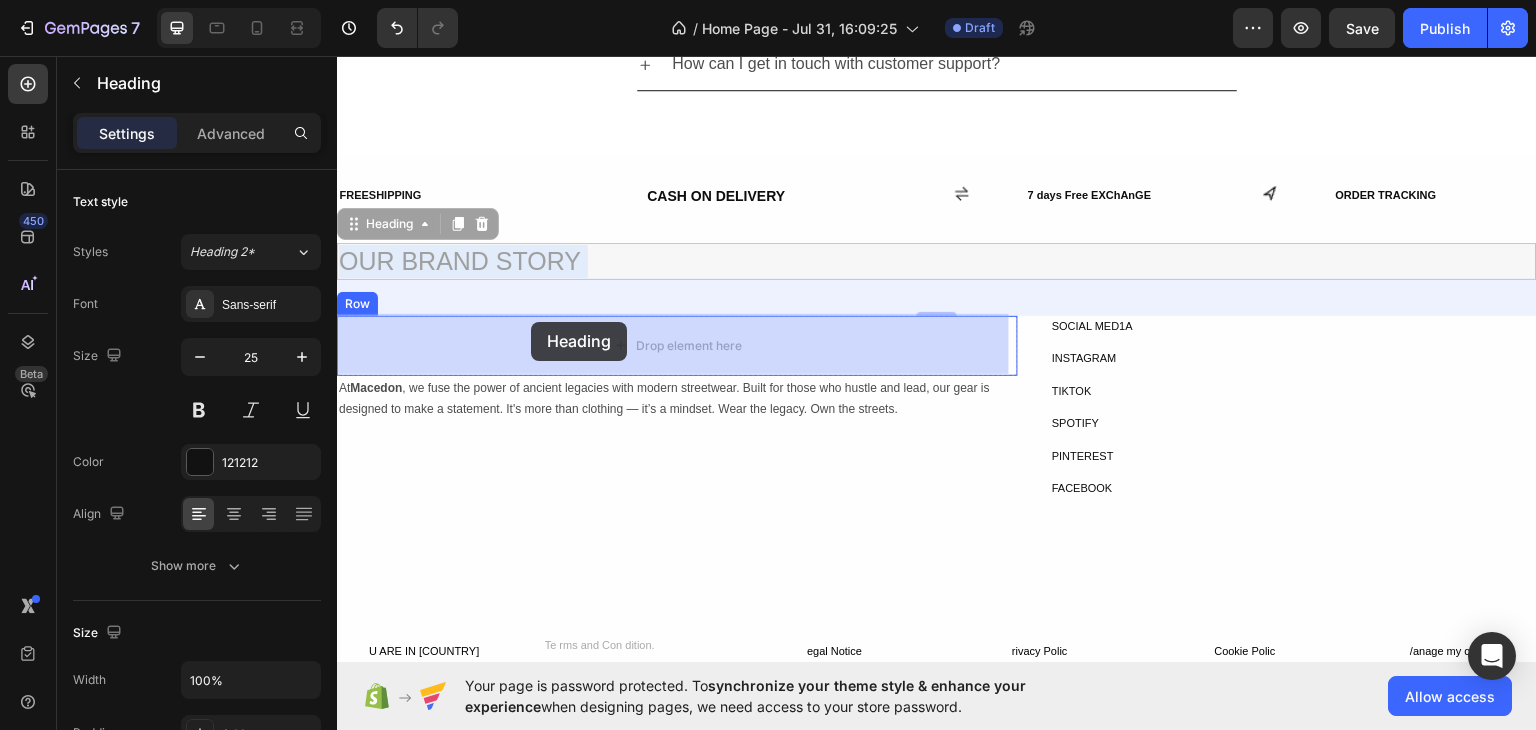 drag, startPoint x: 558, startPoint y: 246, endPoint x: 531, endPoint y: 322, distance: 80.65358 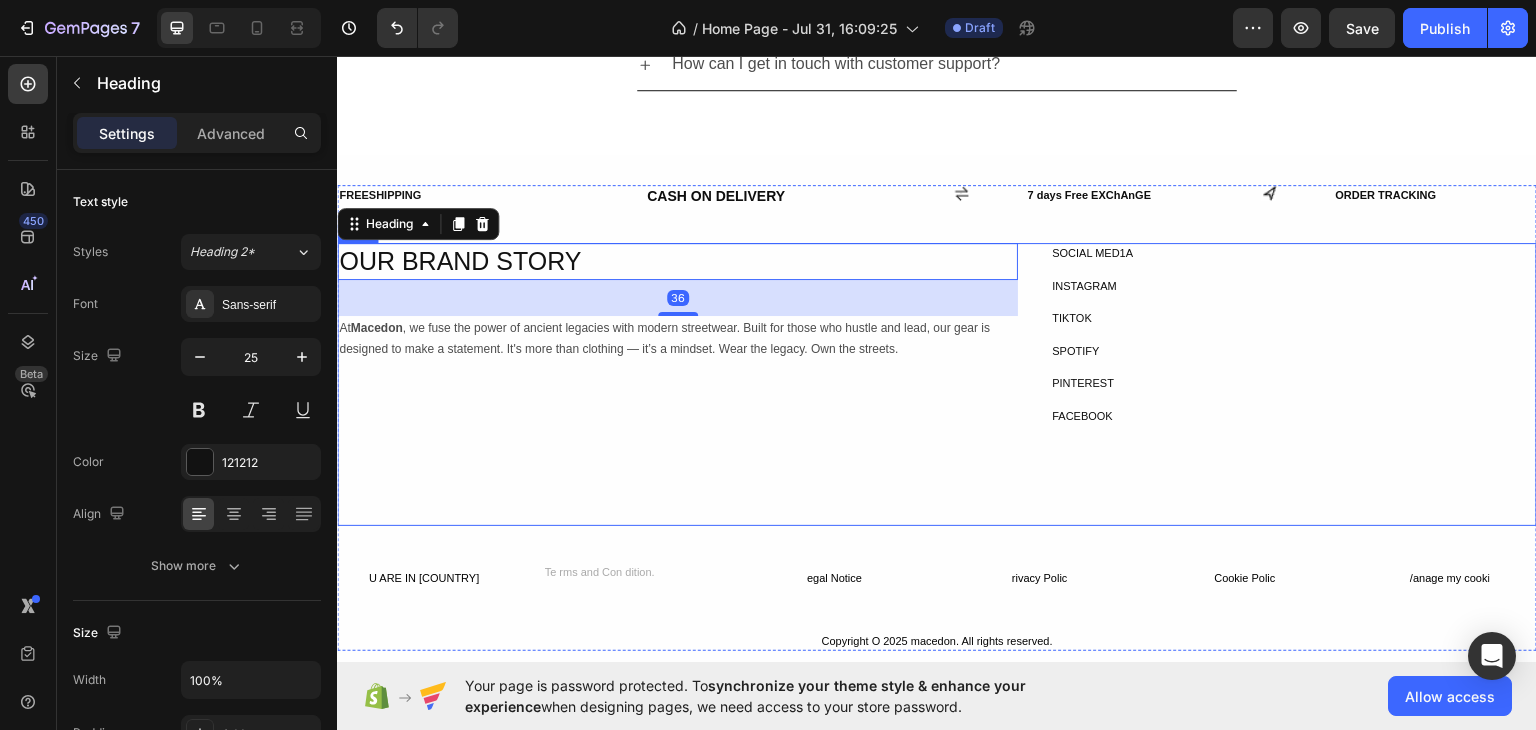 click on "OUR BRAND STORY Heading   36 Row At  Macedon , we fuse the power of ancient legacies with modern streetwear. Built for those who hustle and lead, our gear is designed to make a statement. It's more than clothing — it’s a mindset. Wear the legacy. Own the streets. Text Block" at bounding box center [677, 383] 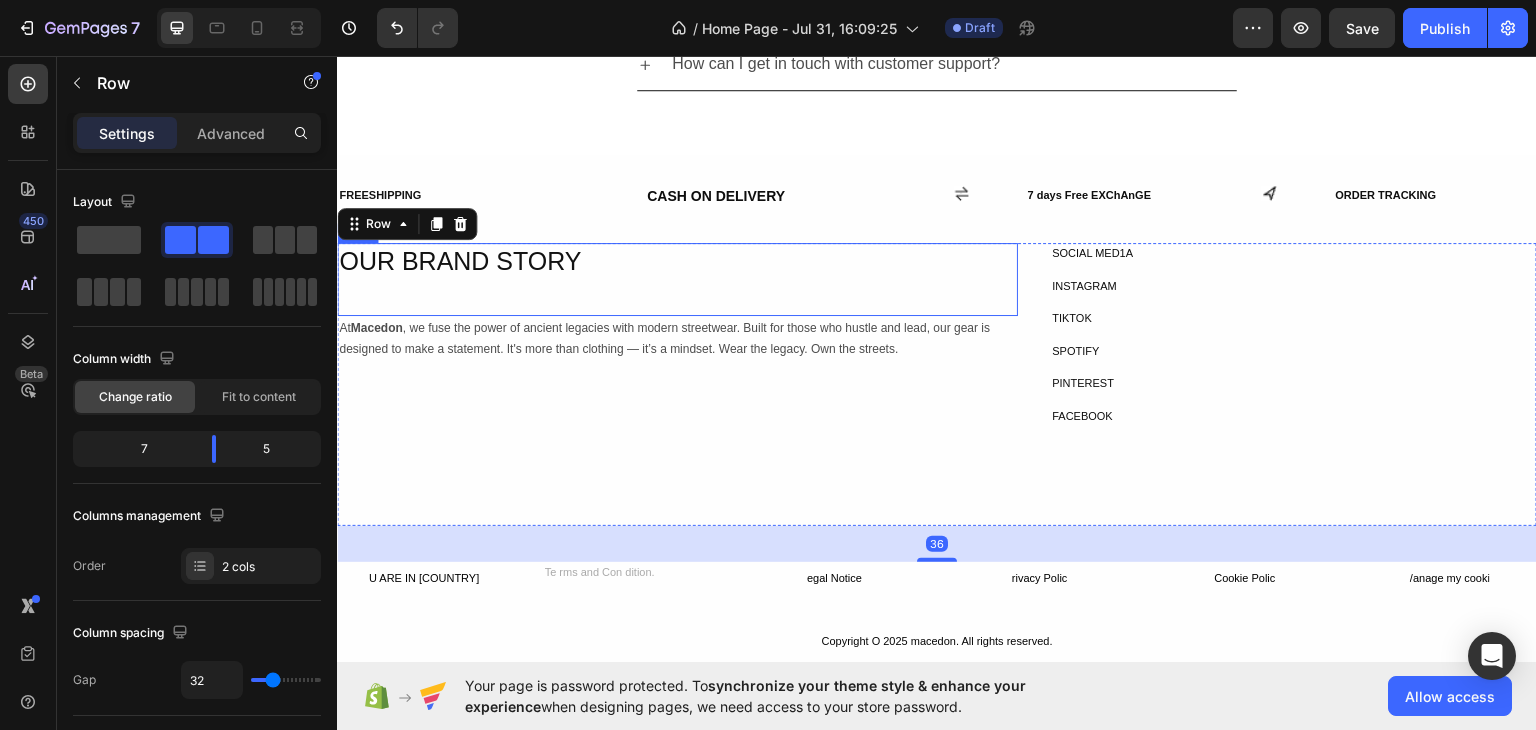 click on "OUR BRAND STORY Heading" at bounding box center [677, 278] 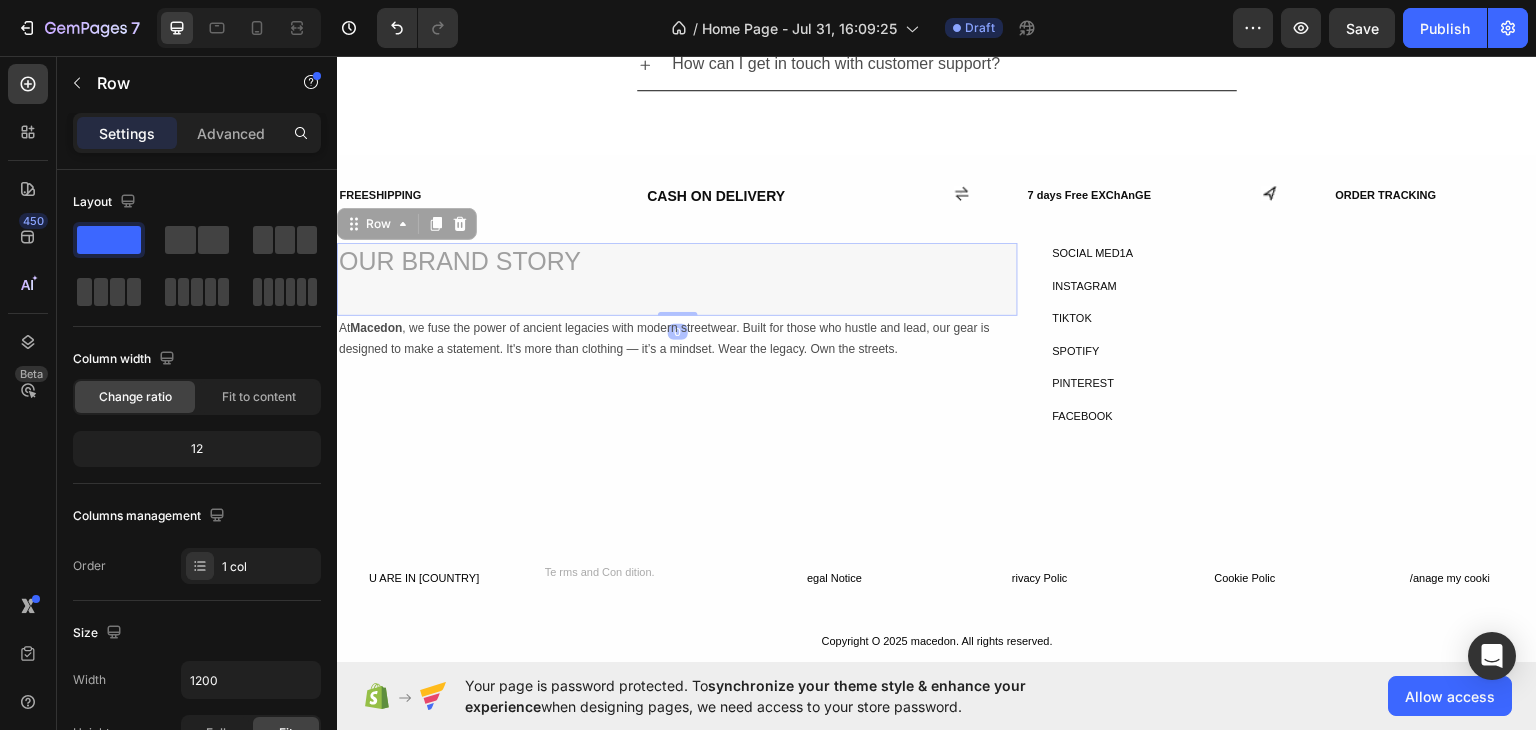 drag, startPoint x: 661, startPoint y: 306, endPoint x: 607, endPoint y: 261, distance: 70.292244 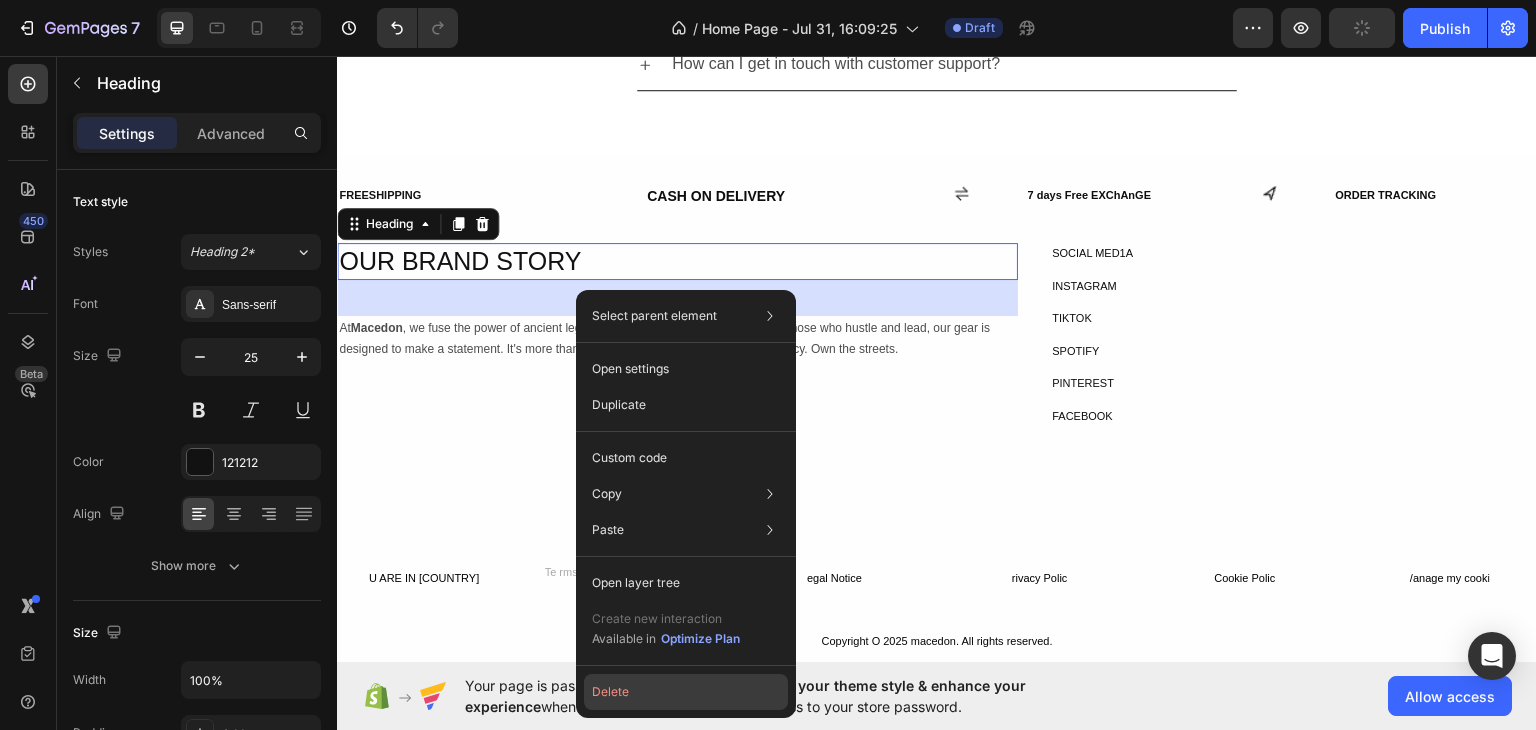 click on "Delete" 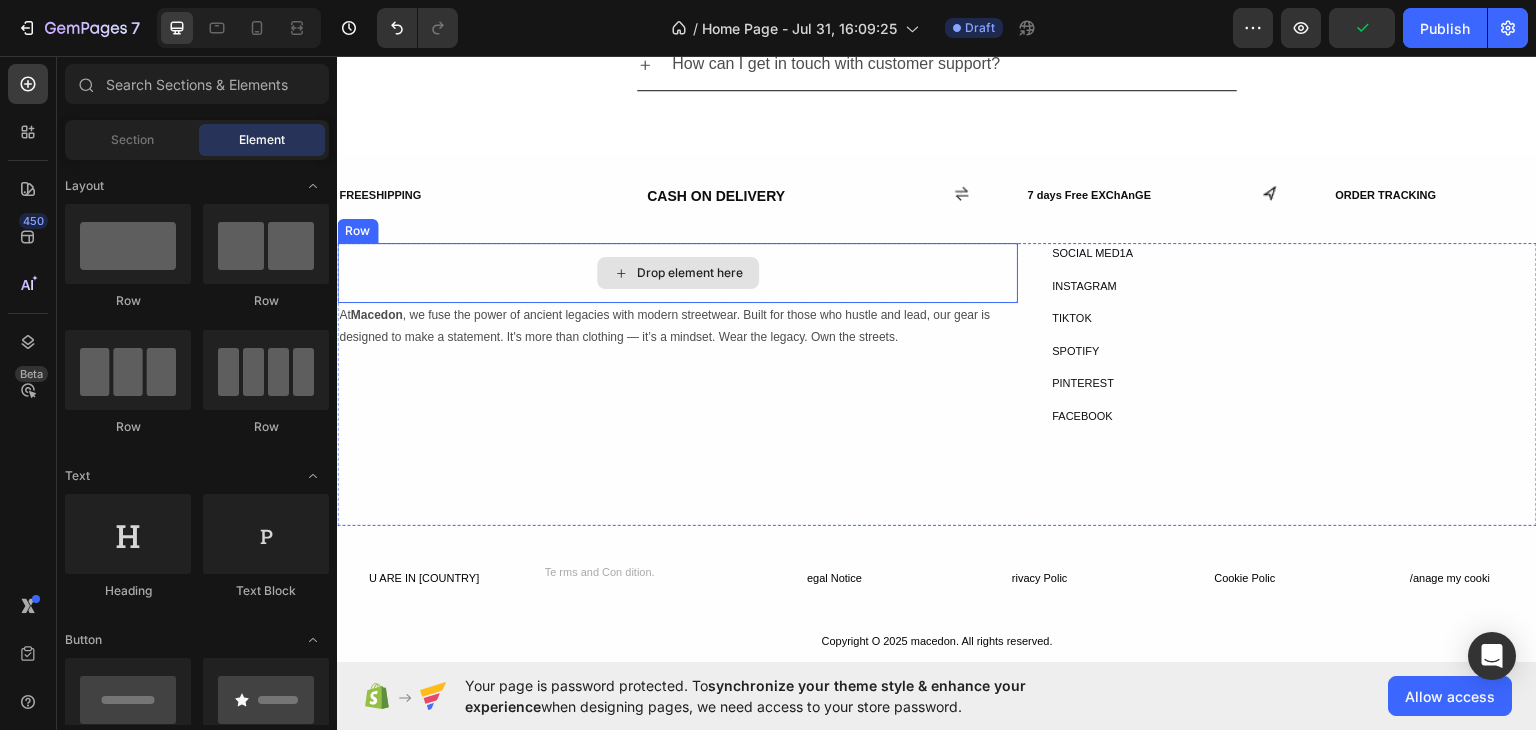 click on "Drop element here" at bounding box center (677, 272) 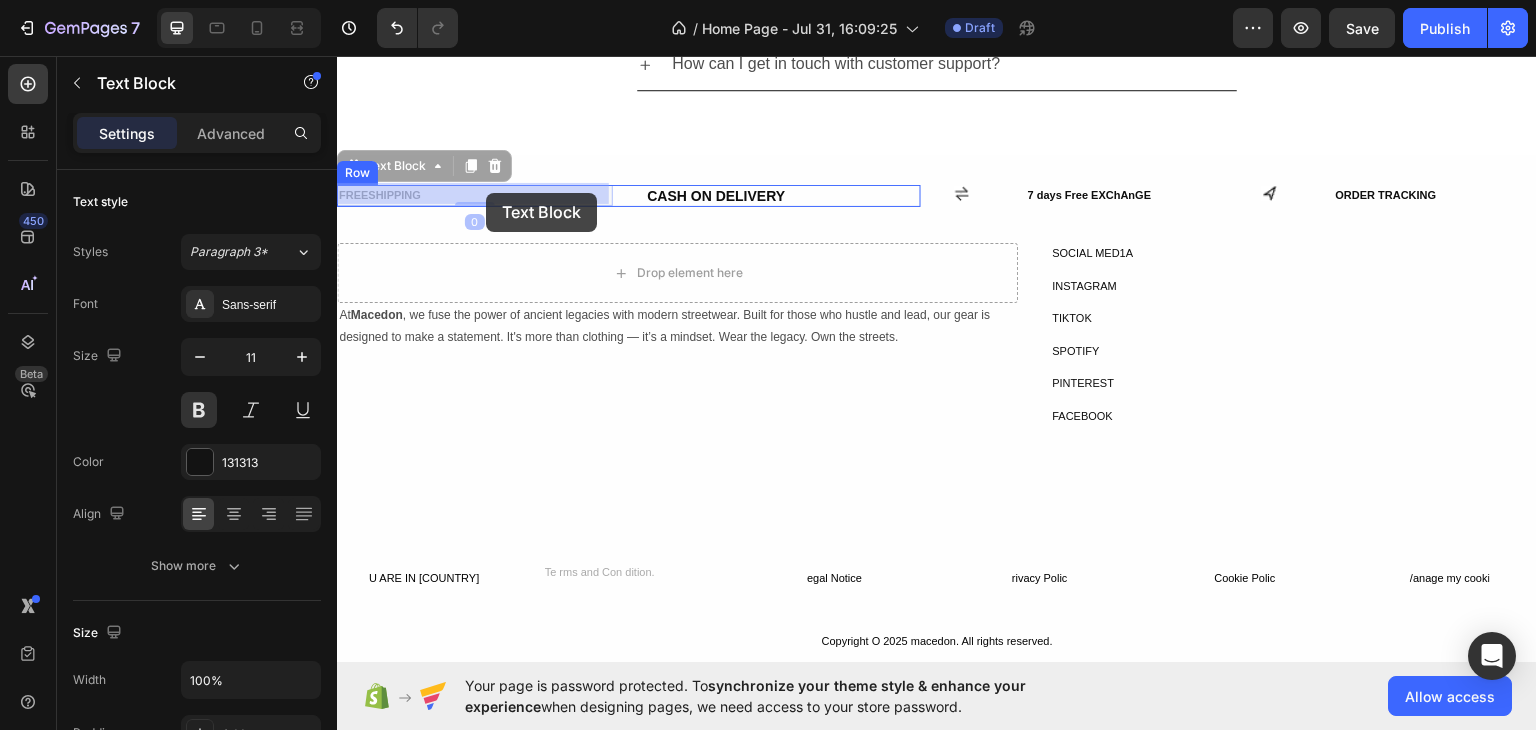 drag, startPoint x: 441, startPoint y: 192, endPoint x: 489, endPoint y: 192, distance: 48 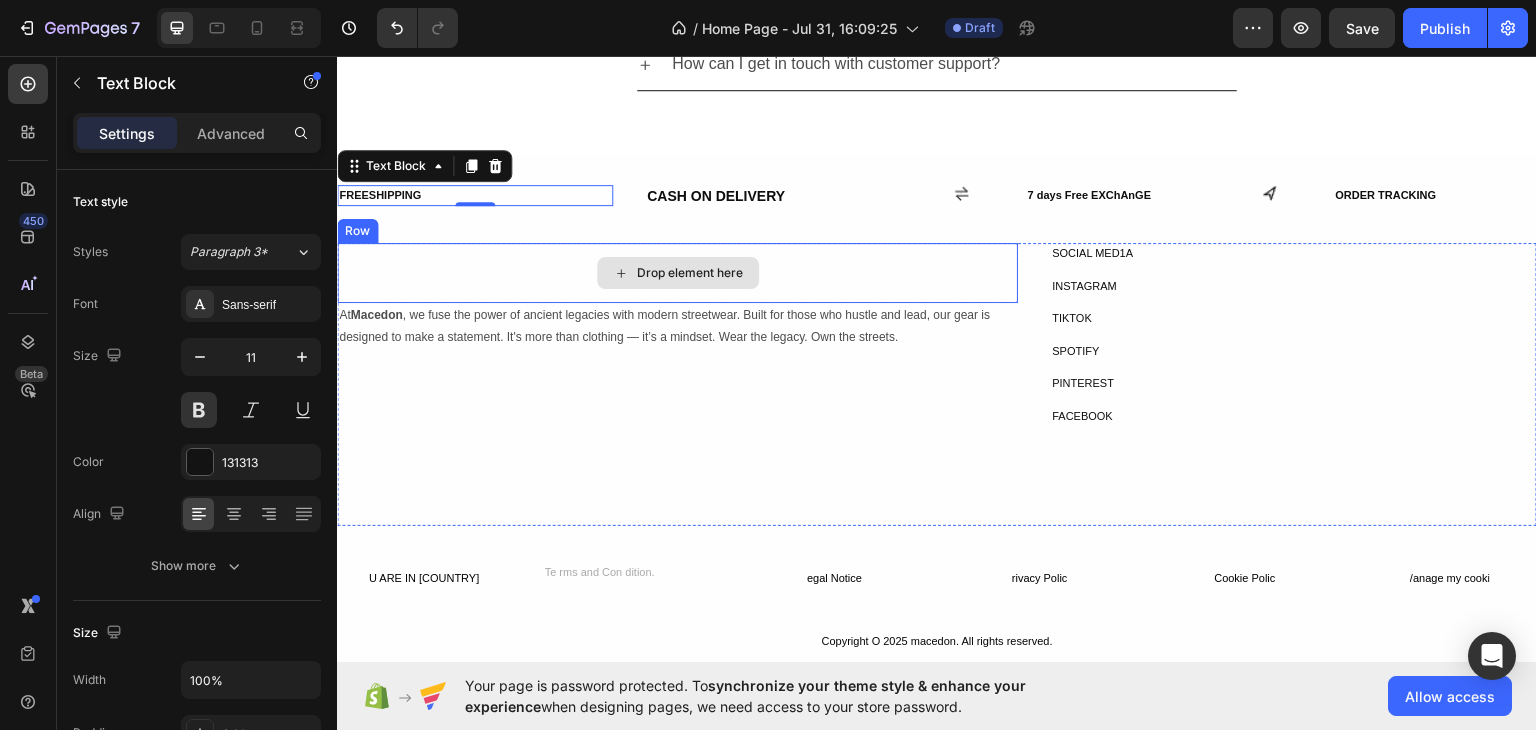 click on "Drop element here" at bounding box center (677, 272) 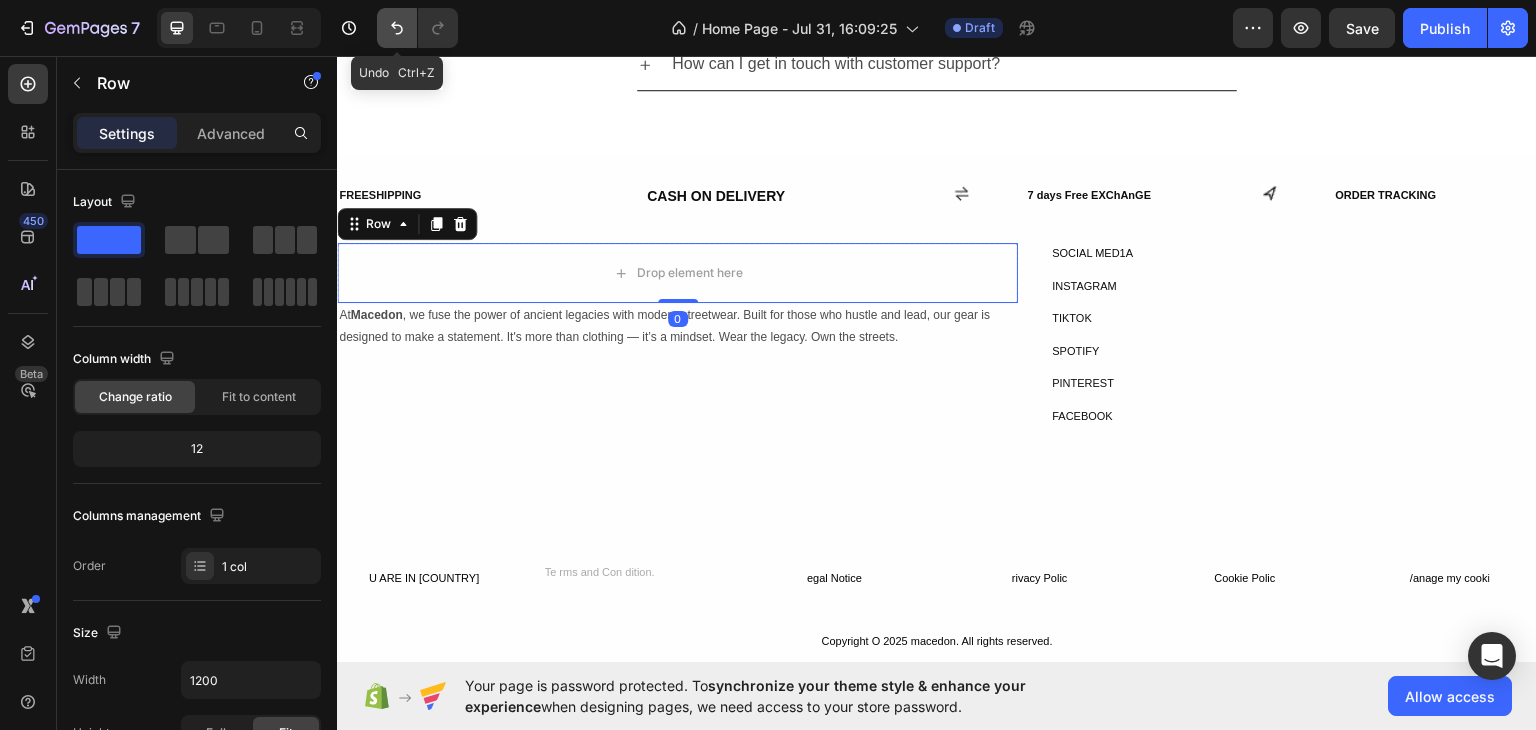 click 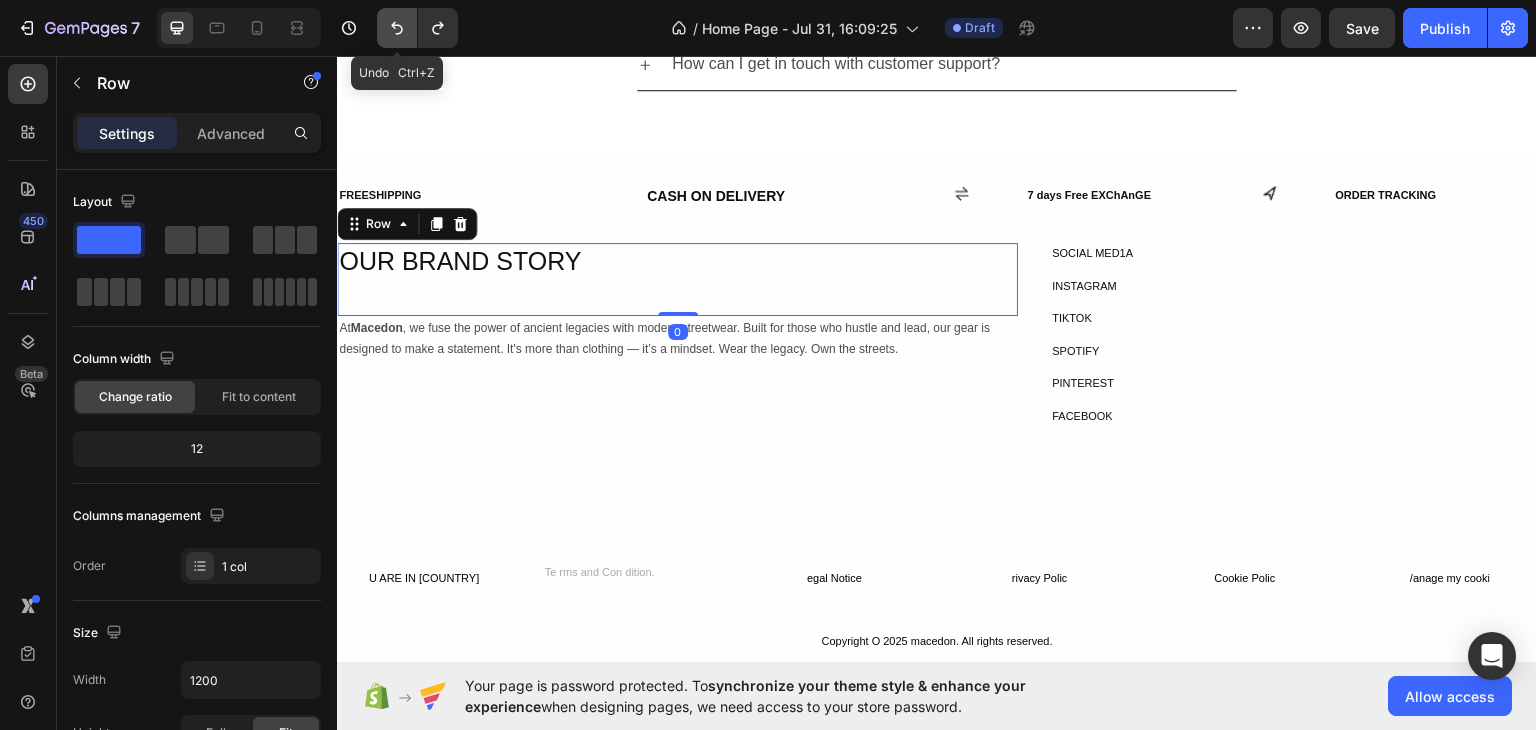 click 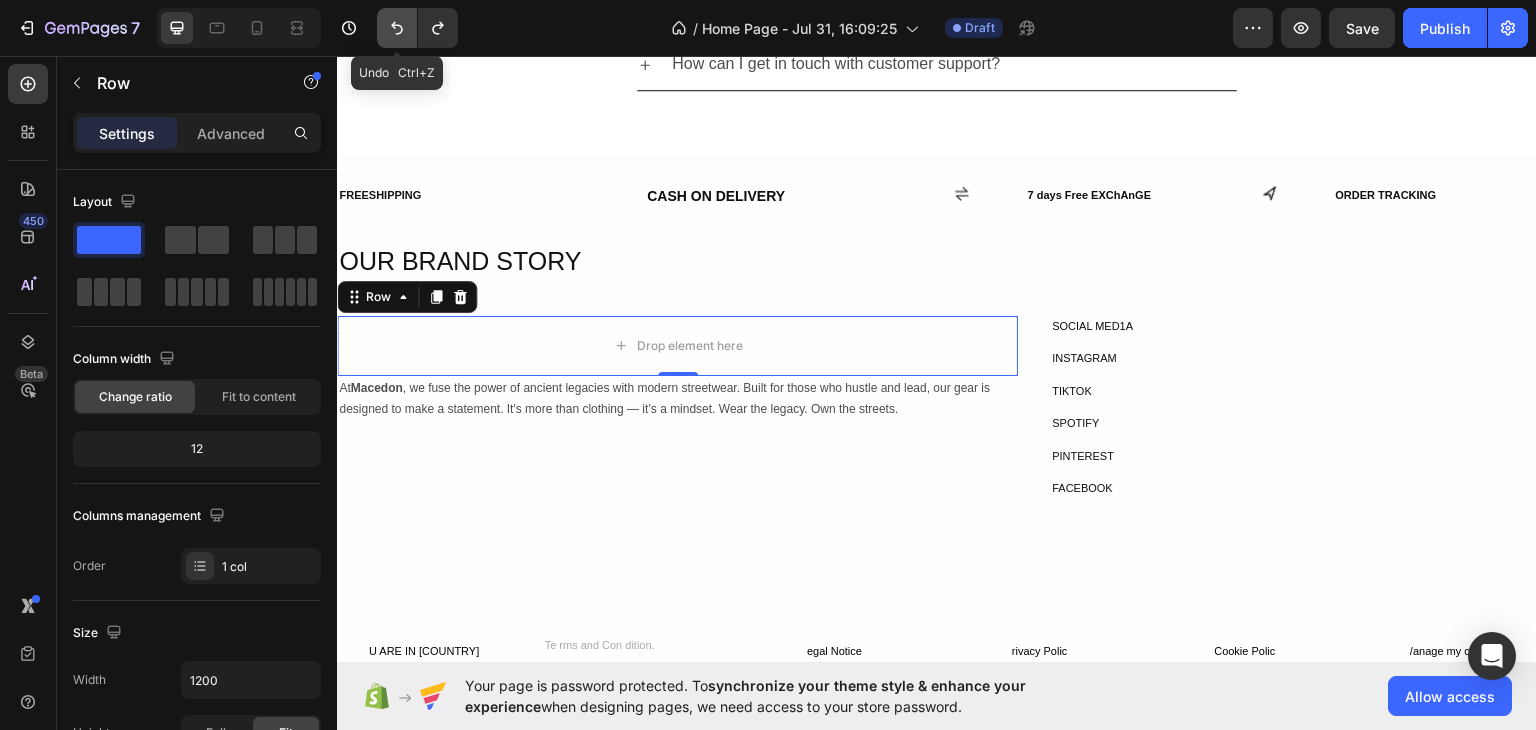 click 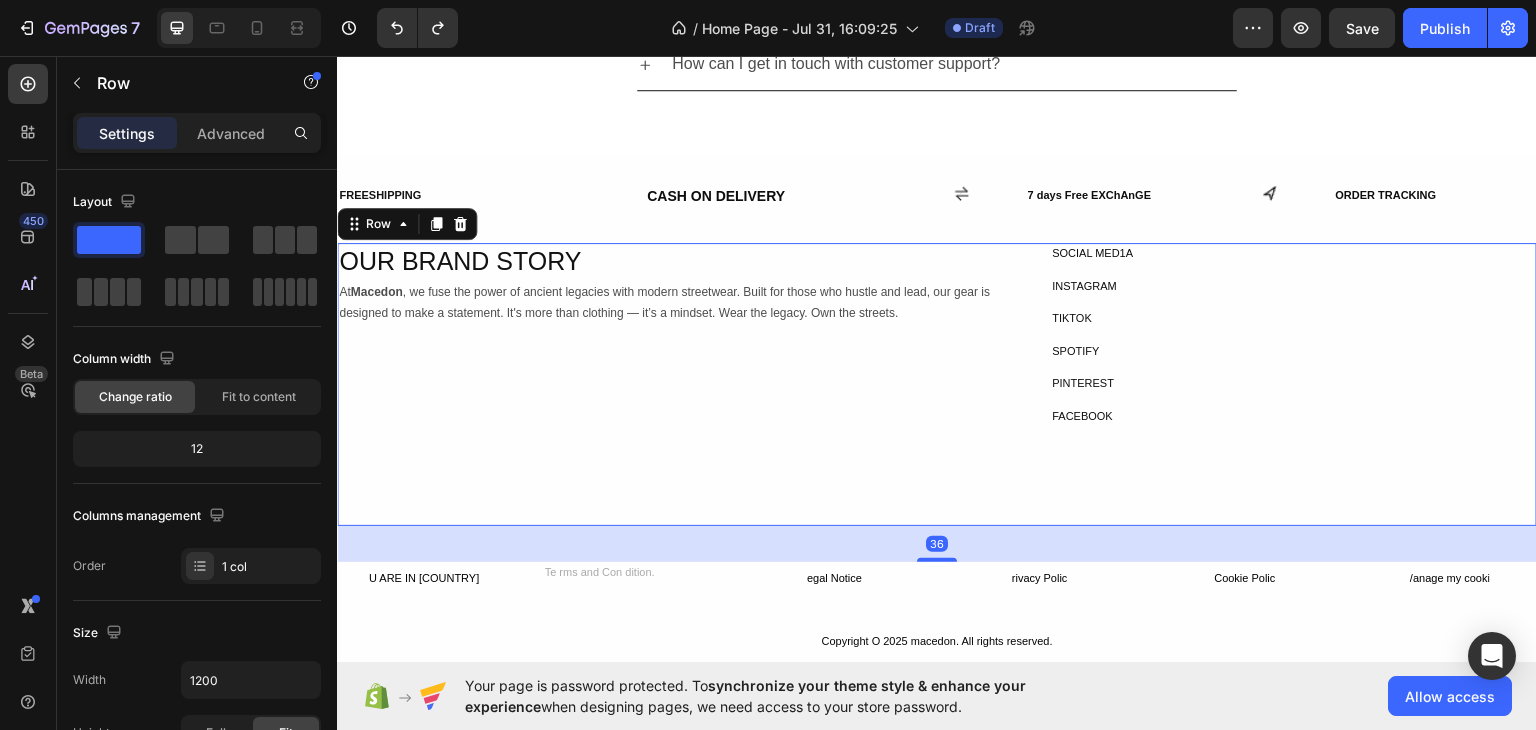 click on "OUR BRAND STORY Heading Row At  Macedon , we fuse the power of ancient legacies with modern streetwear. Built for those who hustle and lead, our gear is designed to make a statement. It's more than clothing — it’s a mindset. Wear the legacy. Own the streets. Text Block" at bounding box center (677, 383) 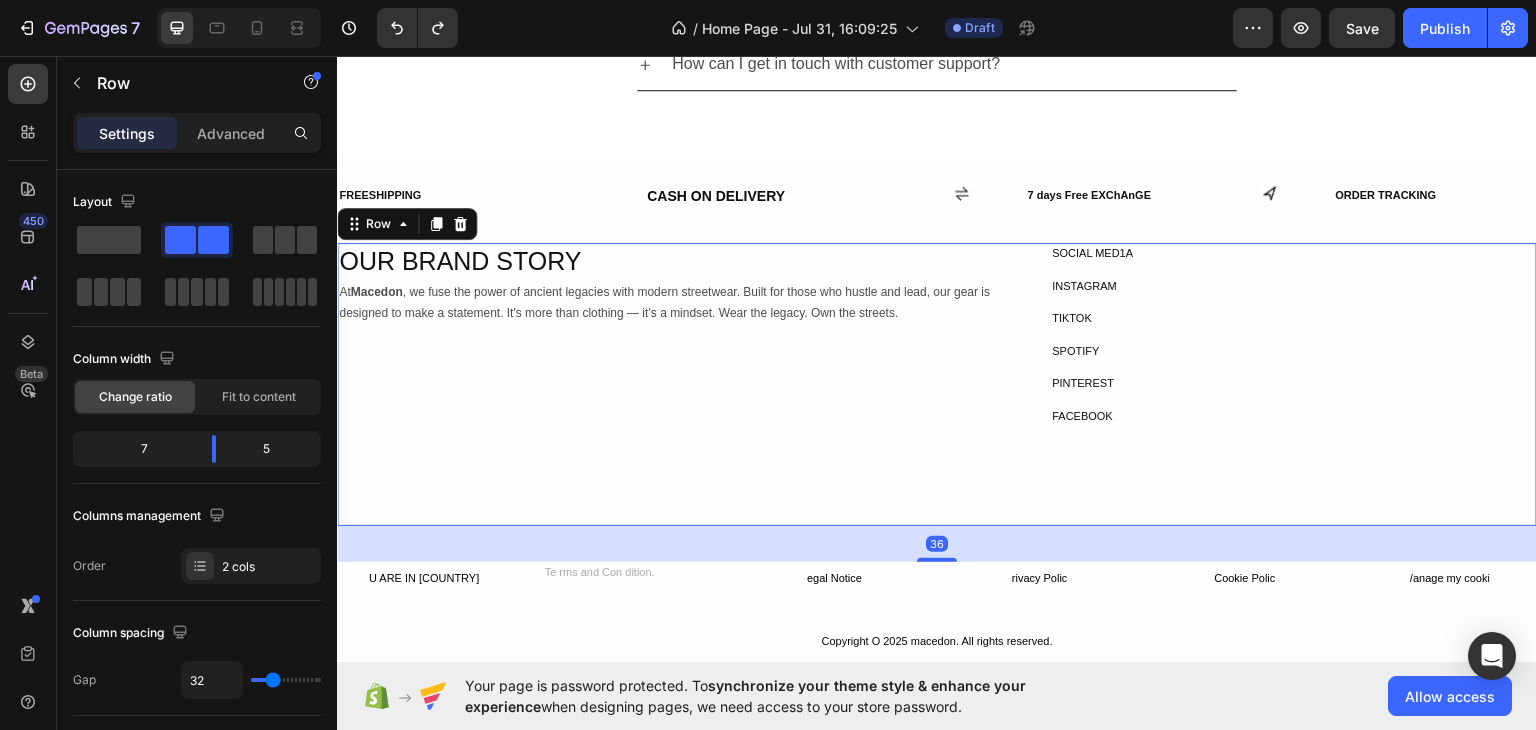 click on "OUR BRAND STORY Heading Row At  Macedon , we fuse the power of ancient legacies with modern streetwear. Built for those who hustle and lead, our gear is designed to make a statement. It's more than clothing — it’s a mindset. Wear the legacy. Own the streets. Text Block" at bounding box center [677, 383] 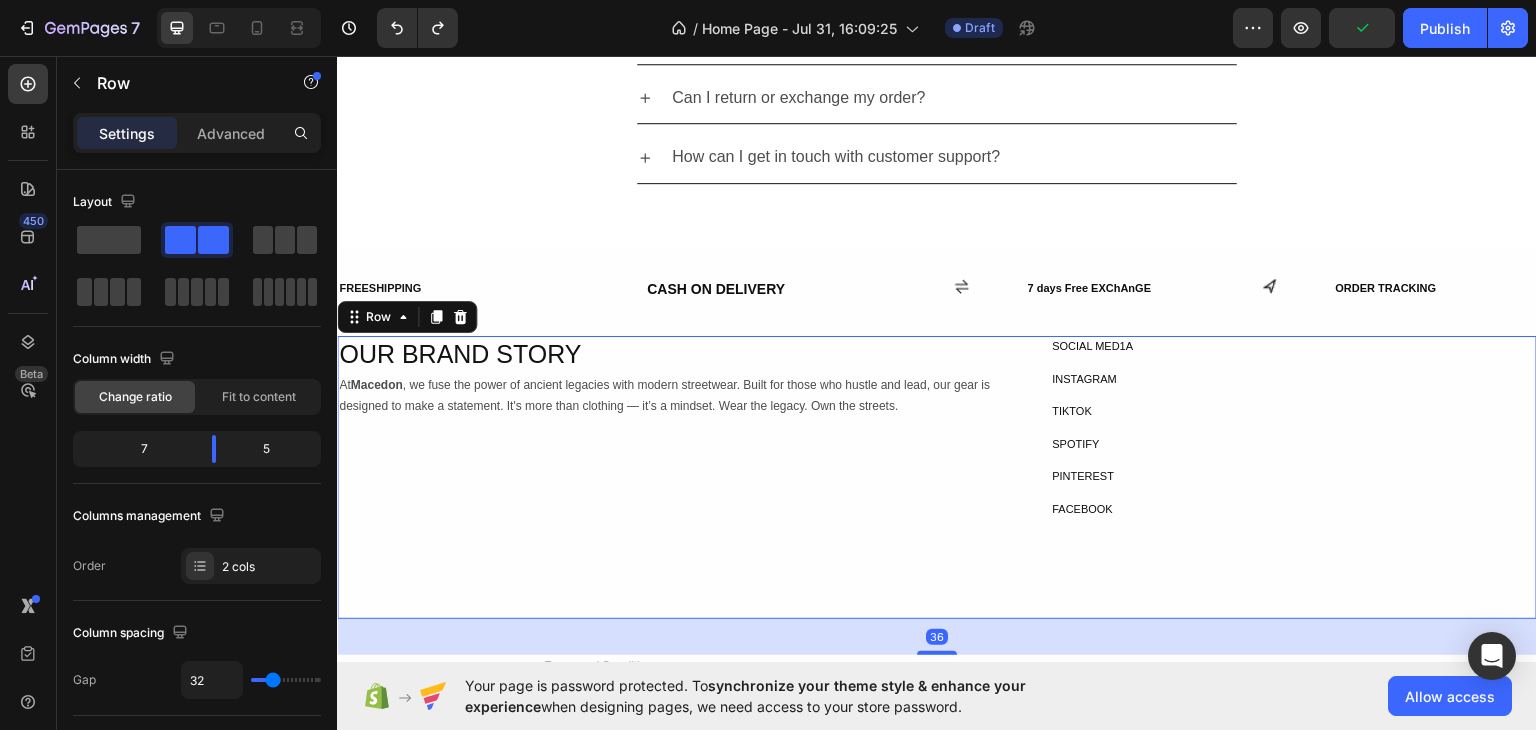scroll, scrollTop: 2251, scrollLeft: 0, axis: vertical 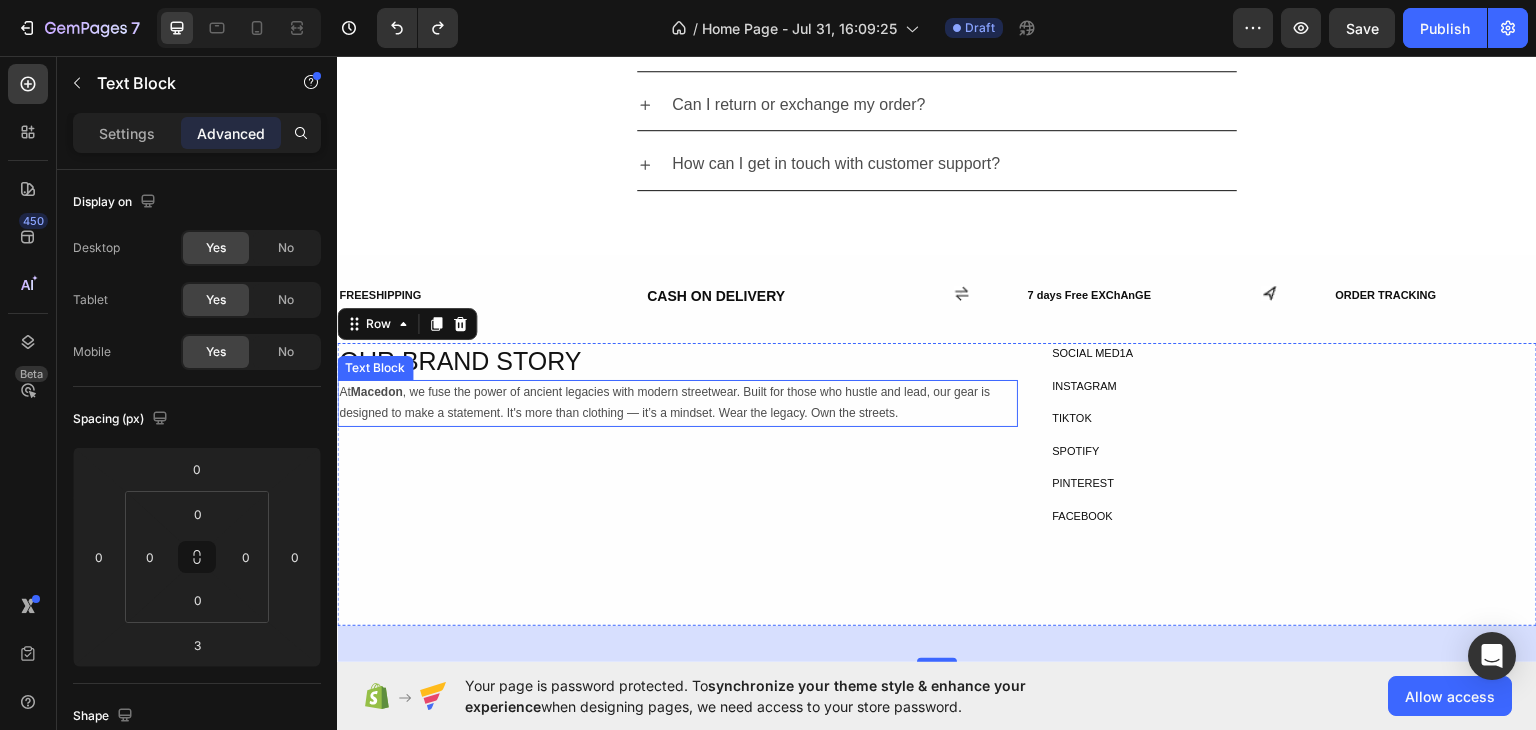 click on "At  Macedon , we fuse the power of ancient legacies with modern streetwear. Built for those who hustle and lead, our gear is designed to make a statement. It's more than clothing — it’s a mindset. Wear the legacy. Own the streets." at bounding box center [677, 402] 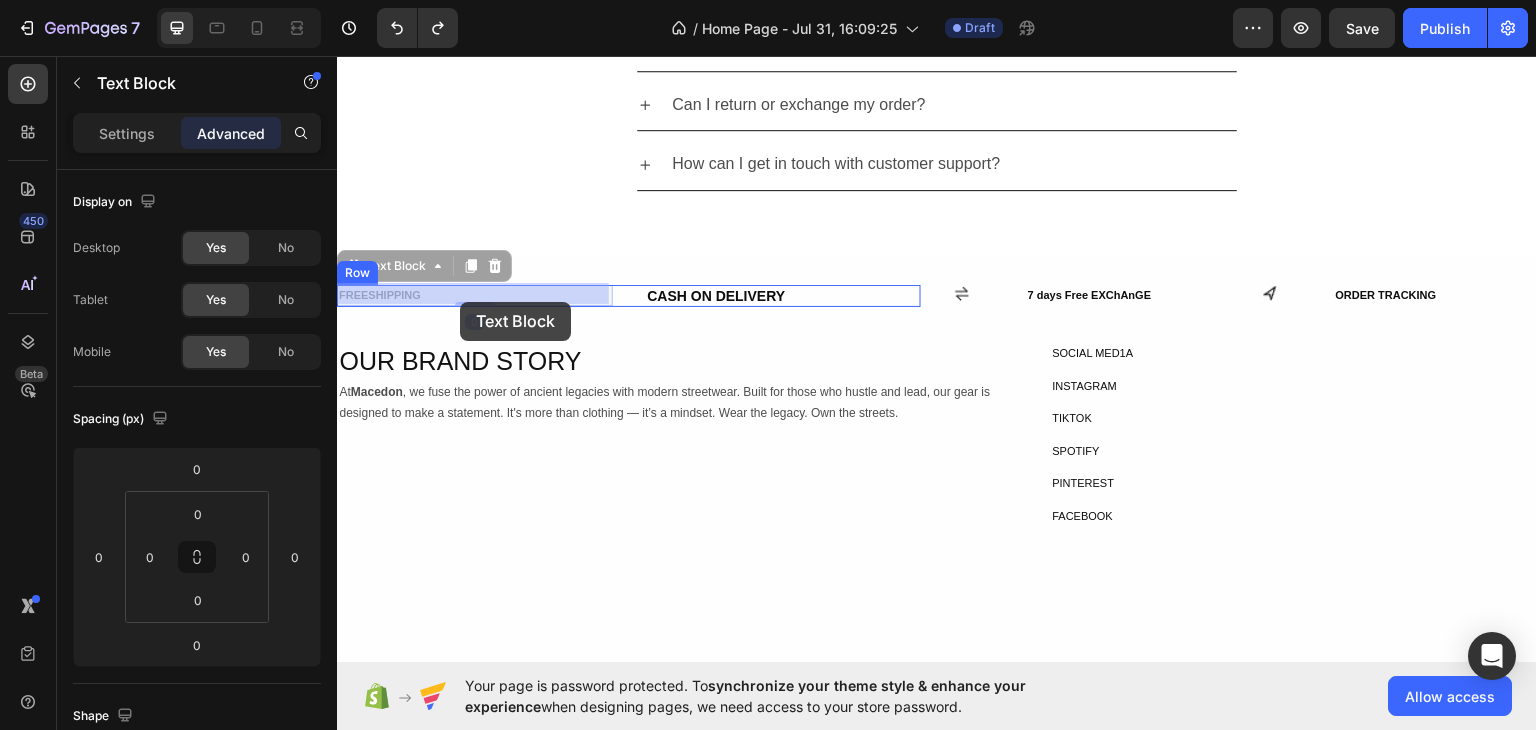 drag, startPoint x: 408, startPoint y: 293, endPoint x: 460, endPoint y: 301, distance: 52.611786 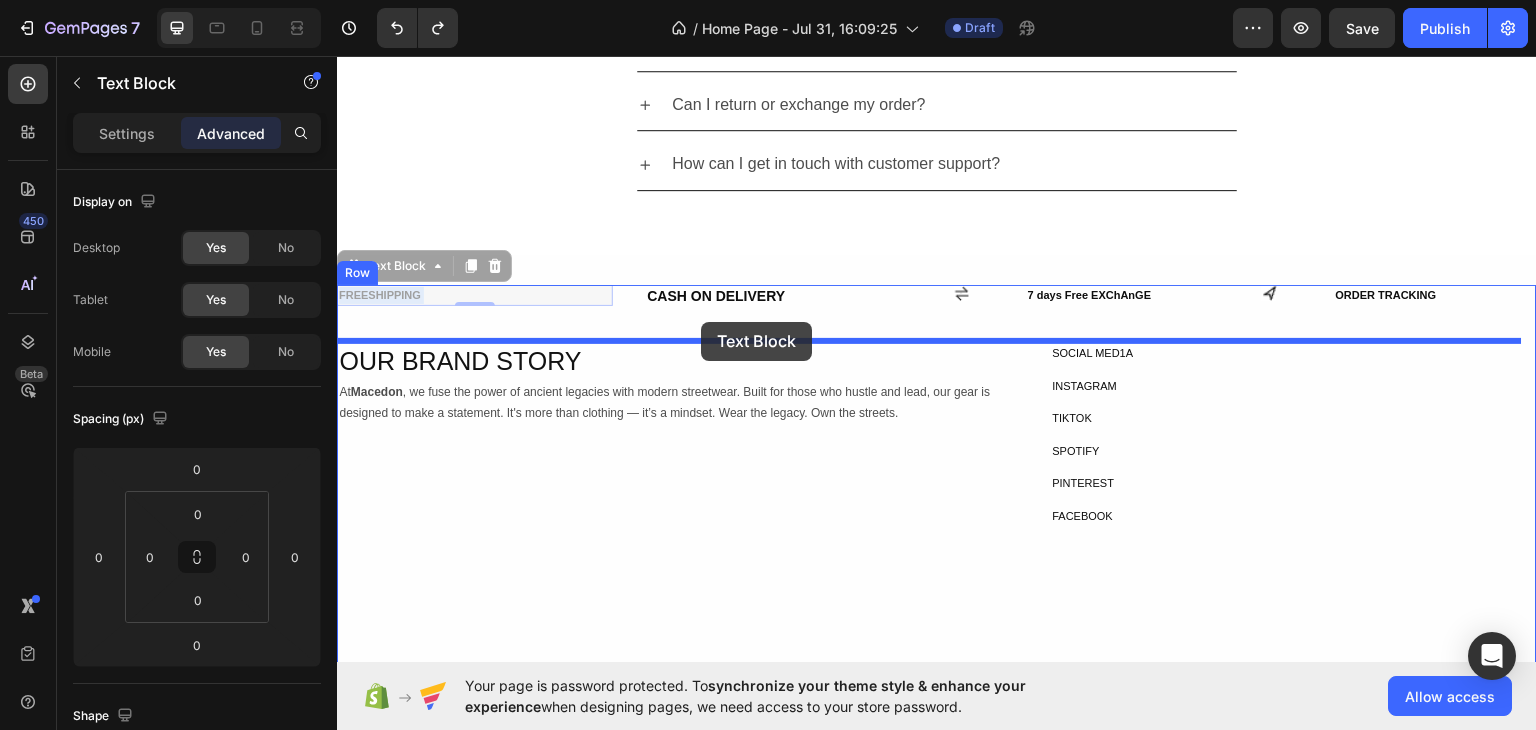 drag, startPoint x: 488, startPoint y: 287, endPoint x: 701, endPoint y: 321, distance: 215.69655 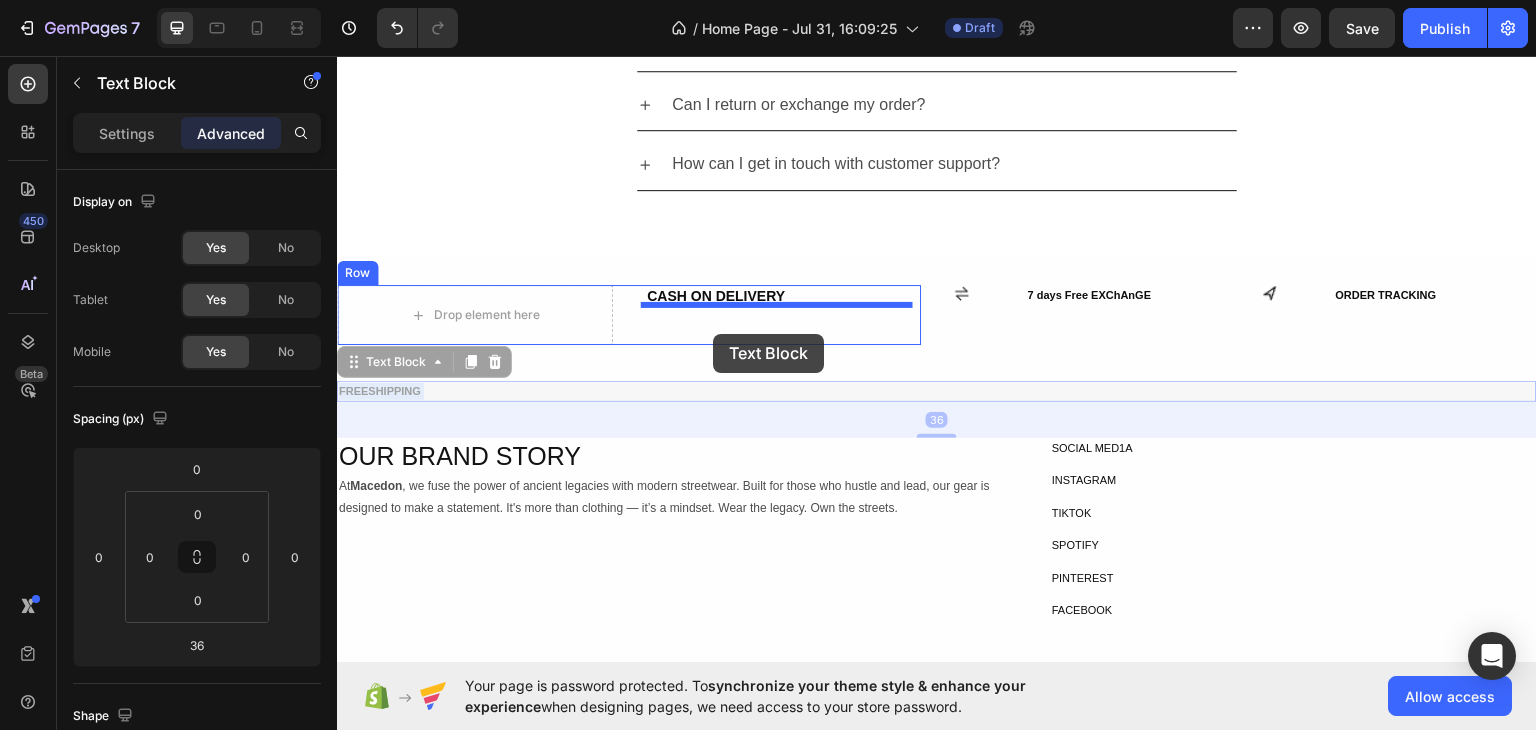 drag, startPoint x: 482, startPoint y: 391, endPoint x: 713, endPoint y: 333, distance: 238.1701 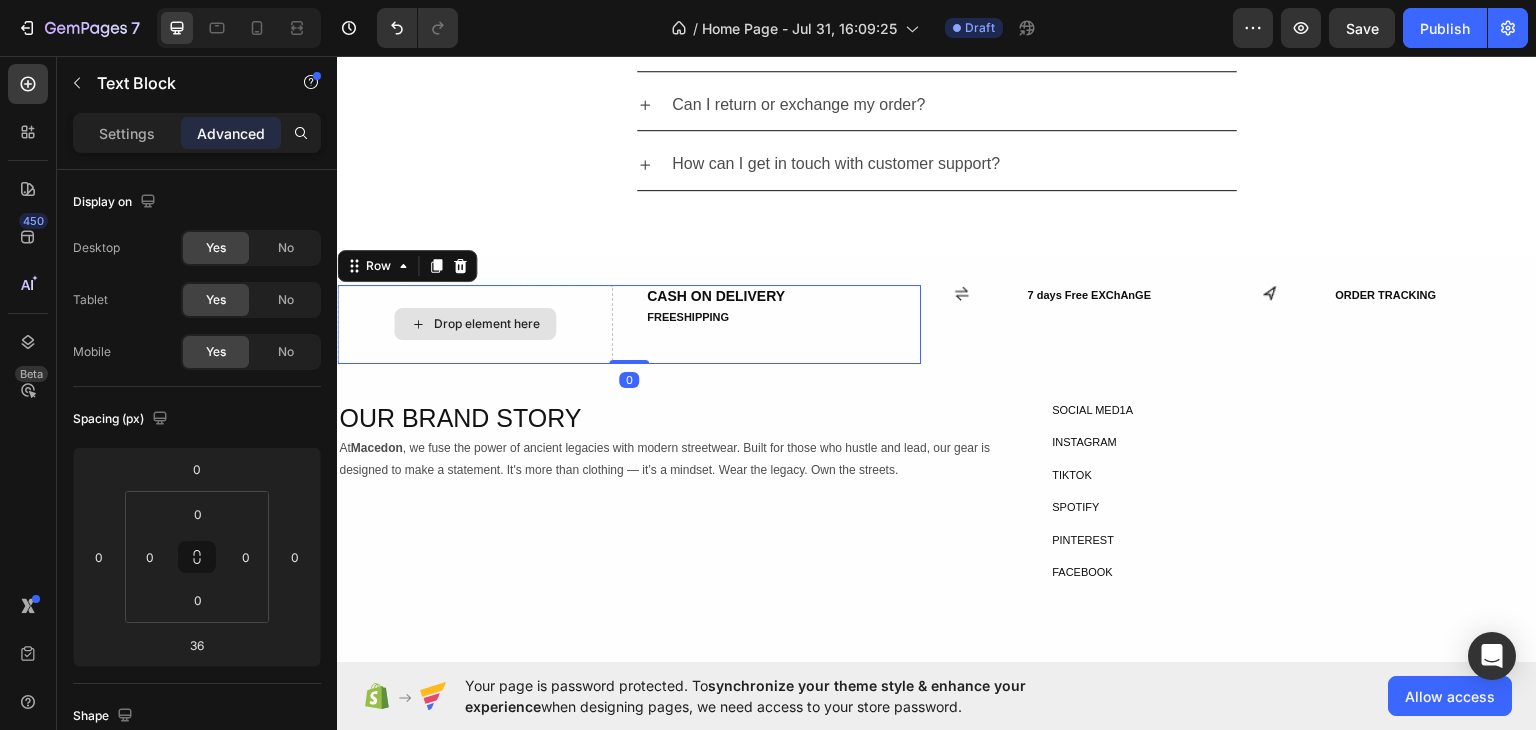 click on "Drop element here" at bounding box center (475, 323) 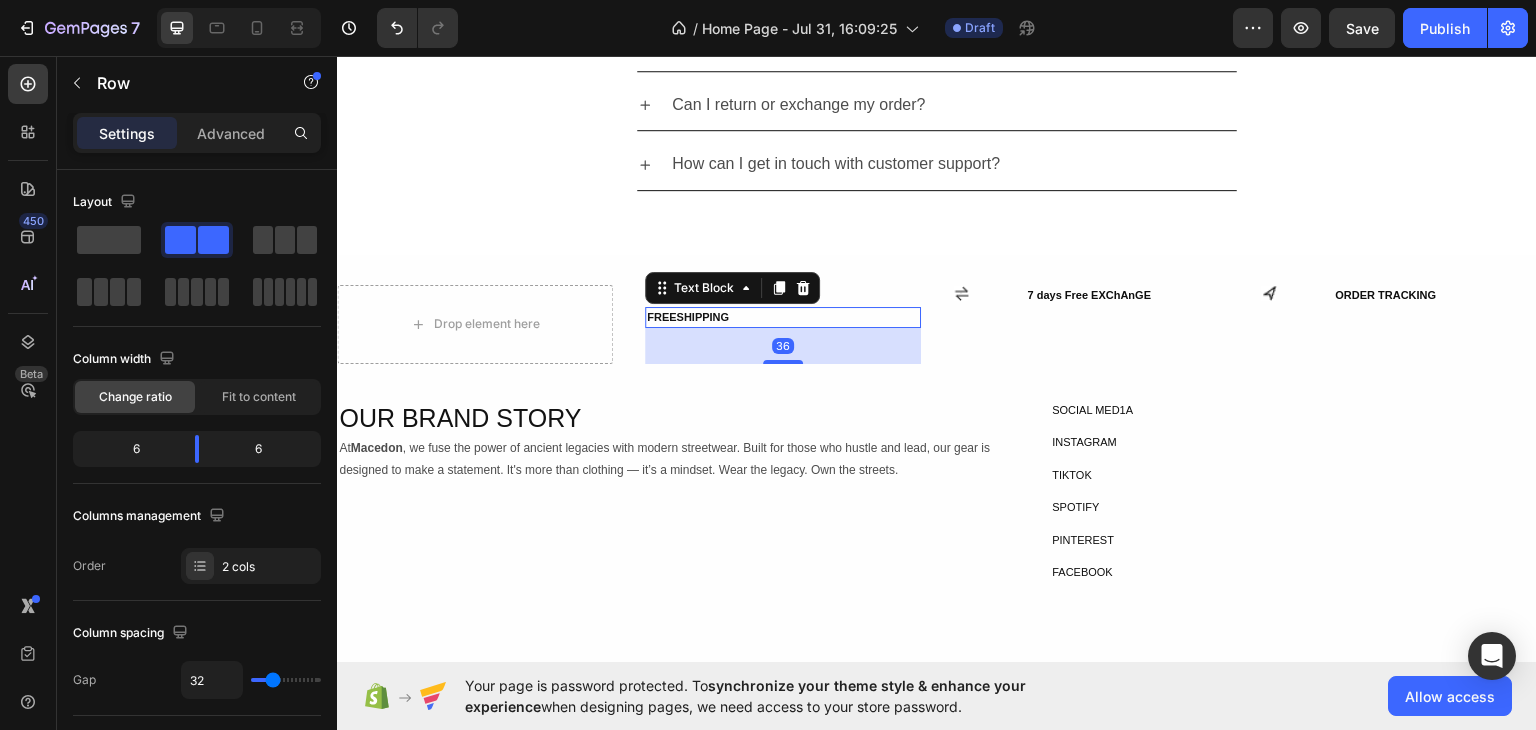 click on "FREESHIPPING" at bounding box center (783, 316) 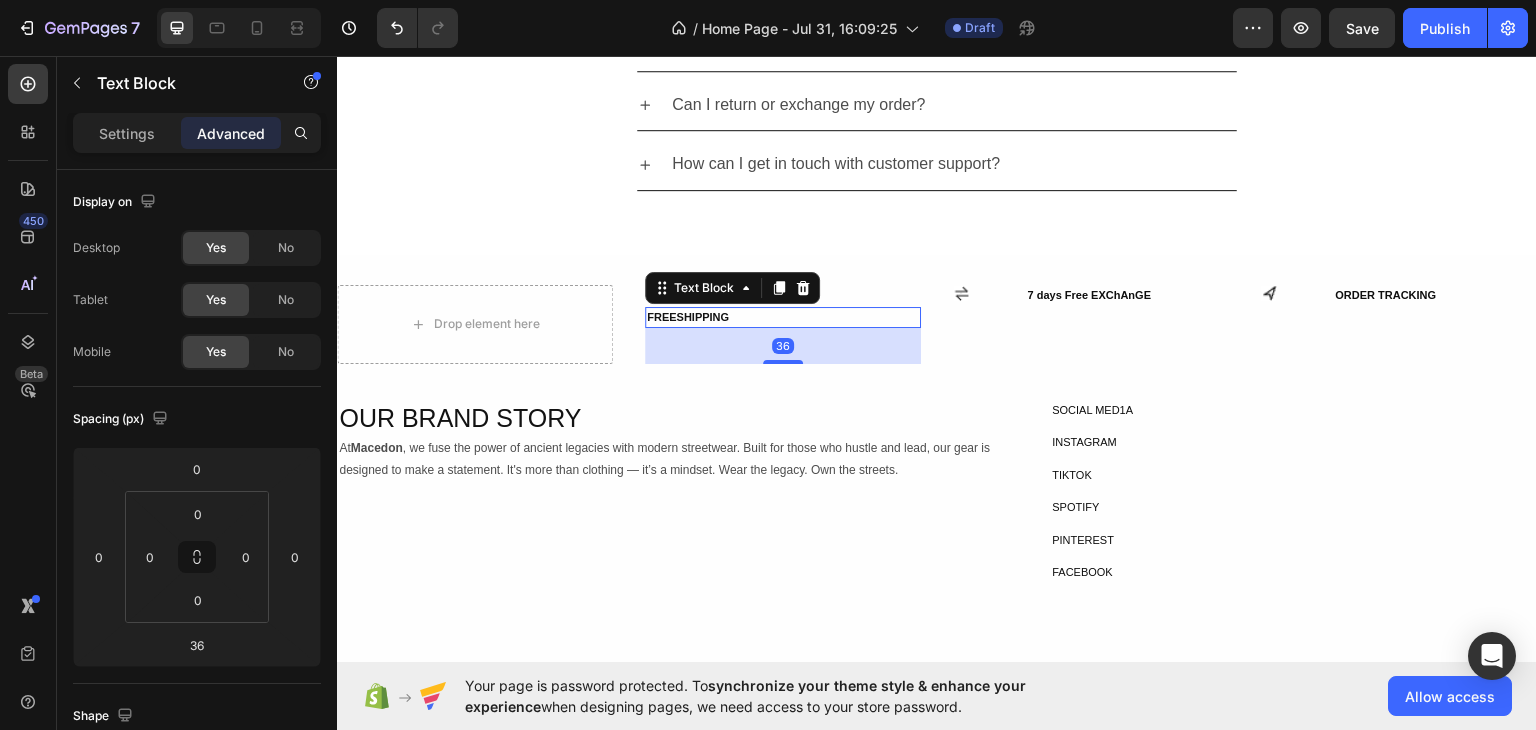 click on "FREESHIPPING" at bounding box center [783, 316] 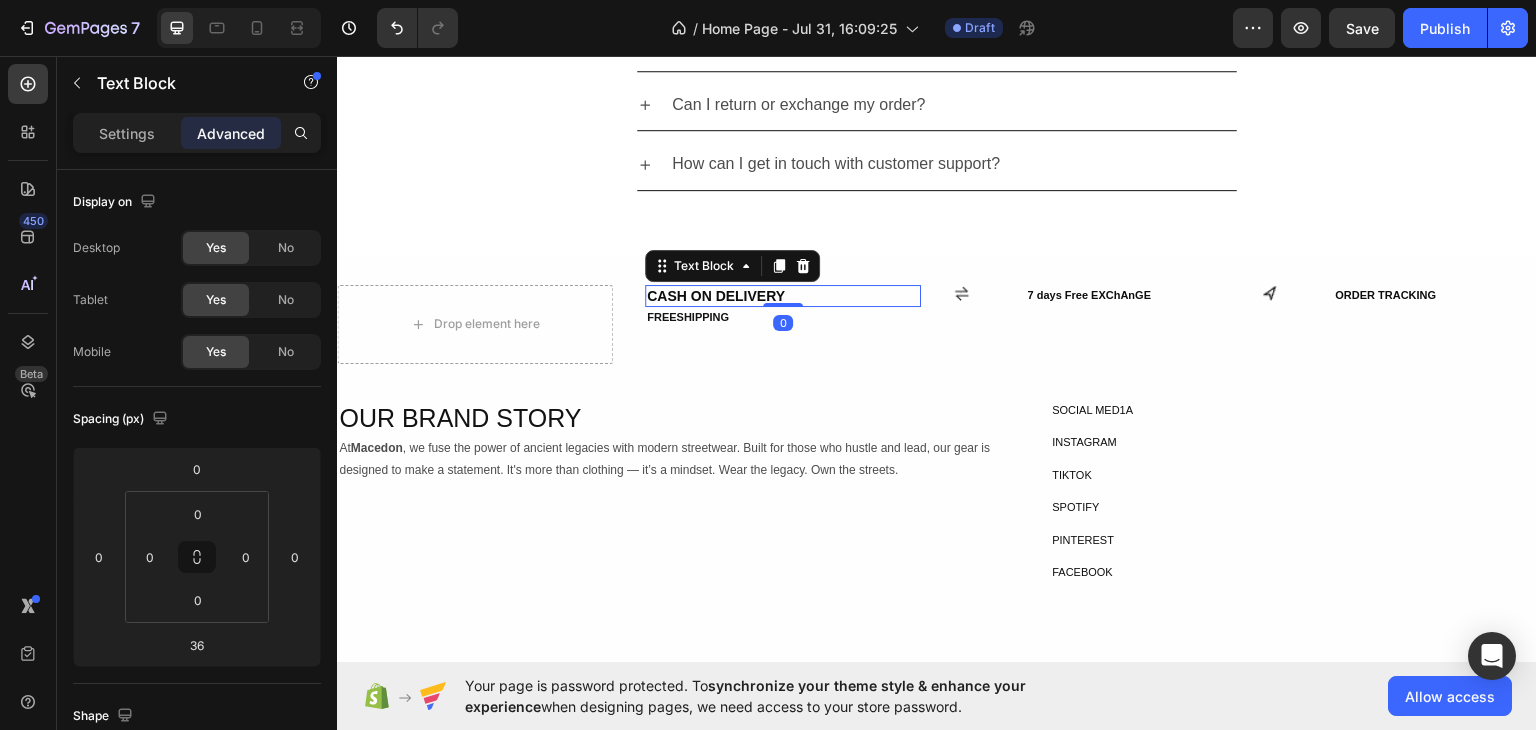 click on "CASH ON DELIVERY" at bounding box center [783, 295] 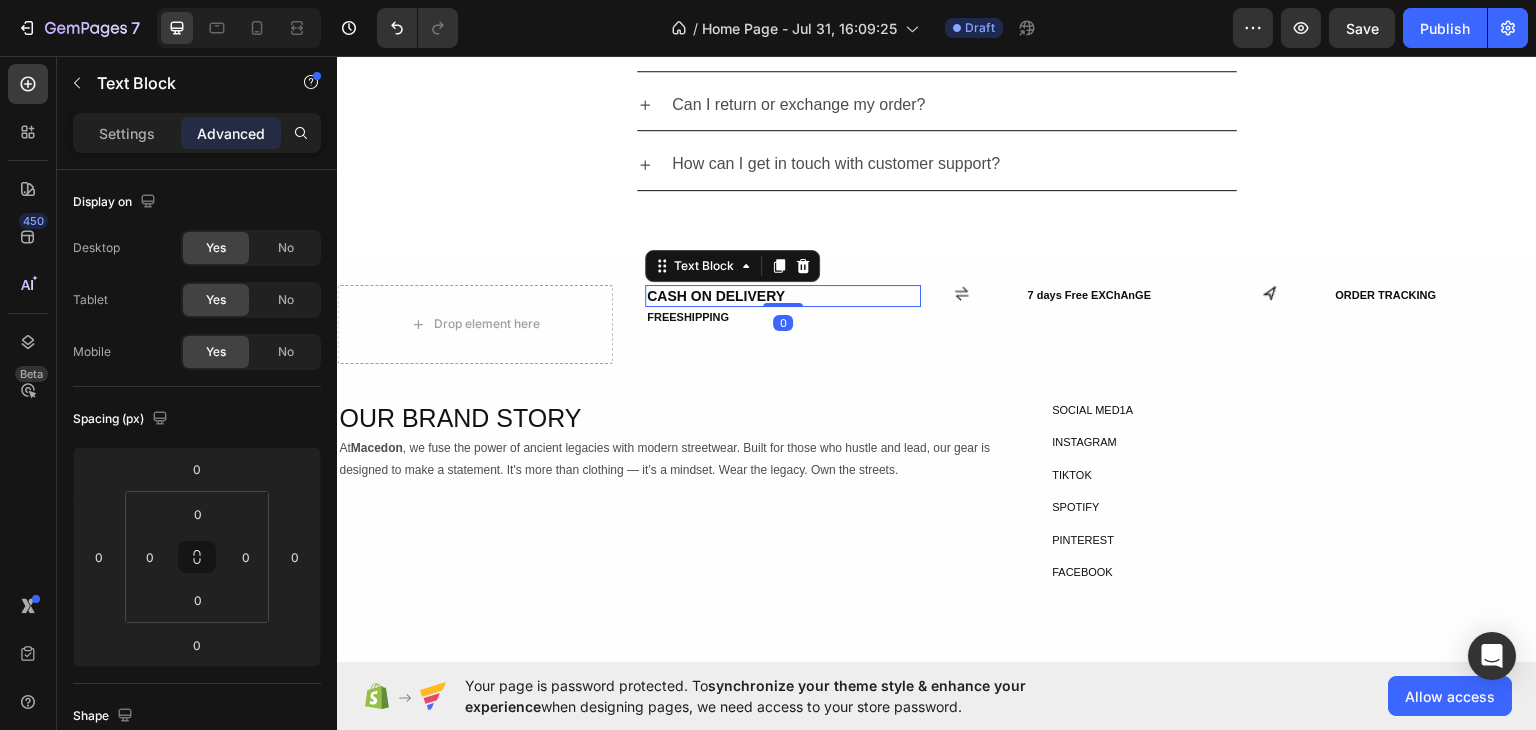 click on "CASH ON DELIVERY" at bounding box center [783, 295] 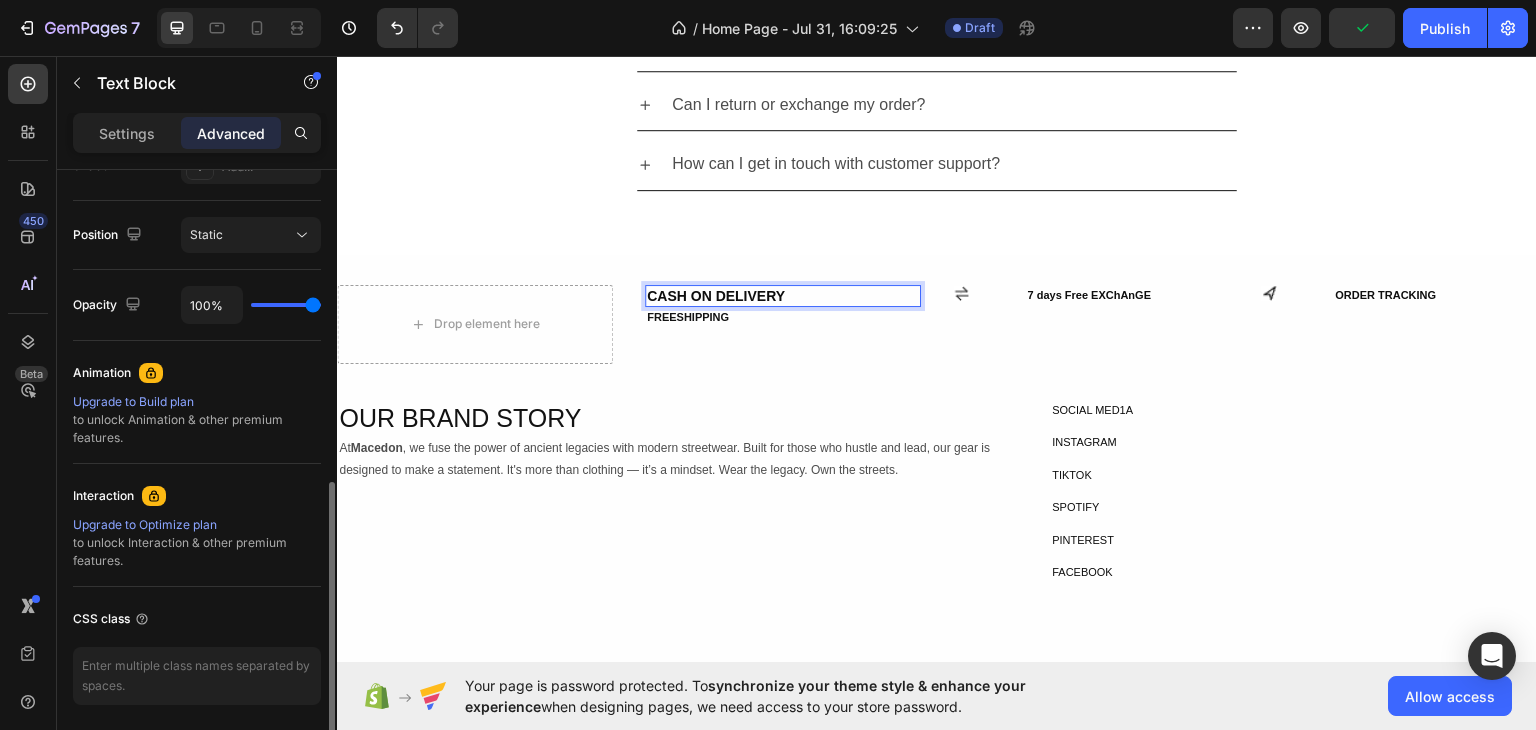 scroll, scrollTop: 200, scrollLeft: 0, axis: vertical 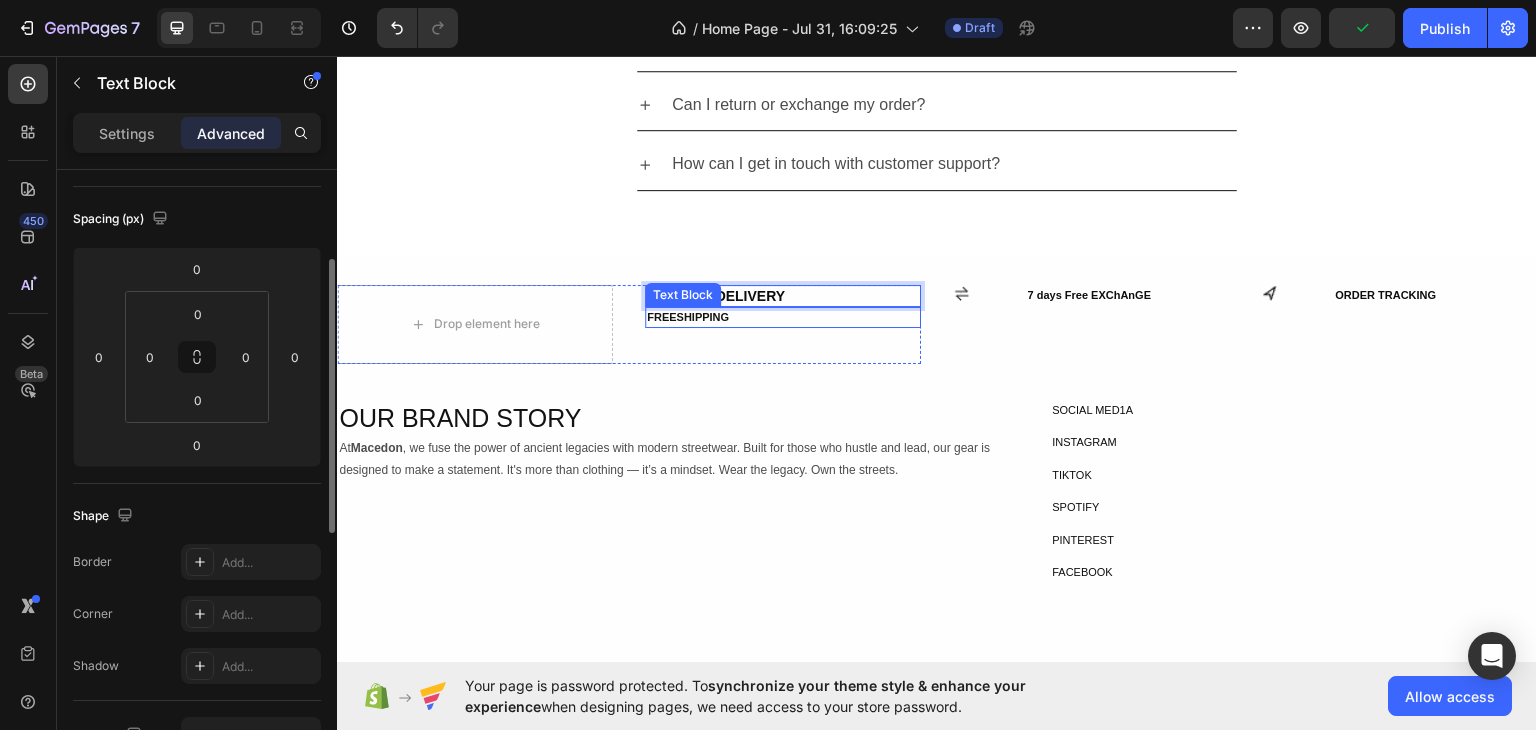 click on "CASH ON DELIVERY" at bounding box center (783, 295) 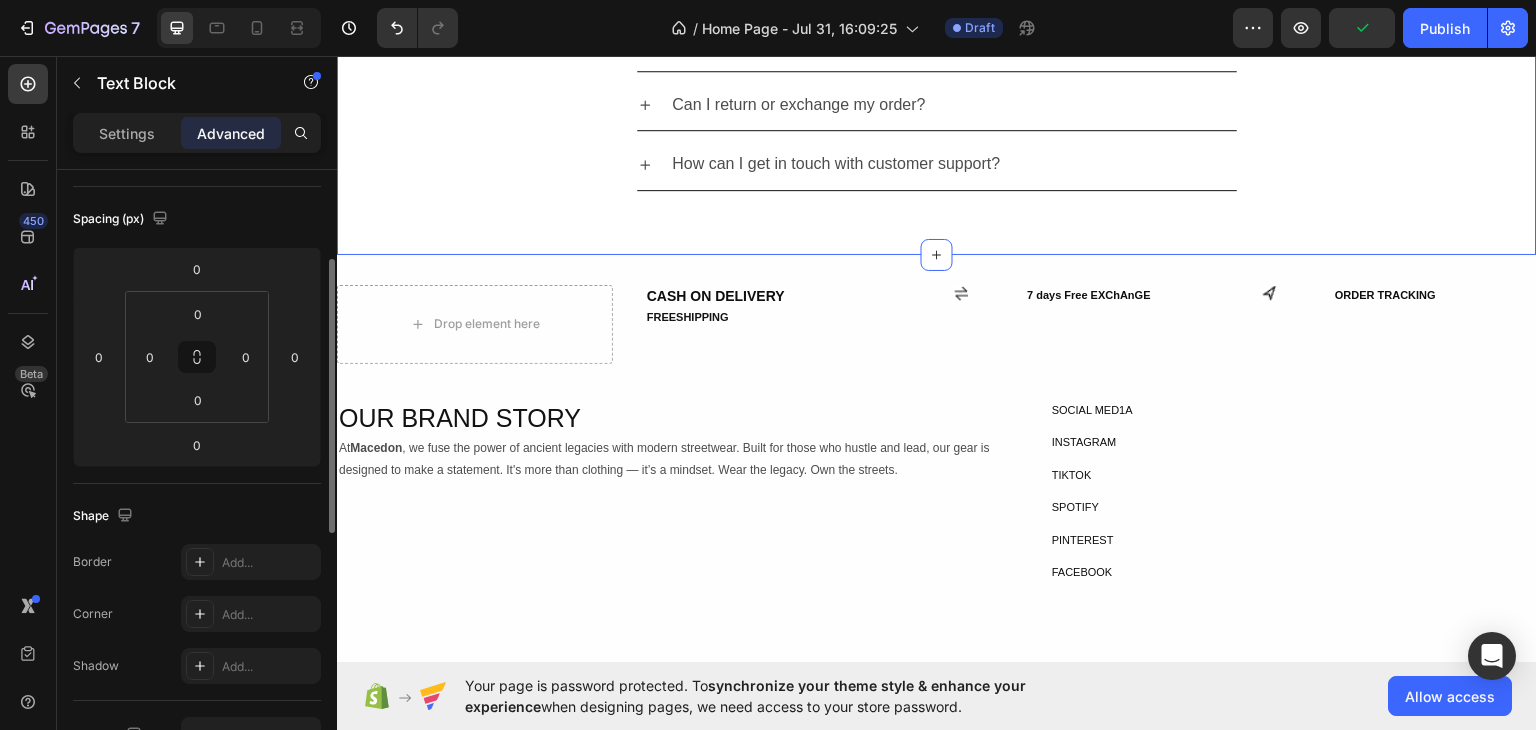 click on "LIMITED STOCK Heading OUR MOST POPULAR PRODUCTS Text Block Row Row Product Images Icon Icon Icon Icon Icon Icon List 148 Text Block Row [PERSON] 2008 manchester united jersey Product Title Rs.1,999.00 Product Price Product Price Out of stock Add to Cart Row Product Product Images Icon Icon Icon Icon Icon Icon List 148 Text Block Row [PERSON] 2008 manchester united jersey Product Title Rs.1,999.00 Product Price Product Price Out of stock Add to Cart Row Product Product Images Icon Icon Icon Icon Icon Icon List 148 Text Block Row [PERSON] 2008 manchester united jersey Product Title Rs.1,999.00 Product Price Product Price Out of stock Add to Cart Row Product Product Images Icon Icon Icon Icon Icon Icon List 148 Text Block Row [PERSON] 2008 manchester united jersey Product Title Rs.1,999.00 Product Price Product Price Out of stock Add to Cart Row Product Product Images Dignissimos ducimus Button Icon Icon Icon Icon Icon Icon List 148 Text Block Row [PERSON] 2008 manchester united jersey Product Title Text Block Row" at bounding box center (937, -299) 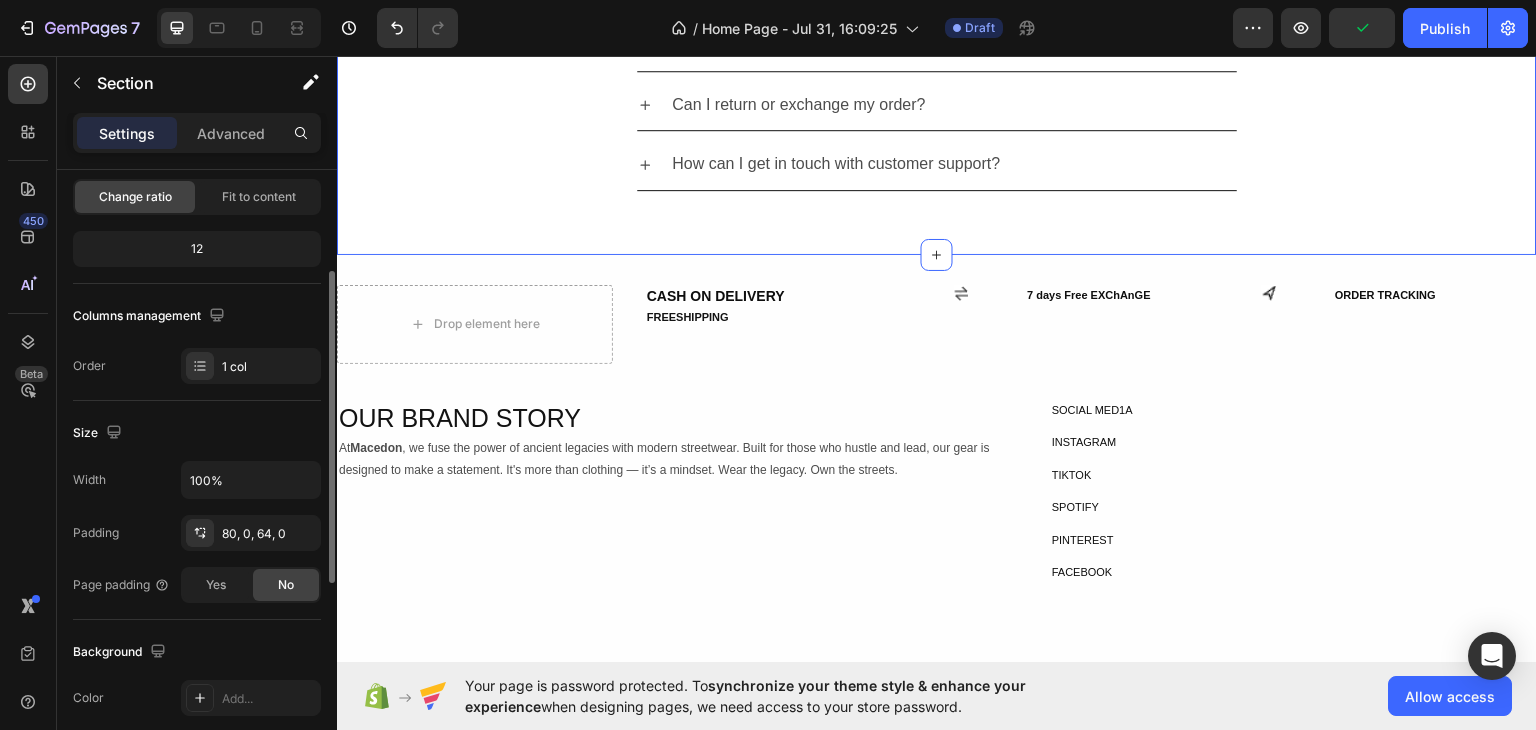 scroll, scrollTop: 0, scrollLeft: 0, axis: both 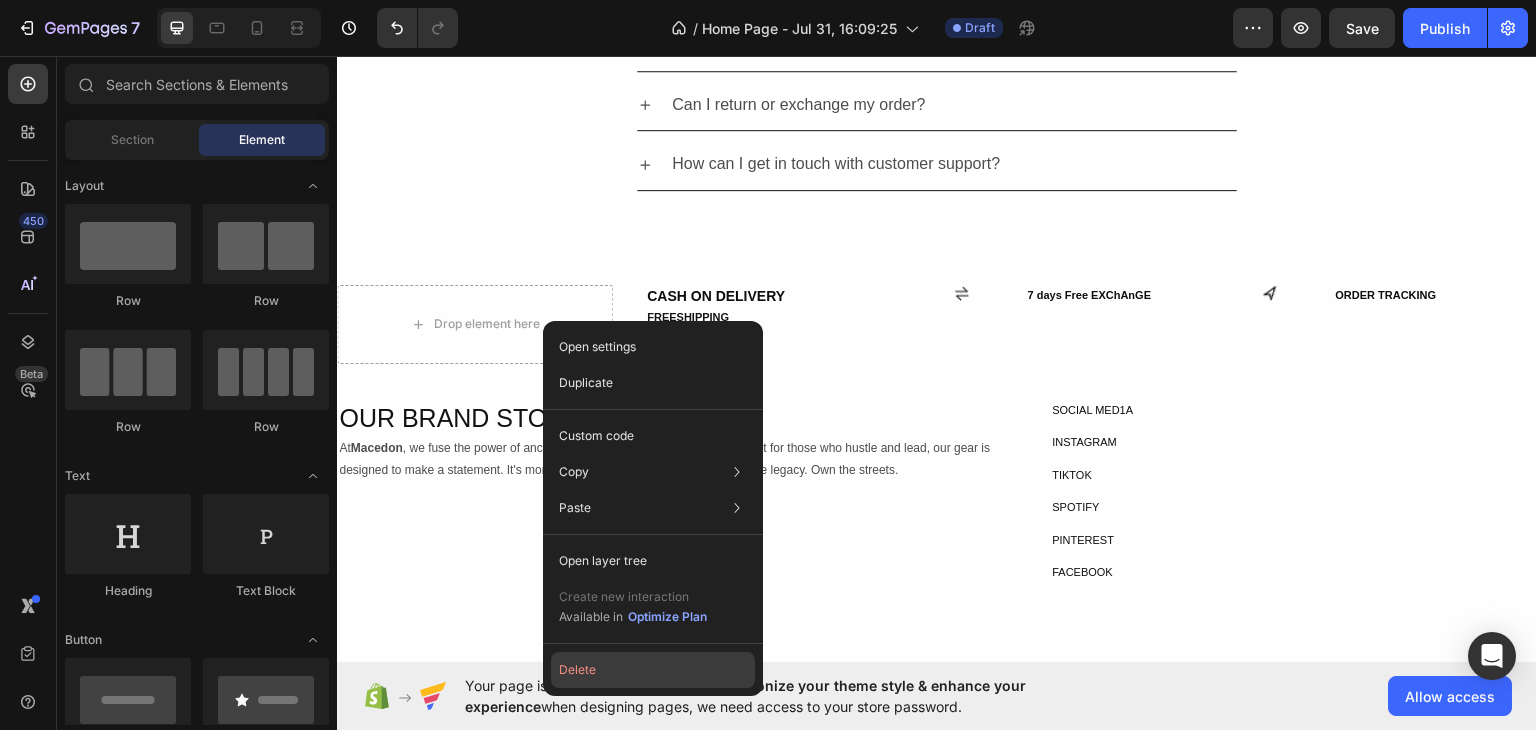 click on "Delete" 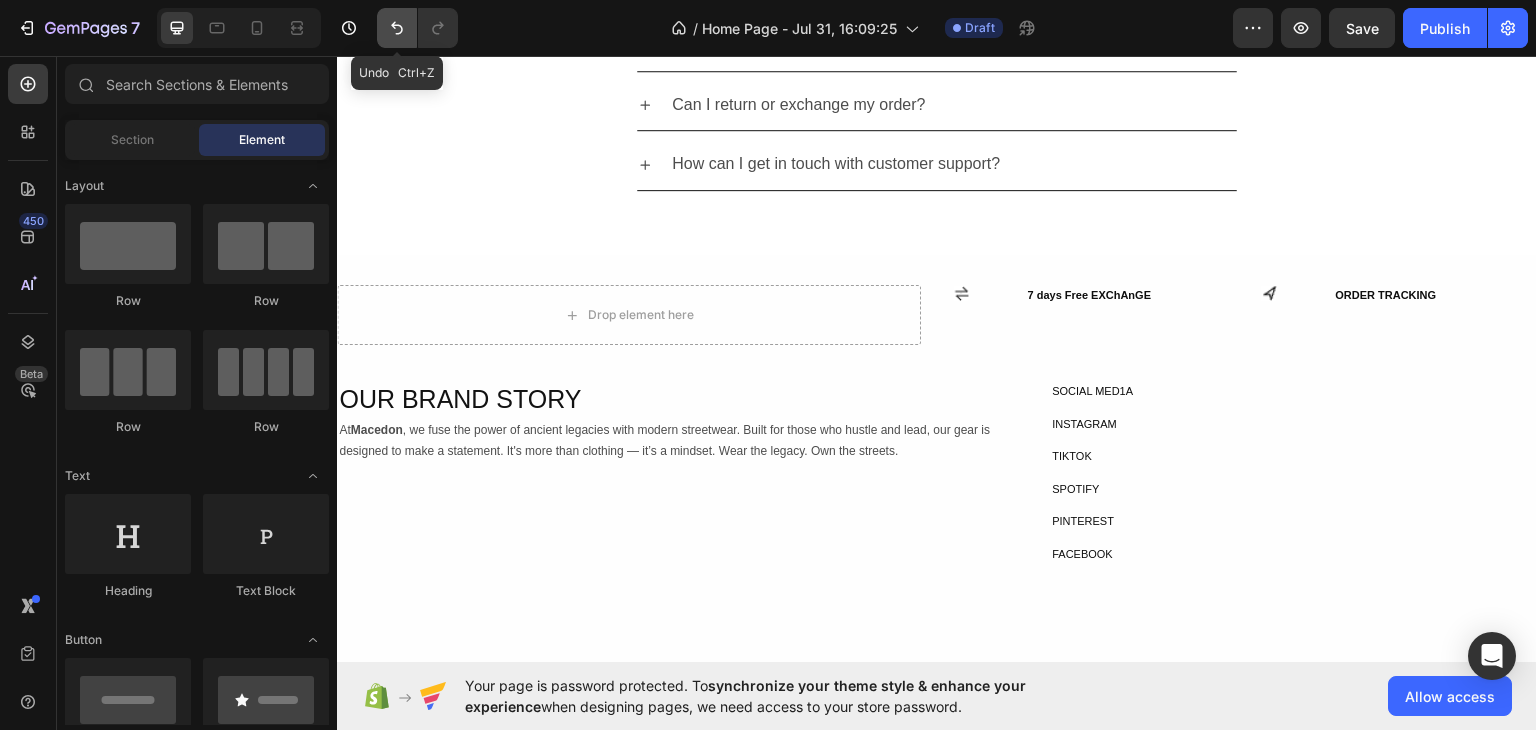 click 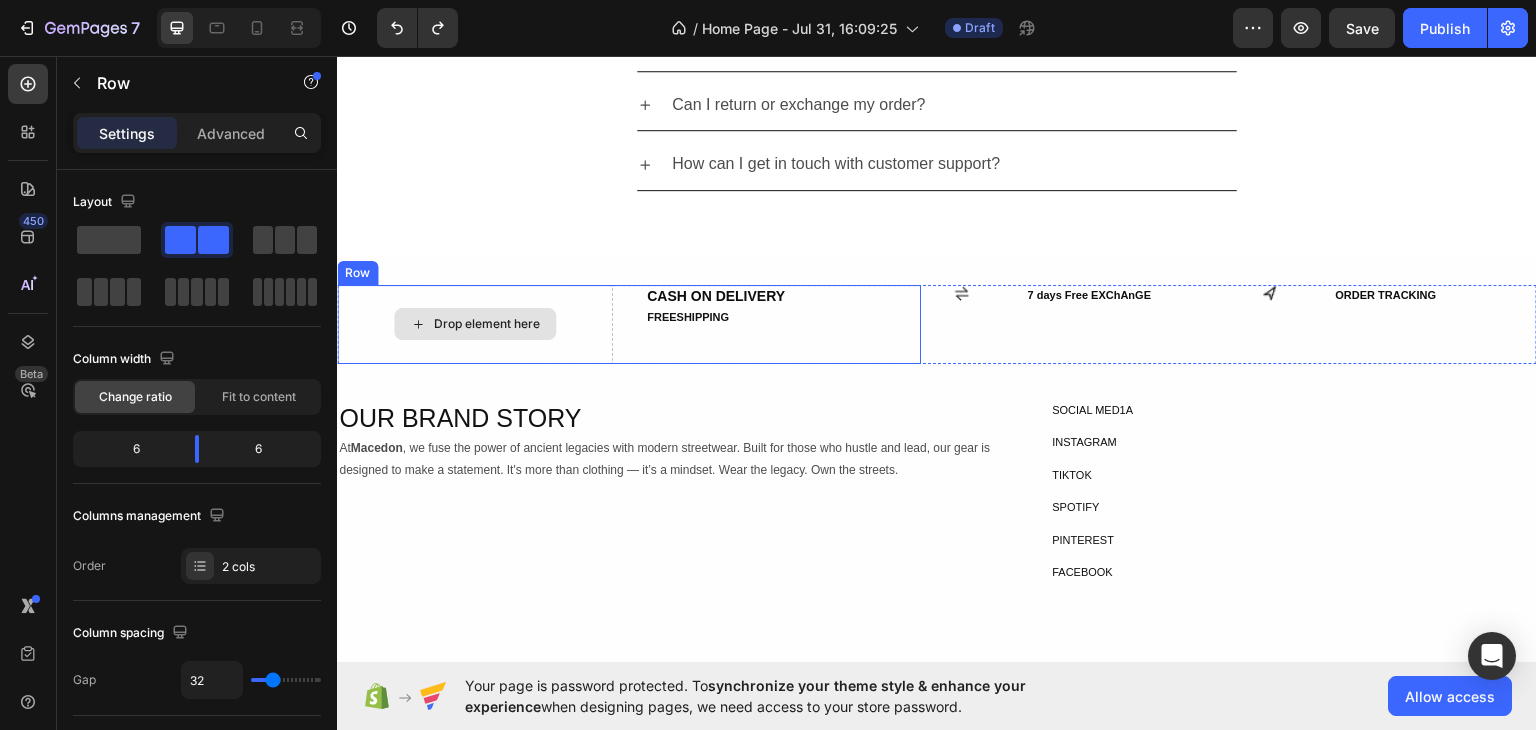 click on "Drop element here" at bounding box center [475, 323] 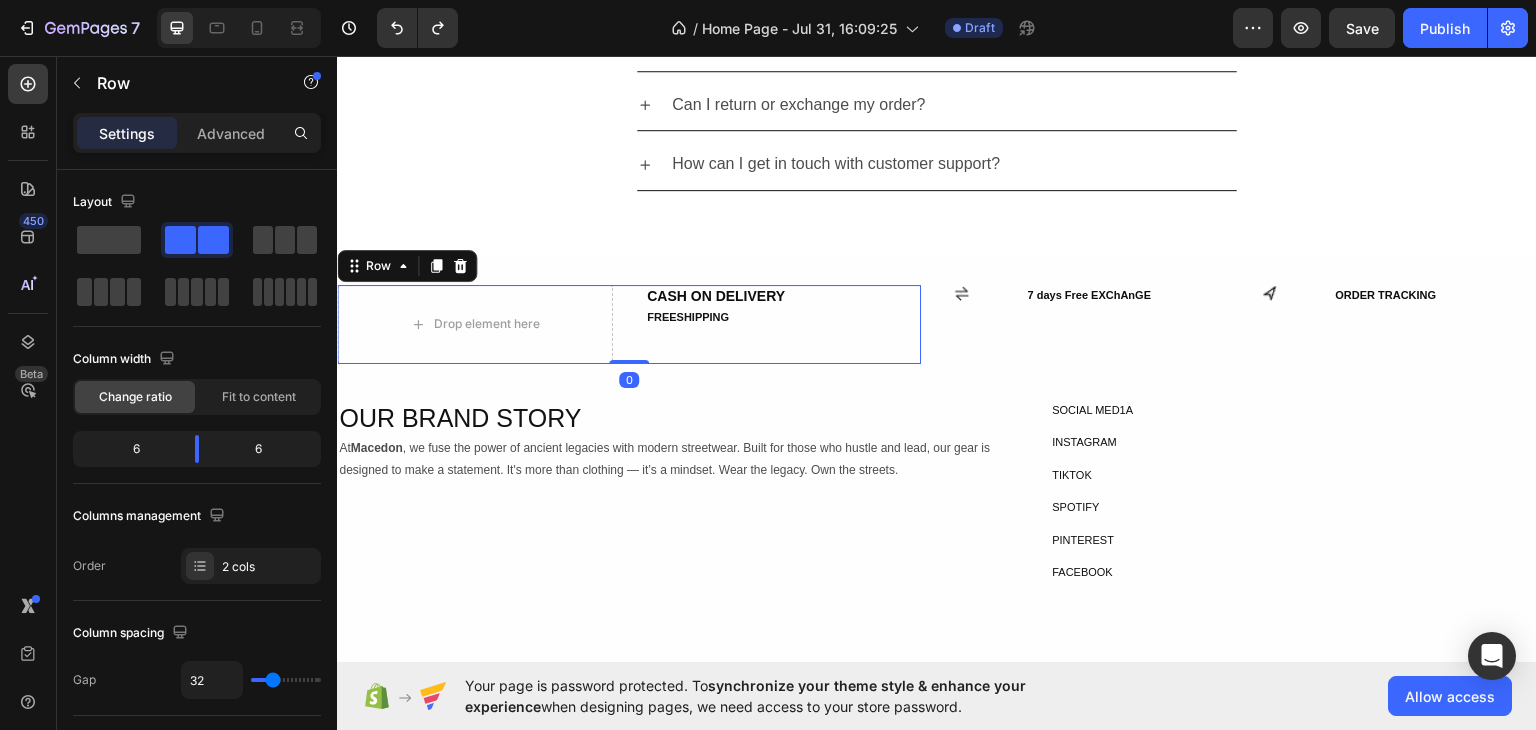 drag, startPoint x: 616, startPoint y: 359, endPoint x: 616, endPoint y: 323, distance: 36 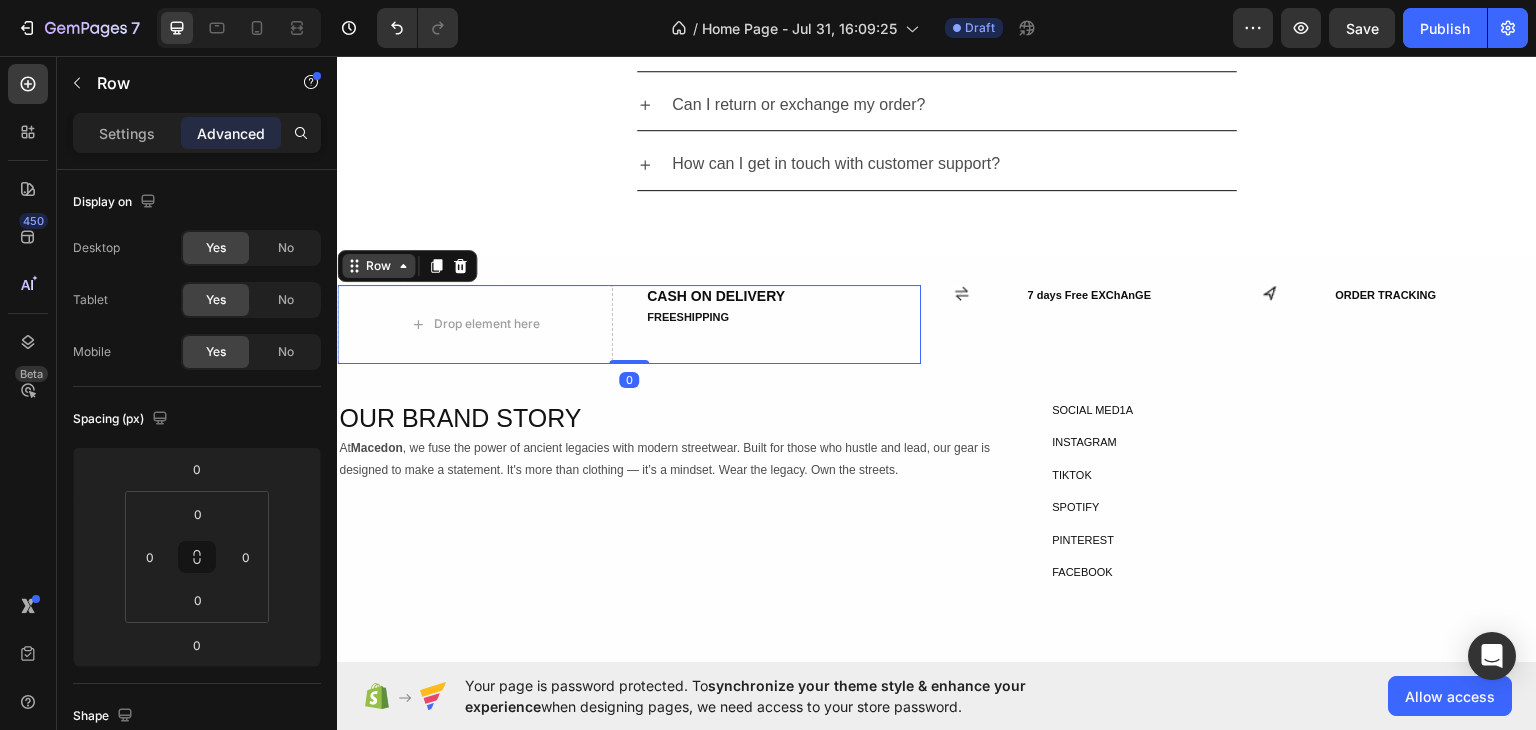 click on "Row" at bounding box center (378, 265) 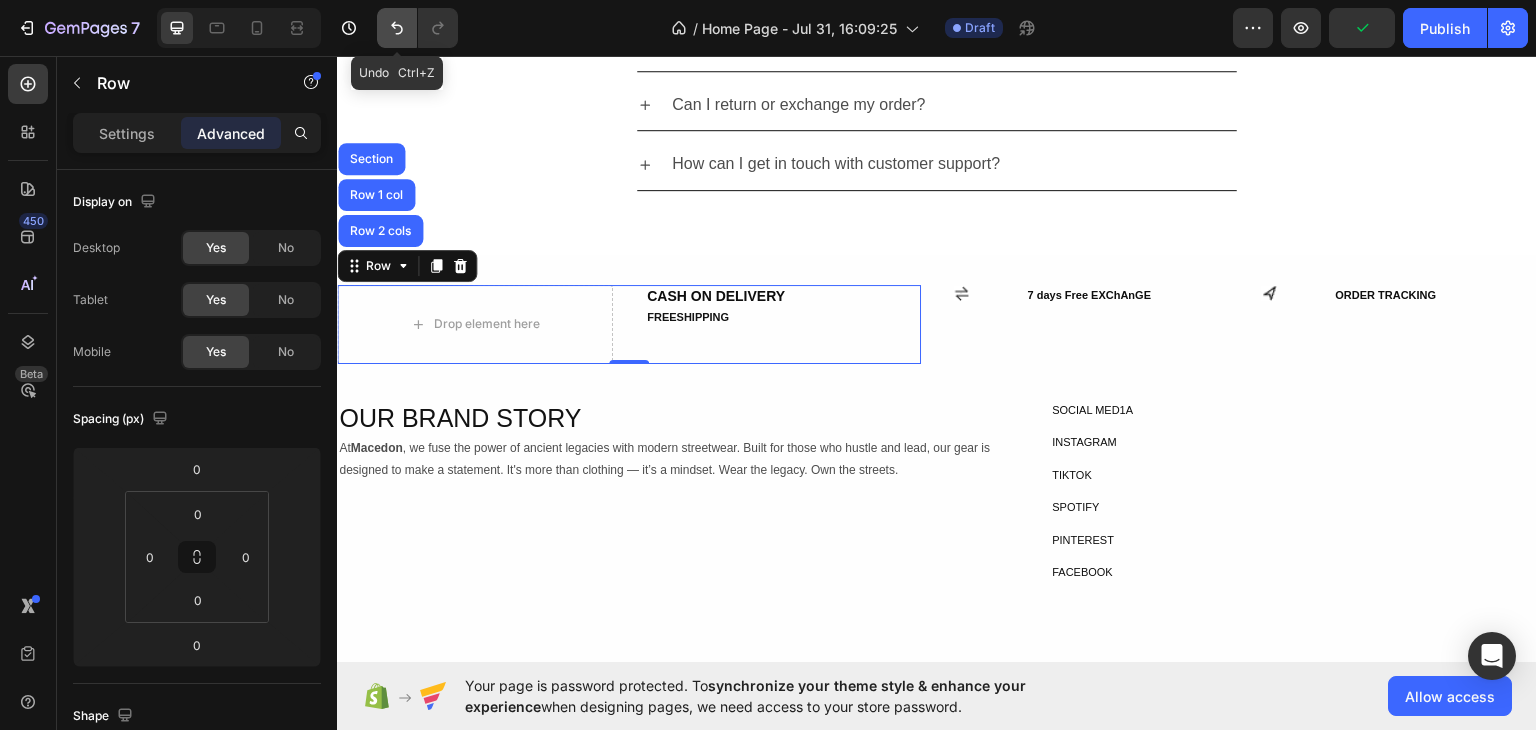 click 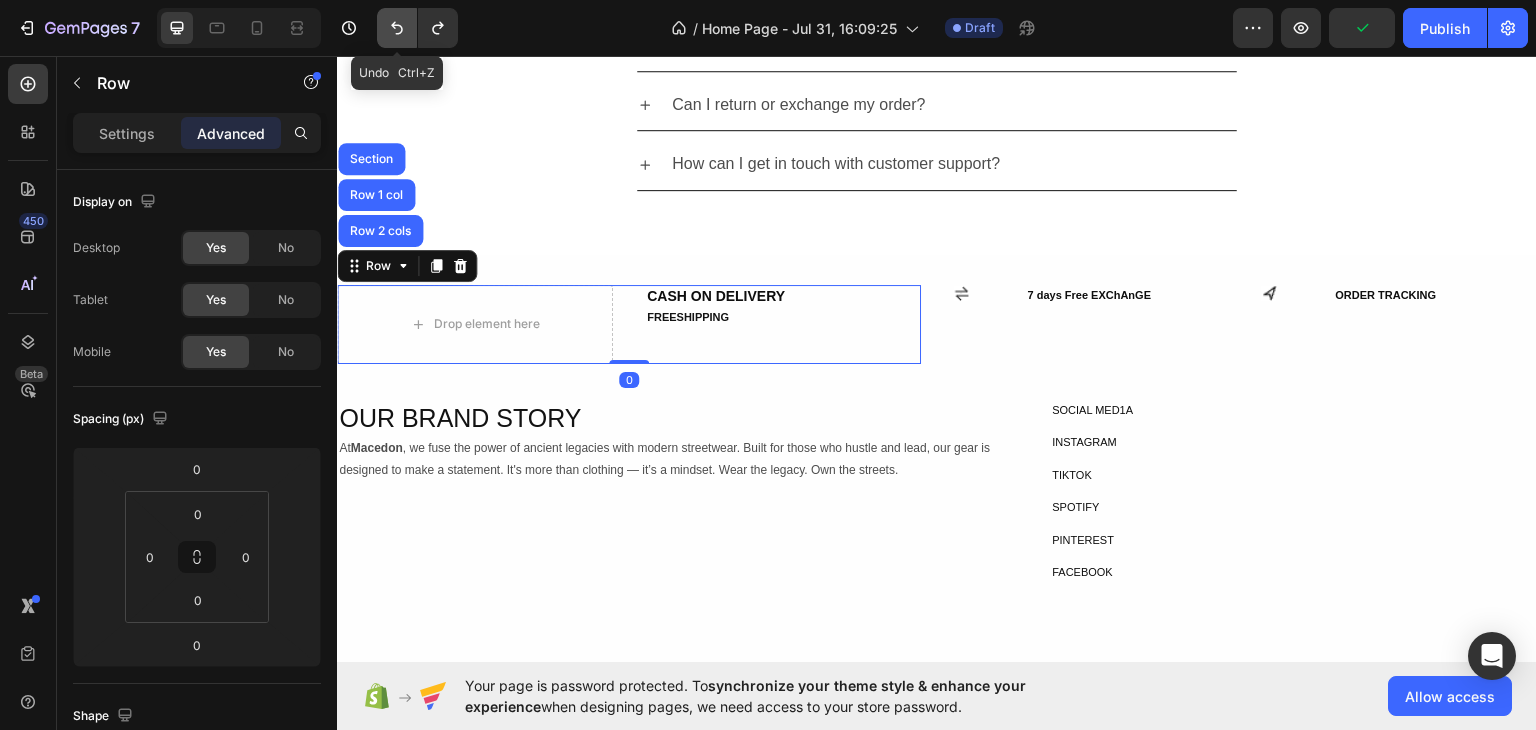 click 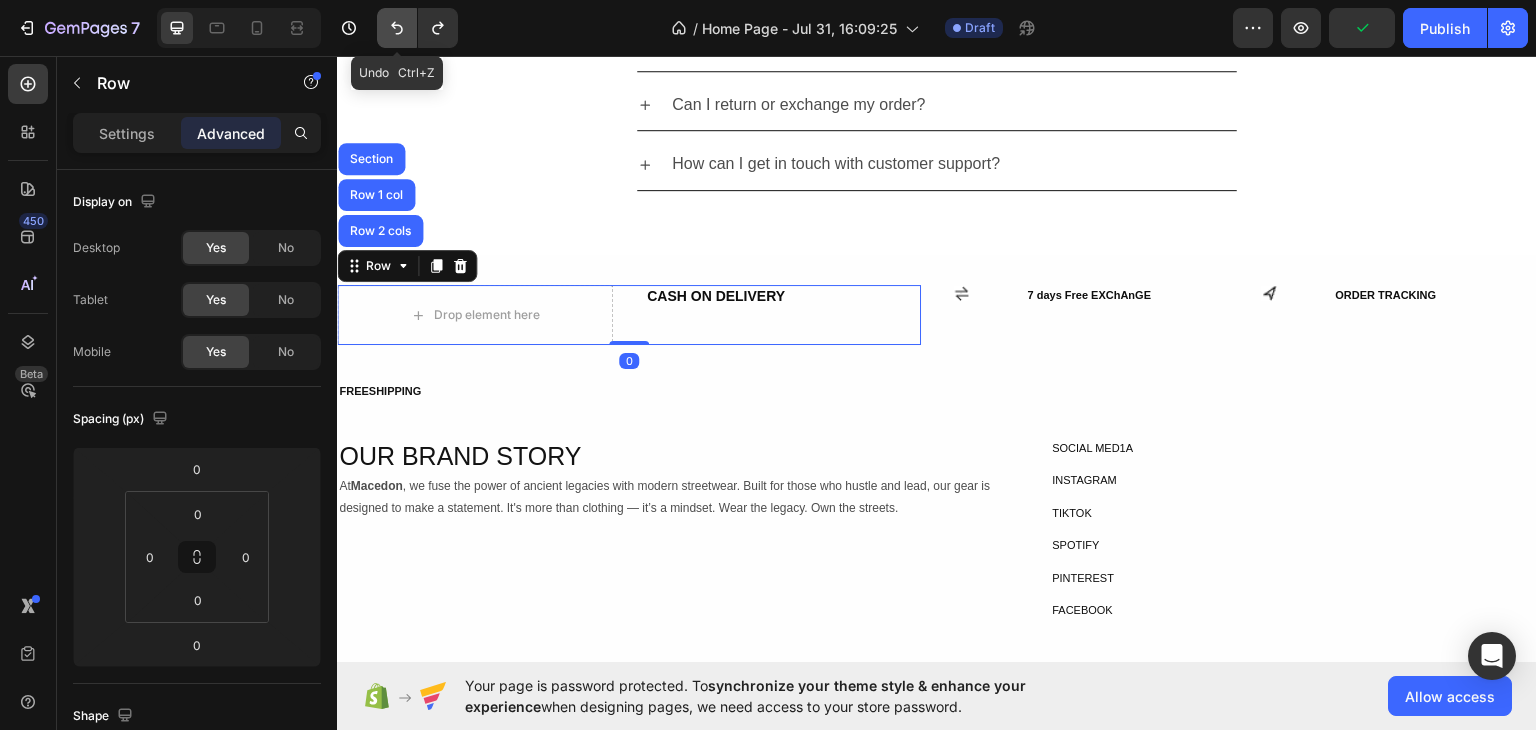 click 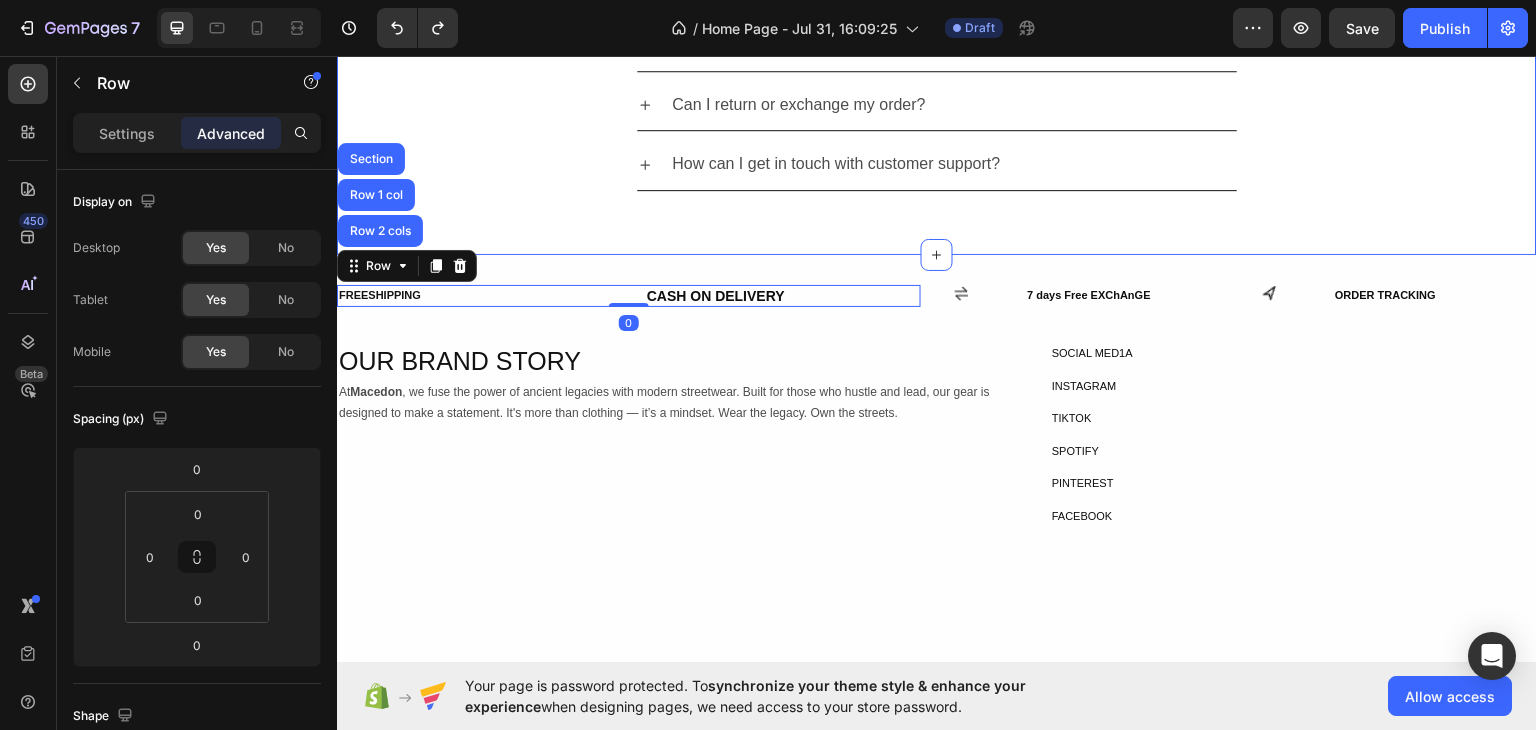 click on "LIMITED STOCK Heading OUR MOST POPULAR PRODUCTS Text Block Row Row Product Images Icon Icon Icon Icon Icon Icon List 148 Text Block Row [PERSON] 2008 manchester united jersey Product Title Rs.1,999.00 Product Price Product Price Out of stock Add to Cart Row Product Product Images Icon Icon Icon Icon Icon Icon List 148 Text Block Row [PERSON] 2008 manchester united jersey Product Title Rs.1,999.00 Product Price Product Price Out of stock Add to Cart Row Product Product Images Icon Icon Icon Icon Icon Icon List 148 Text Block Row [PERSON] 2008 manchester united jersey Product Title Rs.1,999.00 Product Price Product Price Out of stock Add to Cart Row Product Product Images Icon Icon Icon Icon Icon Icon List 148 Text Block Row [PERSON] 2008 manchester united jersey Product Title Rs.1,999.00 Product Price Product Price Out of stock Add to Cart Row Product Product Images Dignissimos ducimus Button Icon Icon Icon Icon Icon Icon List 148 Text Block Row [PERSON] 2008 manchester united jersey Product Title Text Block Row" at bounding box center [937, -299] 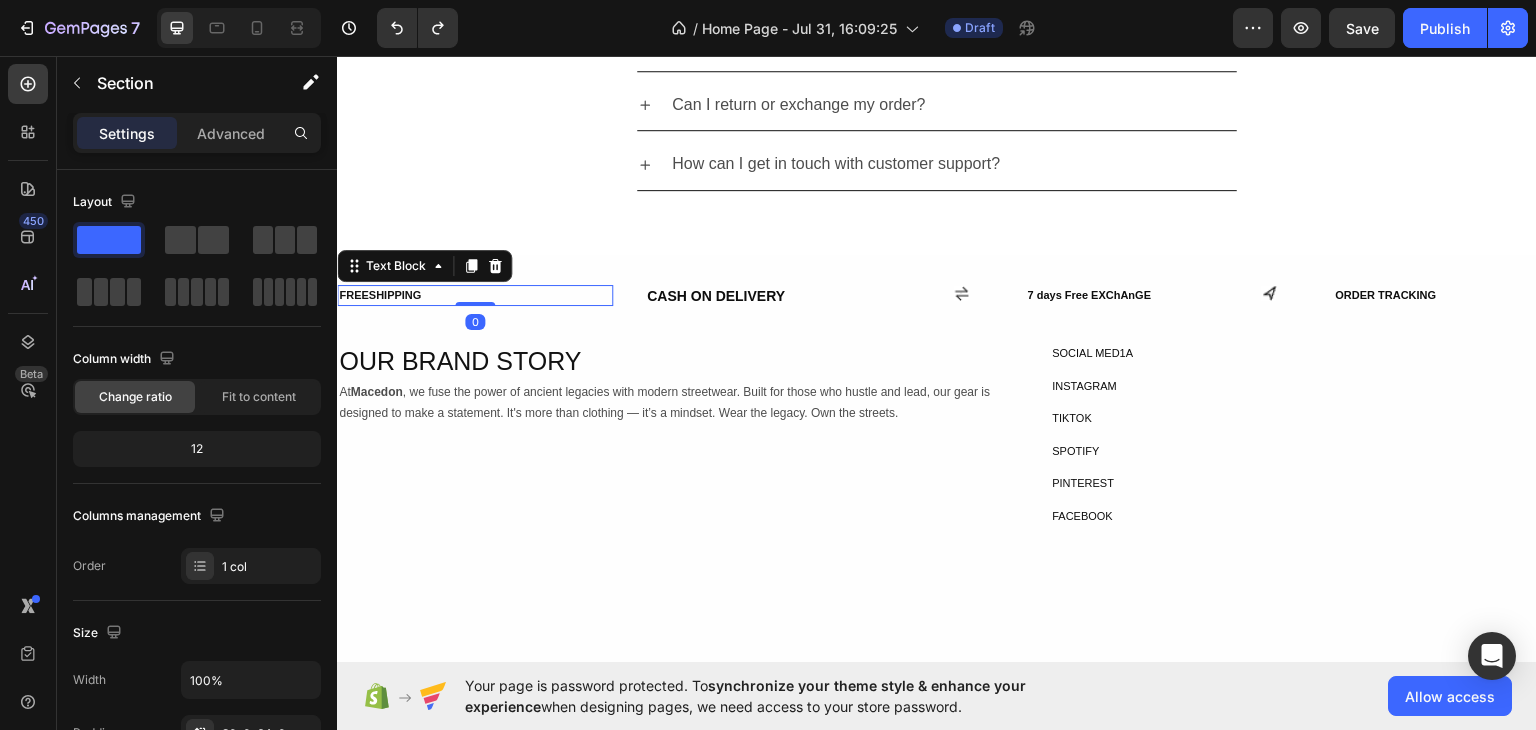 click on "FREESHIPPING" at bounding box center [475, 294] 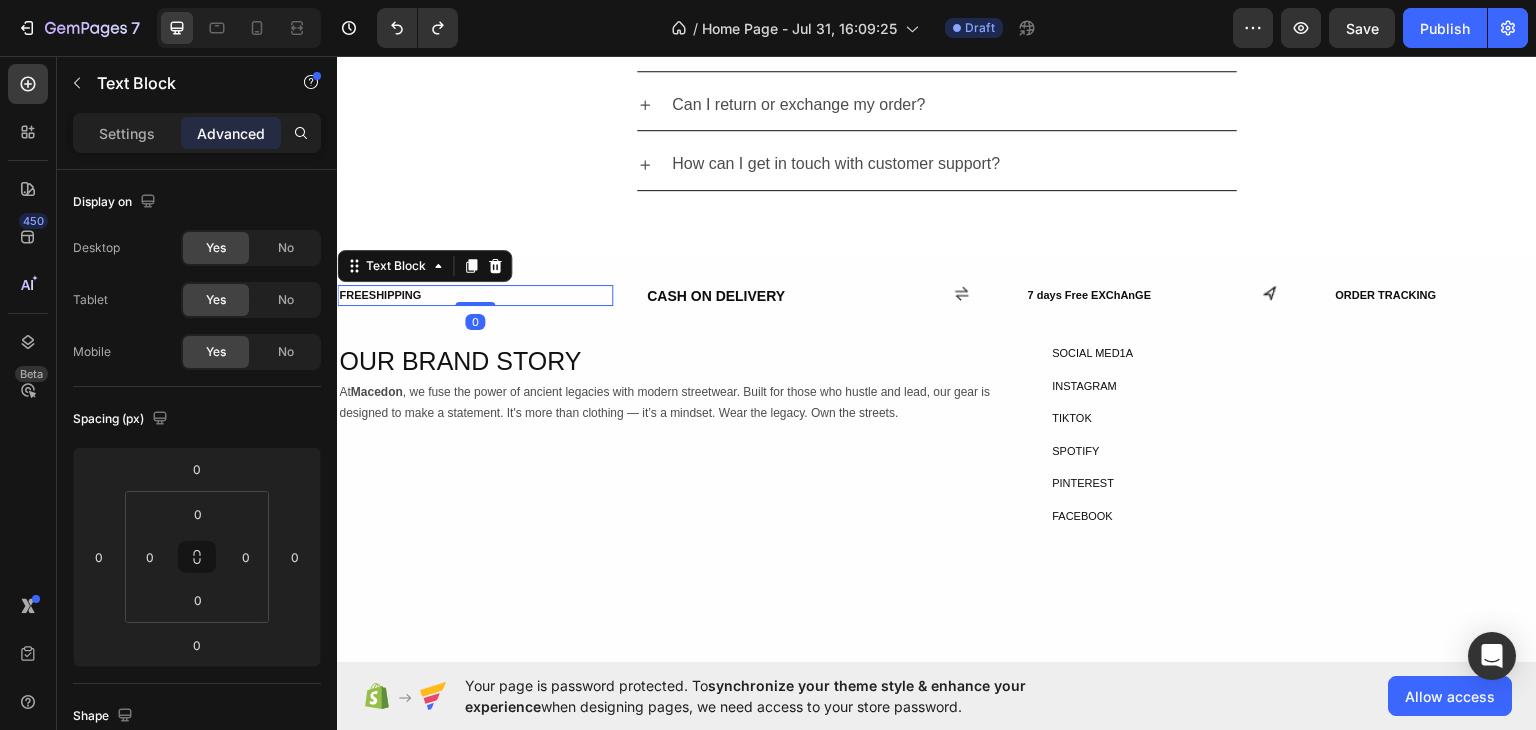 drag, startPoint x: 475, startPoint y: 299, endPoint x: 401, endPoint y: 296, distance: 74.06078 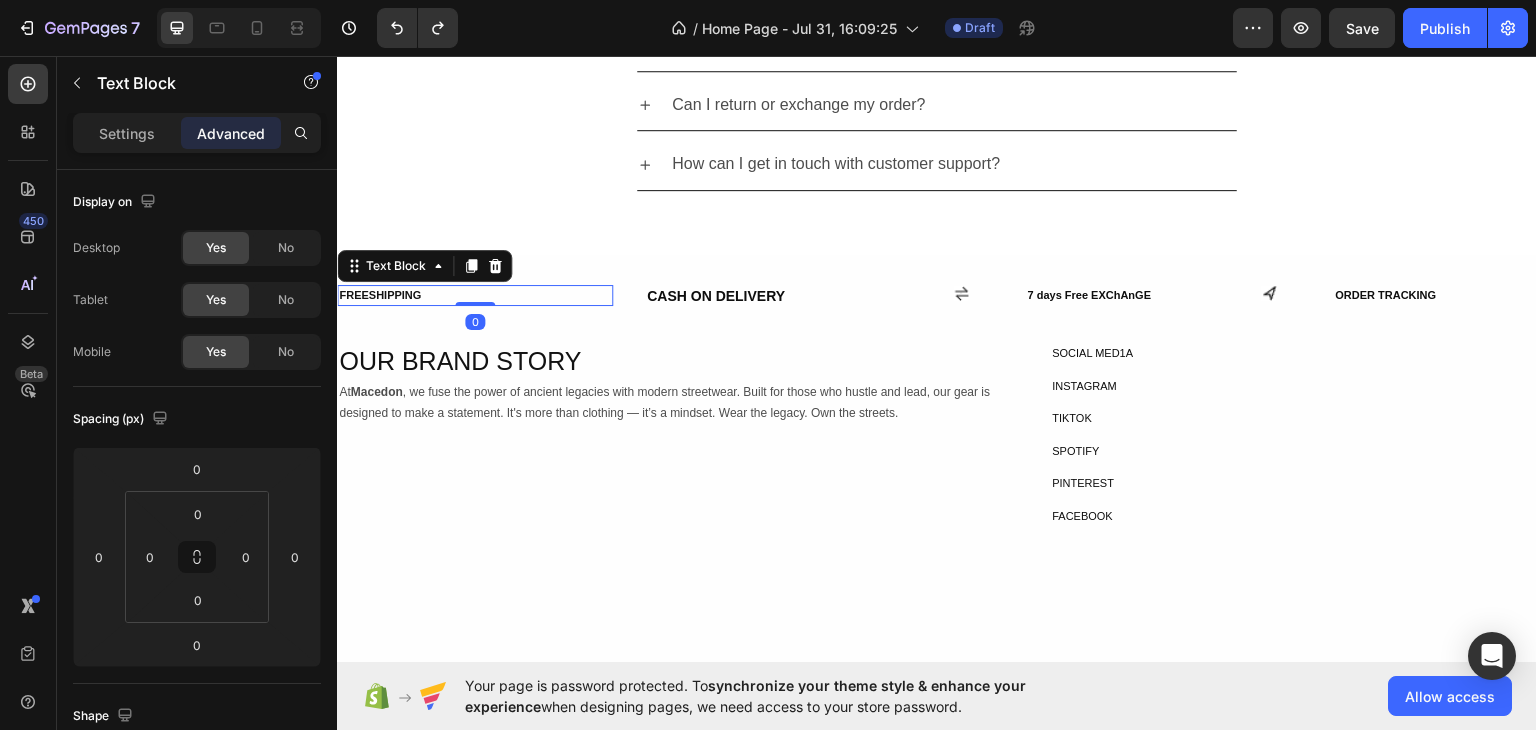 click on "FREESHIPPING Text Block   0" at bounding box center [475, 294] 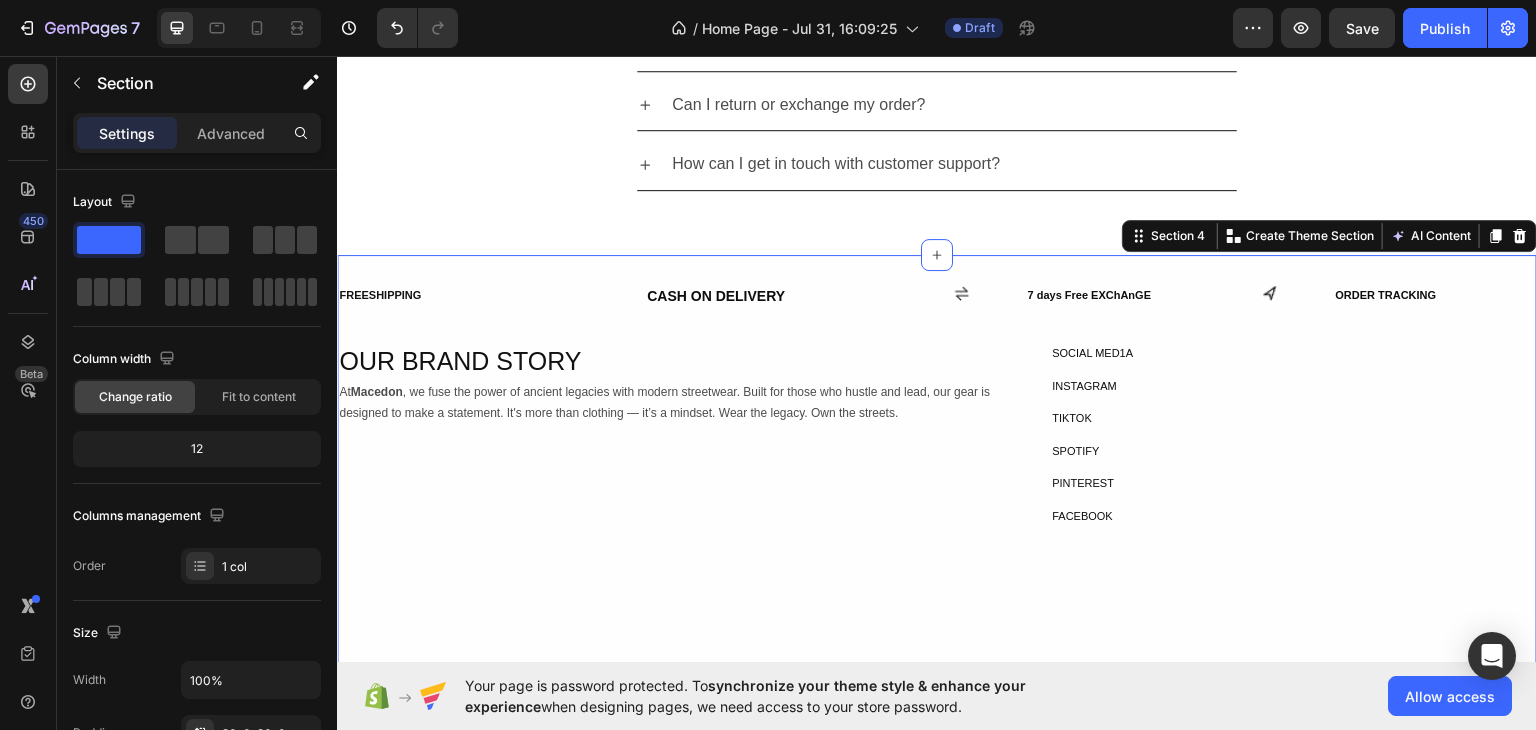 click on "FREESHIPPING Text Block CASH ON DELIVERY Text Block Row     Icon 7 days Free EXChAnGE Text Block Row     Icon ORDER TRACKING Text Block Row Row Row OUR BRAND STORY Heading Row At  Macedon , we fuse the power of ancient legacies with modern streetwear. Built for those who hustle and lead, our gear is designed to make a statement. It's more than clothing — it’s a mindset. Wear the legacy. Own the streets. Text Block SOCIAL MED1A Text Block INSTAGRAM Text Block TIKTOK Text Block SPOTIFY Text Block PINTEREST Text Block FACEBOOK Text Block Row Row Row U ARE IN [COUNTRY] Button Te rms and Con dition. Text Block egal Notice Button rivacy Polic Button Cookie Polic Button /anage my cooki Button Row Copyright O 2025 macedon. All rights reserved. Text Block Row Section 4   You can create reusable sections Create Theme Section AI Content Write with GemAI What would you like to describe here? Tone and Voice Persuasive Product Show more Generate" at bounding box center (937, 517) 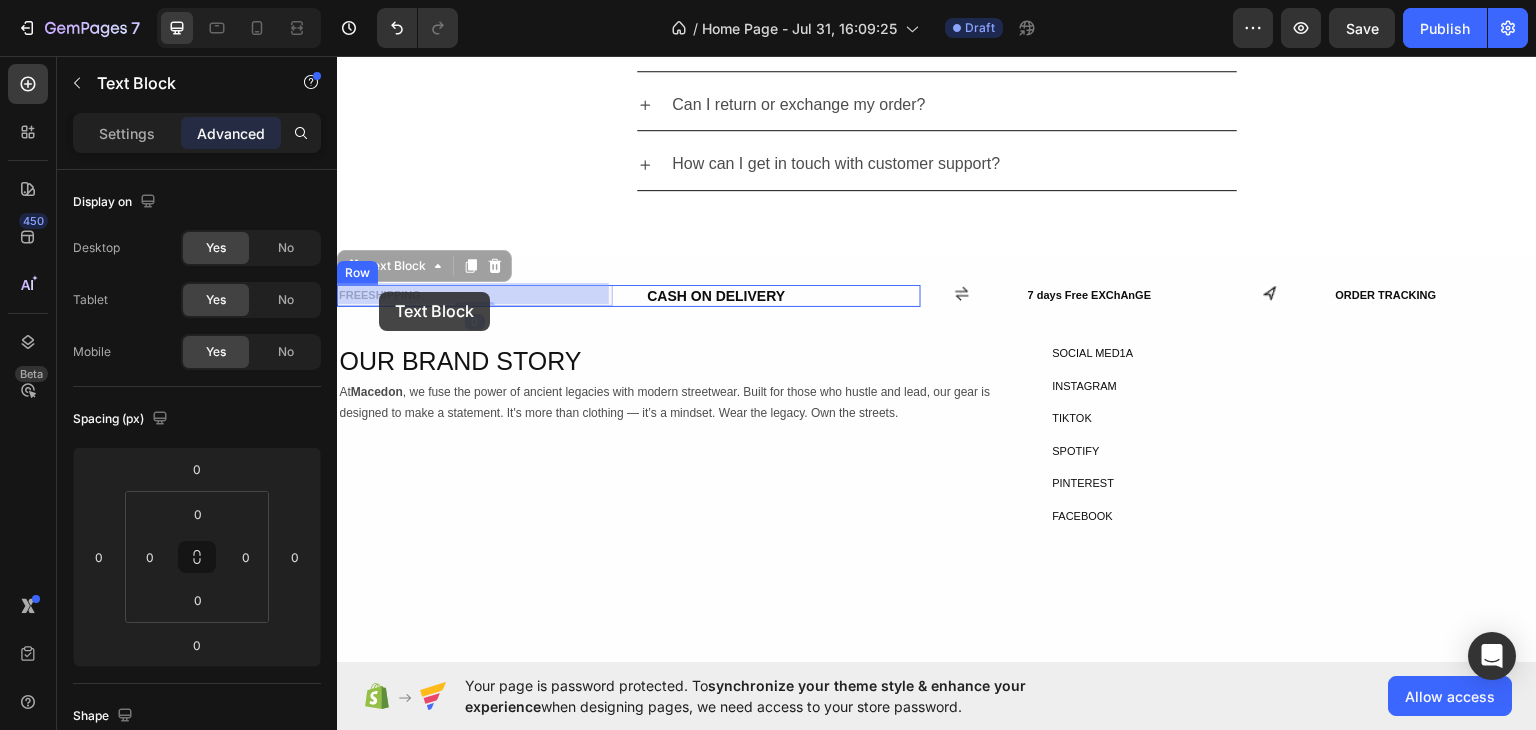 drag, startPoint x: 428, startPoint y: 295, endPoint x: 392, endPoint y: 285, distance: 37.363083 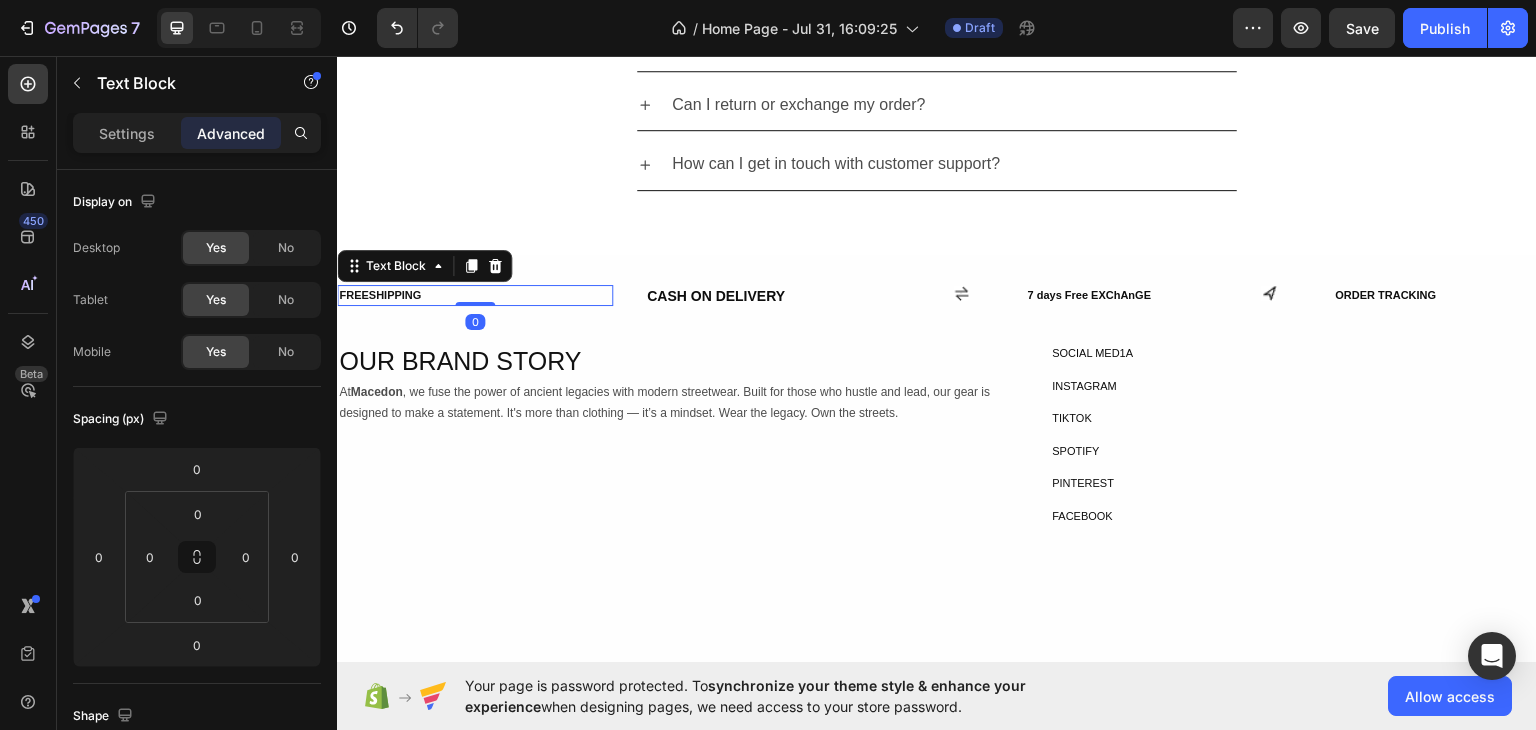 click on "FREESHIPPING" at bounding box center [475, 294] 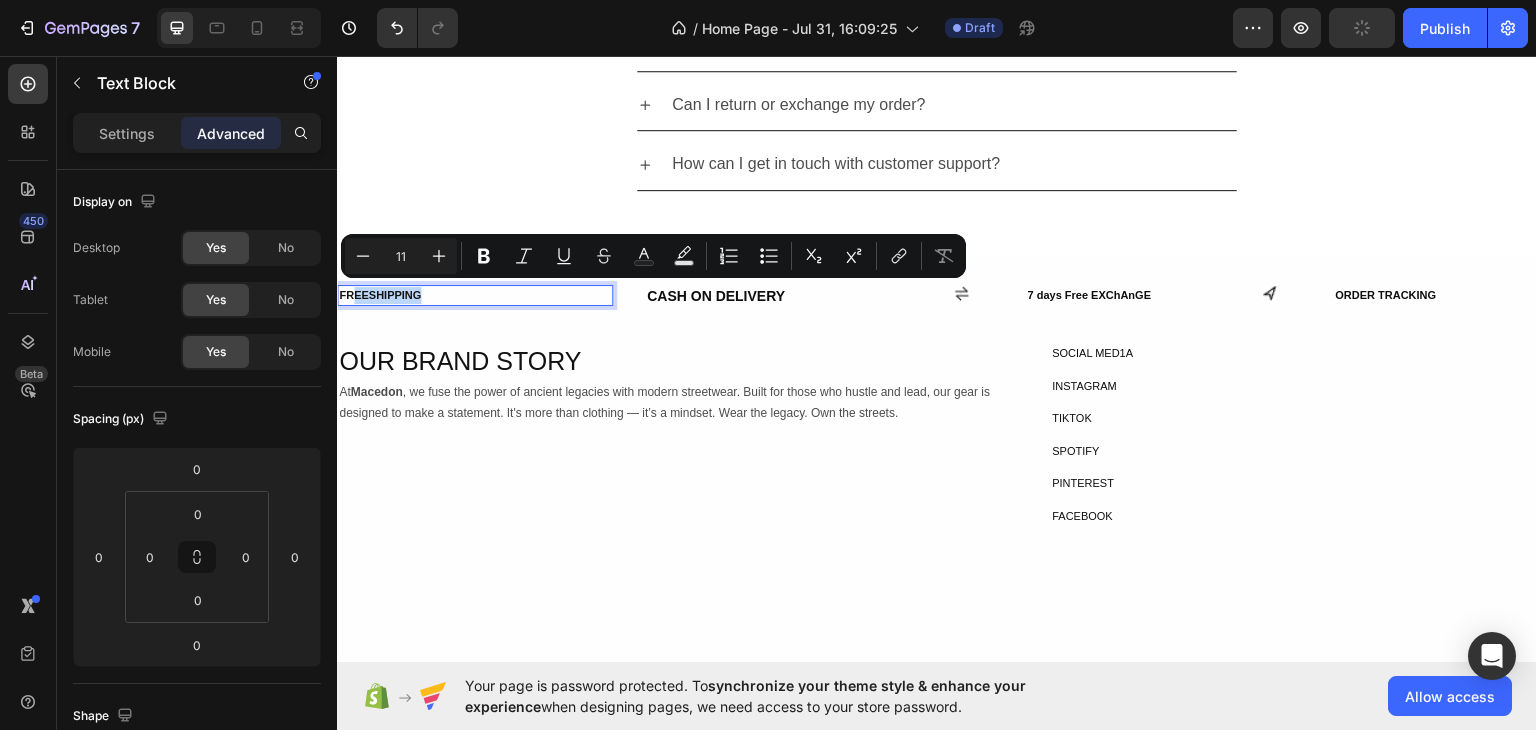 drag, startPoint x: 416, startPoint y: 289, endPoint x: 352, endPoint y: 284, distance: 64.195015 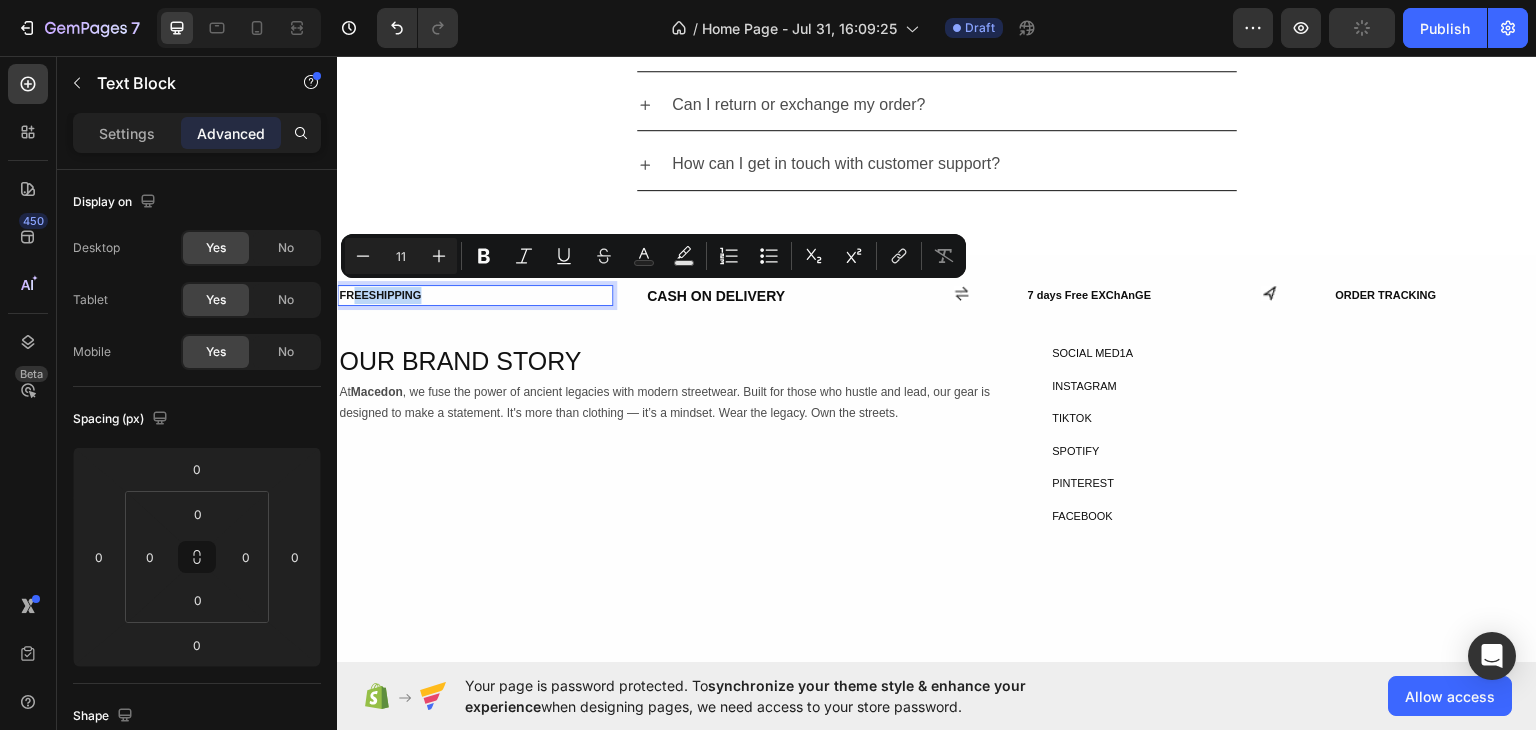 click on "FREESHIPPING" at bounding box center [475, 294] 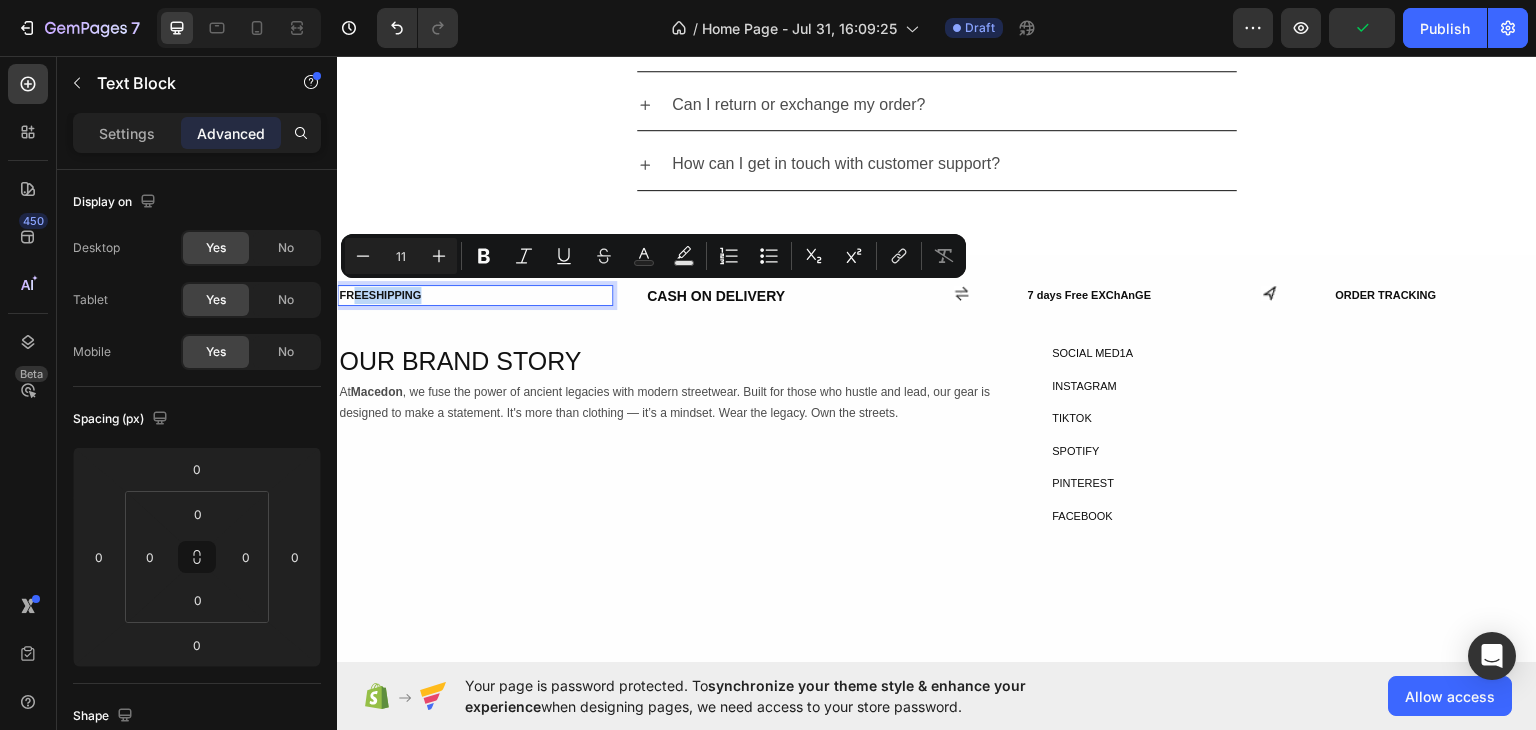 click on "FREESHIPPING" at bounding box center [475, 294] 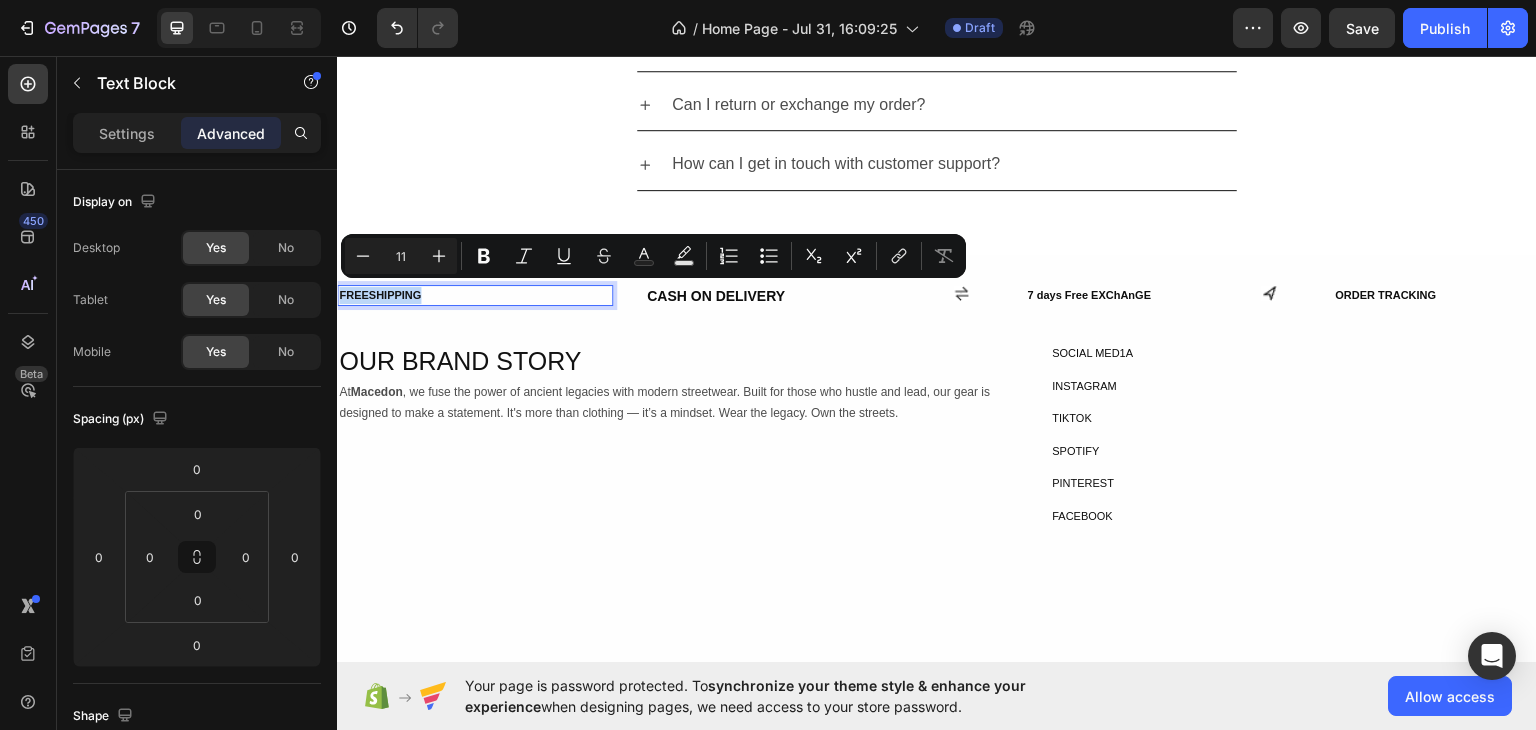 drag, startPoint x: 423, startPoint y: 290, endPoint x: 334, endPoint y: 289, distance: 89.005615 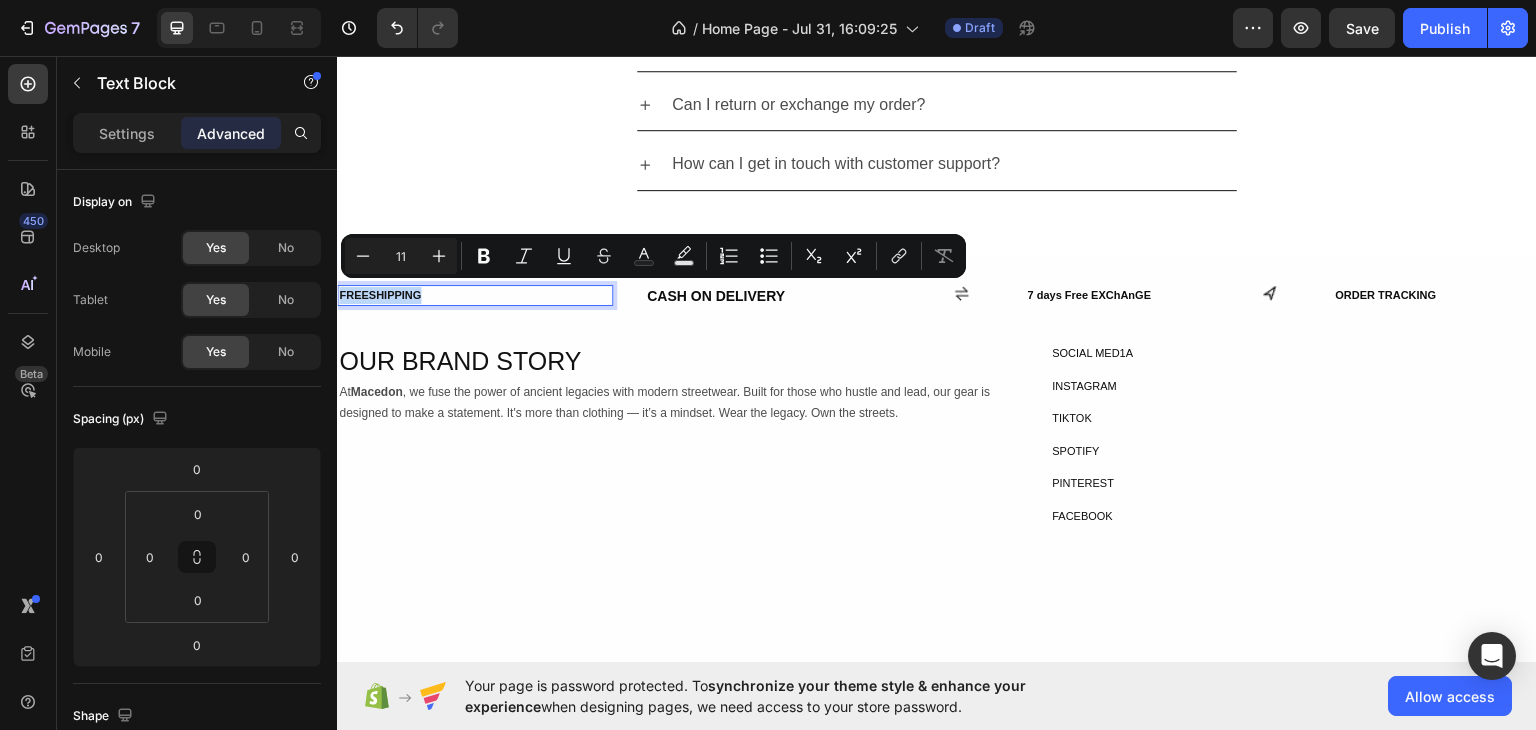 click on "Header LIMITED STOCK Heading OUR MOST POPULAR PRODUCTS Text Block Row Row Product Images Icon Icon Icon Icon Icon Icon List 148 Text Block Row [PERSON] 2008 manchester united jersey Product Title Rs.1,999.00 Product Price Product Price Out of stock Add to Cart Row Product Product Images Icon Icon Icon Icon Icon Icon List 148 Text Block Row [PERSON] 2008 manchester united jersey Product Title Rs.1,999.00 Product Price Product Price Out of stock Add to Cart Row Product Product Images Icon Icon Icon Icon Icon Icon List 148 Text Block Row [PERSON] 2008 manchester united jersey Product Title Rs.1,999.00 Product Price Product Price Out of stock Add to Cart Row Product Product Images Icon Icon Icon Icon Icon Icon List 148 Text Block Row [PERSON] 2008 manchester united jersey Product Title Rs.1,999.00 Product Price Product Price Out of stock Add to Cart Row Product Product Images Dignissimos ducimus Button Icon Icon Icon Icon Icon Icon List 148 Text Block Row [PERSON] 2008 manchester united jersey Product Title Text Block" at bounding box center (937, -338) 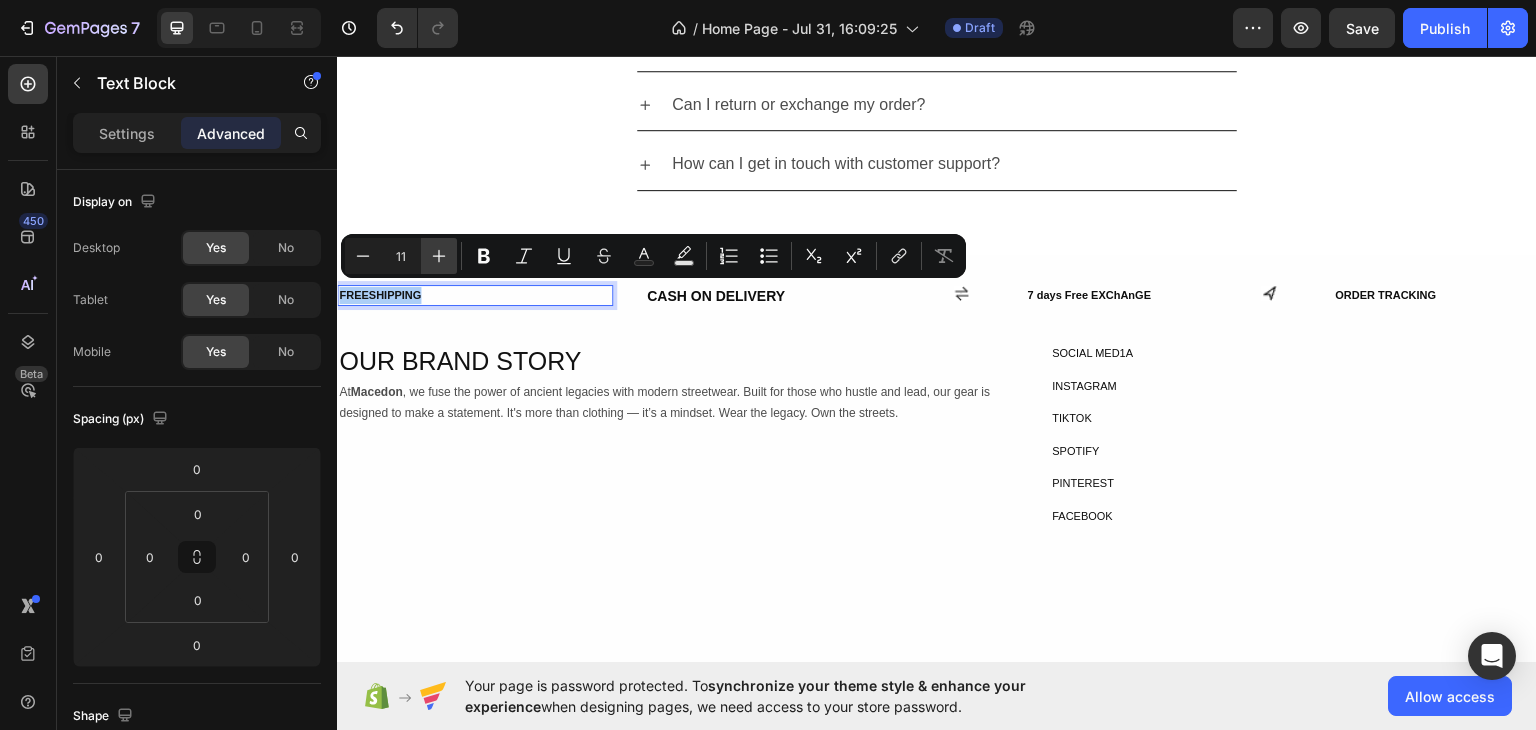 click 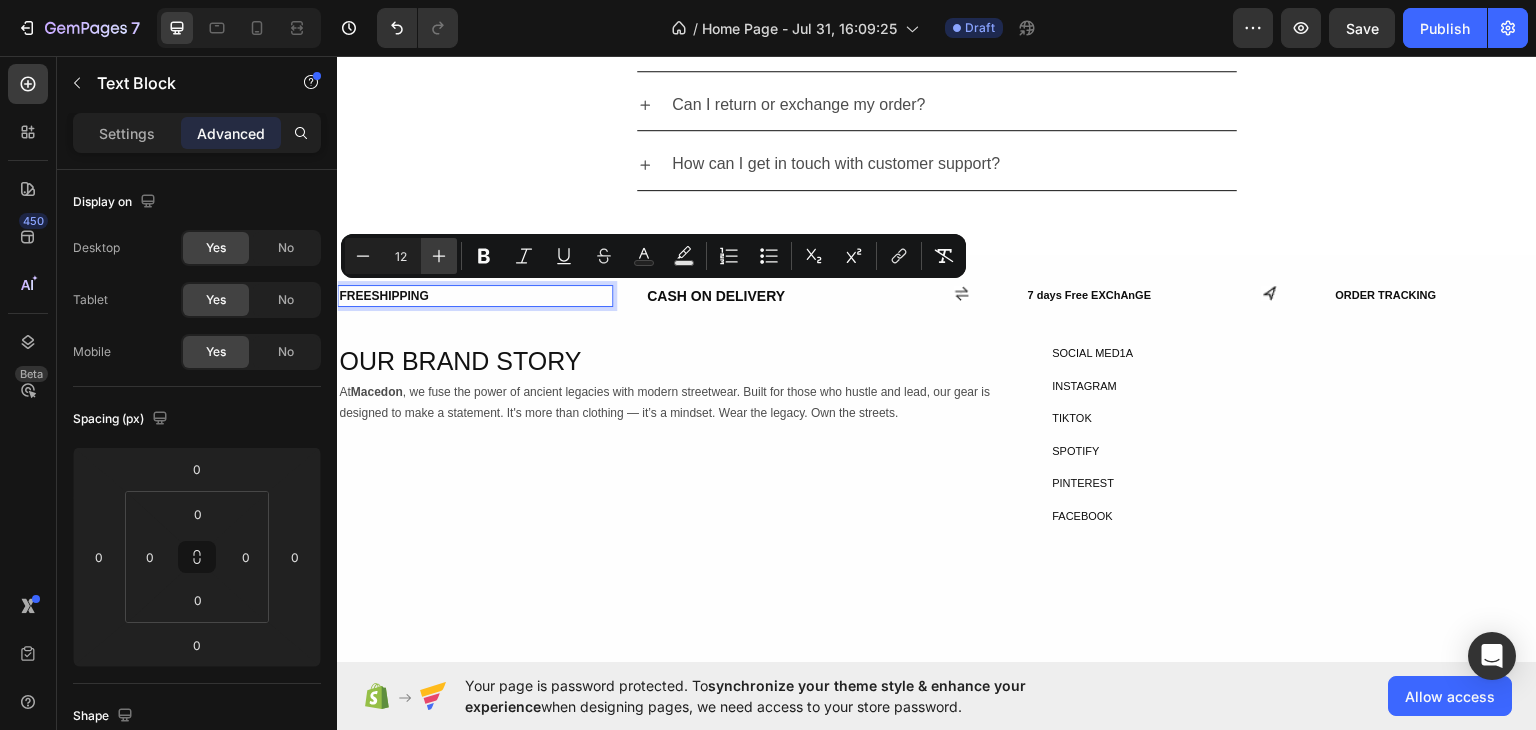 click 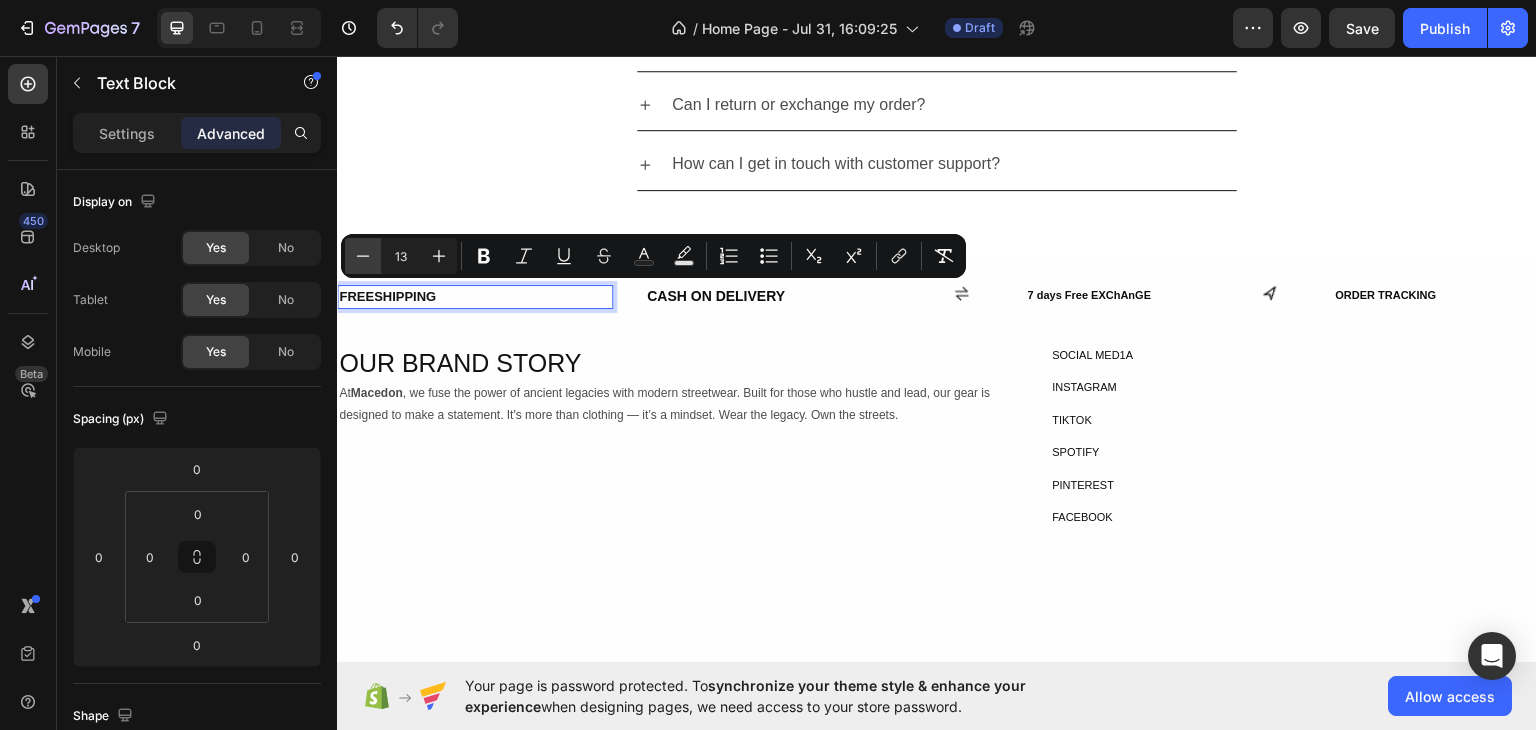 click on "Minus" at bounding box center (363, 256) 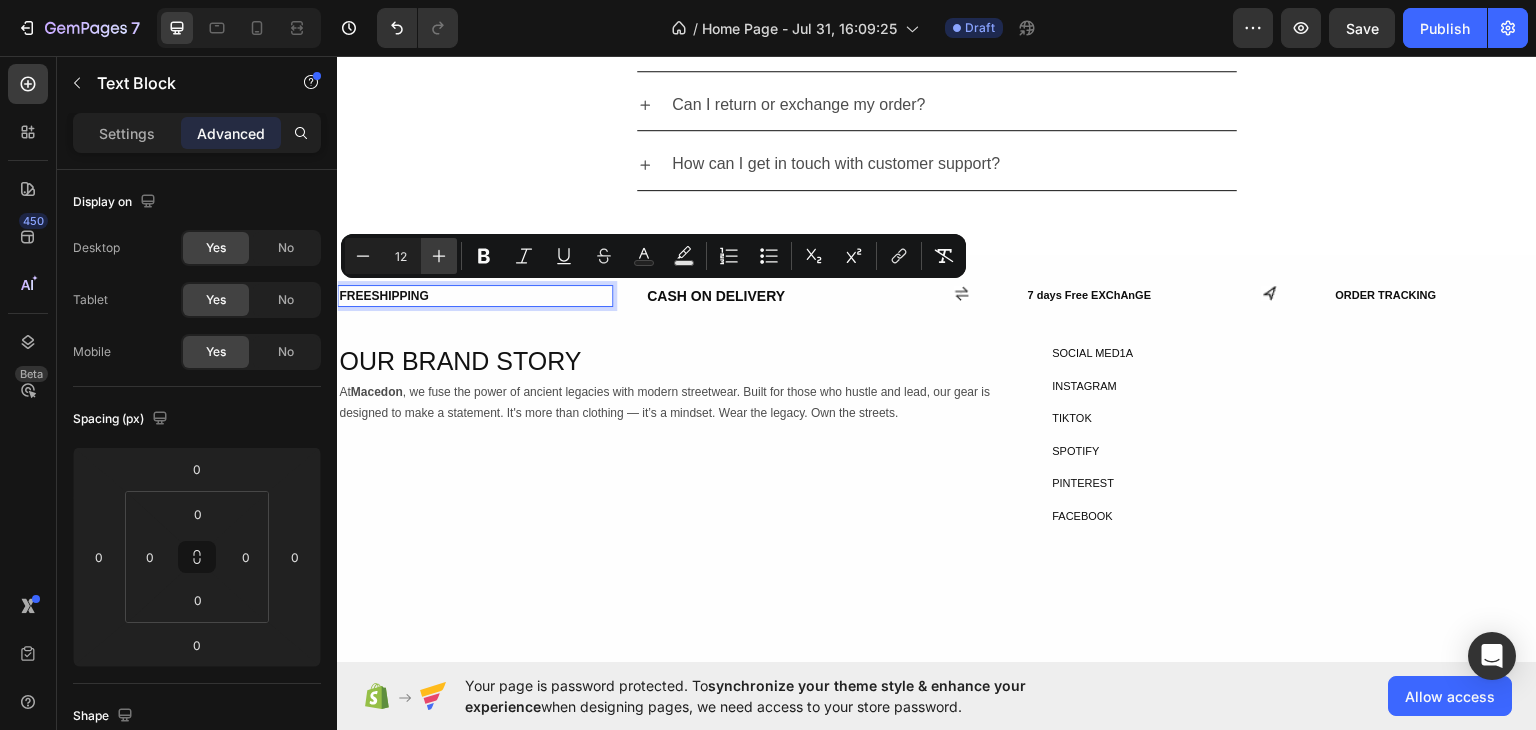click on "Plus" at bounding box center (439, 256) 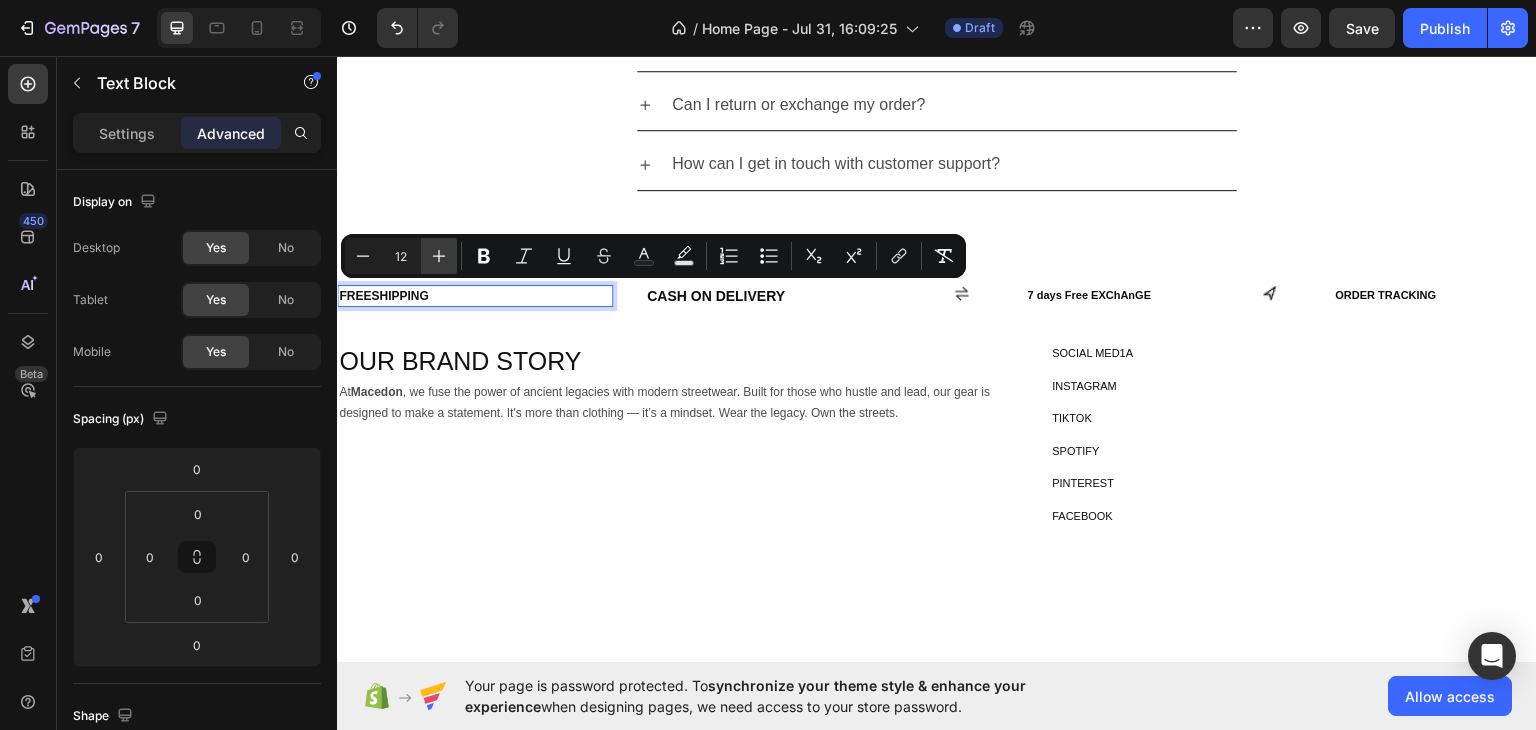 type on "13" 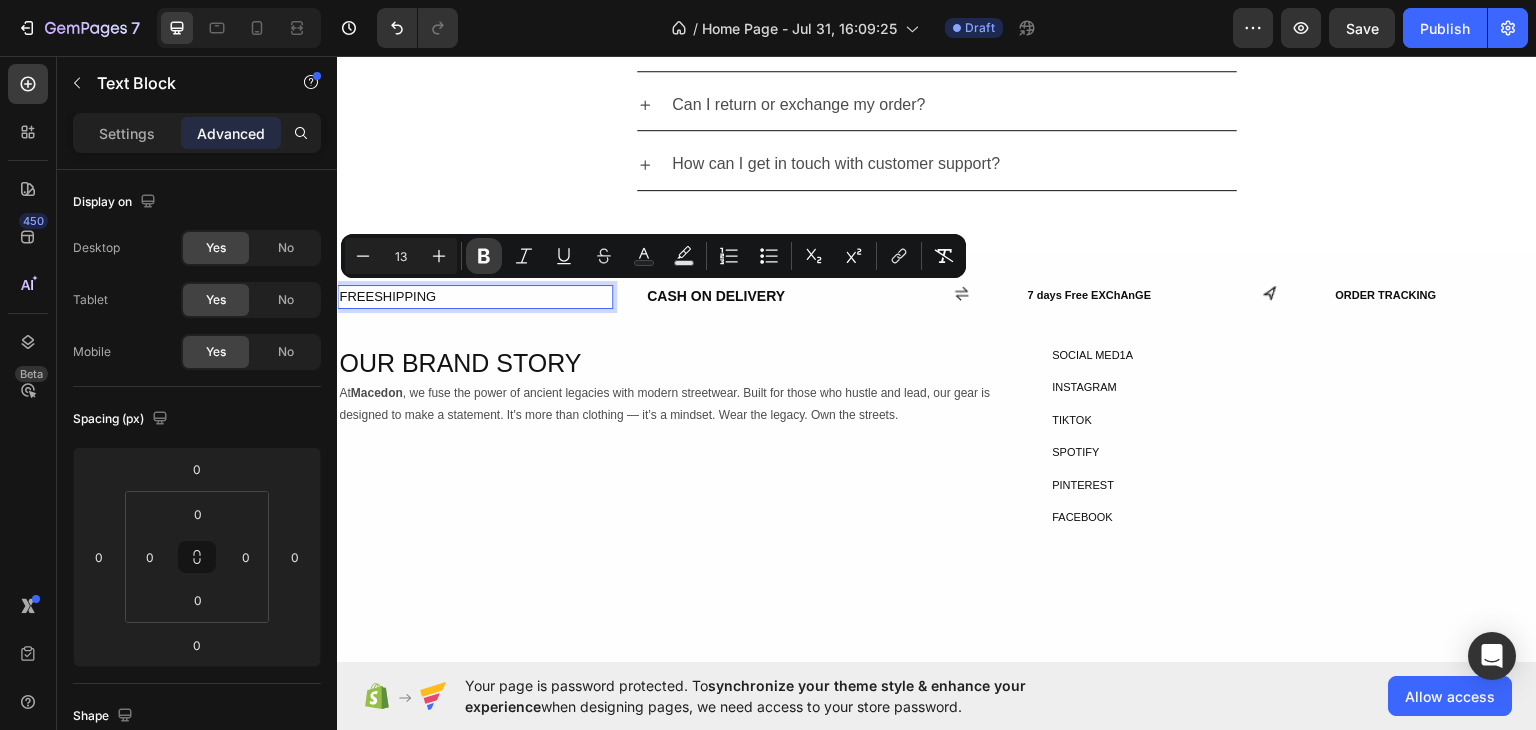click 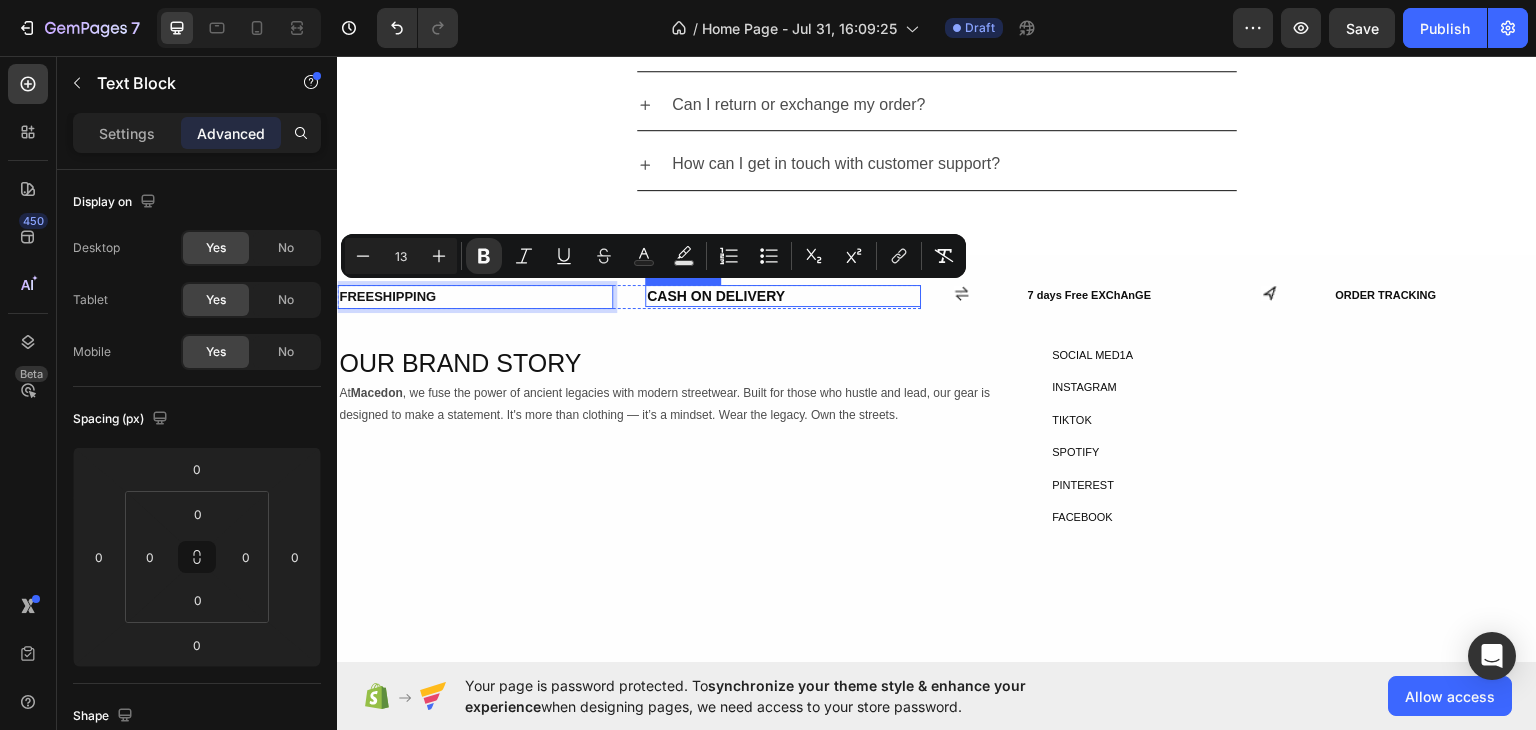 click on "CASH ON DELIVERY" at bounding box center (783, 295) 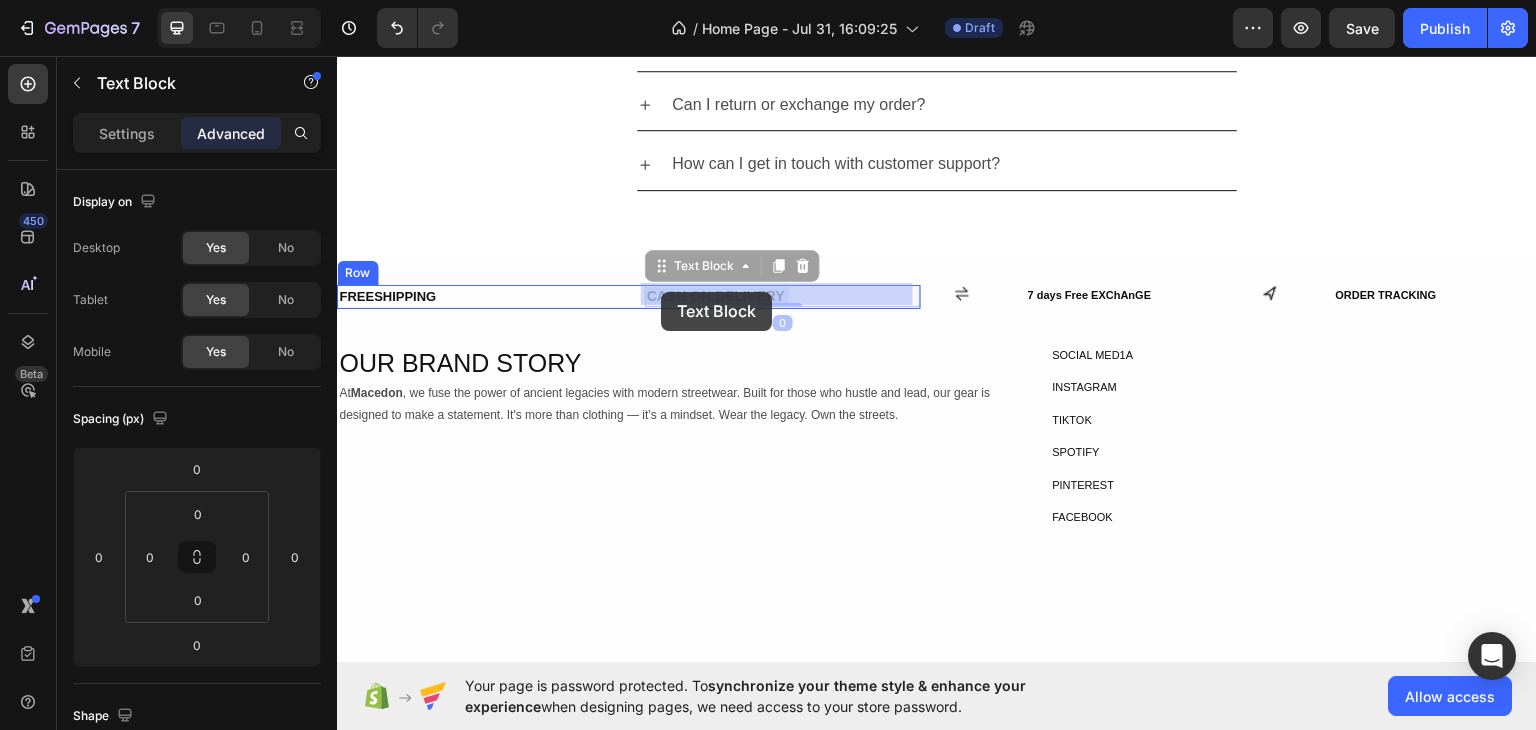 drag, startPoint x: 793, startPoint y: 285, endPoint x: 716, endPoint y: 298, distance: 78.08969 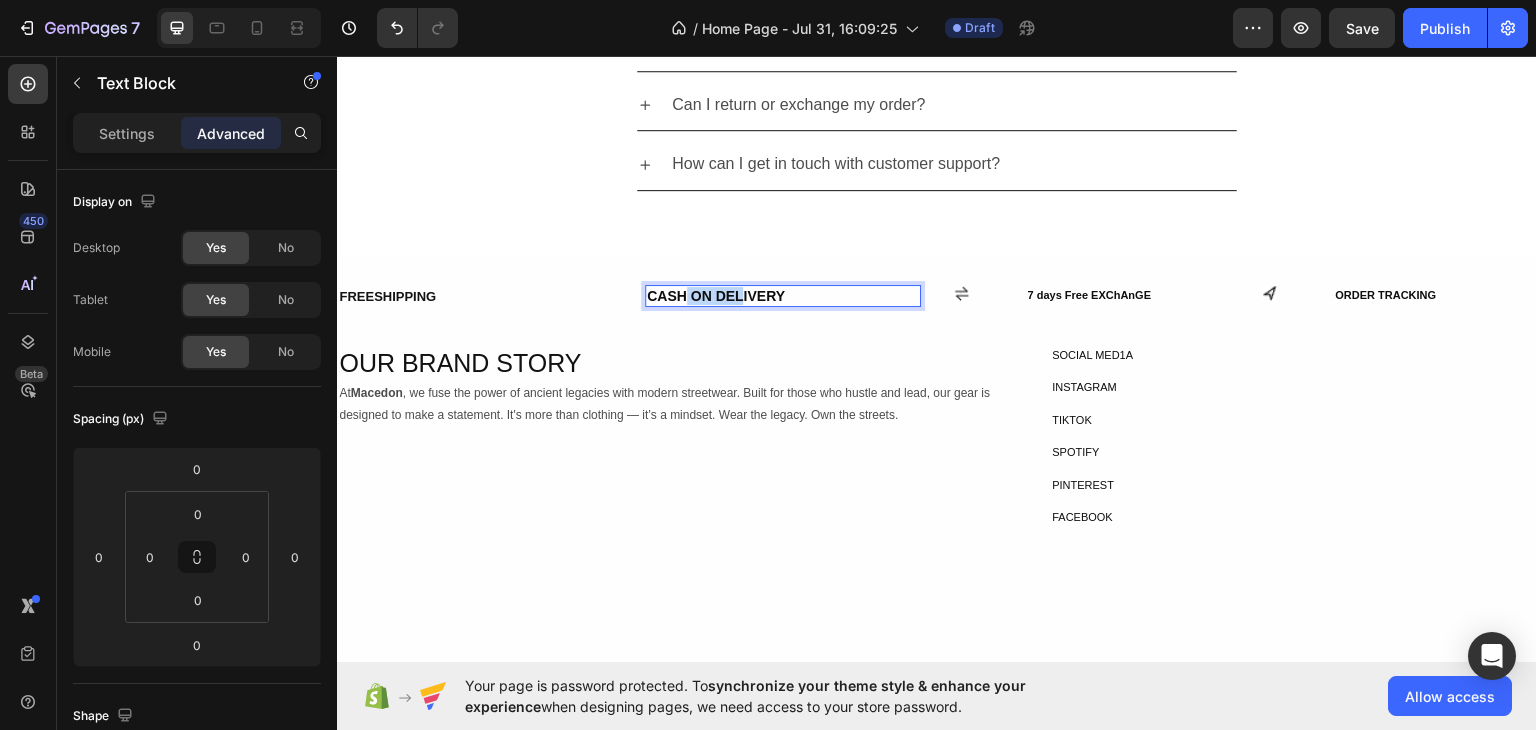 drag, startPoint x: 735, startPoint y: 283, endPoint x: 678, endPoint y: 285, distance: 57.035076 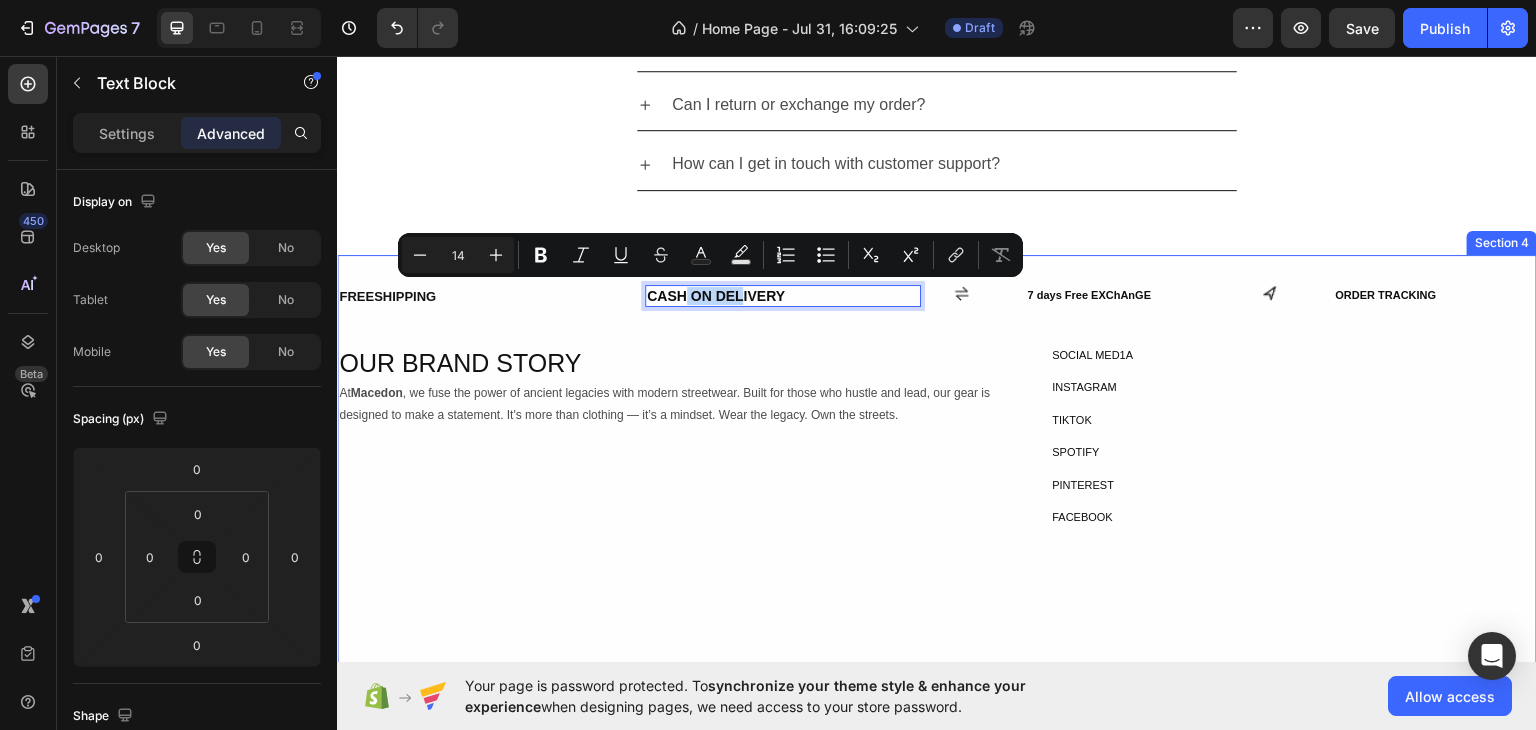 click on "FREESHIPPING" at bounding box center [387, 295] 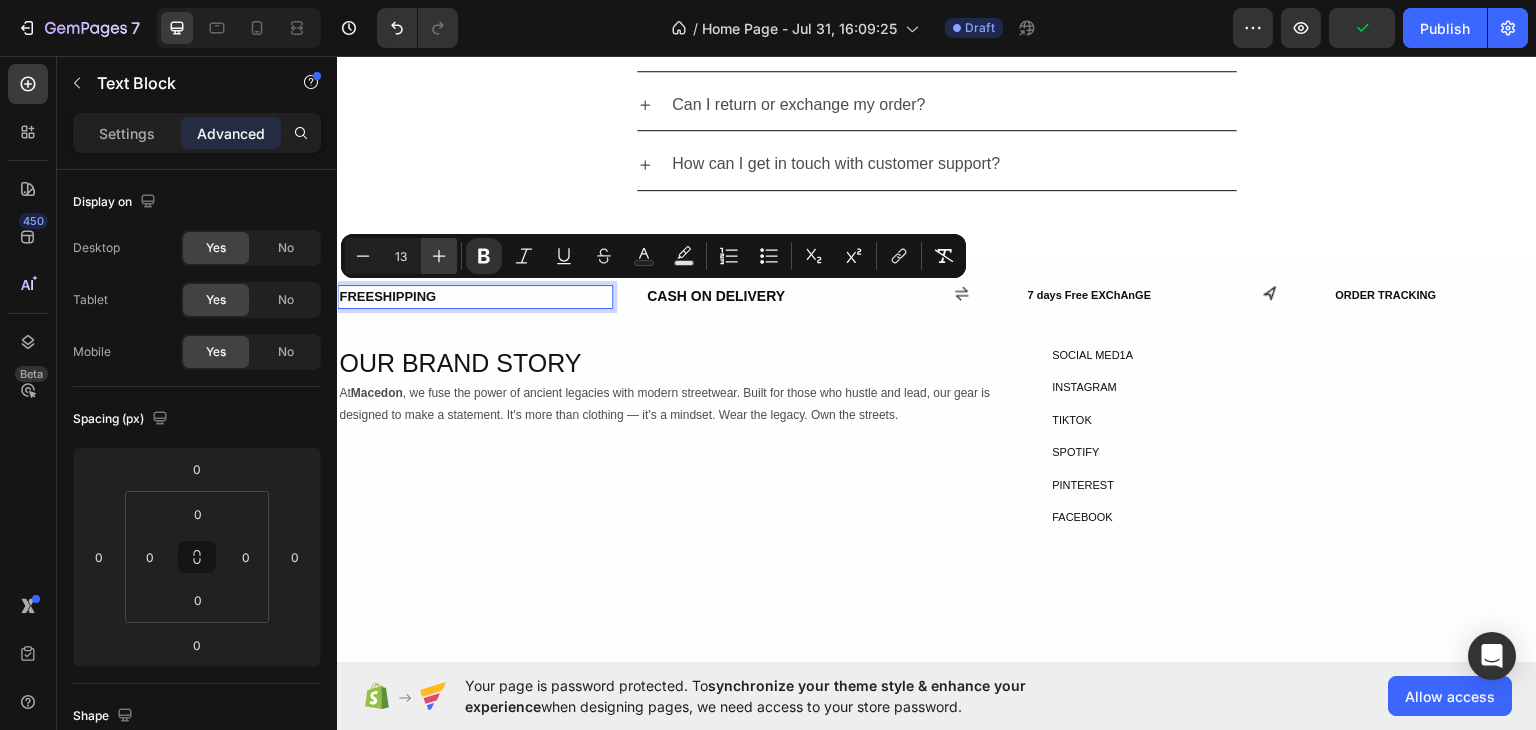 click 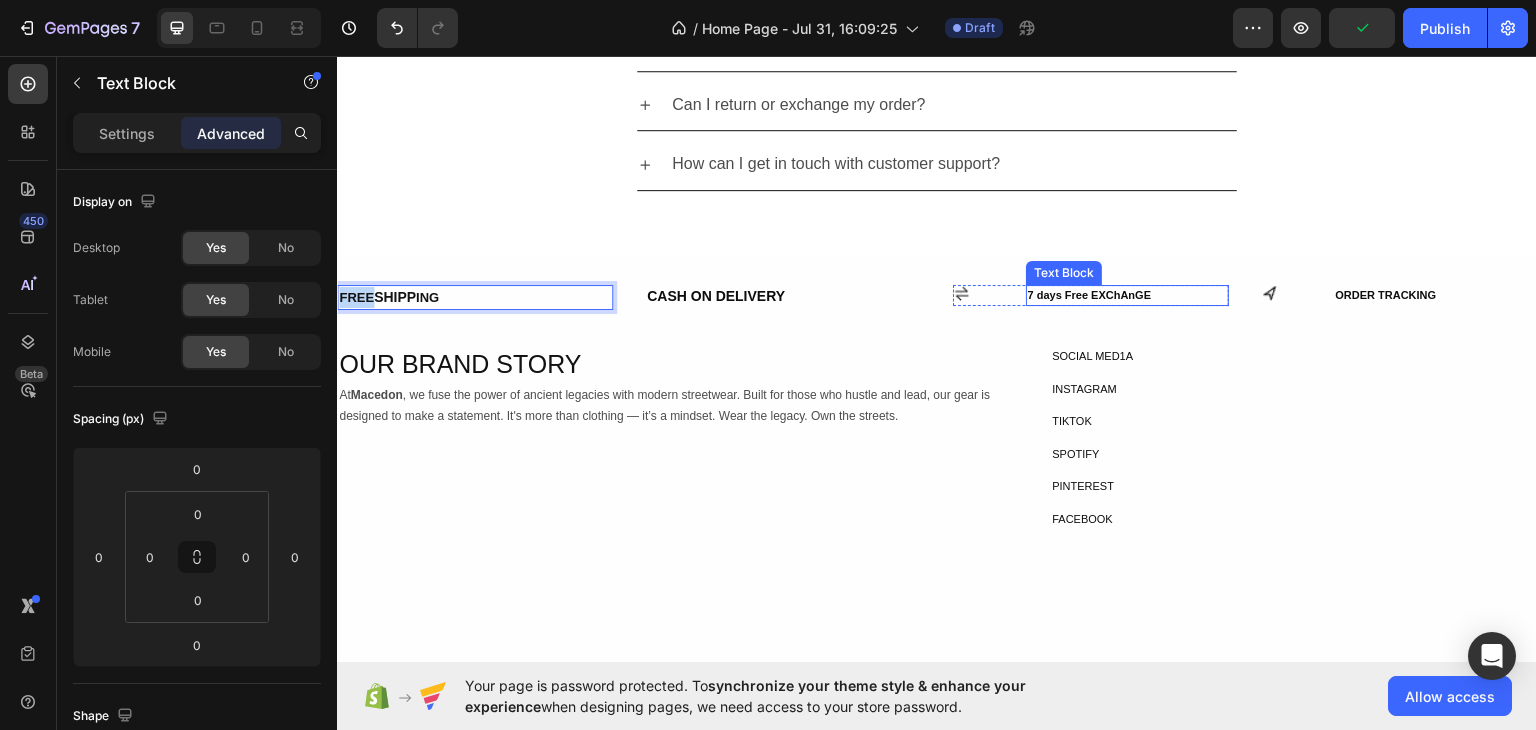 click on "7 days Free EXChAnGE" at bounding box center [1127, 294] 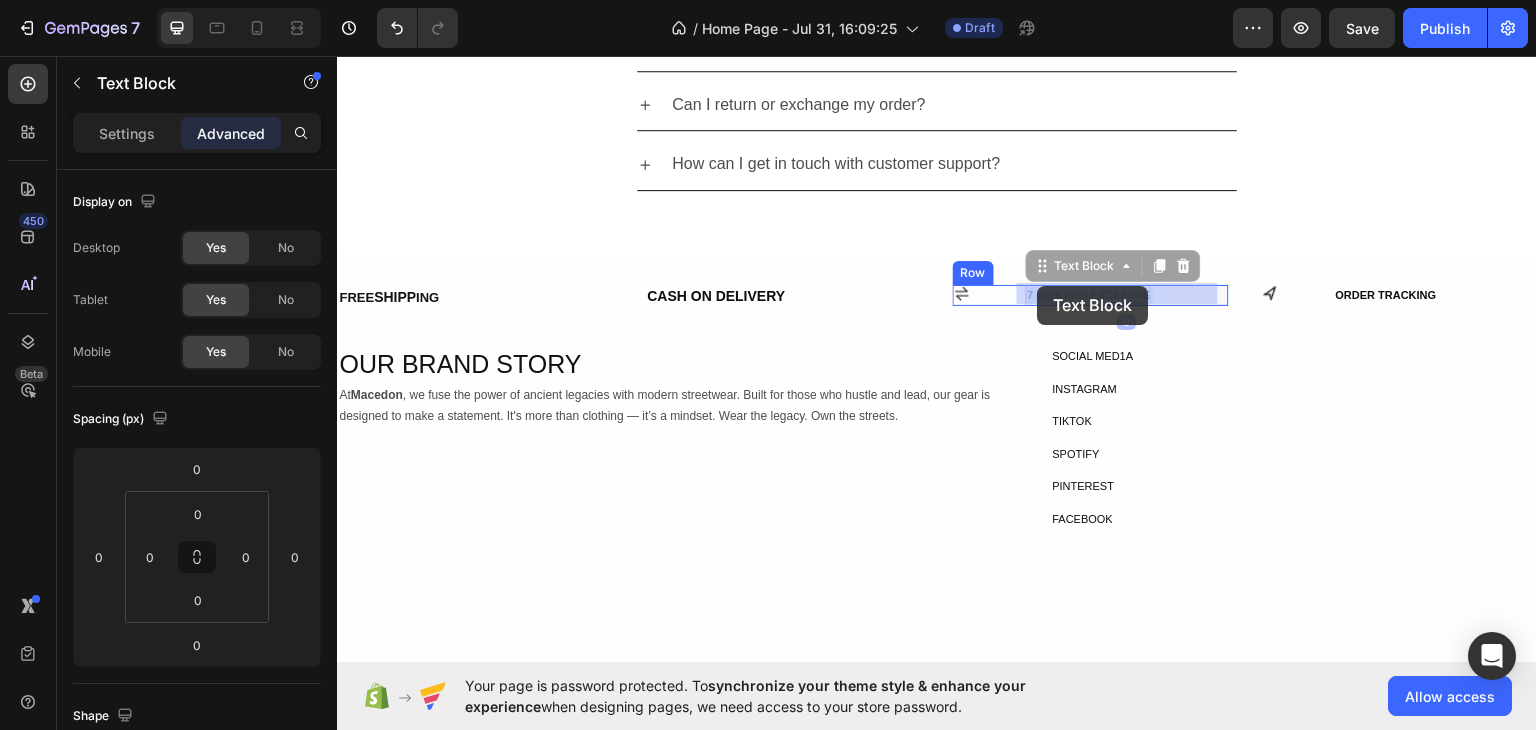 drag, startPoint x: 1023, startPoint y: 285, endPoint x: 1038, endPoint y: 285, distance: 15 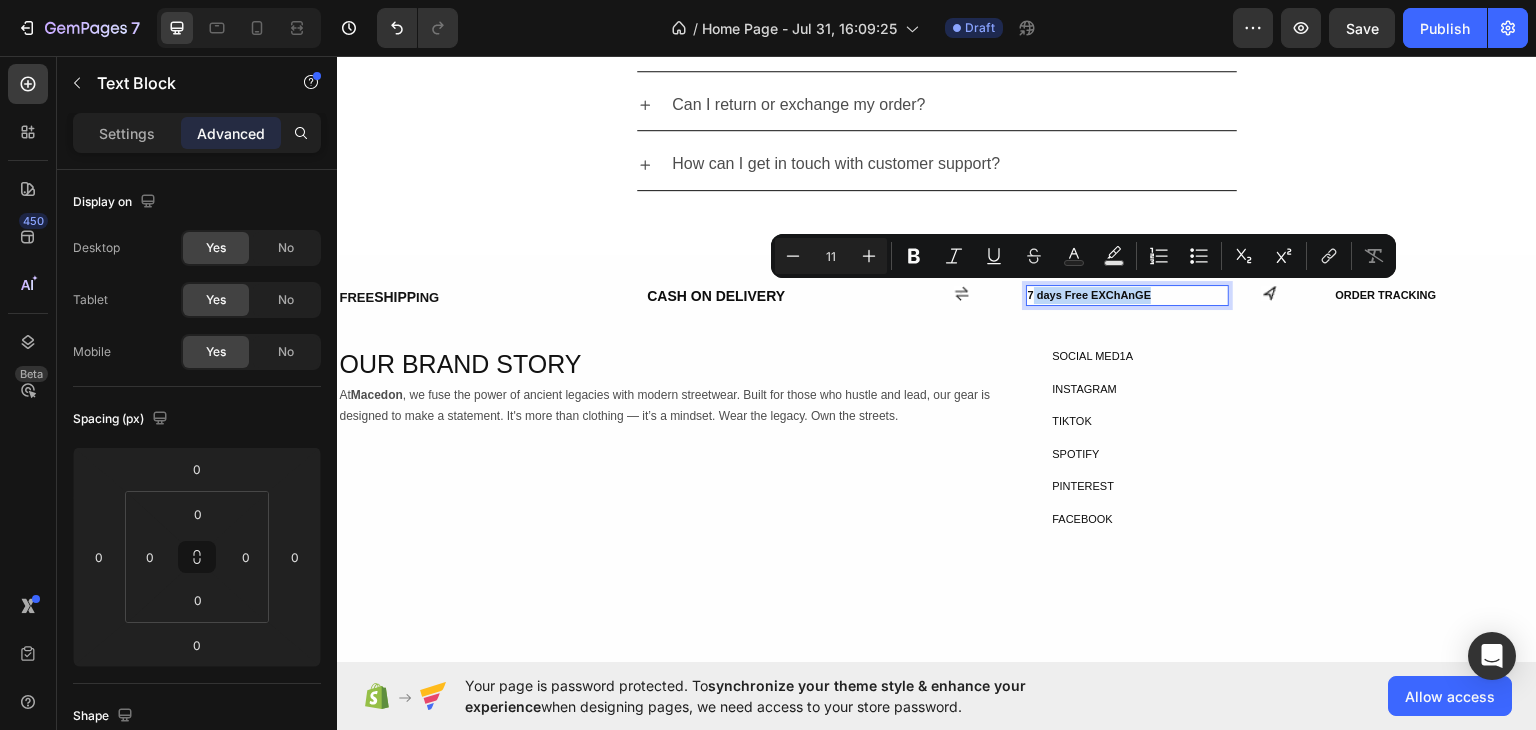 drag, startPoint x: 1167, startPoint y: 287, endPoint x: 1026, endPoint y: 289, distance: 141.01419 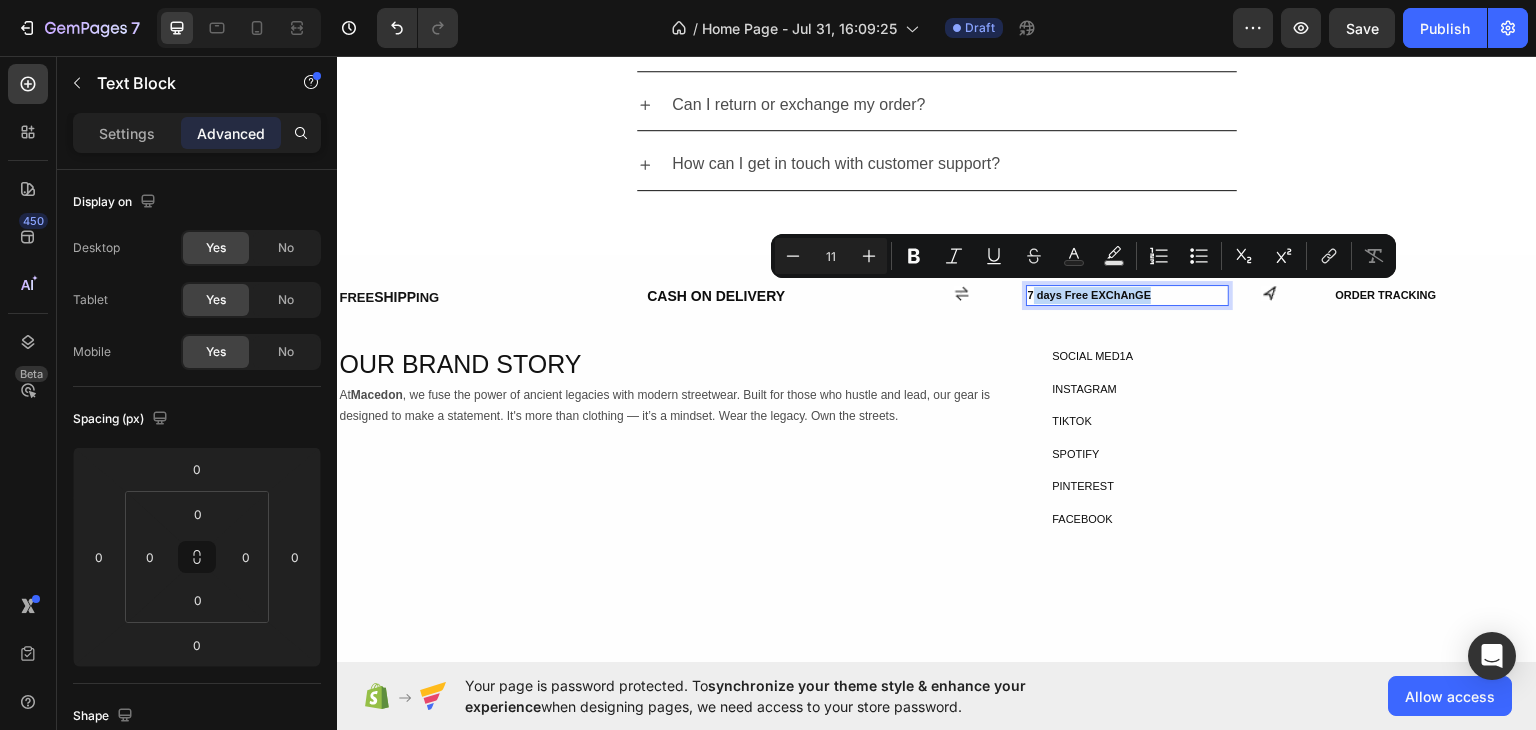 click on "7 days Free EXChAnGE" at bounding box center [1127, 294] 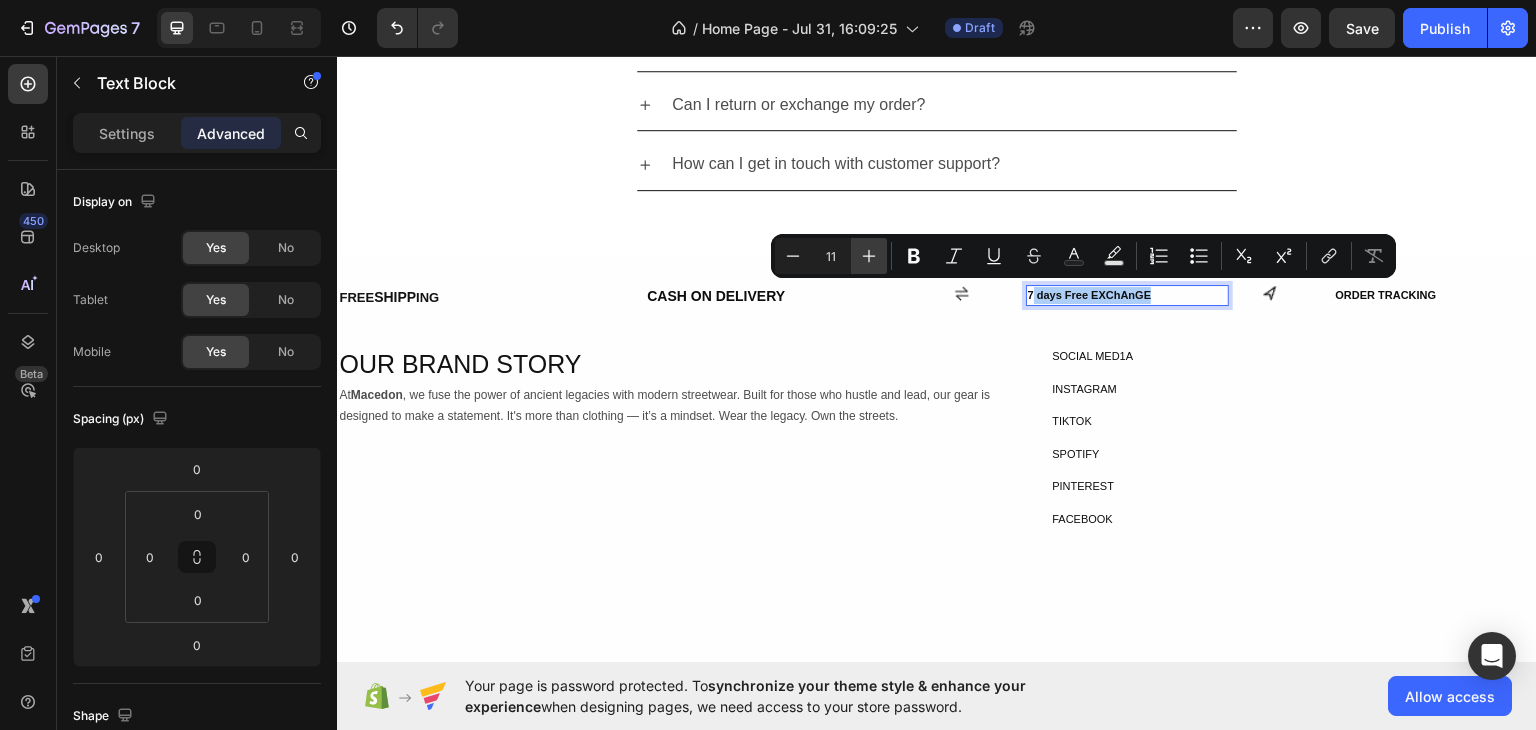 click 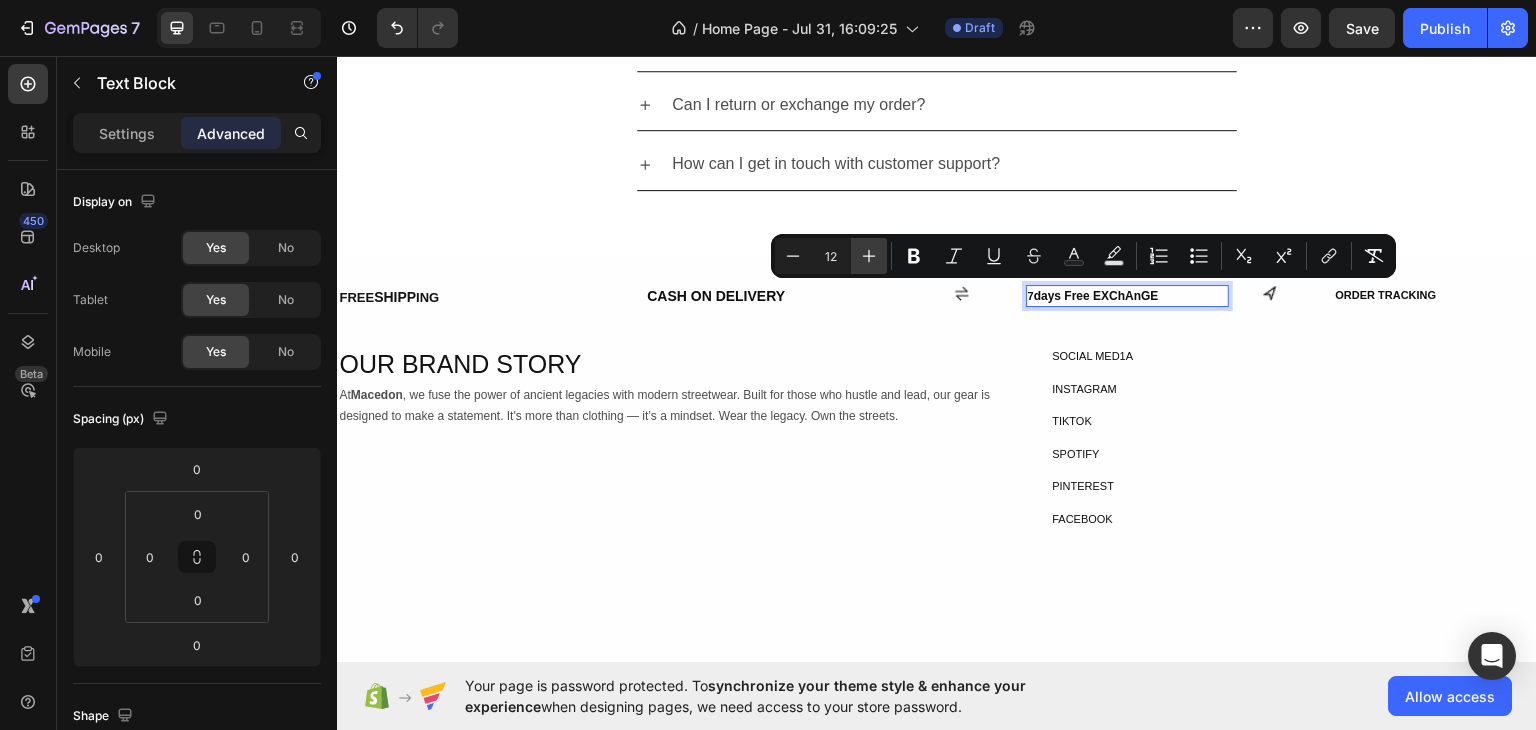 click 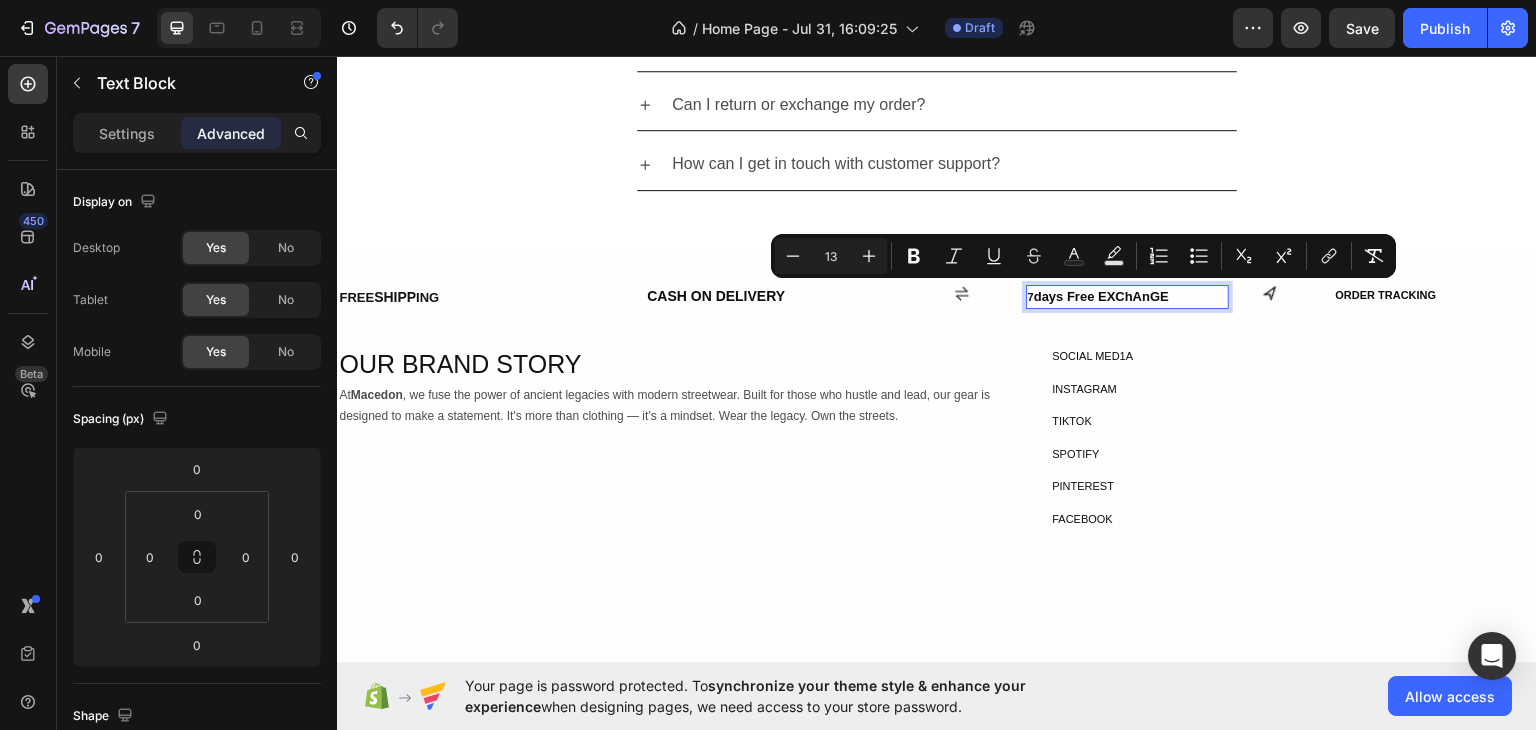 click on "days Free EXChAnGE" at bounding box center (1101, 295) 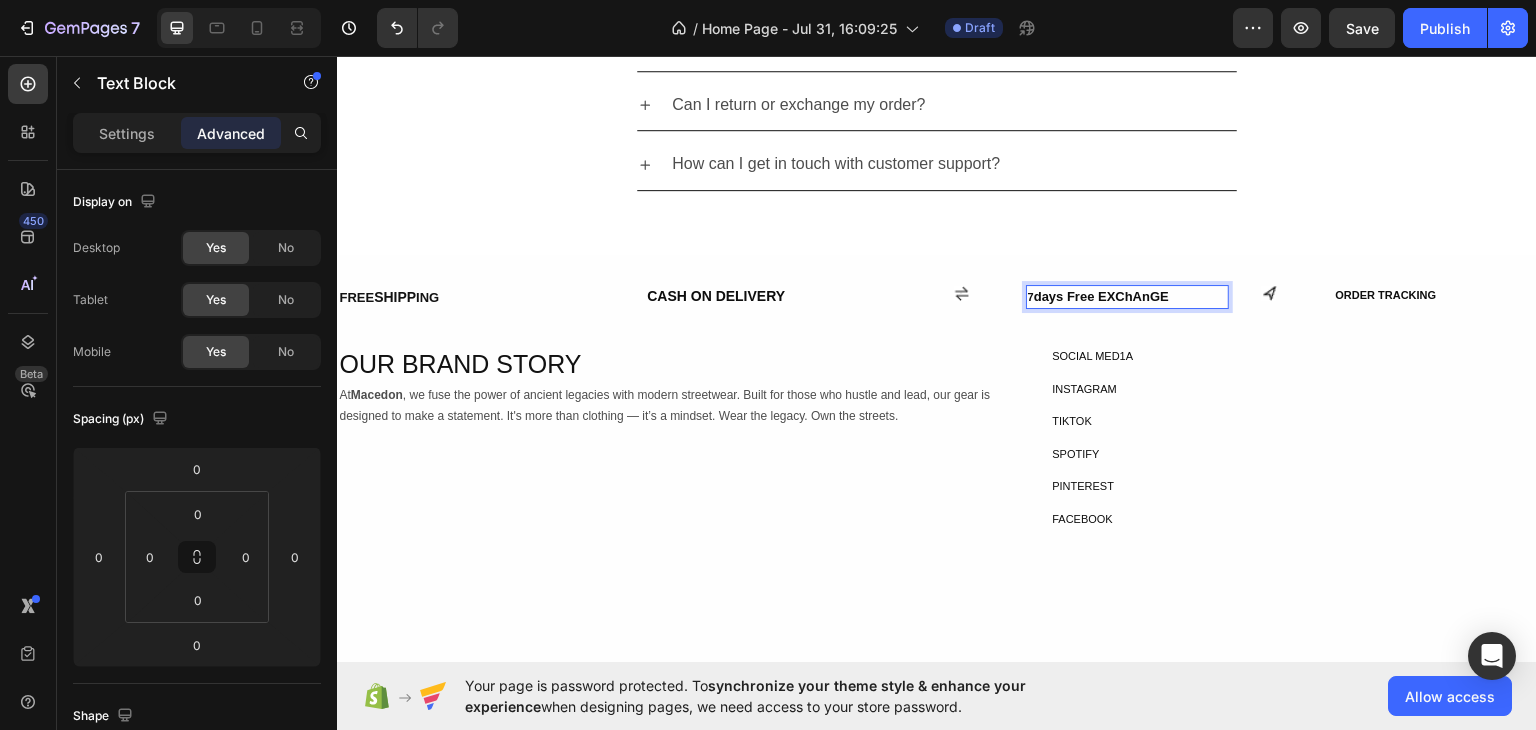 click on "days Free EXChAnGE" at bounding box center [1101, 295] 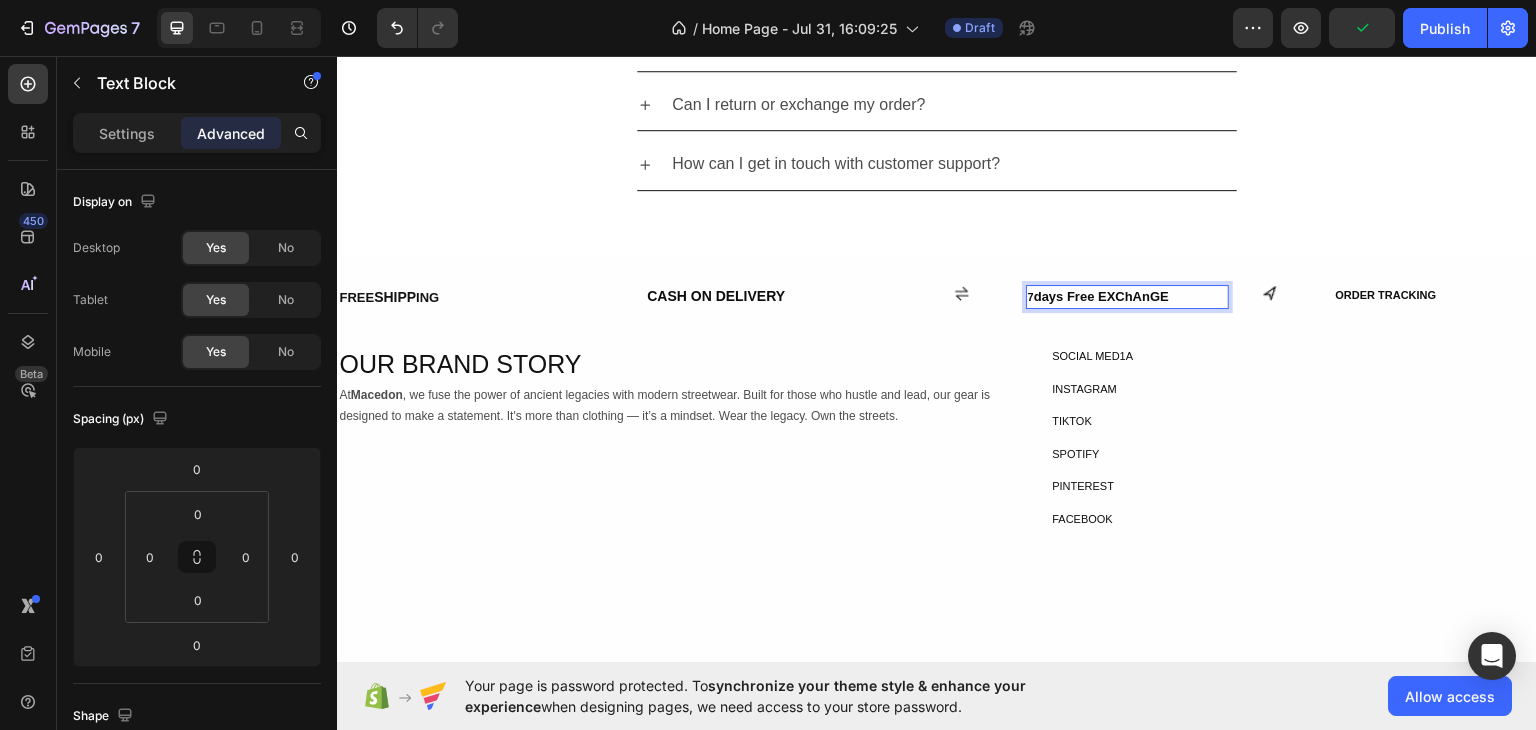click on "7  days Free EXChAnGE" at bounding box center (1127, 296) 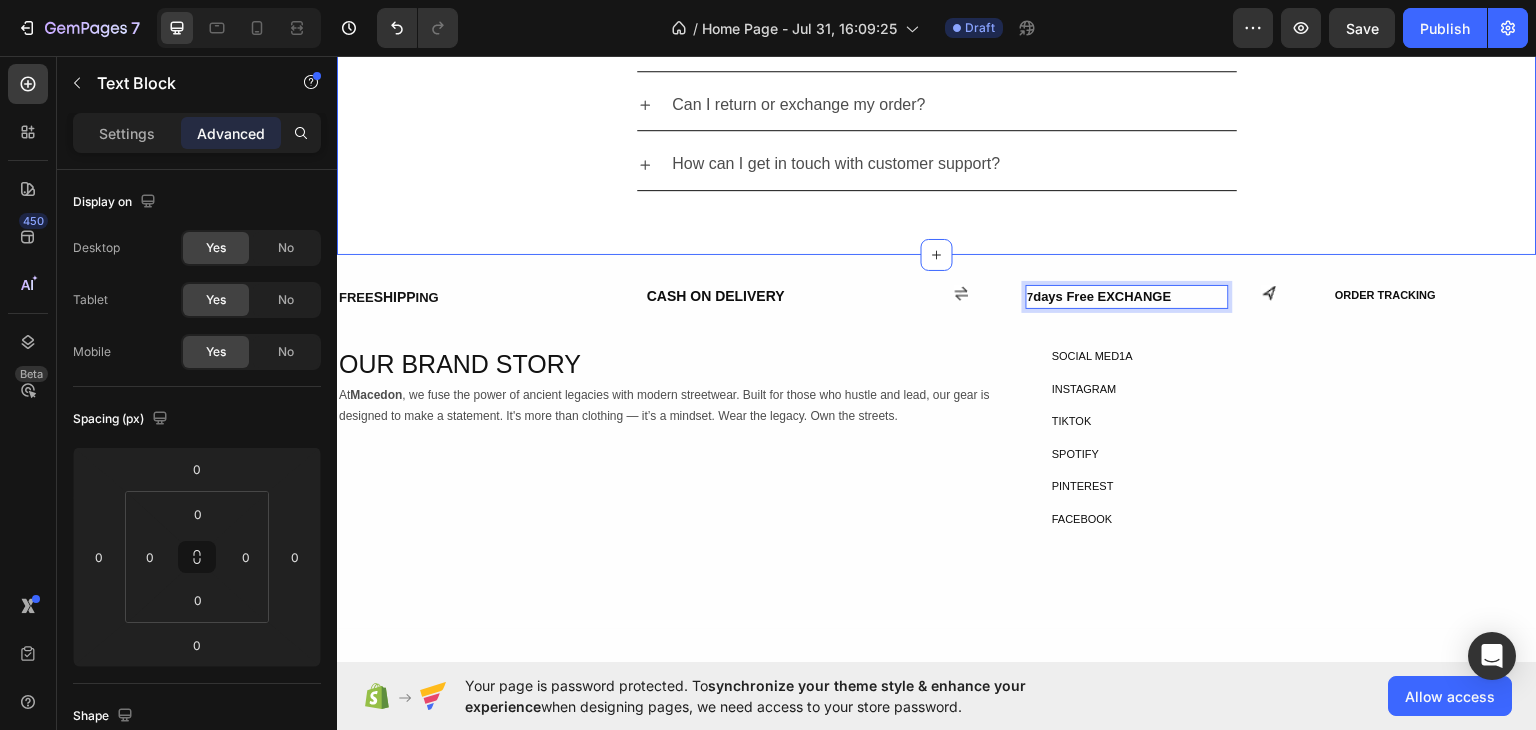 click on "LIMITED STOCK Heading OUR MOST POPULAR PRODUCTS Text Block Row Row Product Images Icon Icon Icon Icon Icon Icon List 148 Text Block Row [PERSON] 2008 manchester united jersey Product Title Rs.1,999.00 Product Price Product Price Out of stock Add to Cart Row Product Product Images Icon Icon Icon Icon Icon Icon List 148 Text Block Row [PERSON] 2008 manchester united jersey Product Title Rs.1,999.00 Product Price Product Price Out of stock Add to Cart Row Product Product Images Icon Icon Icon Icon Icon Icon List 148 Text Block Row [PERSON] 2008 manchester united jersey Product Title Rs.1,999.00 Product Price Product Price Out of stock Add to Cart Row Product Product Images Icon Icon Icon Icon Icon Icon List 148 Text Block Row [PERSON] 2008 manchester united jersey Product Title Rs.1,999.00 Product Price Product Price Out of stock Add to Cart Row Product Product Images Dignissimos ducimus Button Icon Icon Icon Icon Icon Icon List 148 Text Block Row [PERSON] 2008 manchester united jersey Product Title Text Block Row" at bounding box center [937, -299] 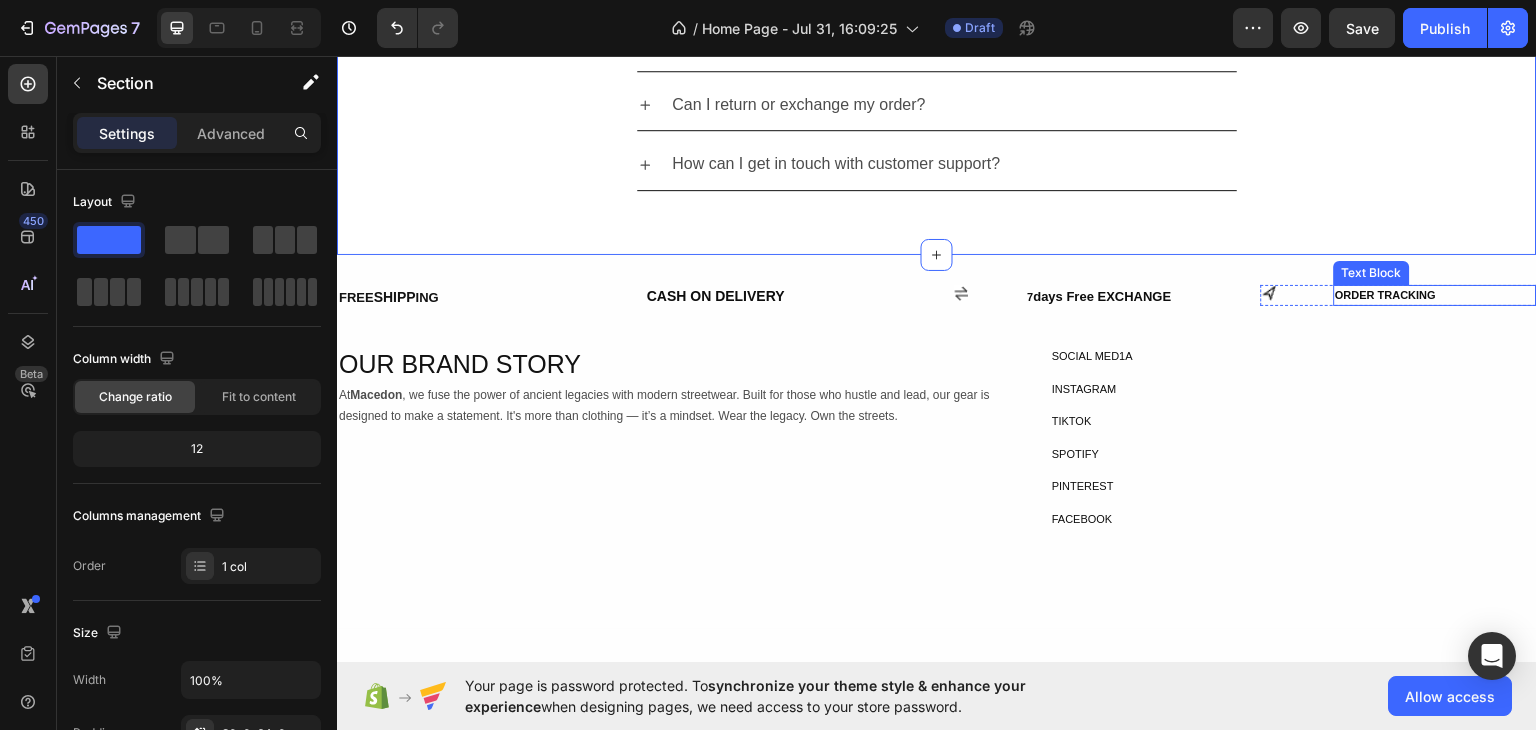 click on "ORDER TRACKING" at bounding box center [1435, 294] 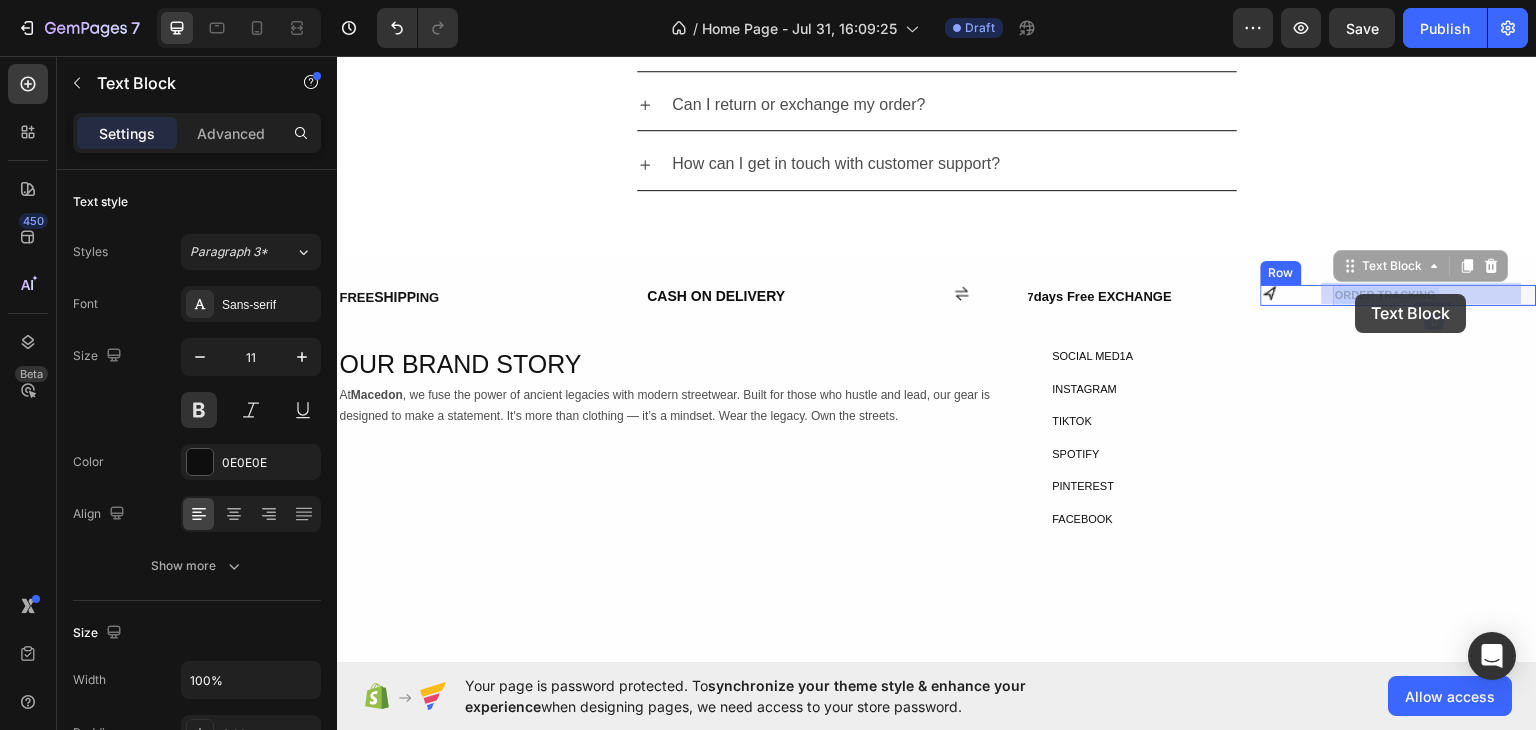 drag, startPoint x: 1428, startPoint y: 289, endPoint x: 1356, endPoint y: 293, distance: 72.11102 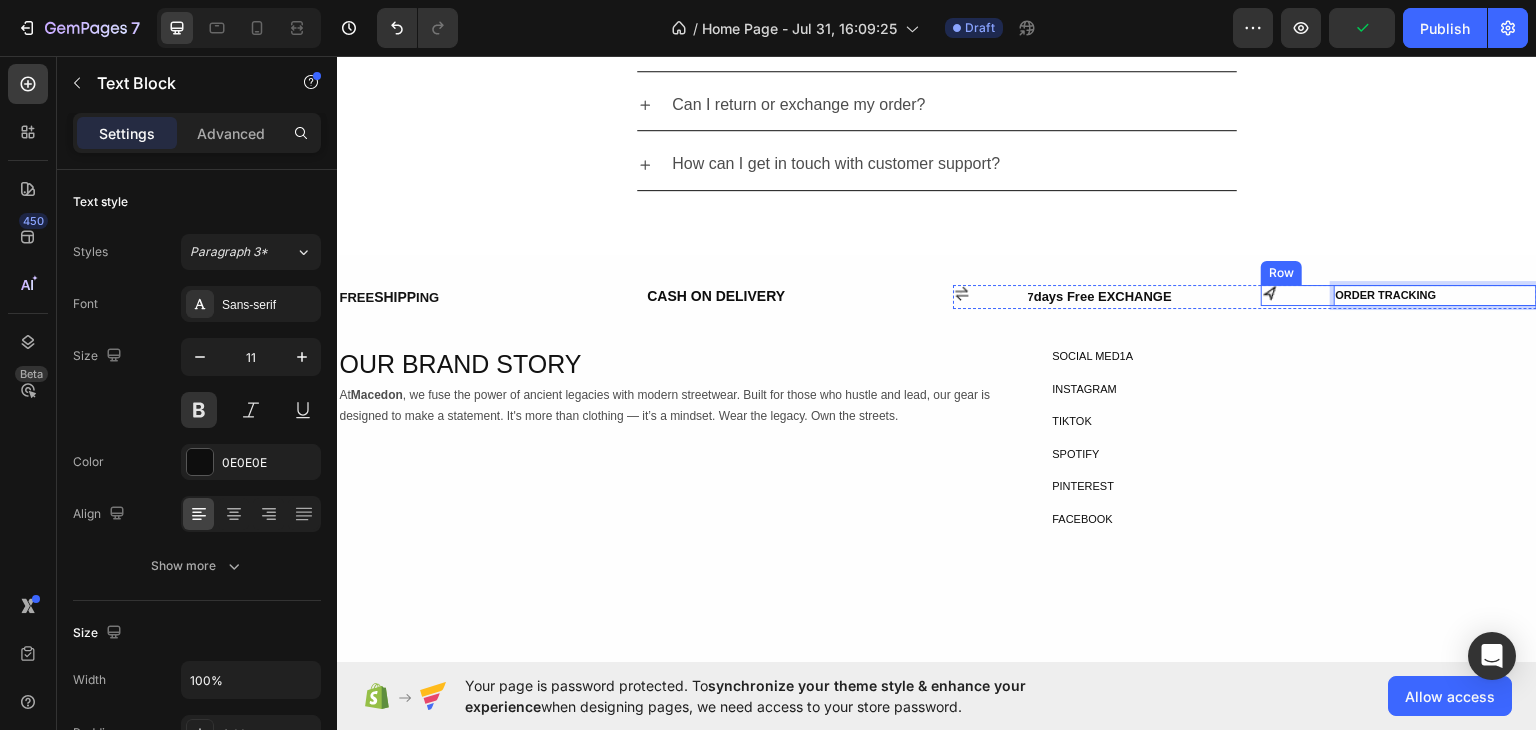drag, startPoint x: 1359, startPoint y: 293, endPoint x: 1305, endPoint y: 297, distance: 54.147945 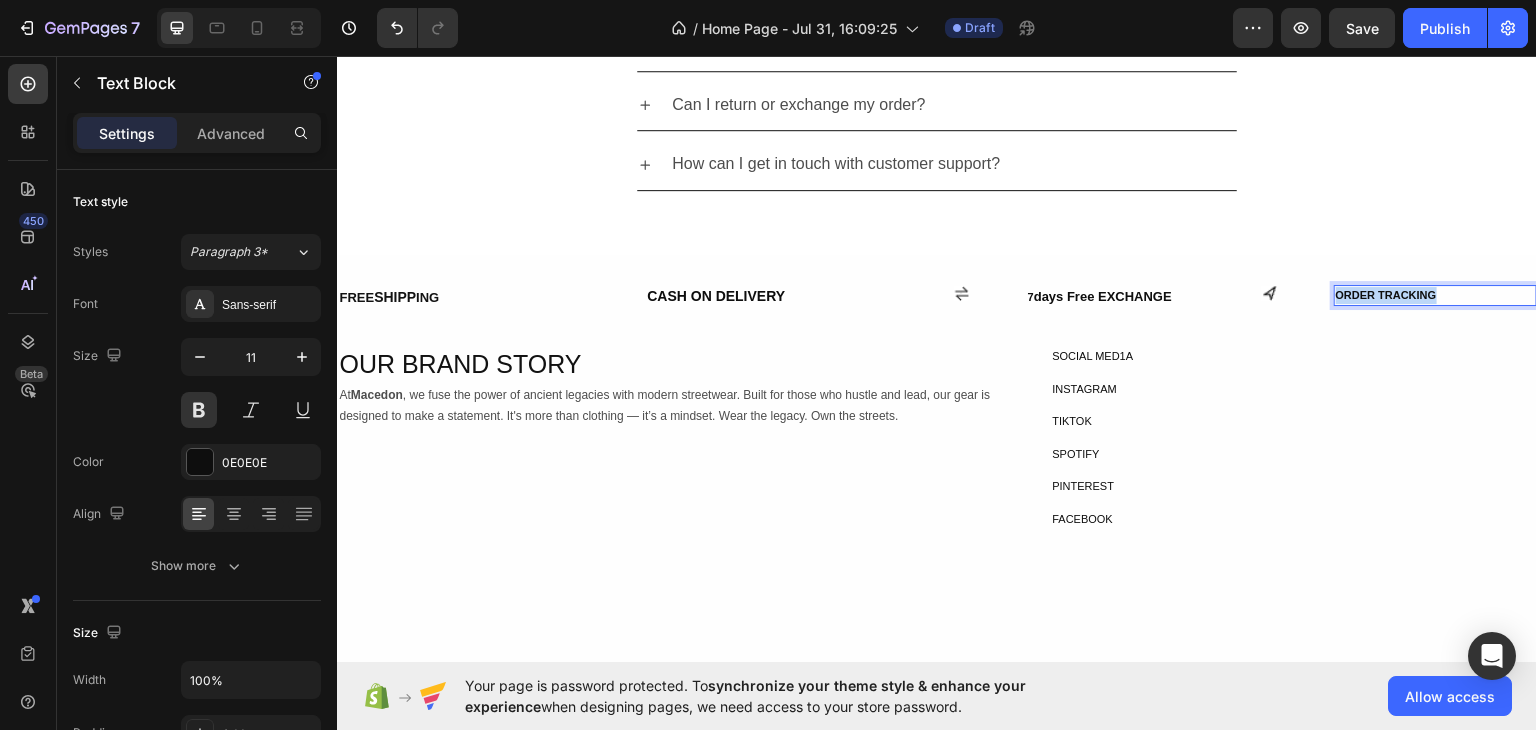 drag, startPoint x: 1326, startPoint y: 293, endPoint x: 1456, endPoint y: 292, distance: 130.00385 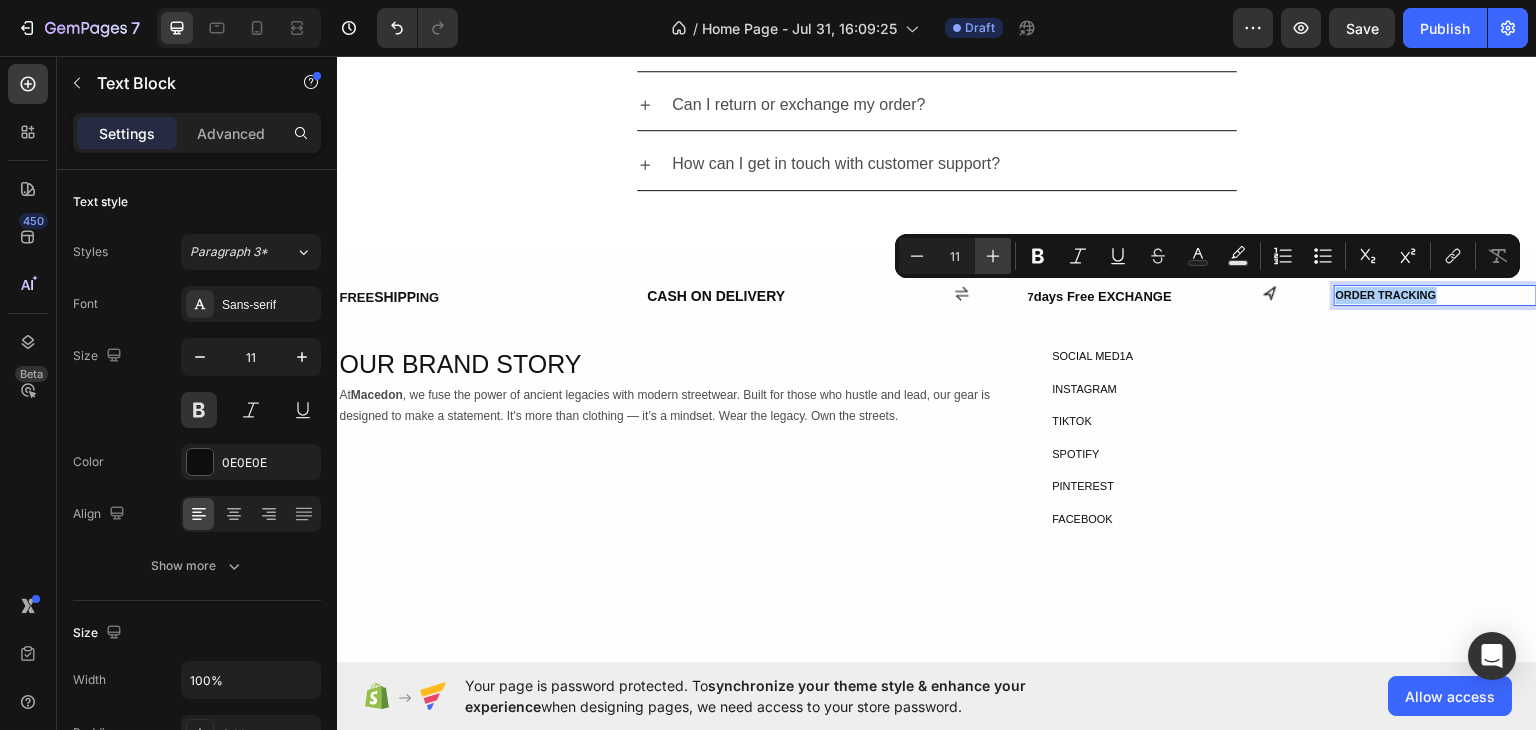 click on "Plus" at bounding box center (993, 256) 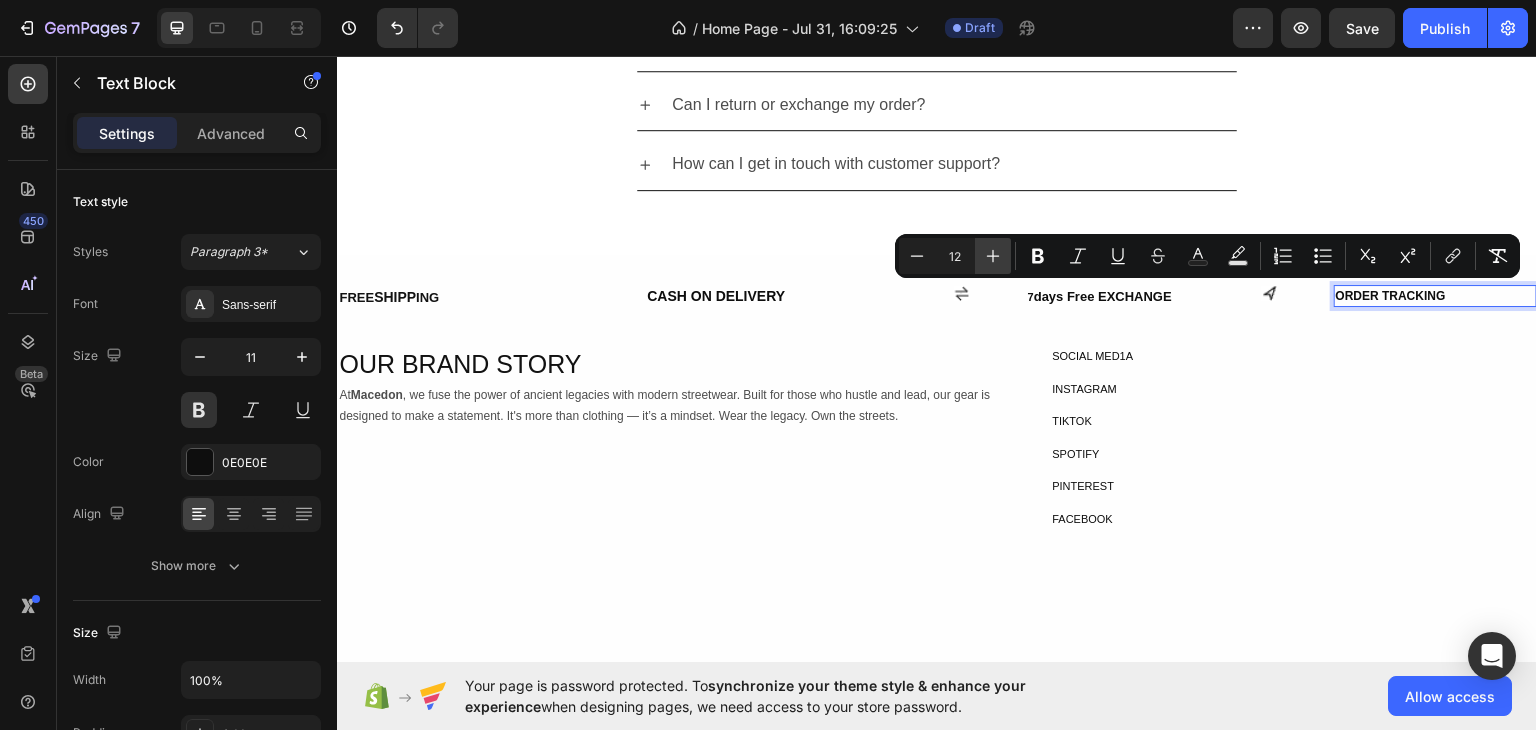 click on "Plus" at bounding box center (993, 256) 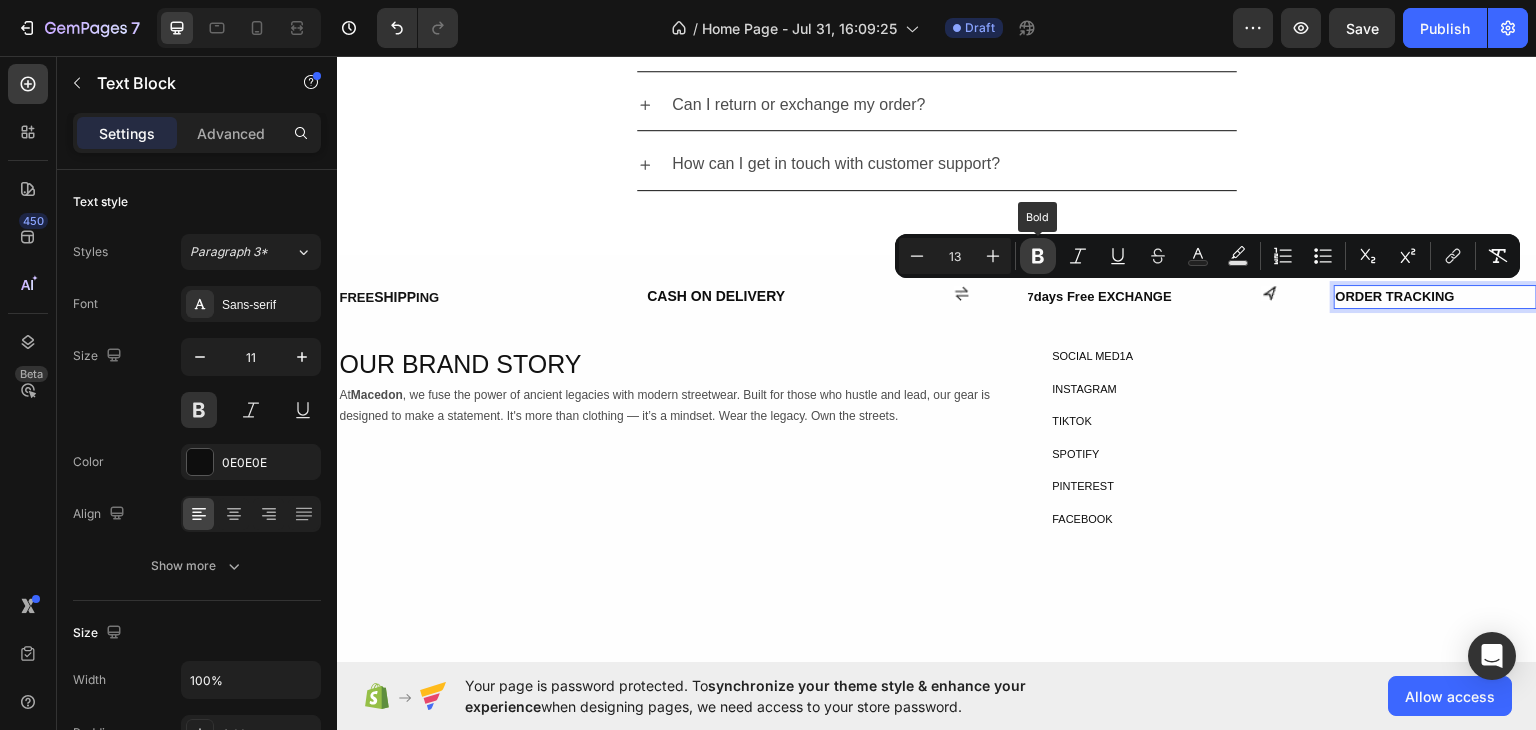 click 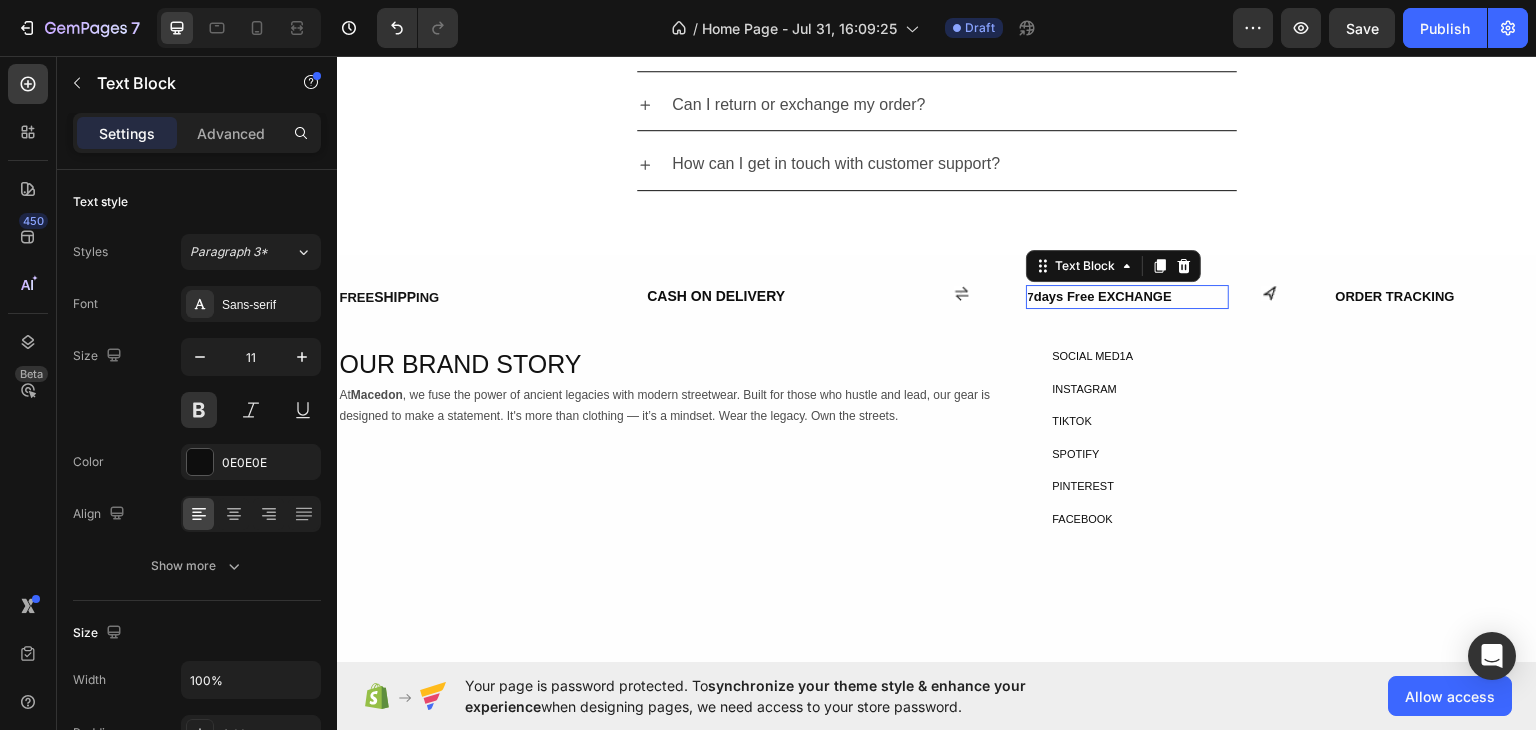 click on "days Free EXCHANGE" at bounding box center (1103, 295) 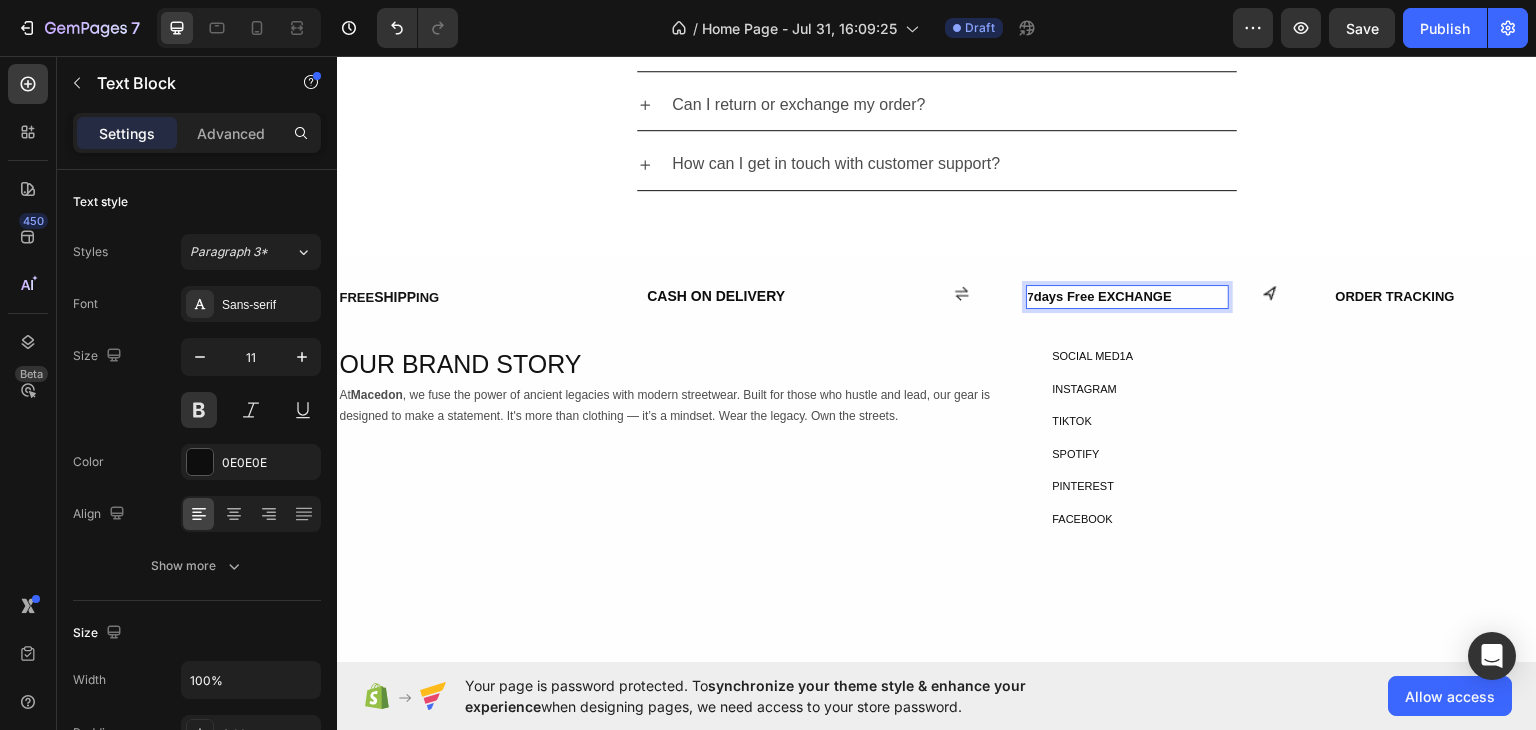drag, startPoint x: 1186, startPoint y: 293, endPoint x: 1031, endPoint y: 285, distance: 155.20631 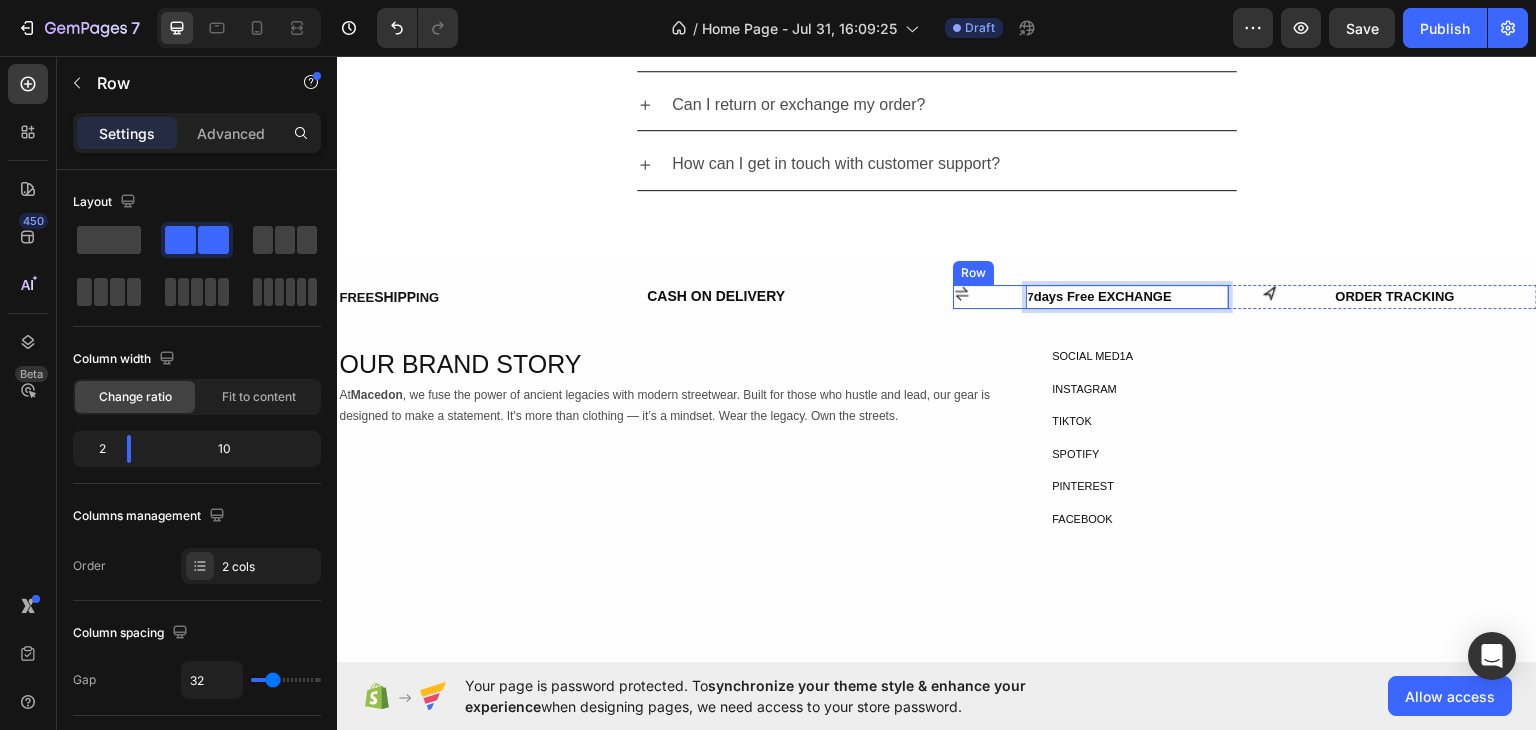 click on "FREE SHIPP ING Text Block CASH ON DELIVERY Text Block Row     Icon 7  days Free EXCHANGE Text Block   0 Row     Icon ORDER TRACKING Text Block Row Row Row OUR BRAND STORY Heading Row At  Macedon , we fuse the power of ancient legacies with modern streetwear. Built for those who hustle and lead, our gear is designed to make a statement. It's more than clothing — it’s a mindset. Wear the legacy. Own the streets. Text Block SOCIAL MED1A Text Block INSTAGRAM Text Block TIKTOK Text Block SPOTIFY Text Block PINTEREST Text Block FACEBOOK Text Block Row Row Row U ARE IN [COUNTRY] Button Te rms and Con dition. Text Block egal Notice Button rivacy Polic Button Cookie Polic Button /anage my cooki Button Row Copyright O [YEAR] macedon. All rights reserved. Text Block Row Section 4" at bounding box center (937, 518) 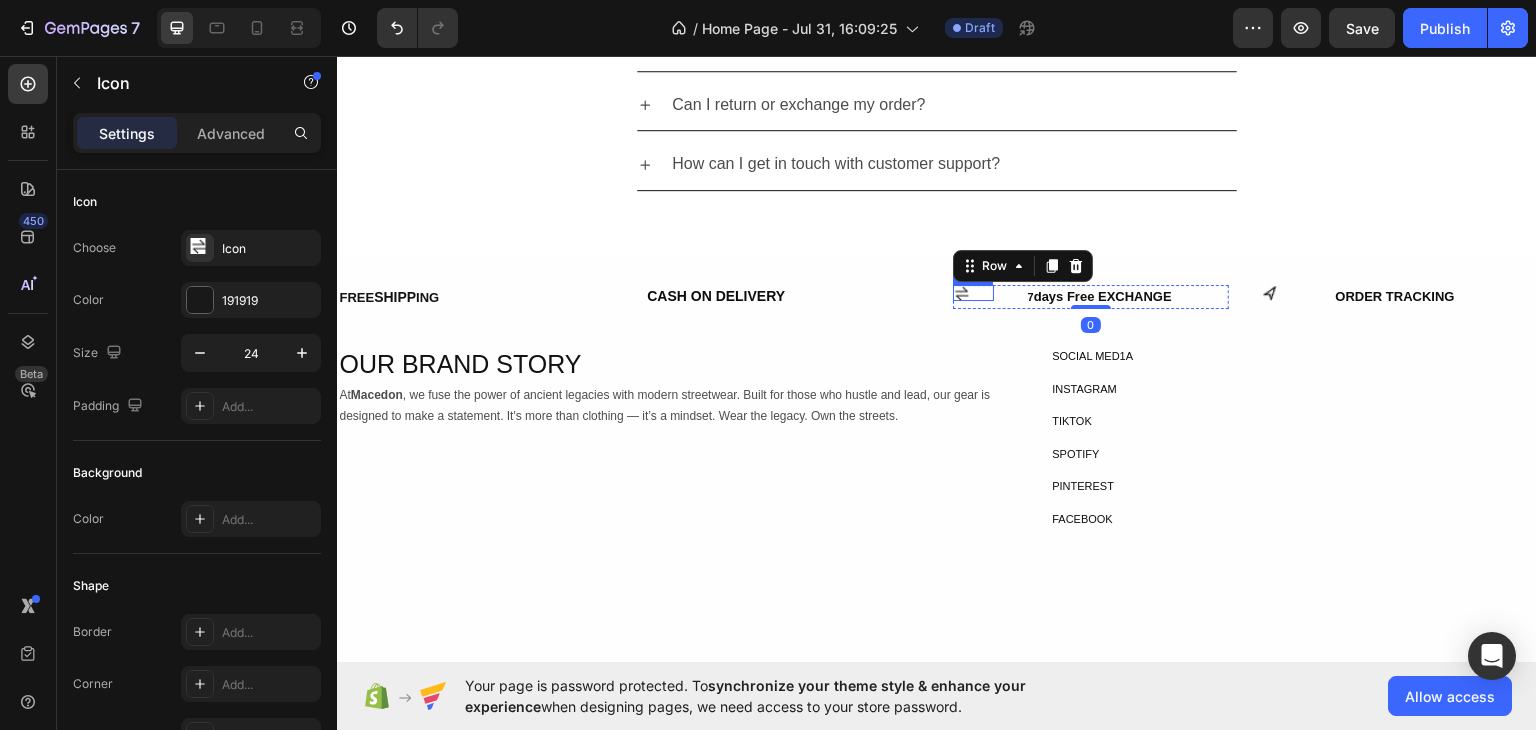 click 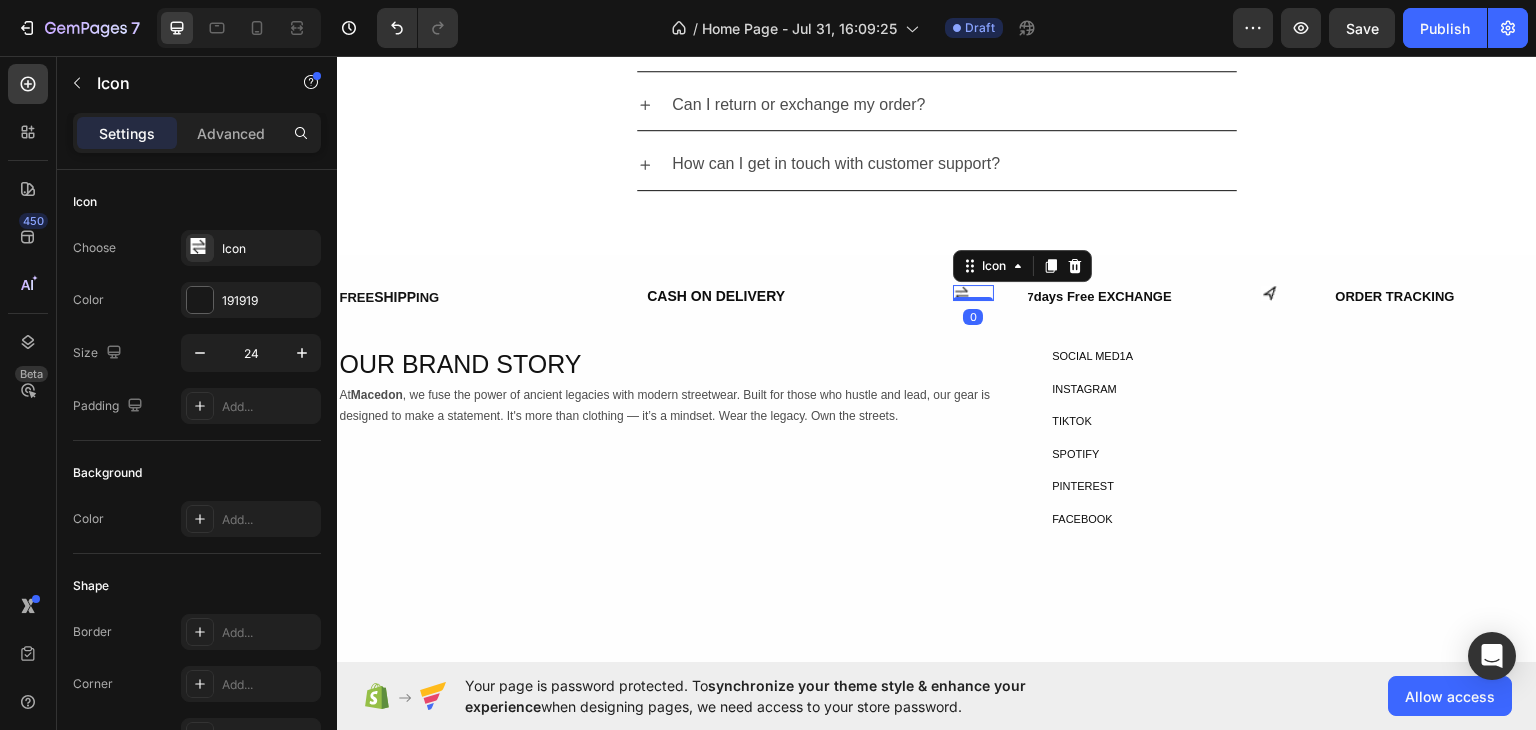drag, startPoint x: 968, startPoint y: 293, endPoint x: 942, endPoint y: 289, distance: 26.305893 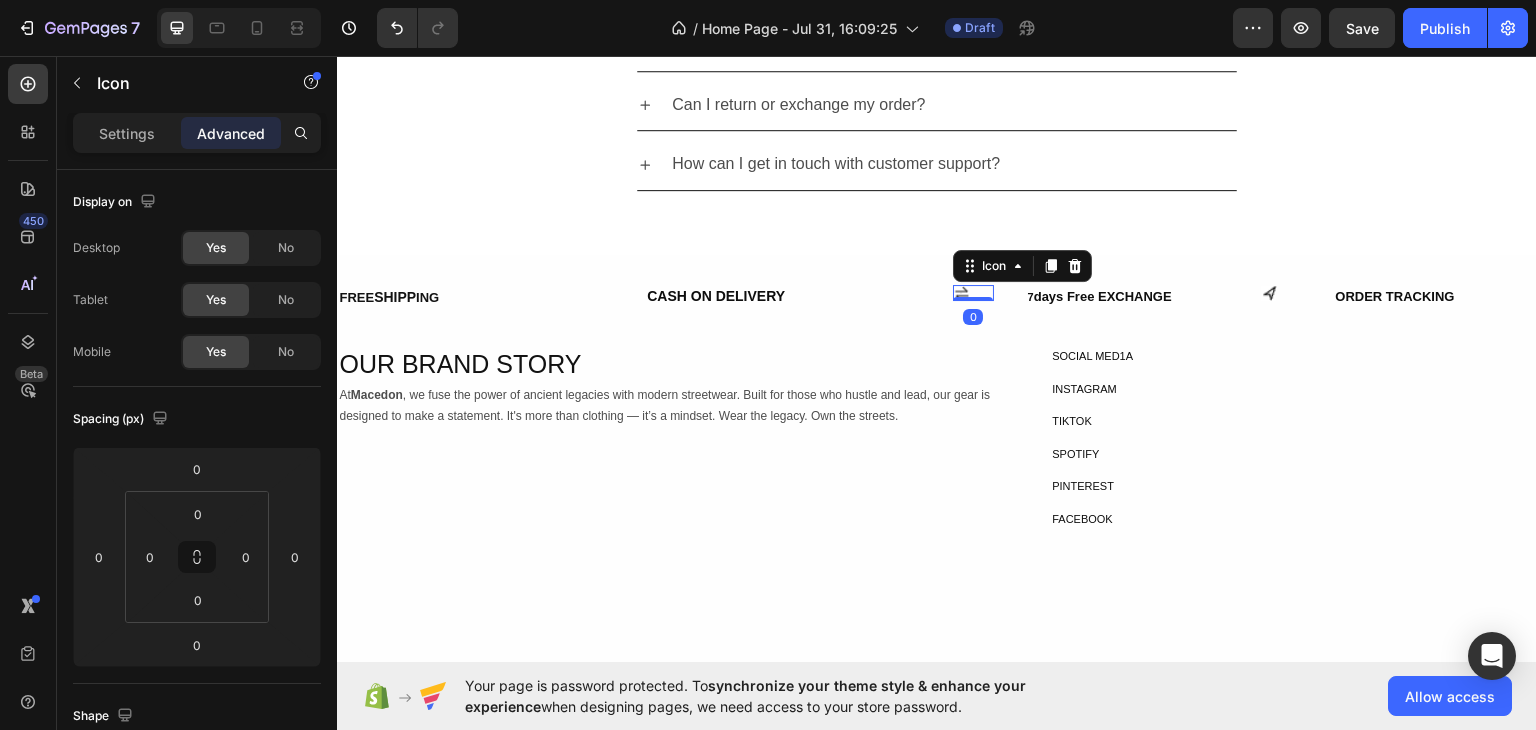 click on "FREE SHIPP ING Text Block CASH ON DELIVERY Text Block Row     Icon   0 7  days FreeEXCHANGE Text Block Row     Icon ORDER TRACKING Text Block Row Row Row OUR BRAND STORY Heading Row At  Macedon , we fuse the power of ancient legacies with modern streetwear. Built for those who hustle and lead, our gear is designed to make a statement. It's more than clothing — it’s a mindset. Wear the legacy. Own the streets. Text Block SOCIAL MED1A Text Block INSTAGRAM Text Block TIKTOK Text Block SPOTIFY Text Block PINTEREST Text Block FACEBOOK Text Block Row Row Row U ARE IN [COUNTRY] Button Te rms and Con dition. Text Block egal Notice Button rivacy Polic Button Cookie Polic Button /anage my cooki Button Row Copyright O [YEAR] macedon. All rights reserved. Text Block" at bounding box center [937, 518] 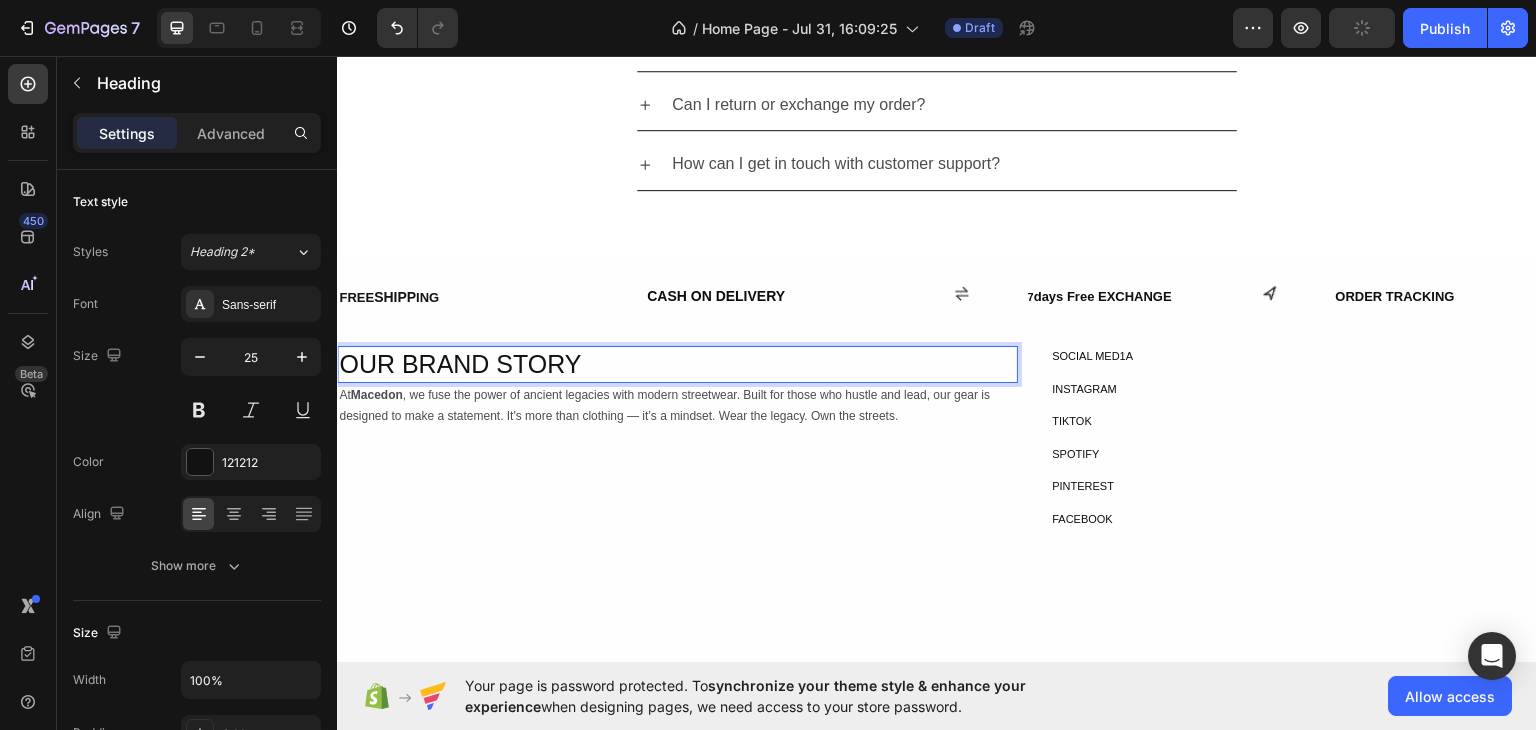 click on "OUR BRAND STORY" at bounding box center (677, 363) 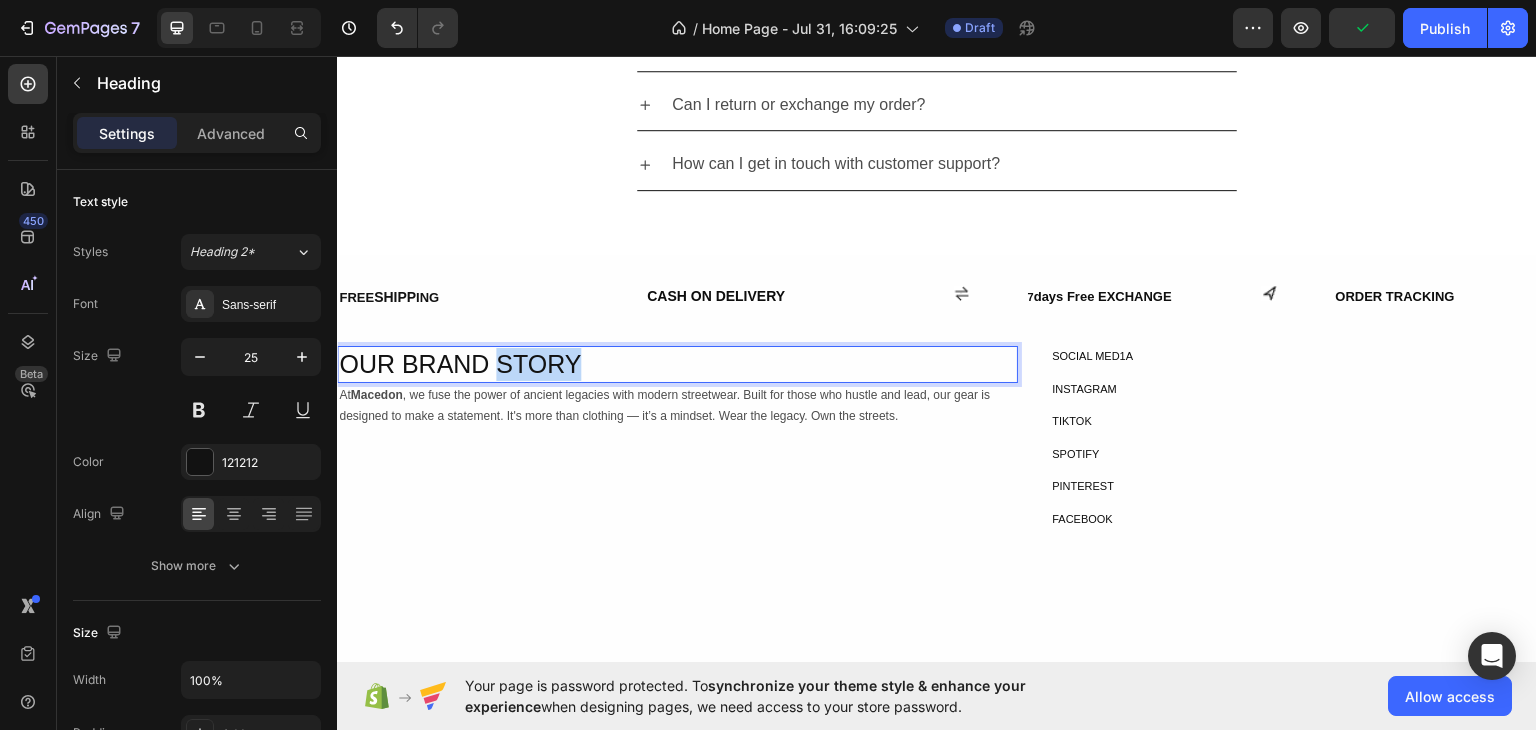click on "OUR BRAND STORY" at bounding box center [677, 363] 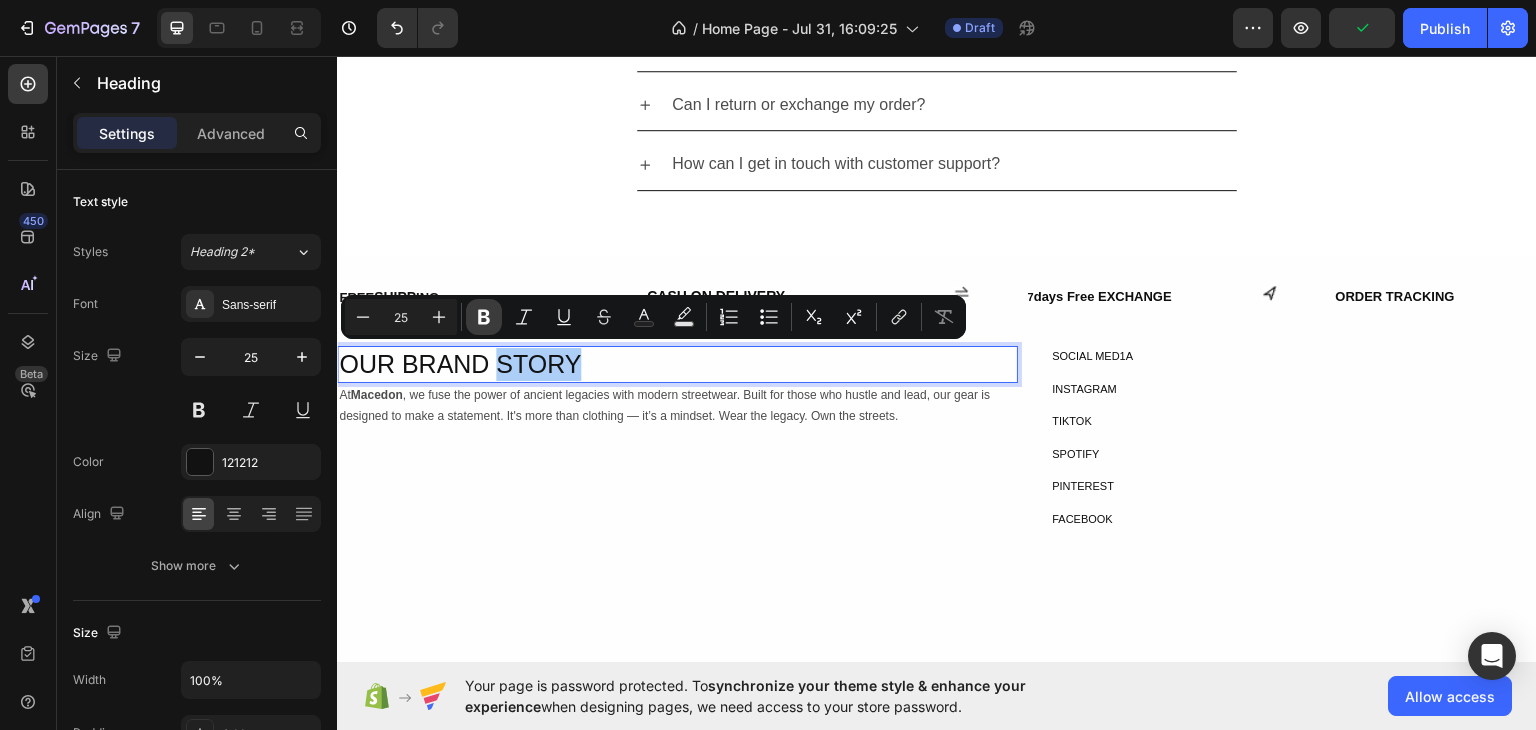 click 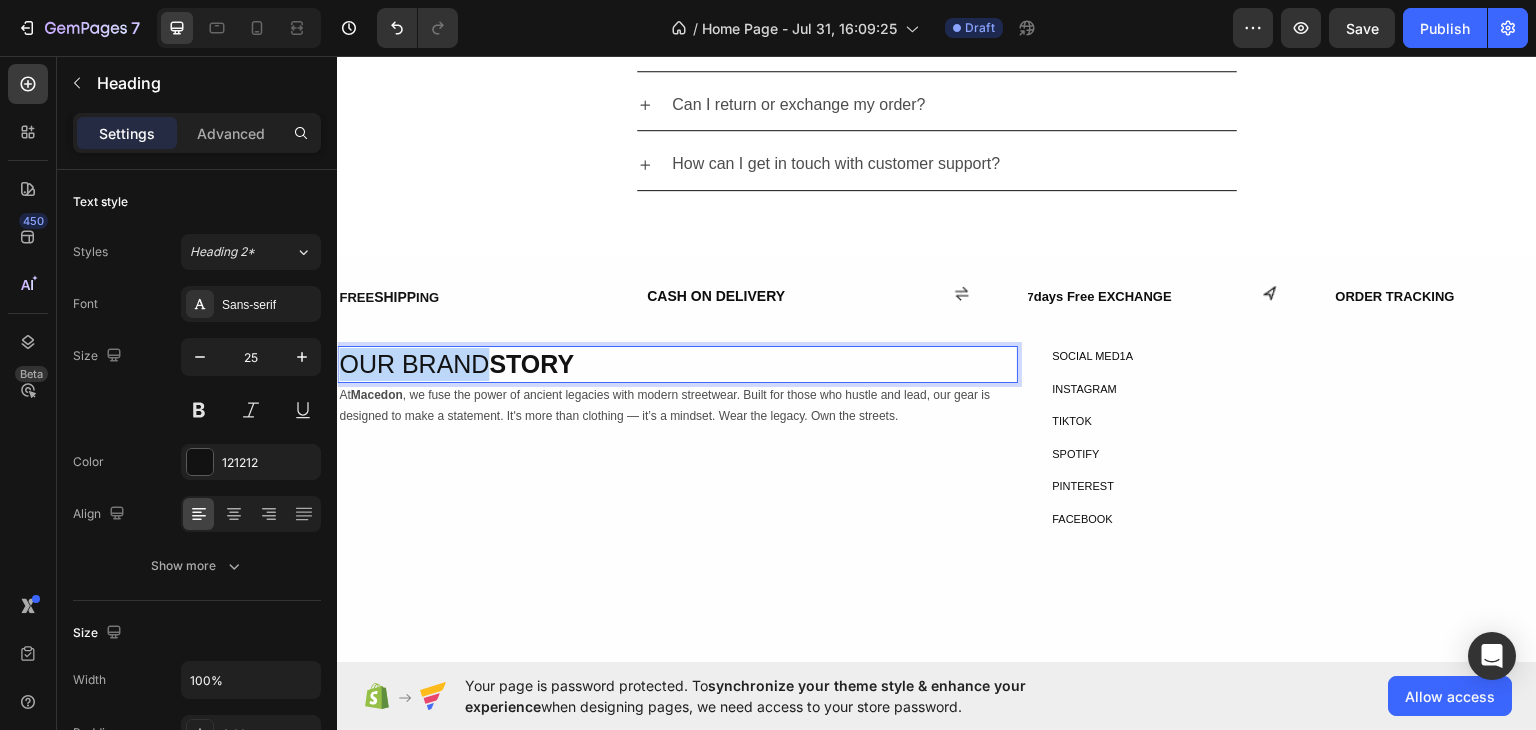 drag, startPoint x: 487, startPoint y: 361, endPoint x: 661, endPoint y: 415, distance: 182.18672 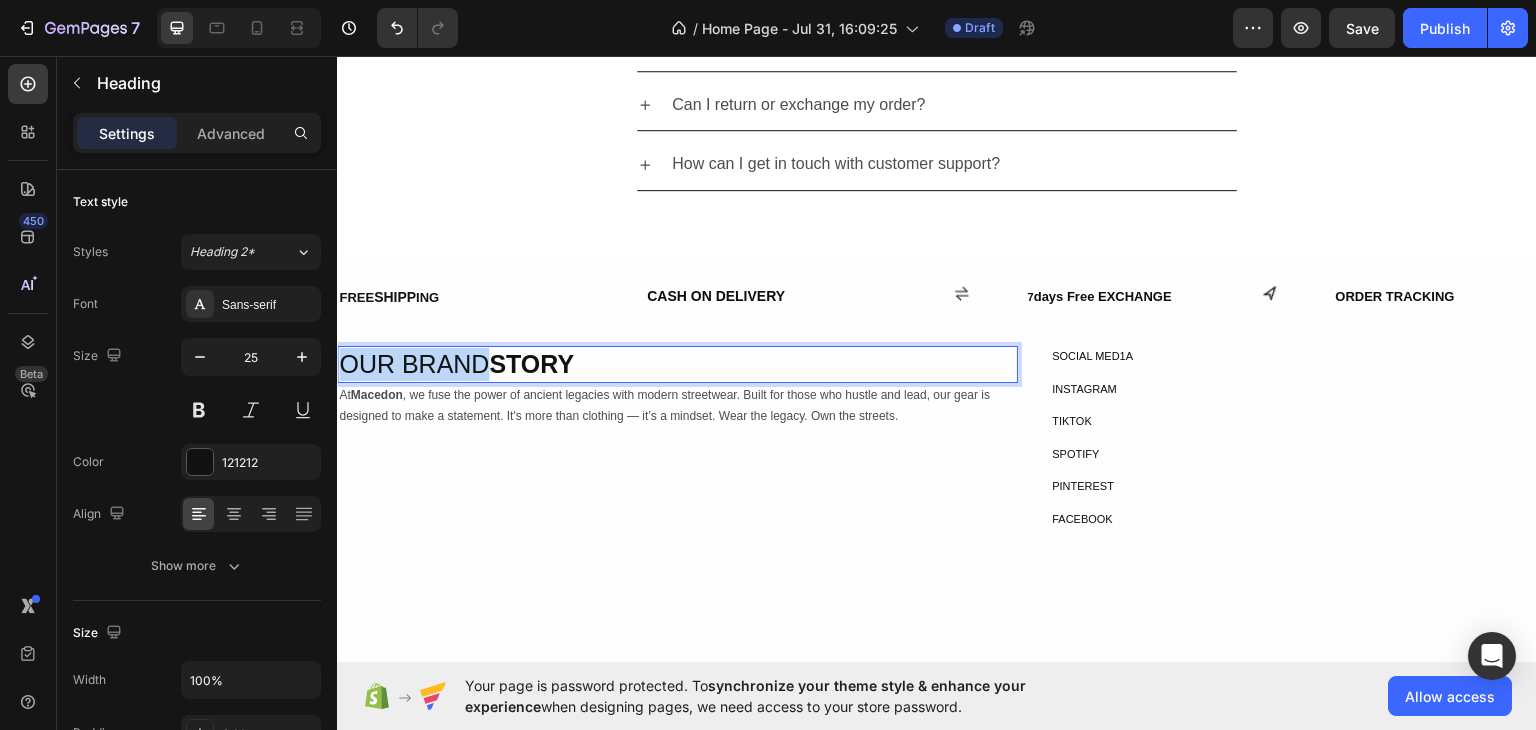 drag, startPoint x: 438, startPoint y: 356, endPoint x: 393, endPoint y: 350, distance: 45.39824 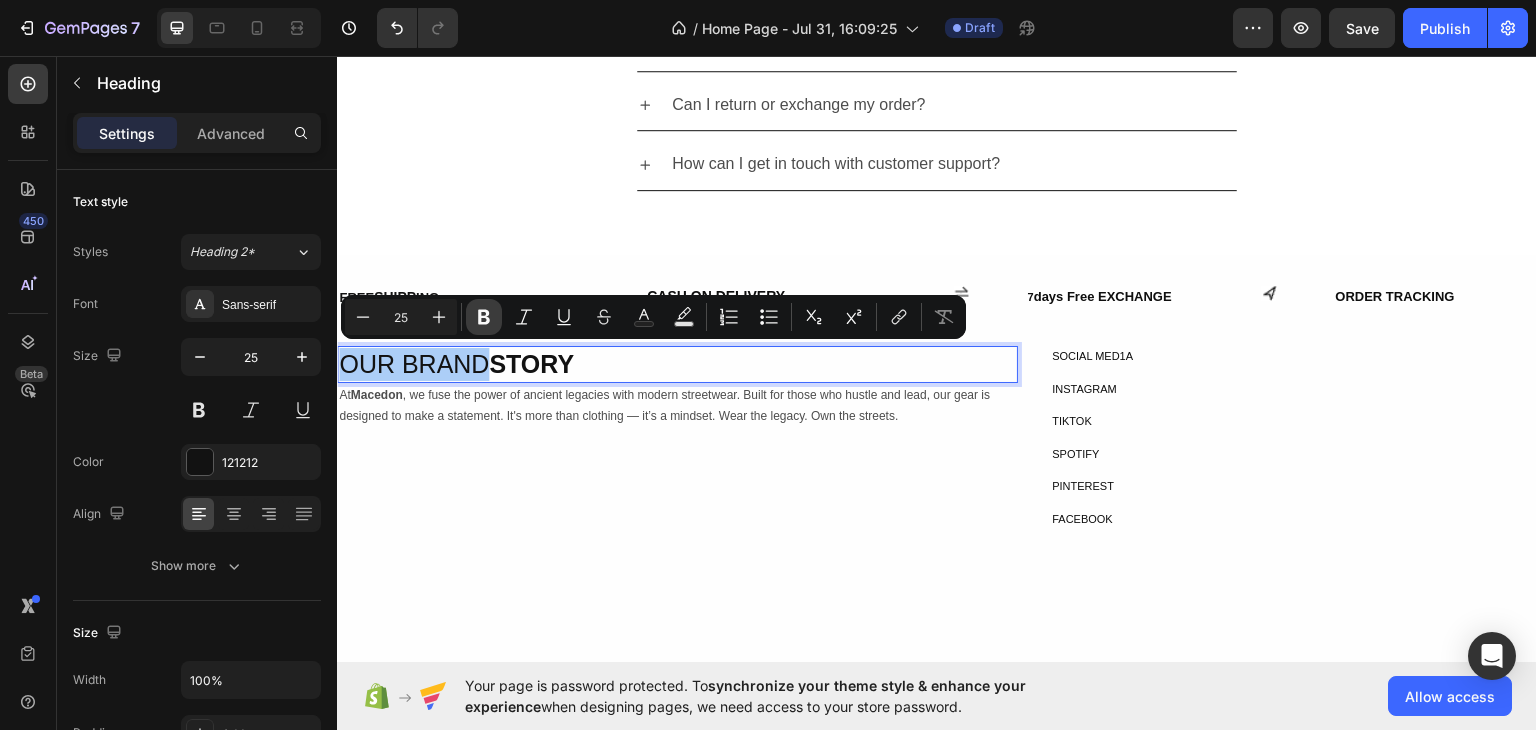 click 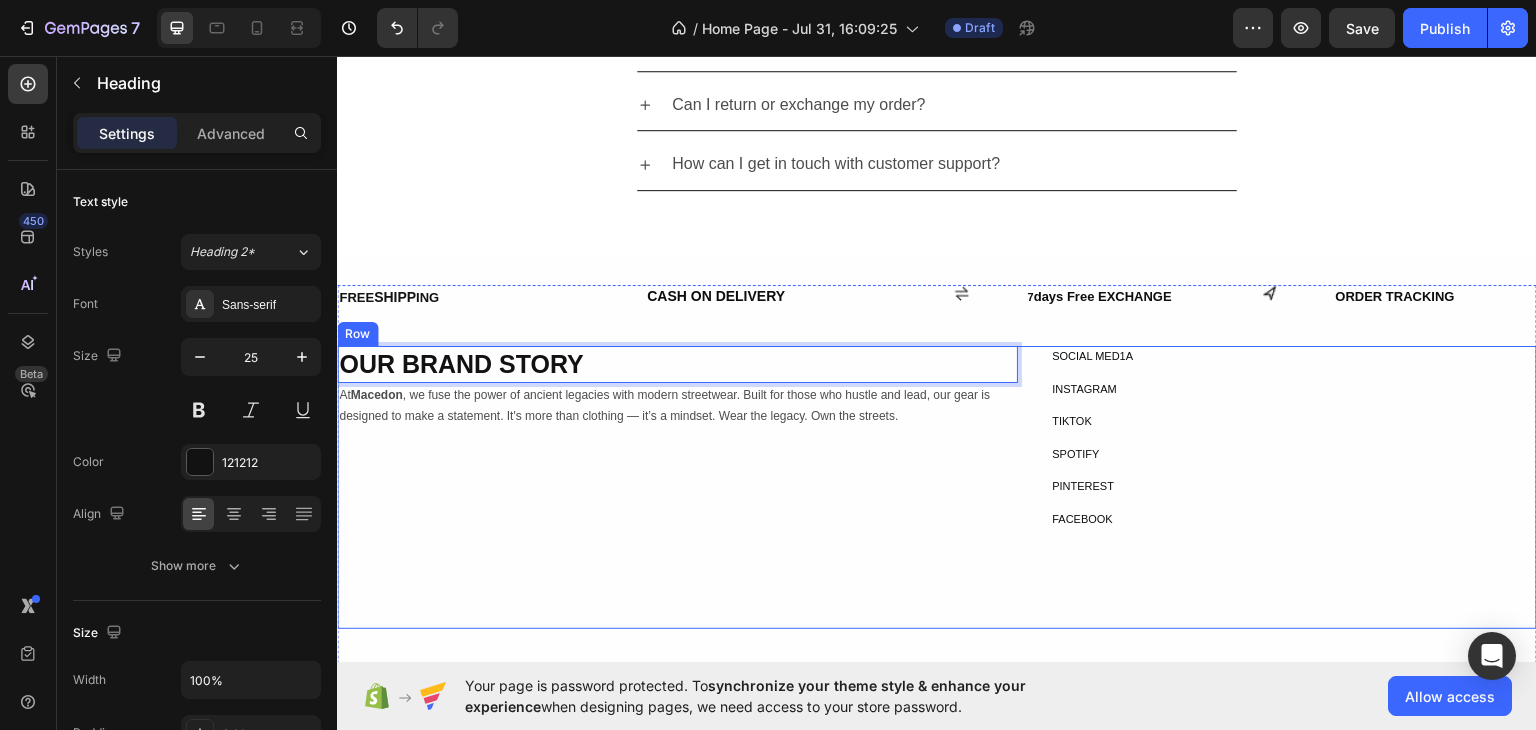 click on "At  Macedon , we fuse the power of ancient legacies with modern streetwear. Built for those who hustle and lead, our gear is designed to make a statement. It's more than clothing — it’s a mindset. Wear the legacy. Own the streets." at bounding box center [677, 405] 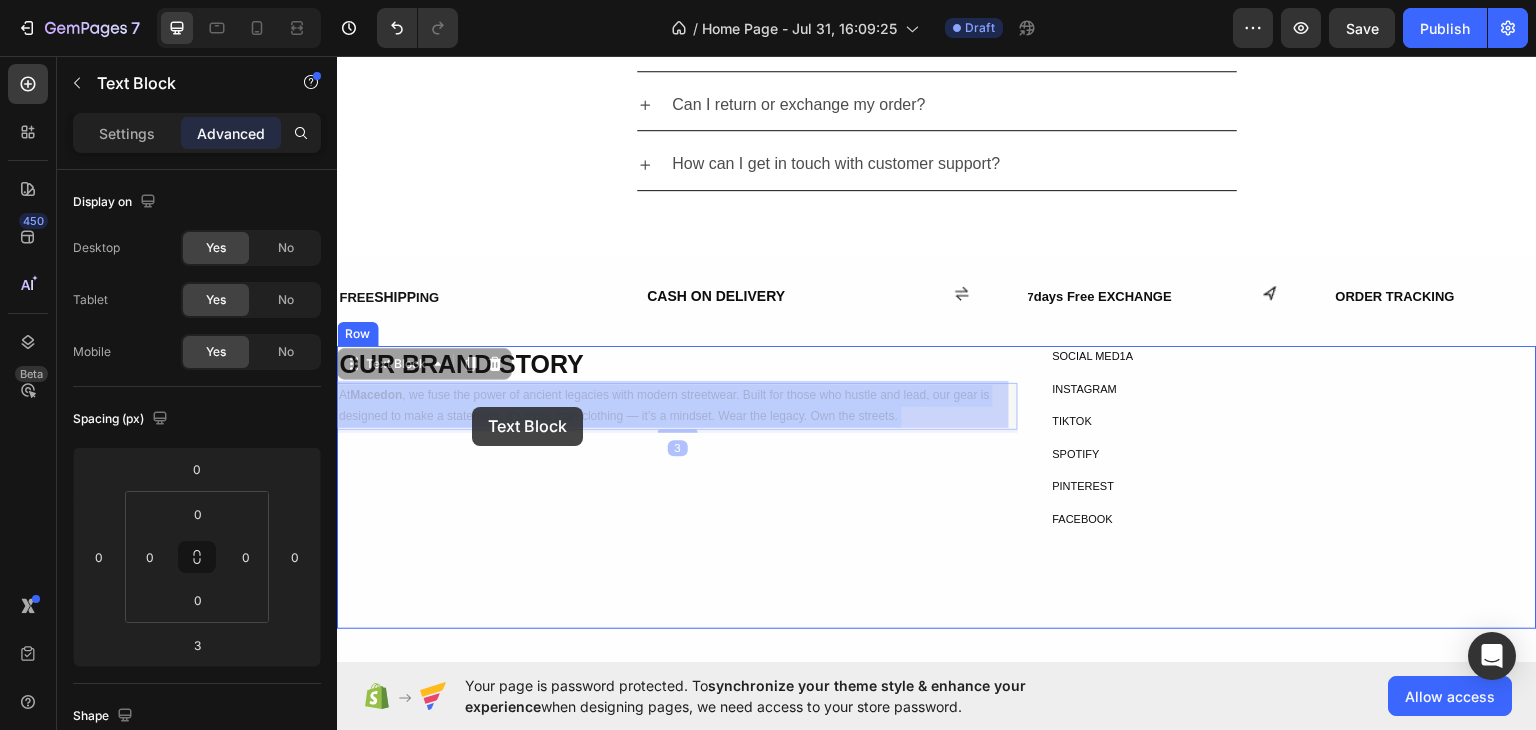 drag, startPoint x: 927, startPoint y: 409, endPoint x: 472, endPoint y: 406, distance: 455.0099 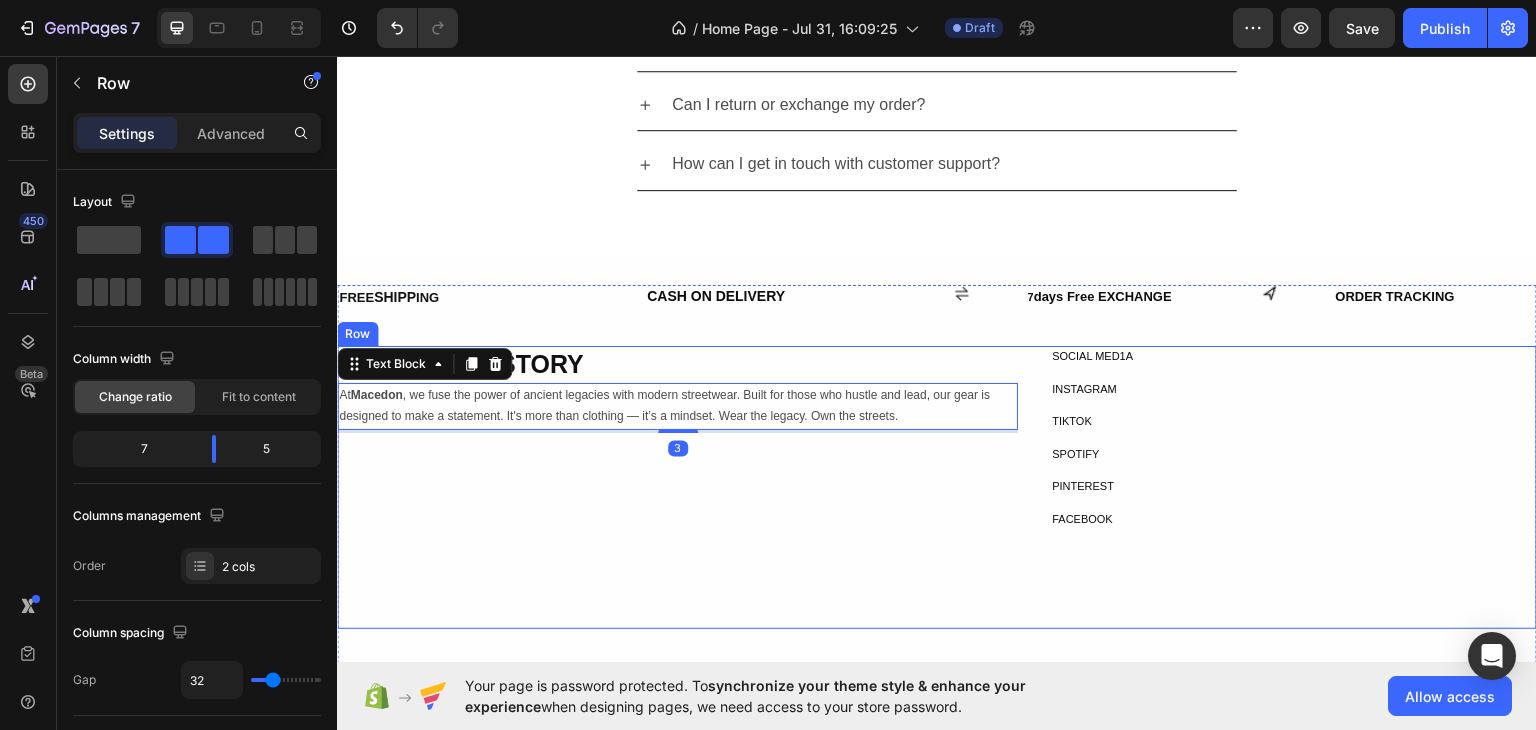 click on "⁠⁠⁠⁠⁠⁠⁠ OUR BRAND   STORY Heading Row At  Macedon , we fuse the power of ancient legacies with modern streetwear. Built for those who hustle and lead, our gear is designed to make a statement. It's more than clothing — it’s a mindset. Wear the legacy. Own the streets. Text Block   3" at bounding box center (677, 486) 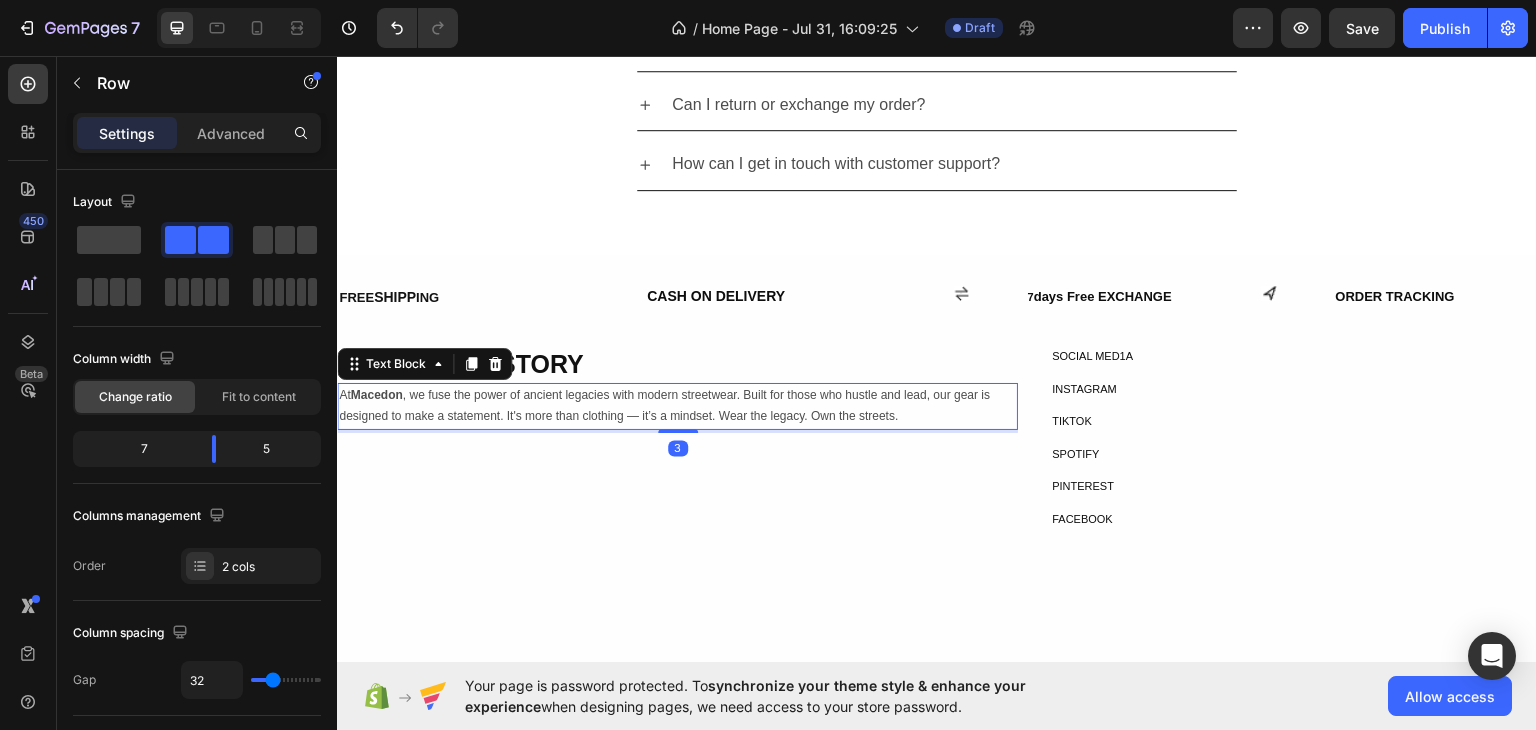click on "At  Macedon , we fuse the power of ancient legacies with modern streetwear. Built for those who hustle and lead, our gear is designed to make a statement. It's more than clothing — it’s a mindset. Wear the legacy. Own the streets." at bounding box center [677, 405] 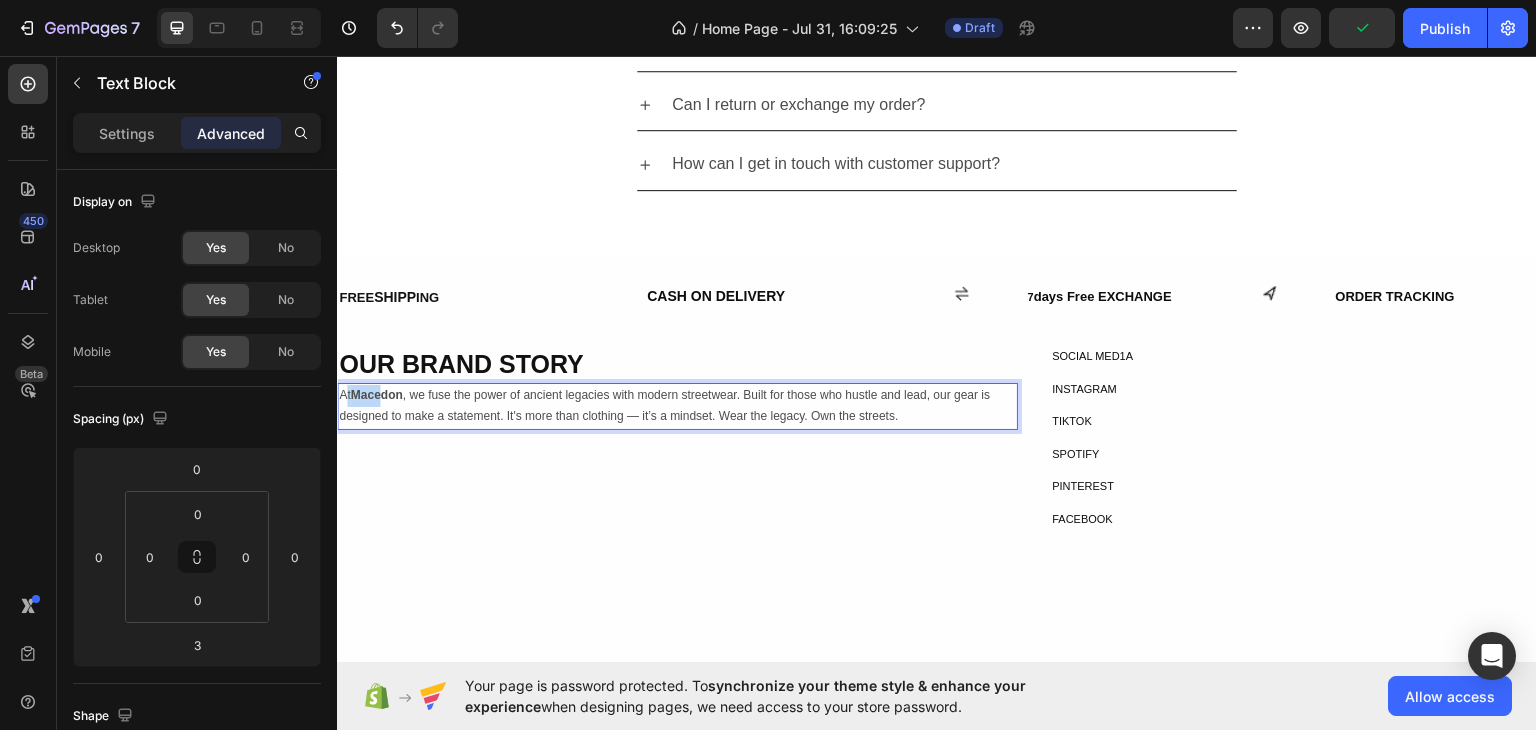 drag, startPoint x: 343, startPoint y: 392, endPoint x: 385, endPoint y: 397, distance: 42.296574 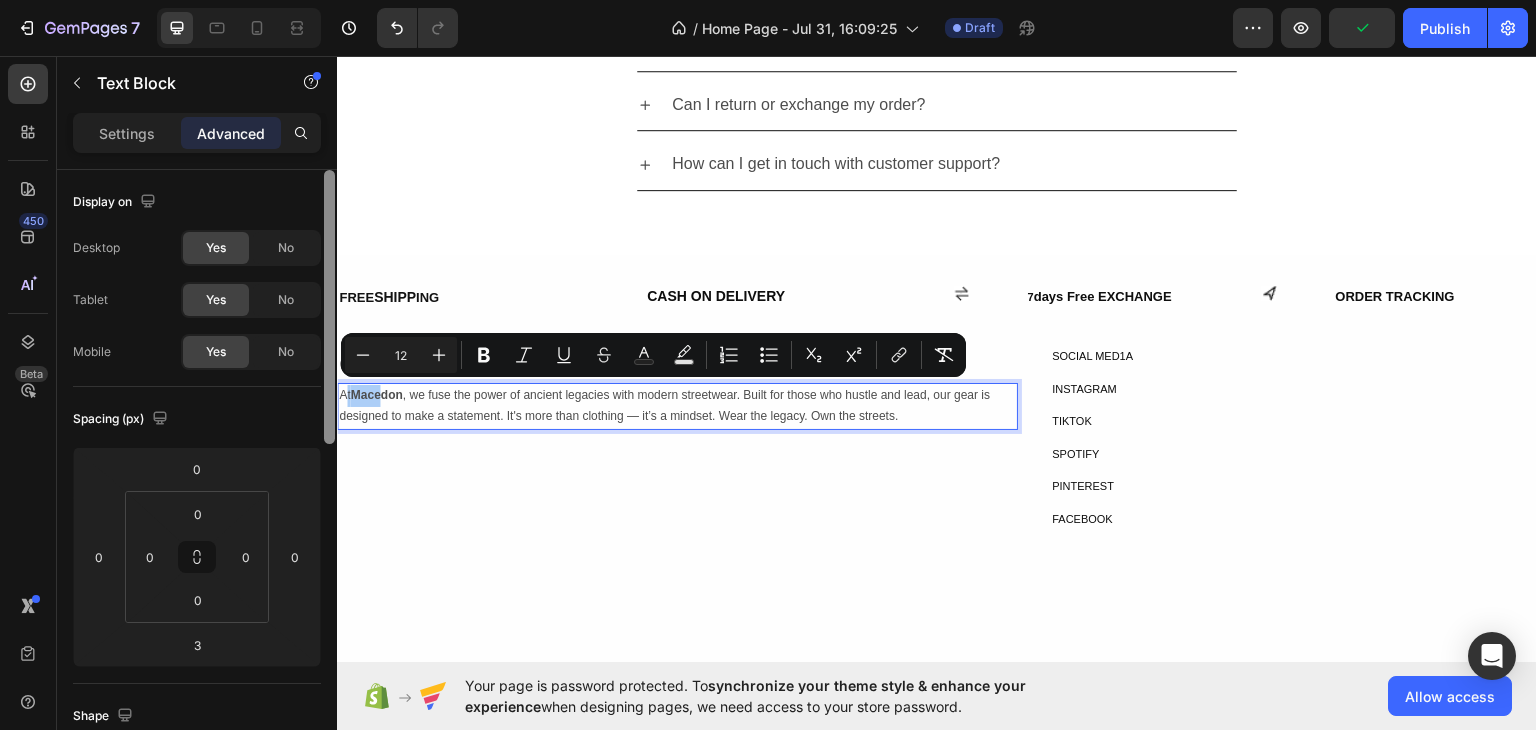 scroll, scrollTop: 616, scrollLeft: 0, axis: vertical 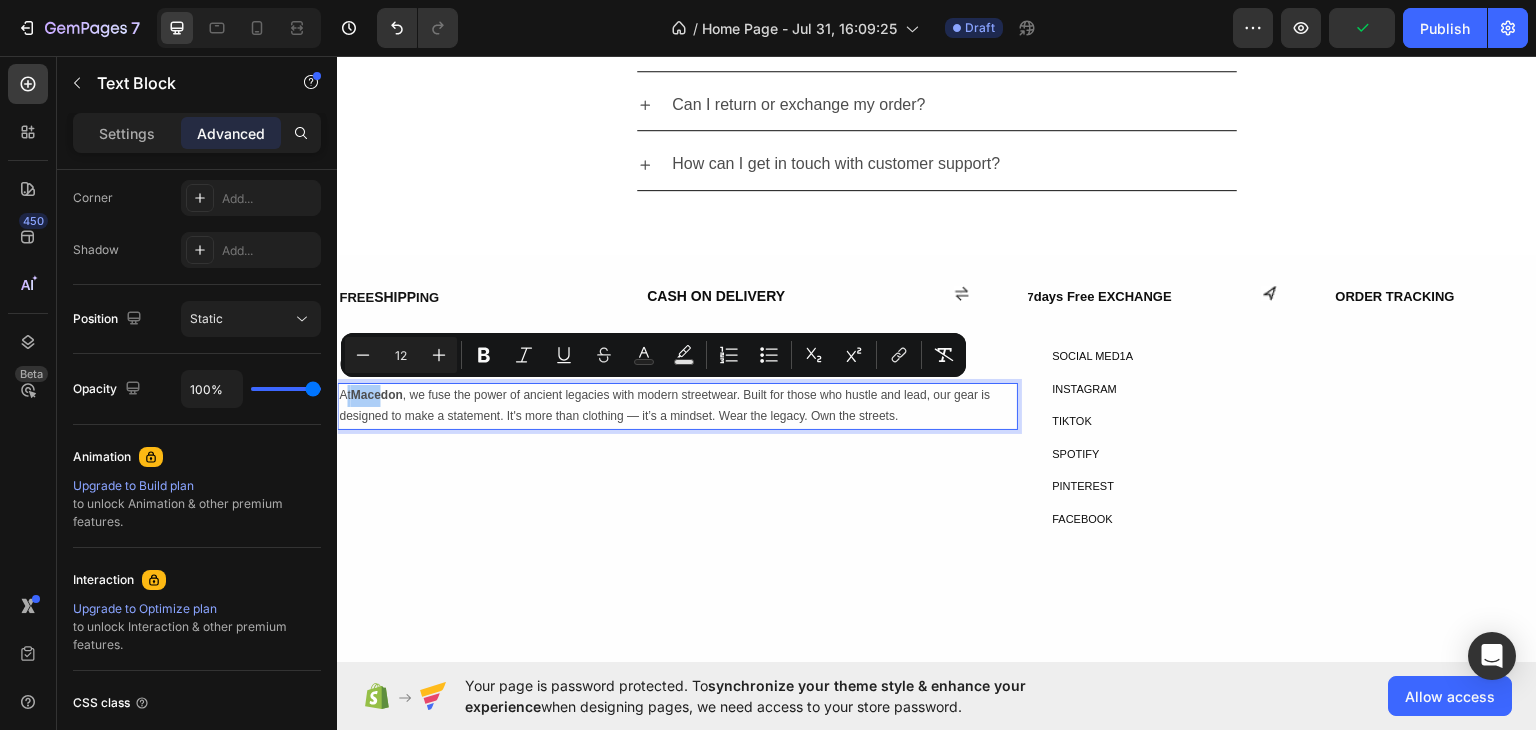click at bounding box center [329, -138] 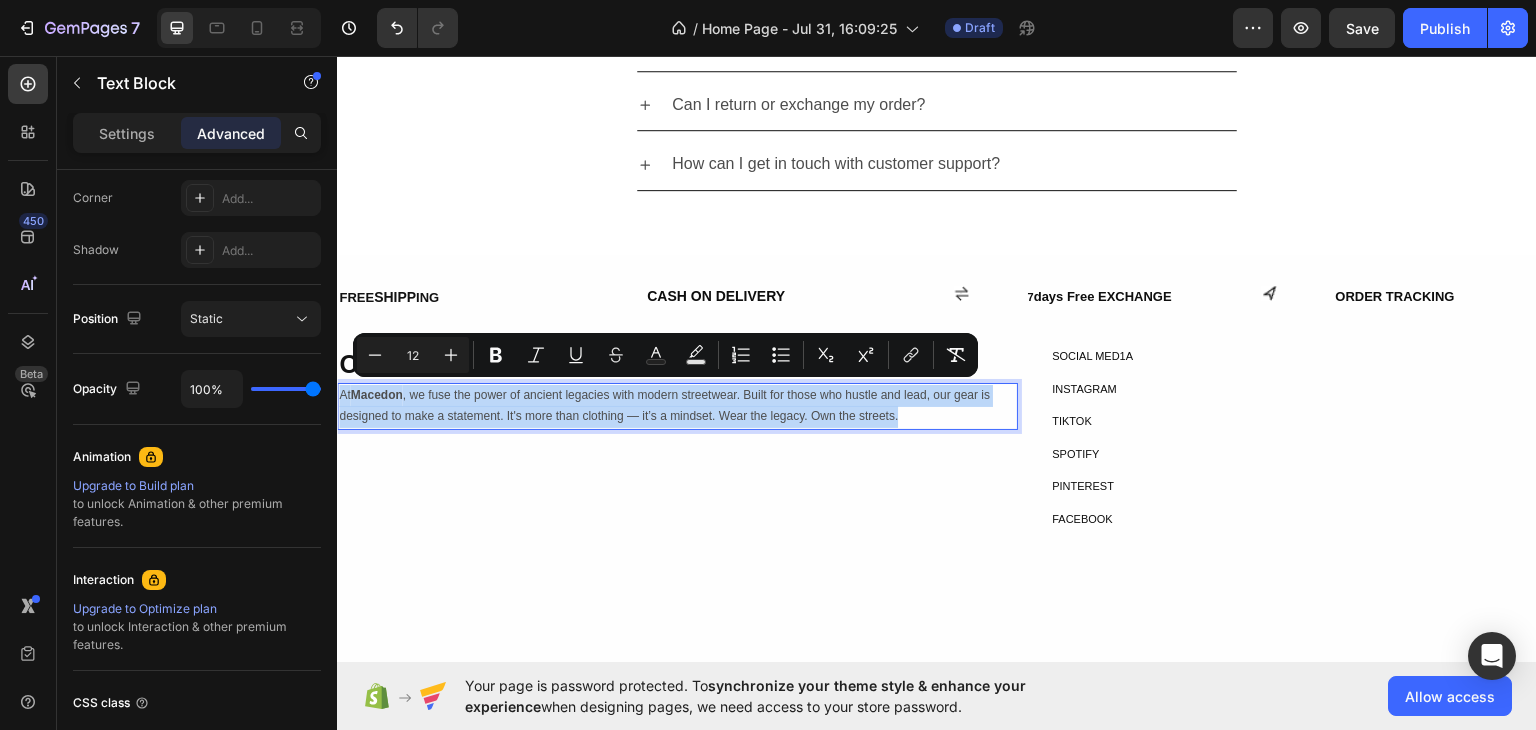 drag, startPoint x: 345, startPoint y: 389, endPoint x: 918, endPoint y: 412, distance: 573.4614 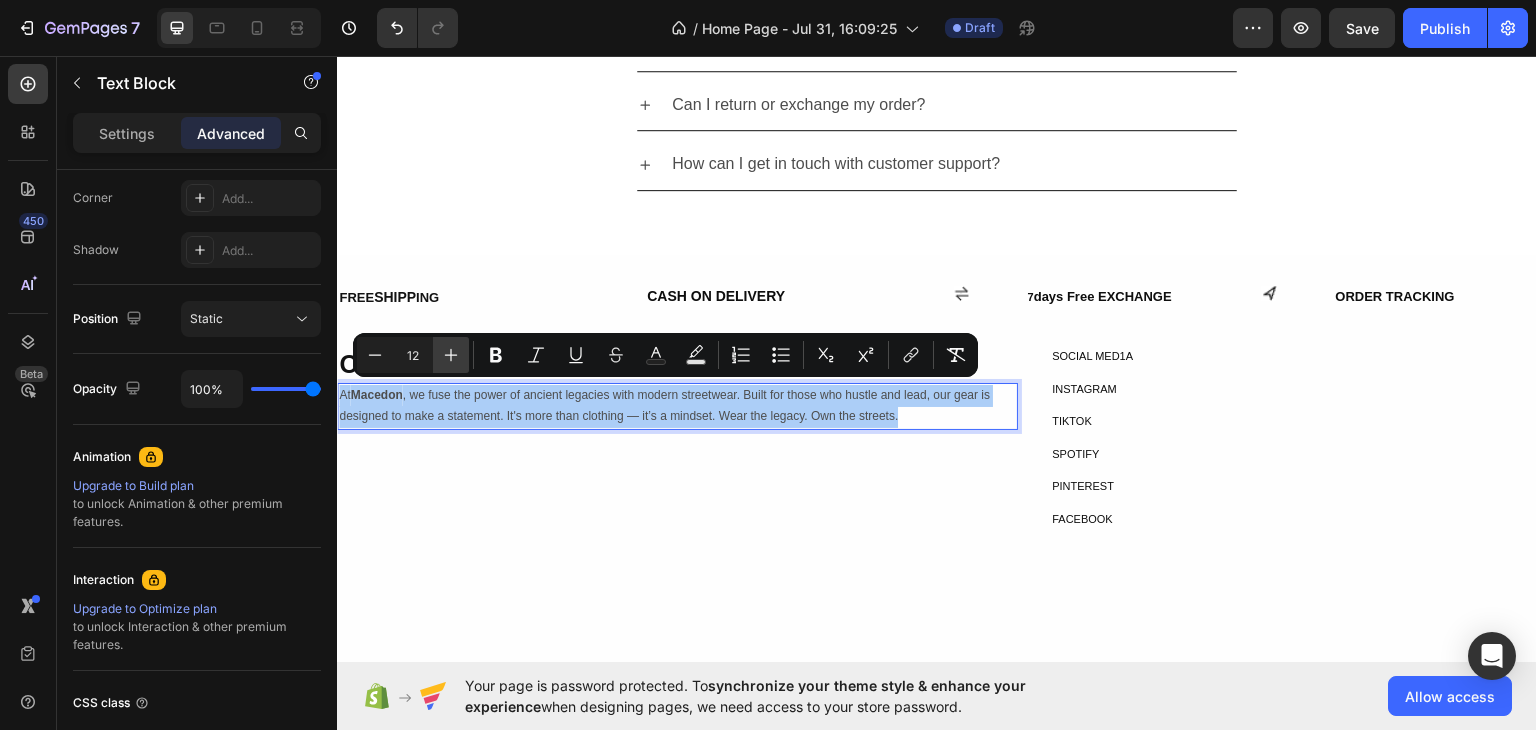 click on "Plus" at bounding box center (451, 355) 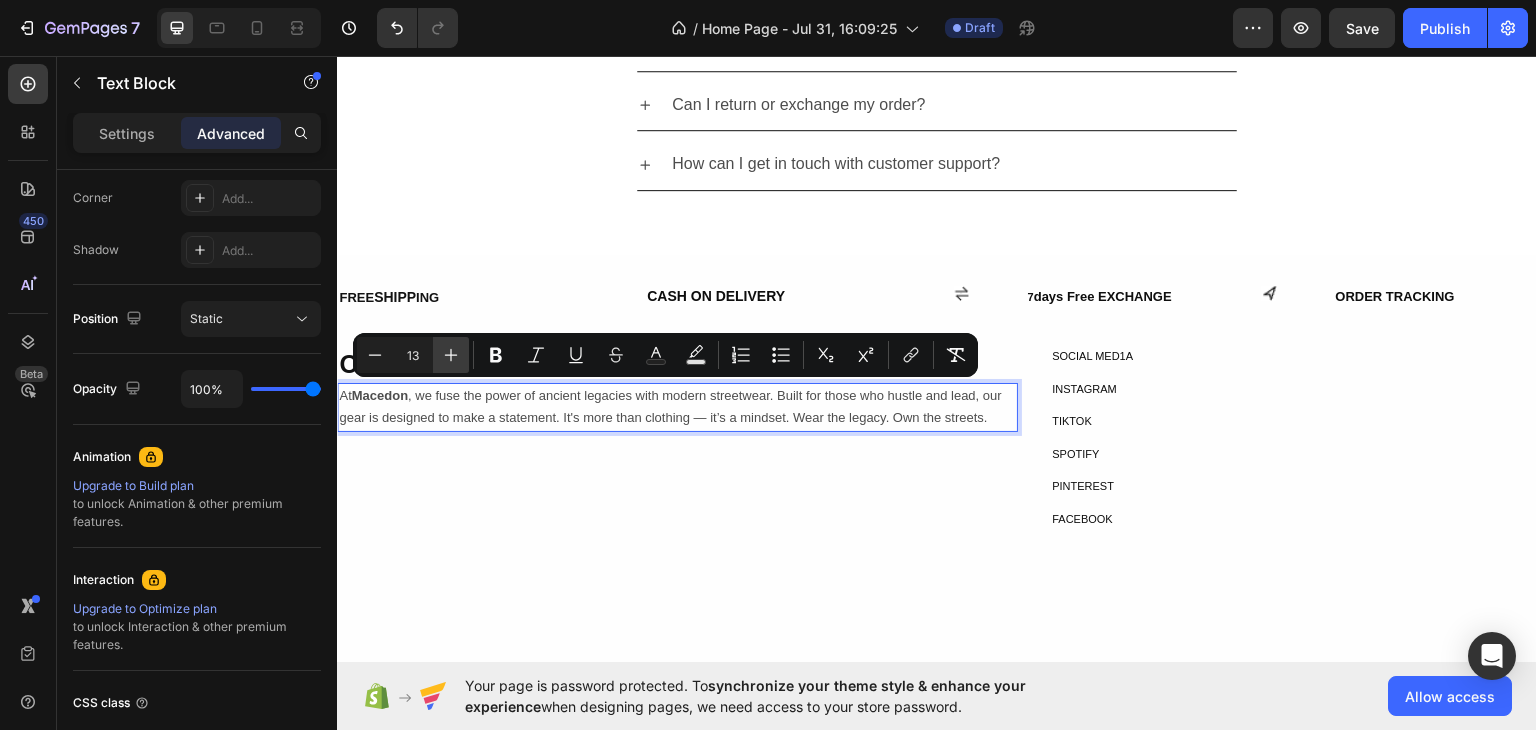click on "Plus" at bounding box center [451, 355] 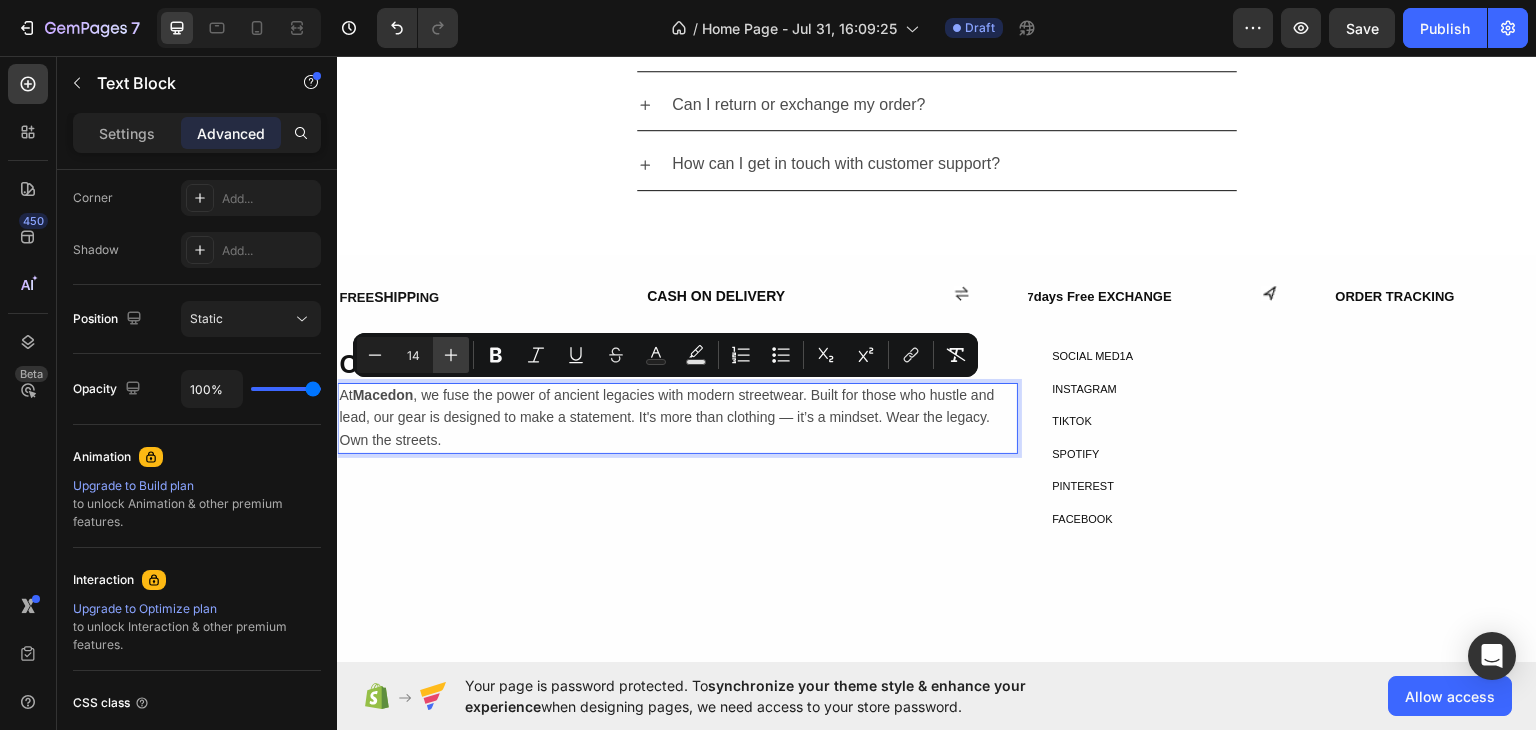 click on "Plus" at bounding box center [451, 355] 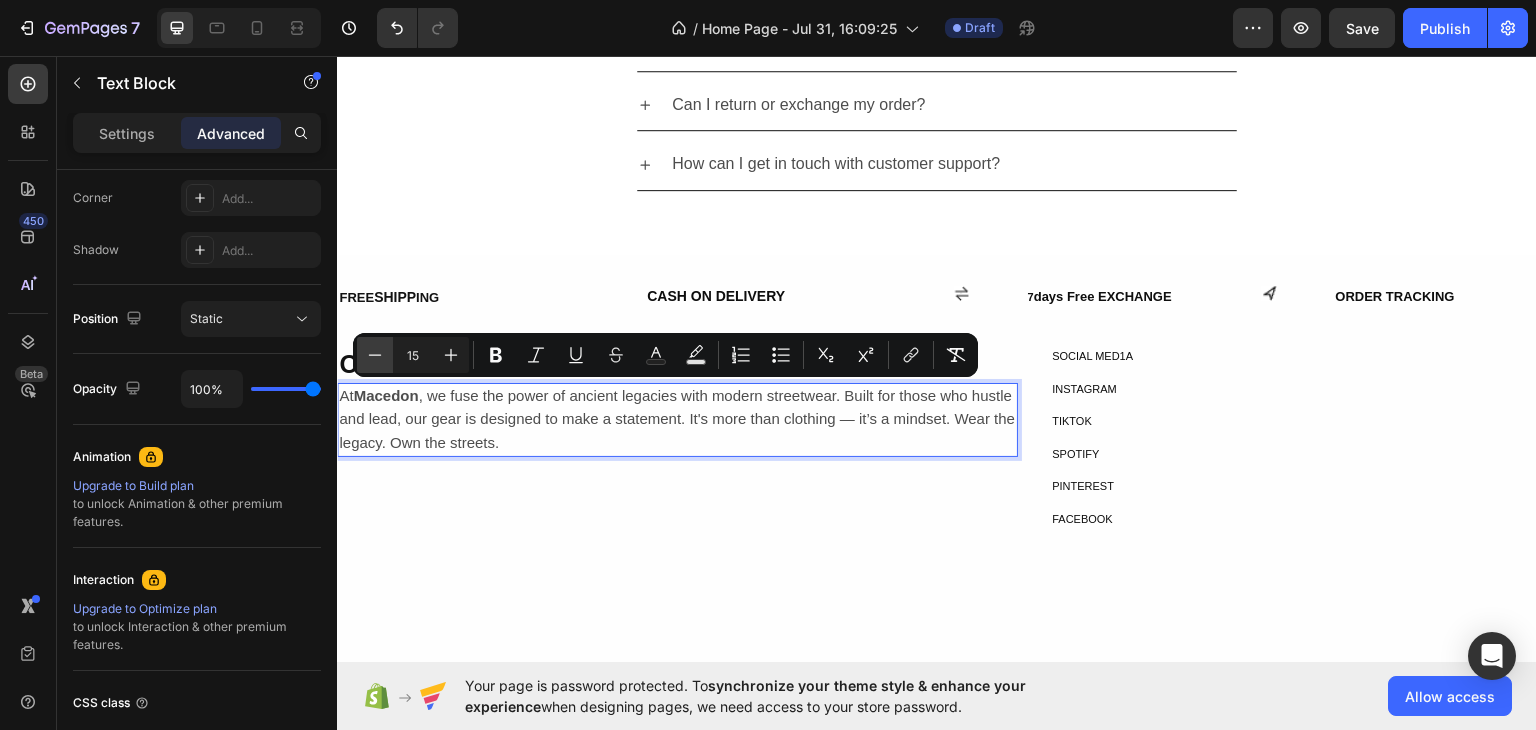 click 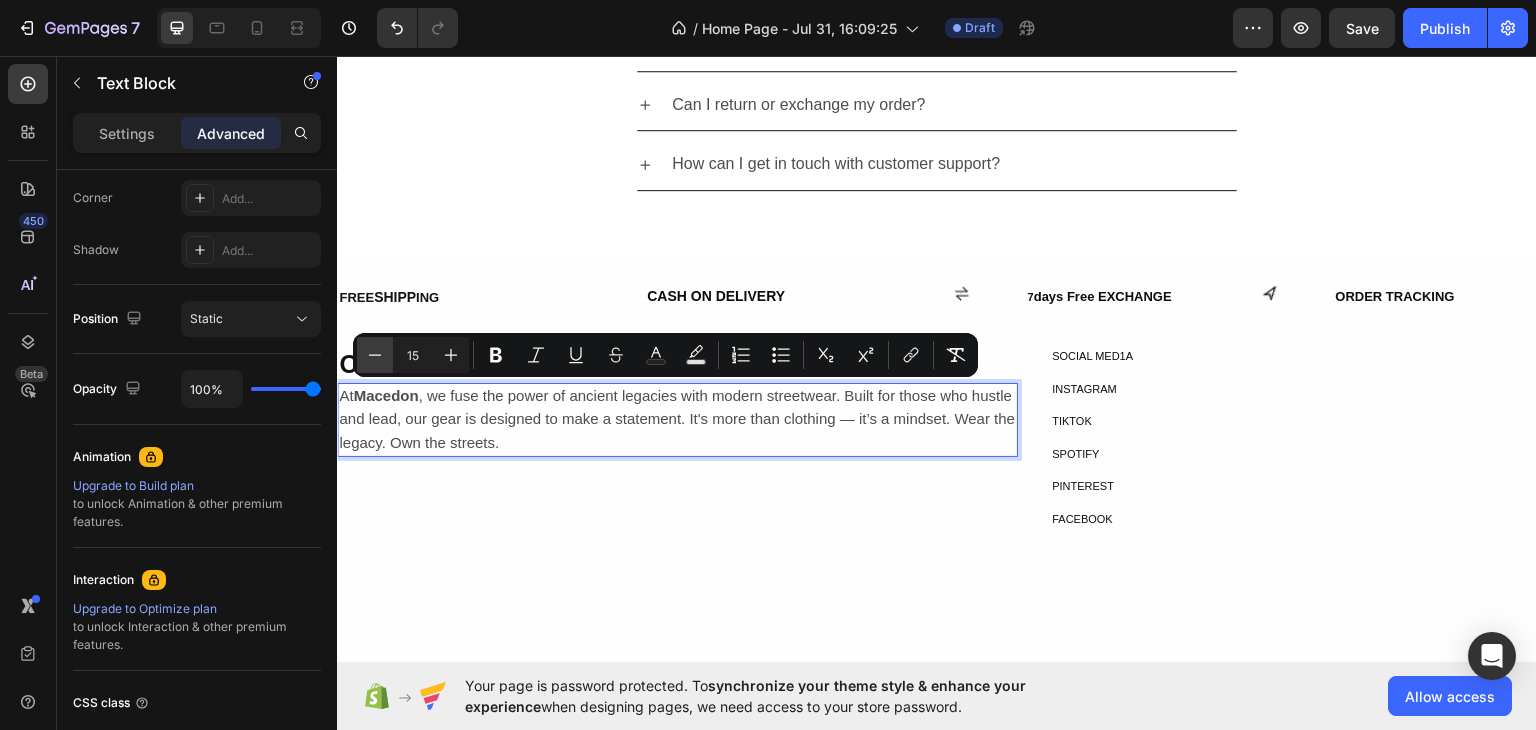 type on "14" 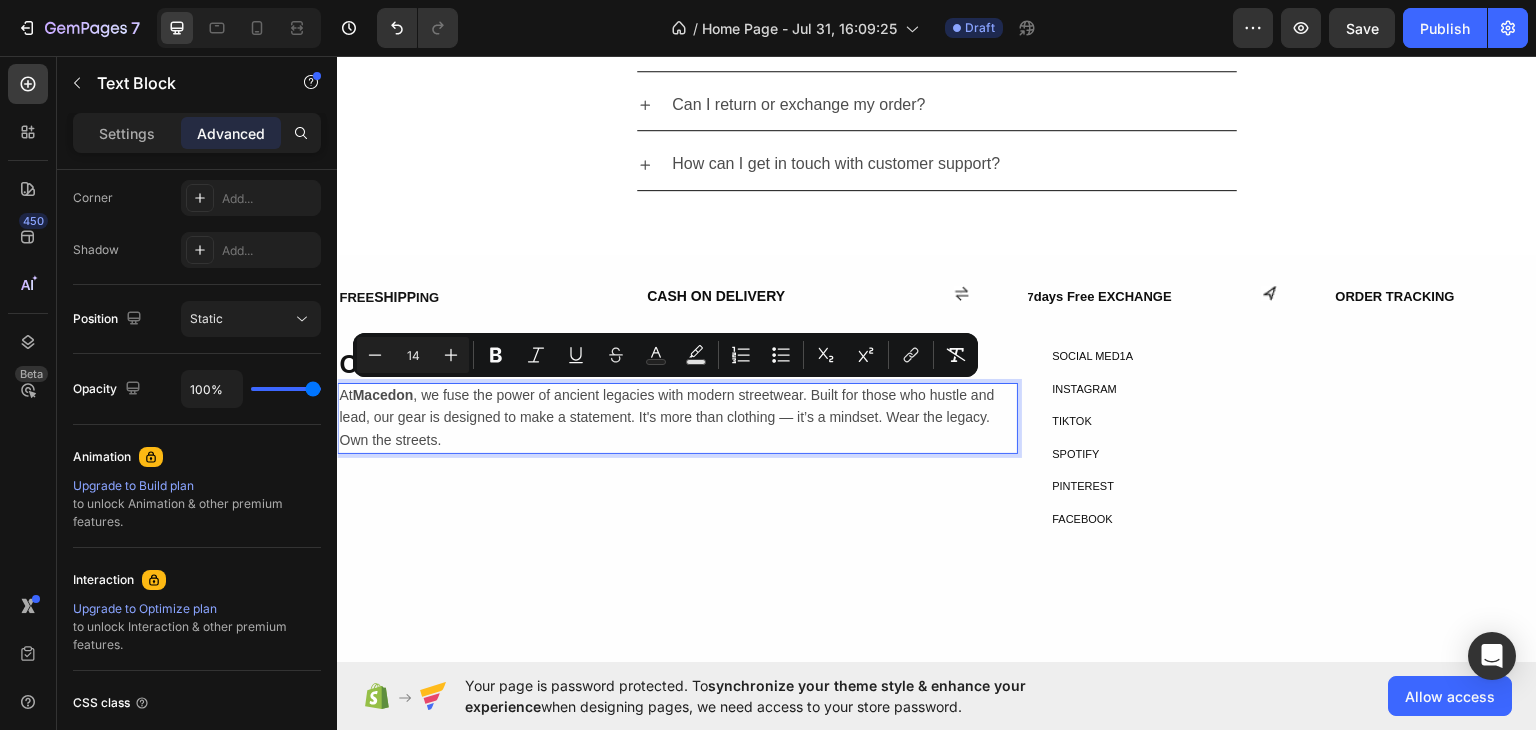 click on "⁠⁠⁠⁠⁠⁠⁠ OUR BRAND   STORY Heading Row At  Macedon , we fuse the power of ancient legacies with modern streetwear. Built for those who hustle and lead, our gear is designed to make a statement. It's more than clothing — it’s a mindset. Wear the legacy. Own the streets. Text Block   3" at bounding box center (677, 486) 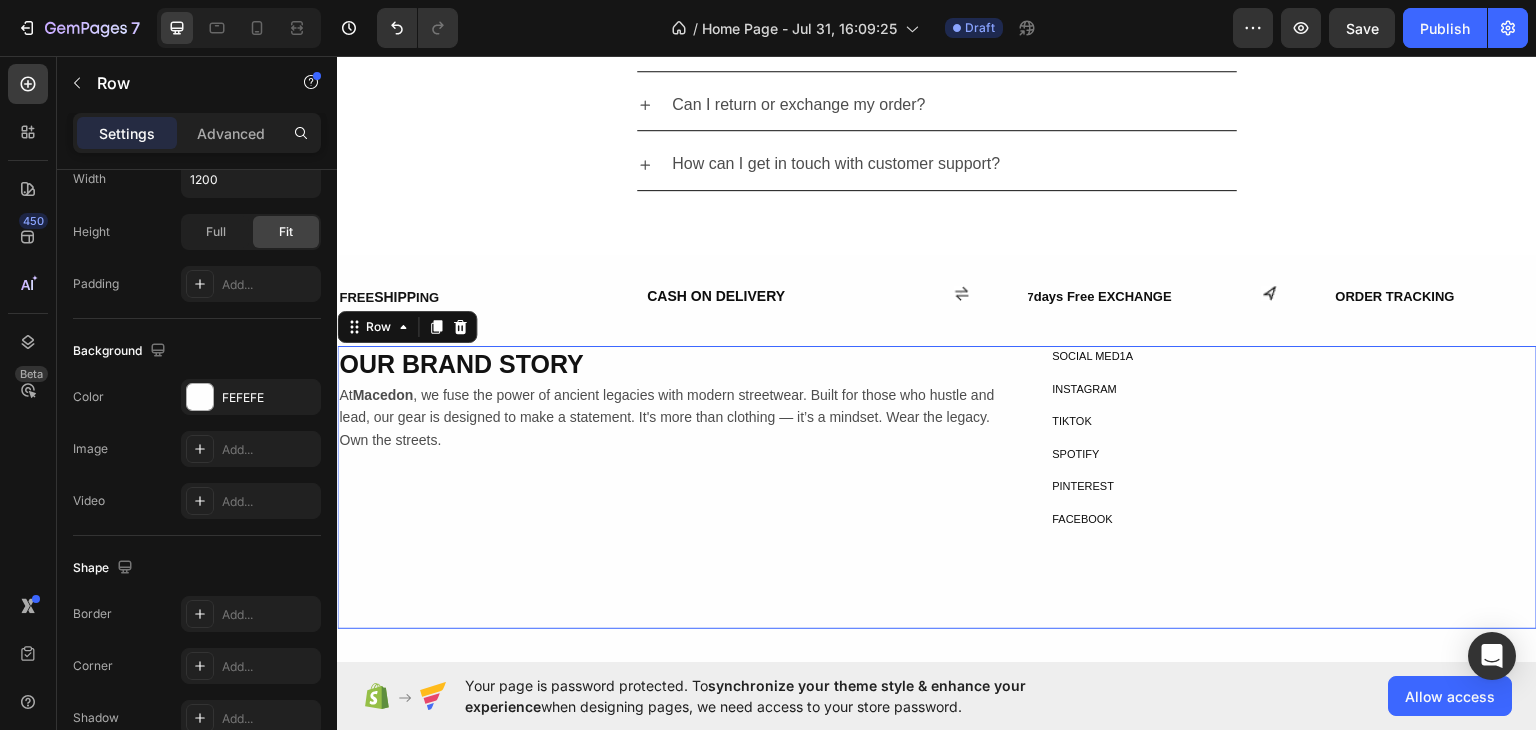 scroll, scrollTop: 0, scrollLeft: 0, axis: both 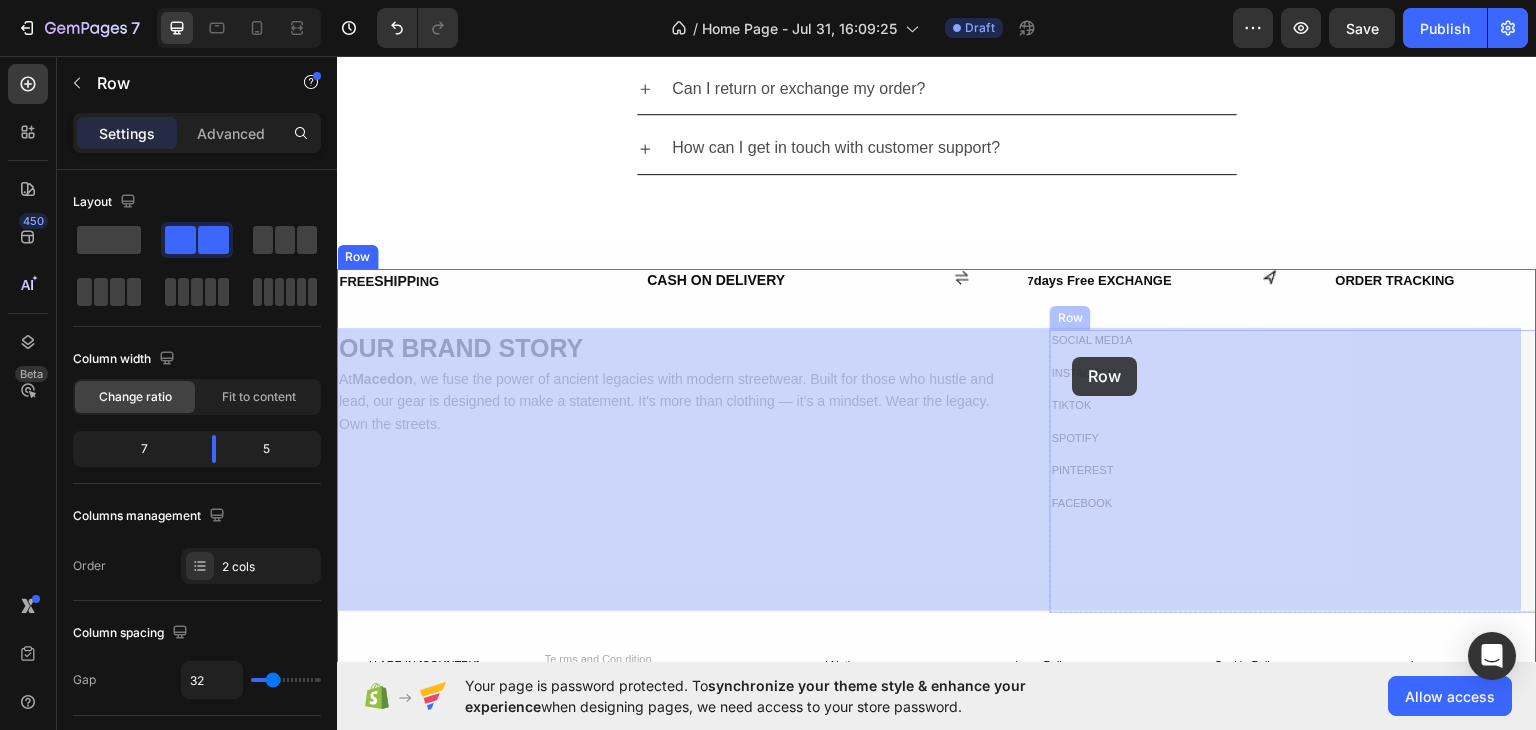 drag, startPoint x: 1036, startPoint y: 330, endPoint x: 1066, endPoint y: 349, distance: 35.510563 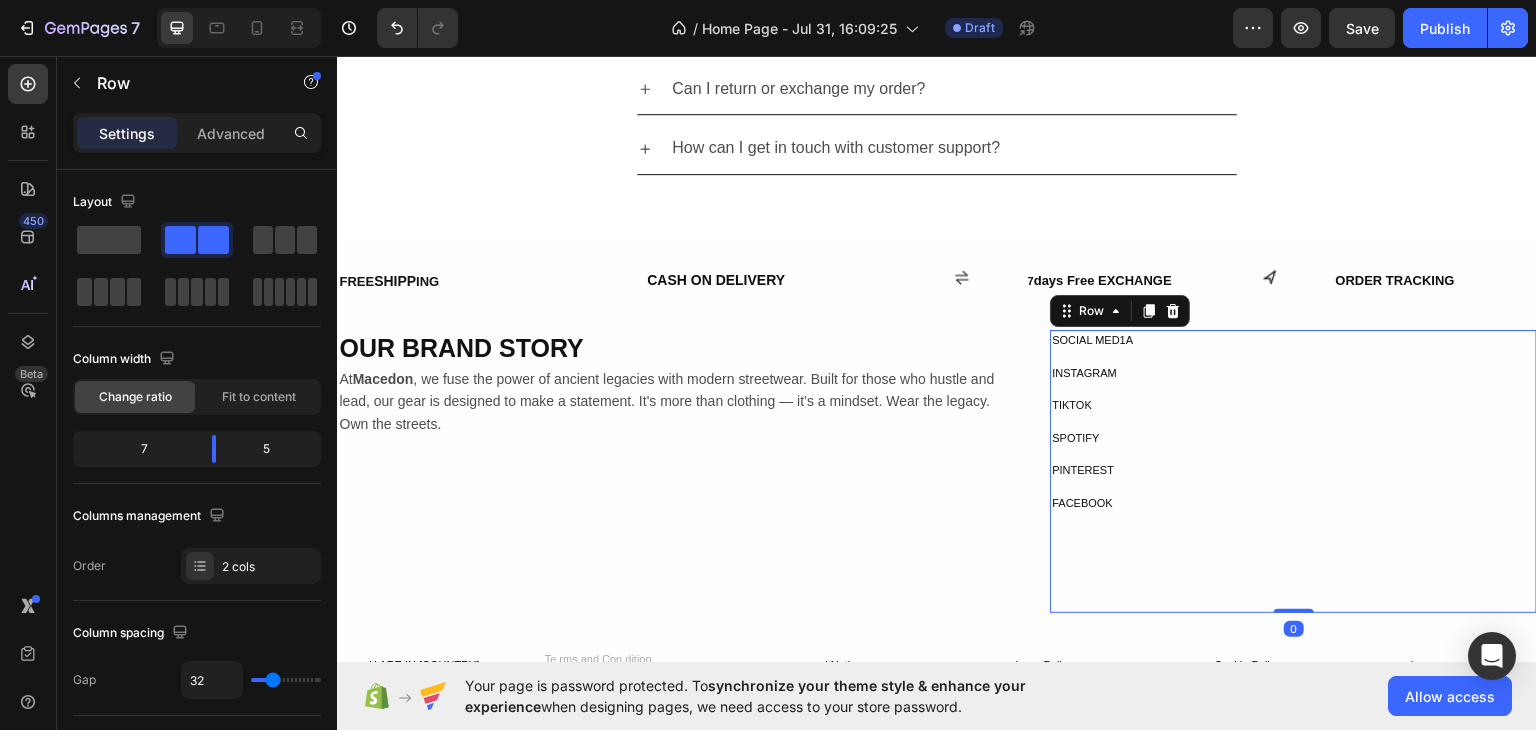 click on "SOCIAL MED1A Text Block INSTAGRAM Text Block TIKTOK Text Block SPOTIFY Text Block PINTEREST Text Block FACEBOOK Text Block" at bounding box center [1293, 420] 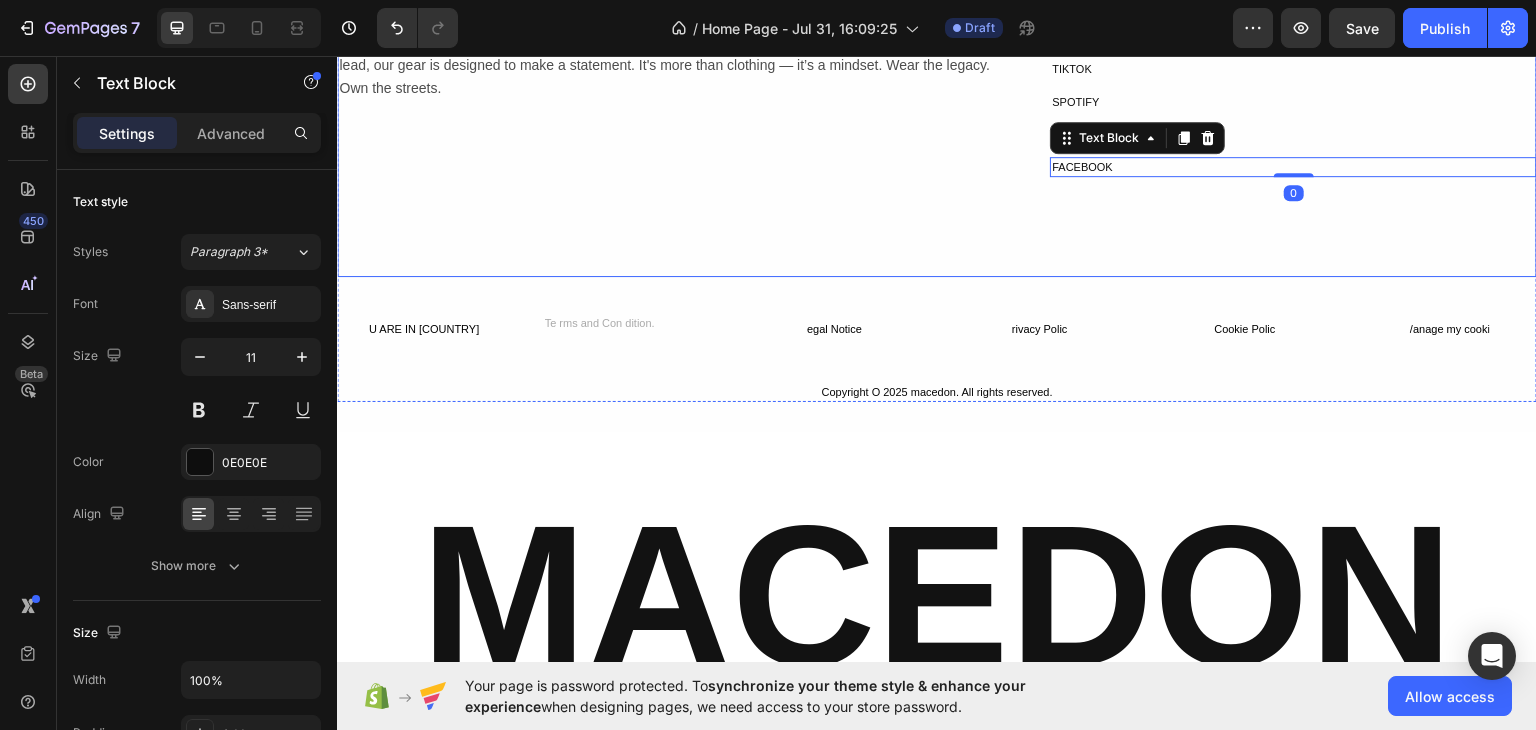 scroll, scrollTop: 2567, scrollLeft: 0, axis: vertical 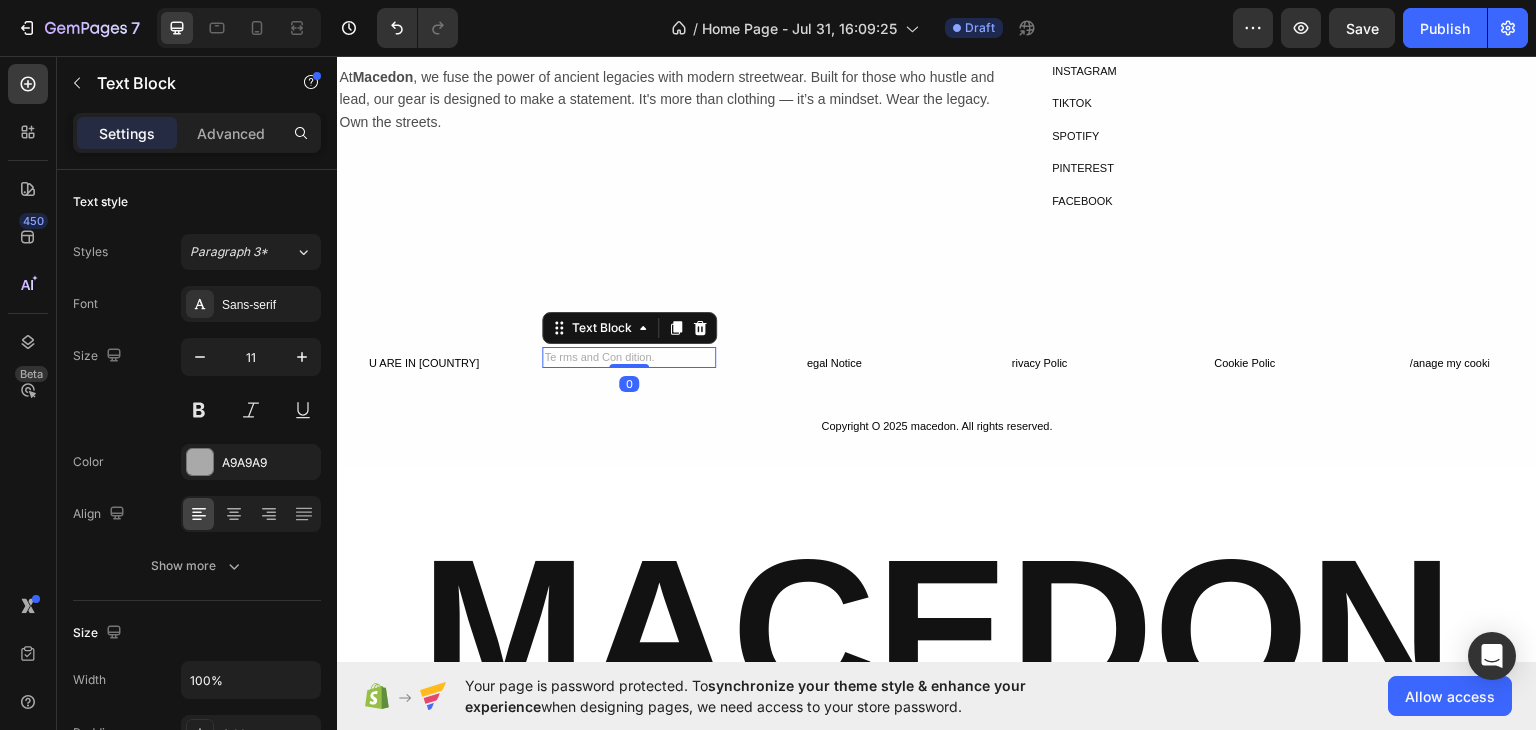 click on "Te rms and Con dition." at bounding box center (628, 356) 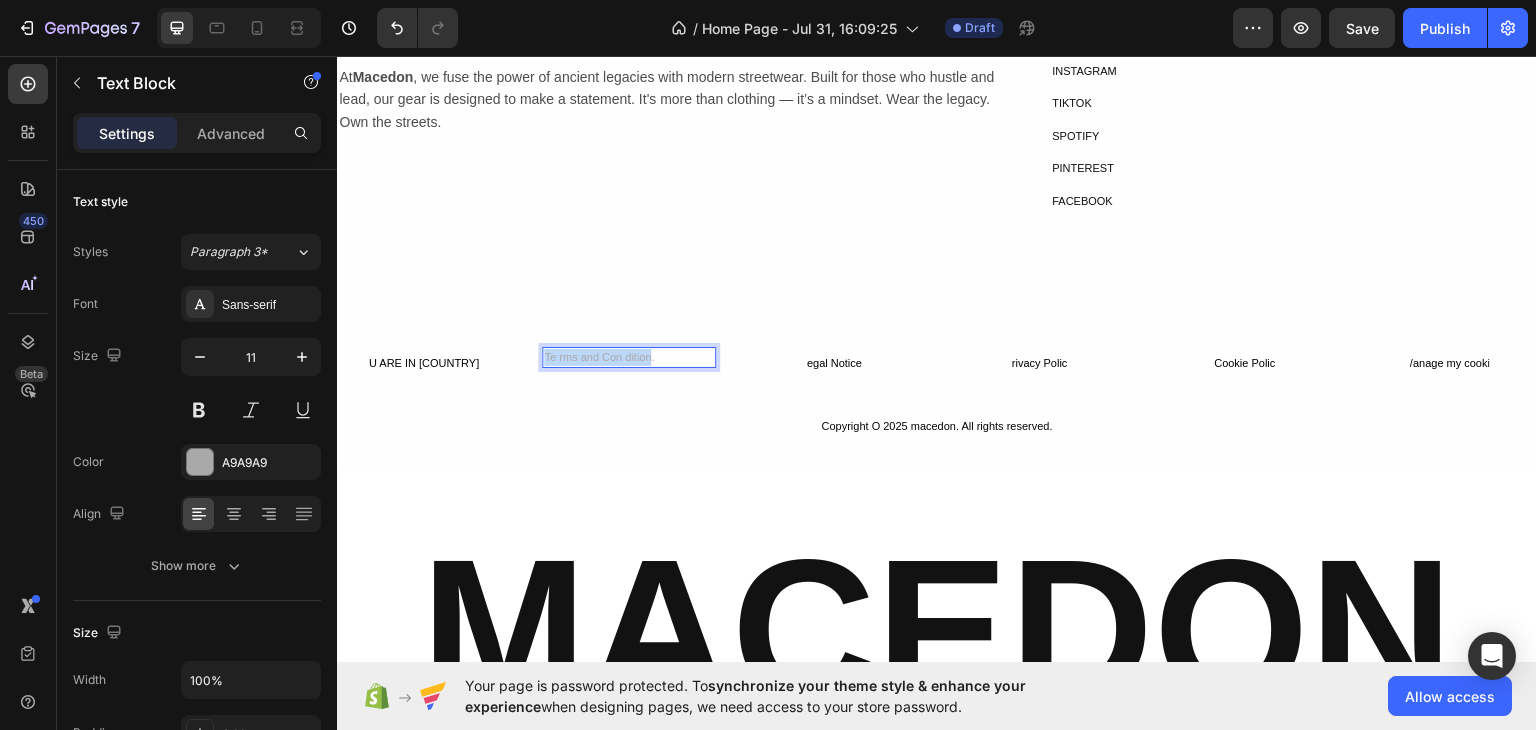 drag, startPoint x: 648, startPoint y: 353, endPoint x: 542, endPoint y: 353, distance: 106 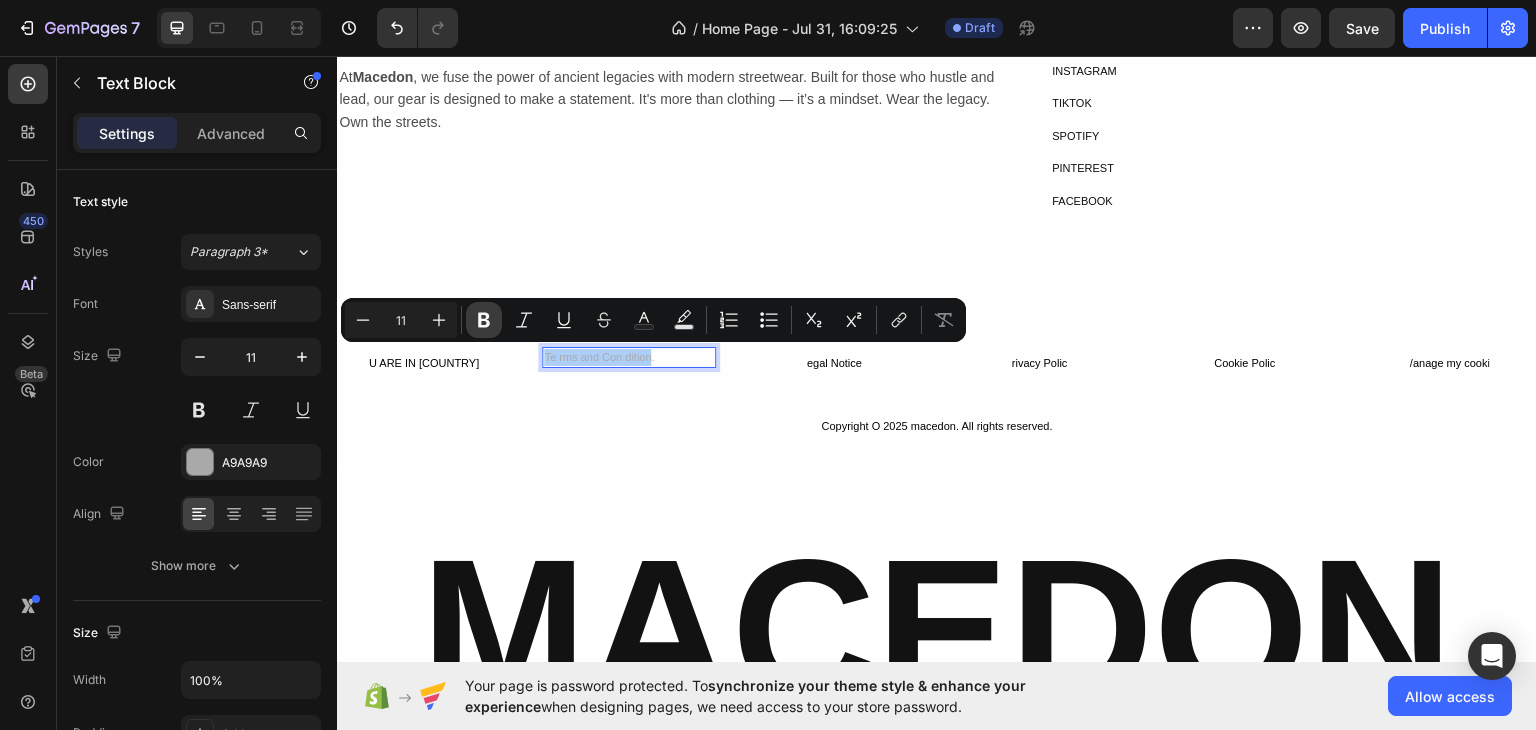 click 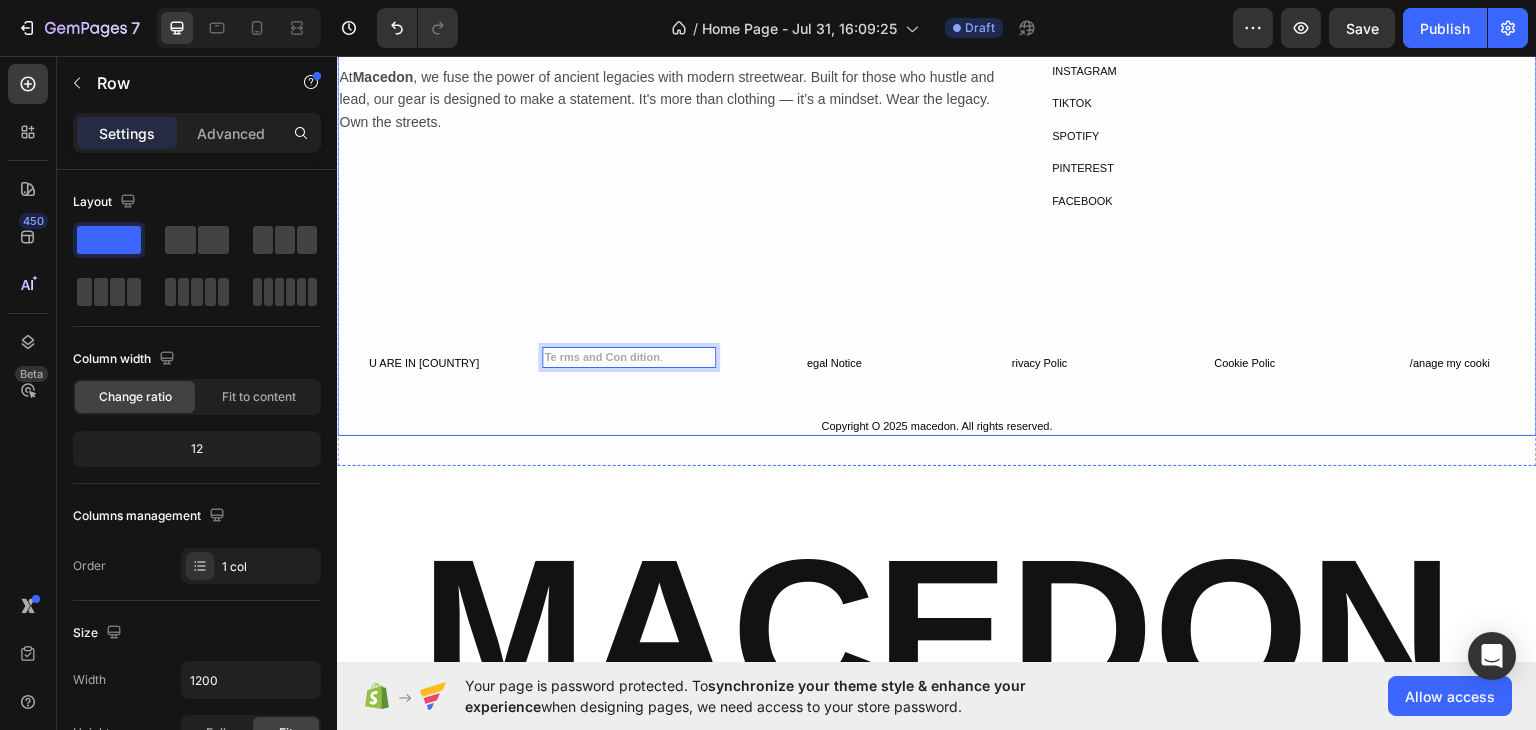 drag, startPoint x: 528, startPoint y: 335, endPoint x: 564, endPoint y: 357, distance: 42.190044 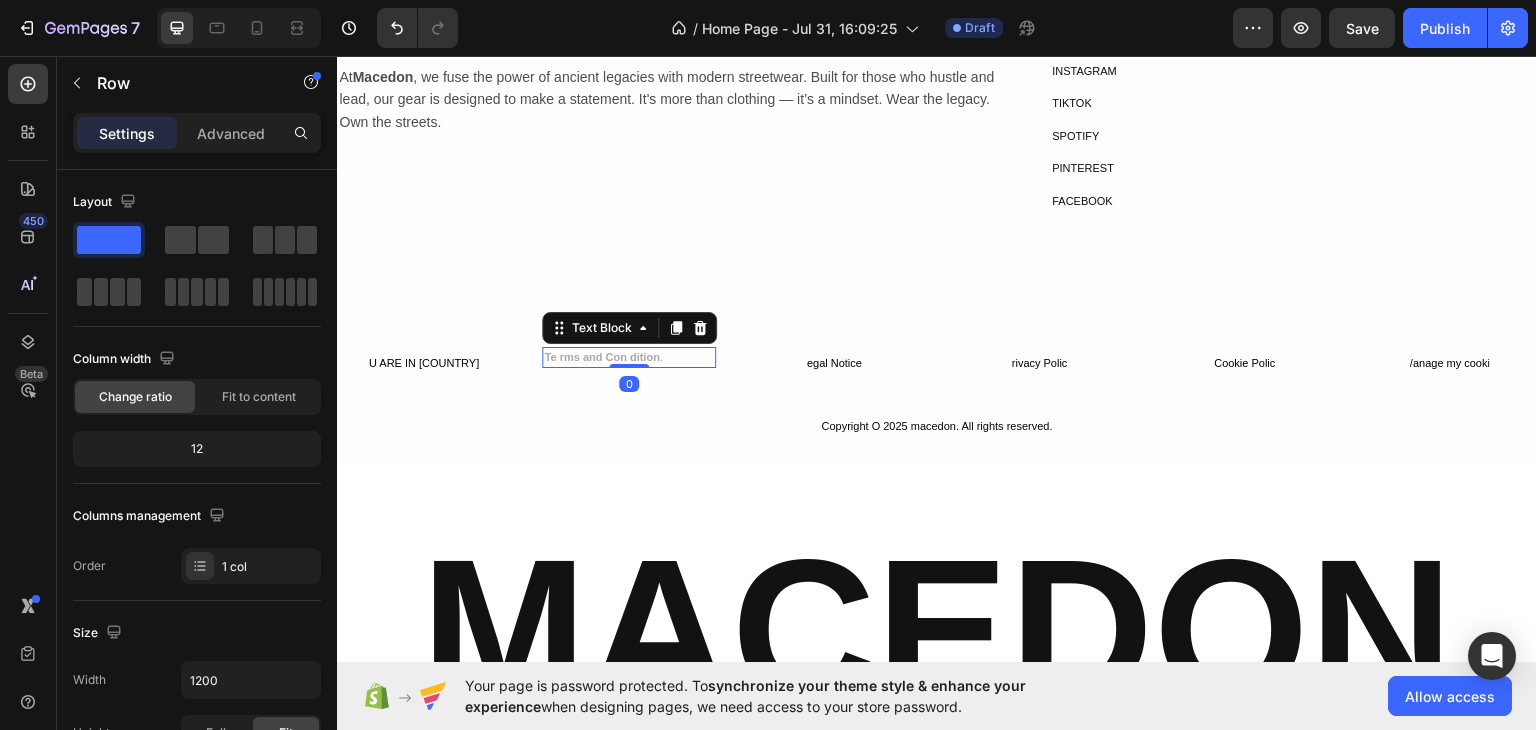 click on "Te rms and Con dition" at bounding box center [601, 356] 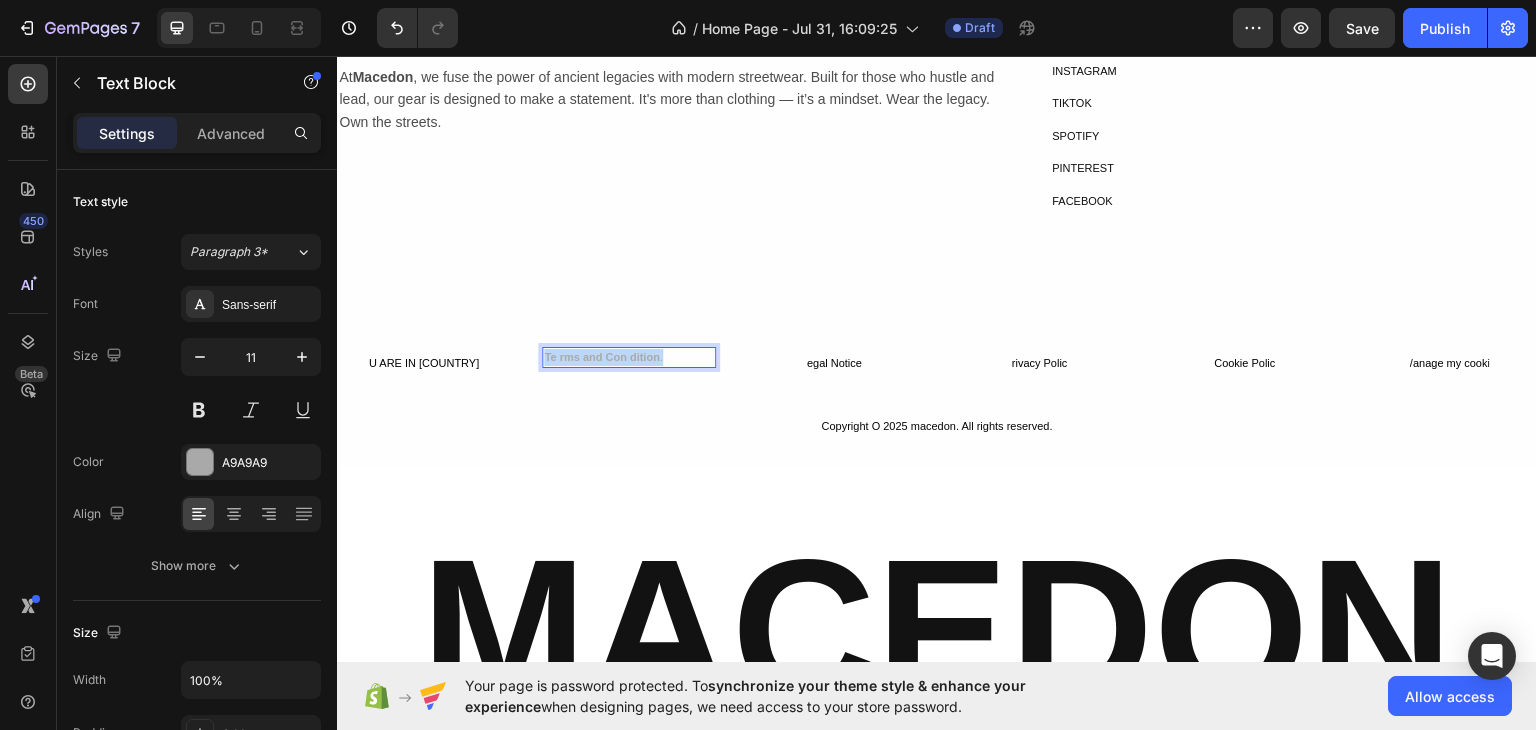 click on "Te rms and Con dition" at bounding box center (601, 356) 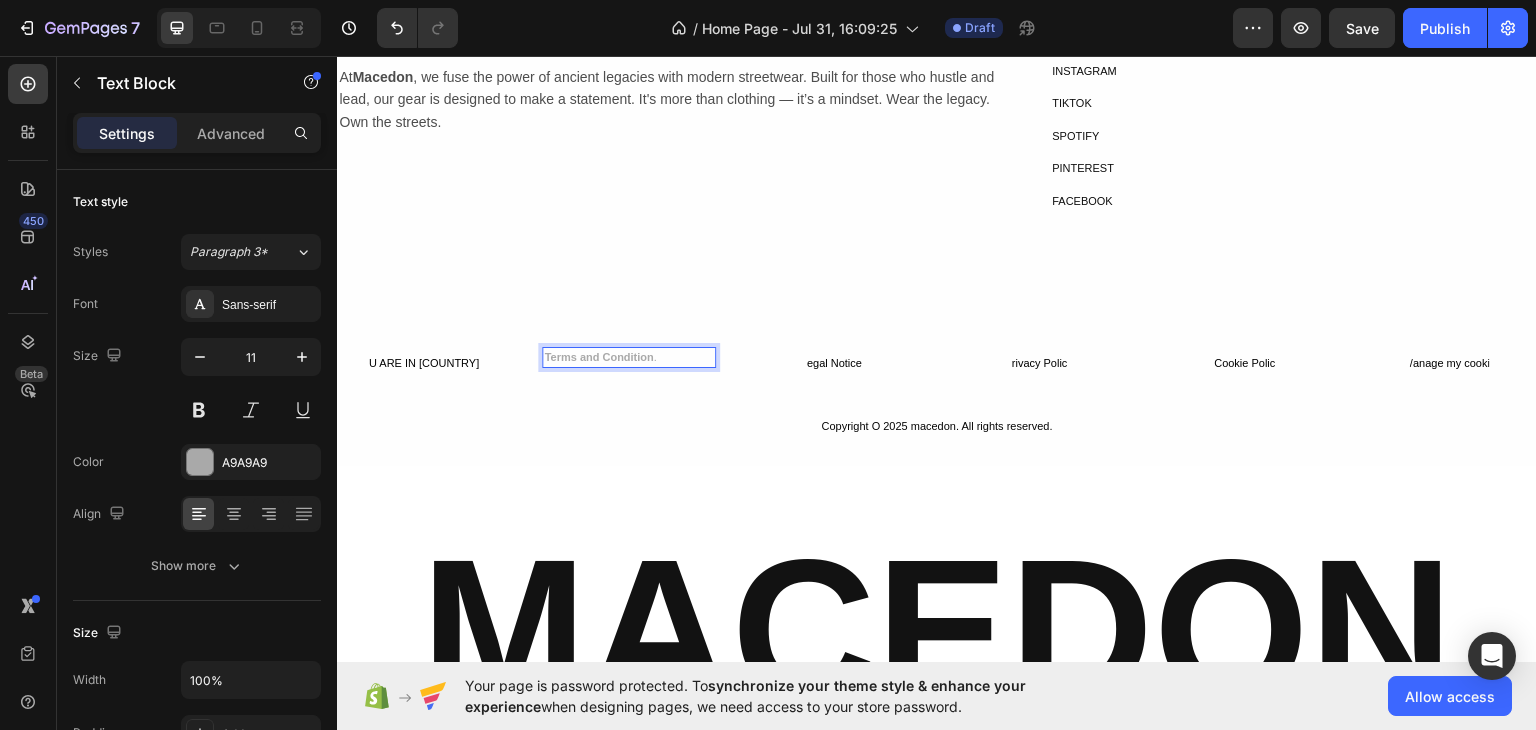 click on "Terms and Condition" at bounding box center (598, 356) 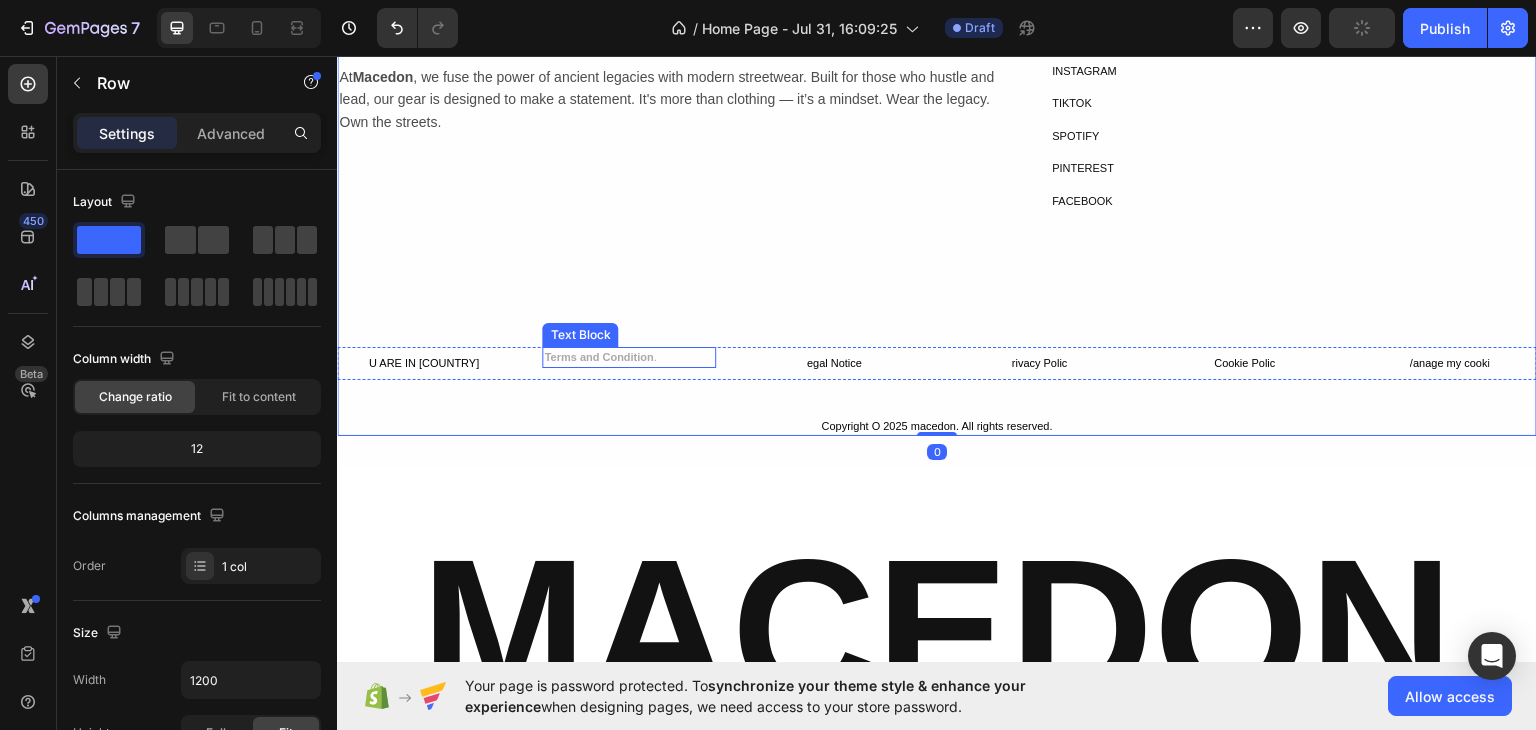 click on "Terms and Condition" at bounding box center [598, 356] 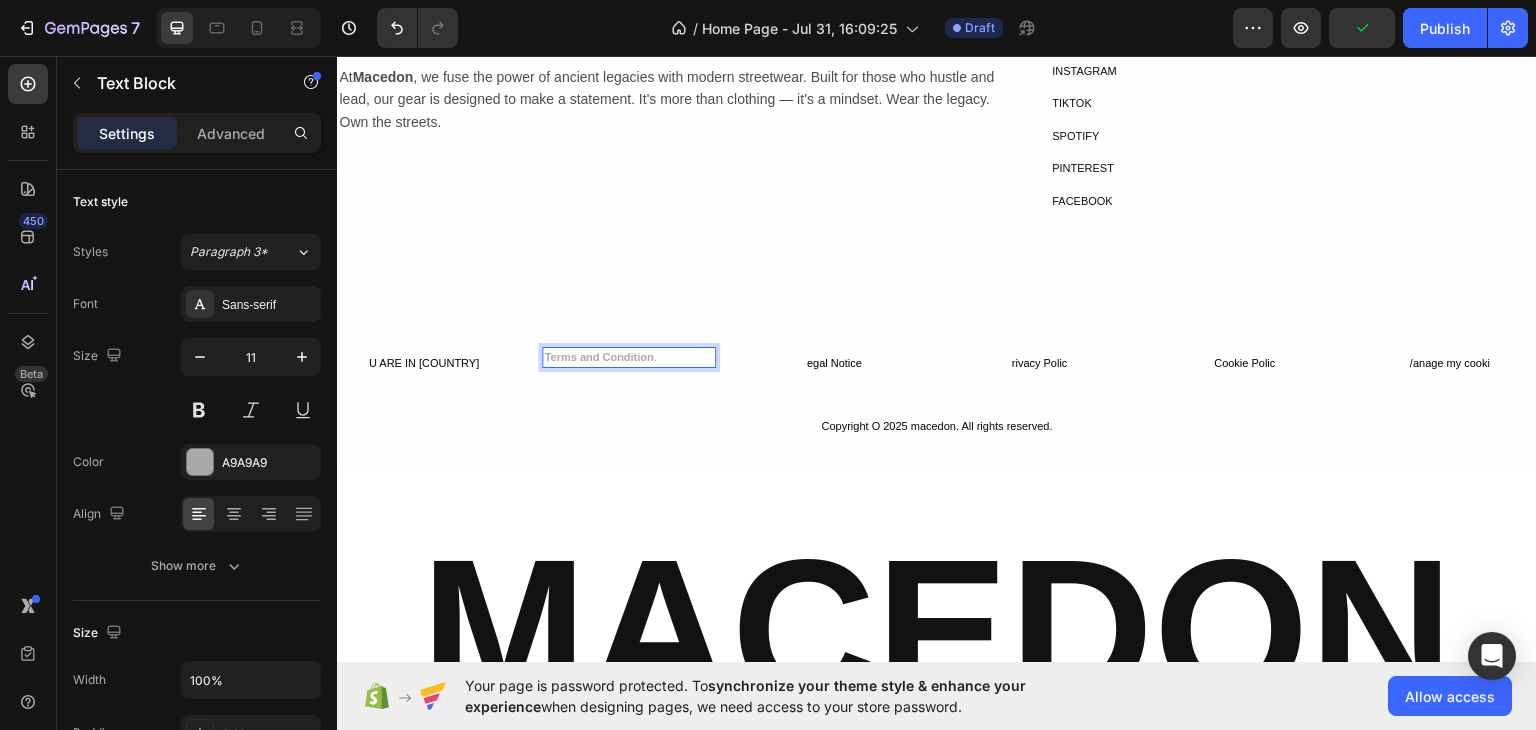 click on "Terms and Condition ." at bounding box center (628, 356) 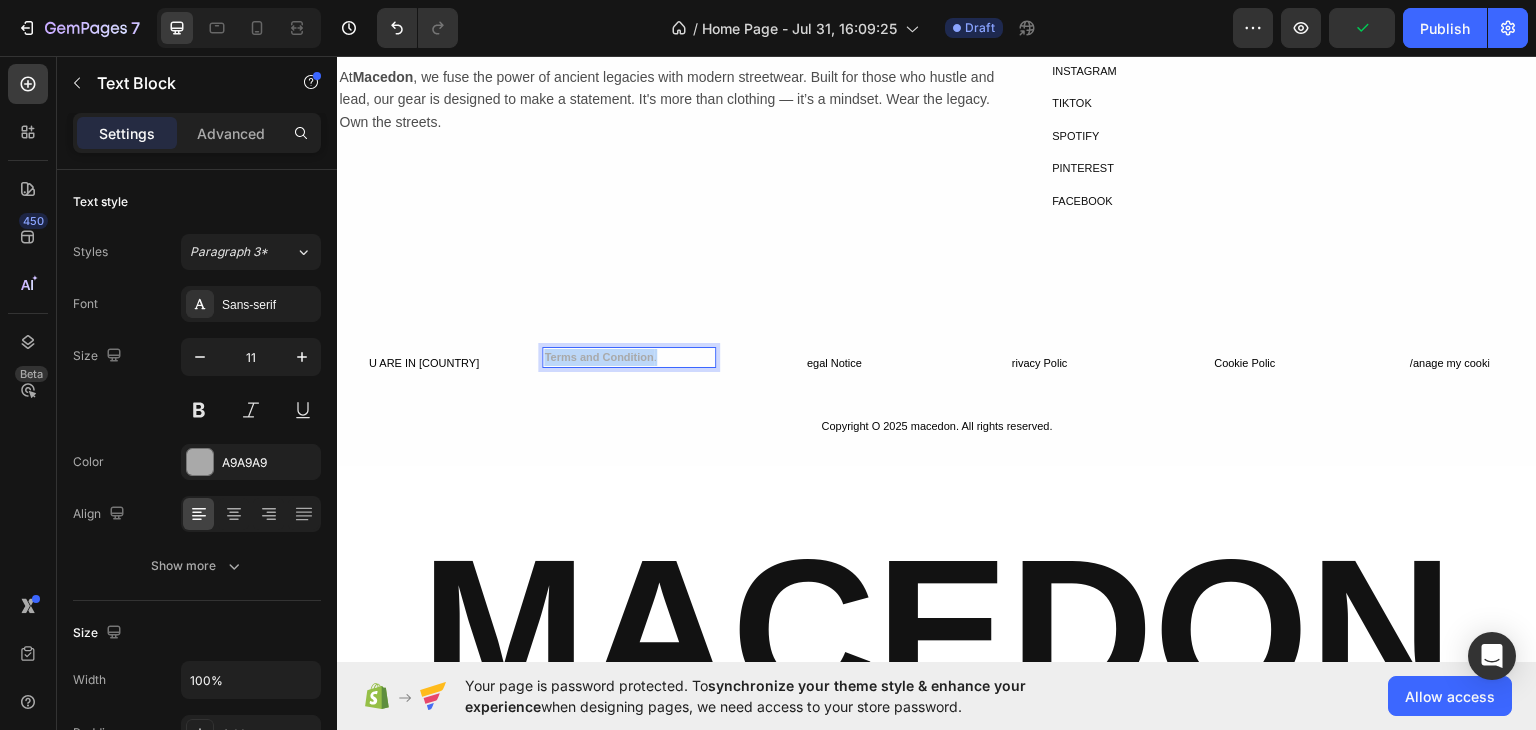 drag, startPoint x: 660, startPoint y: 355, endPoint x: 543, endPoint y: 365, distance: 117.426575 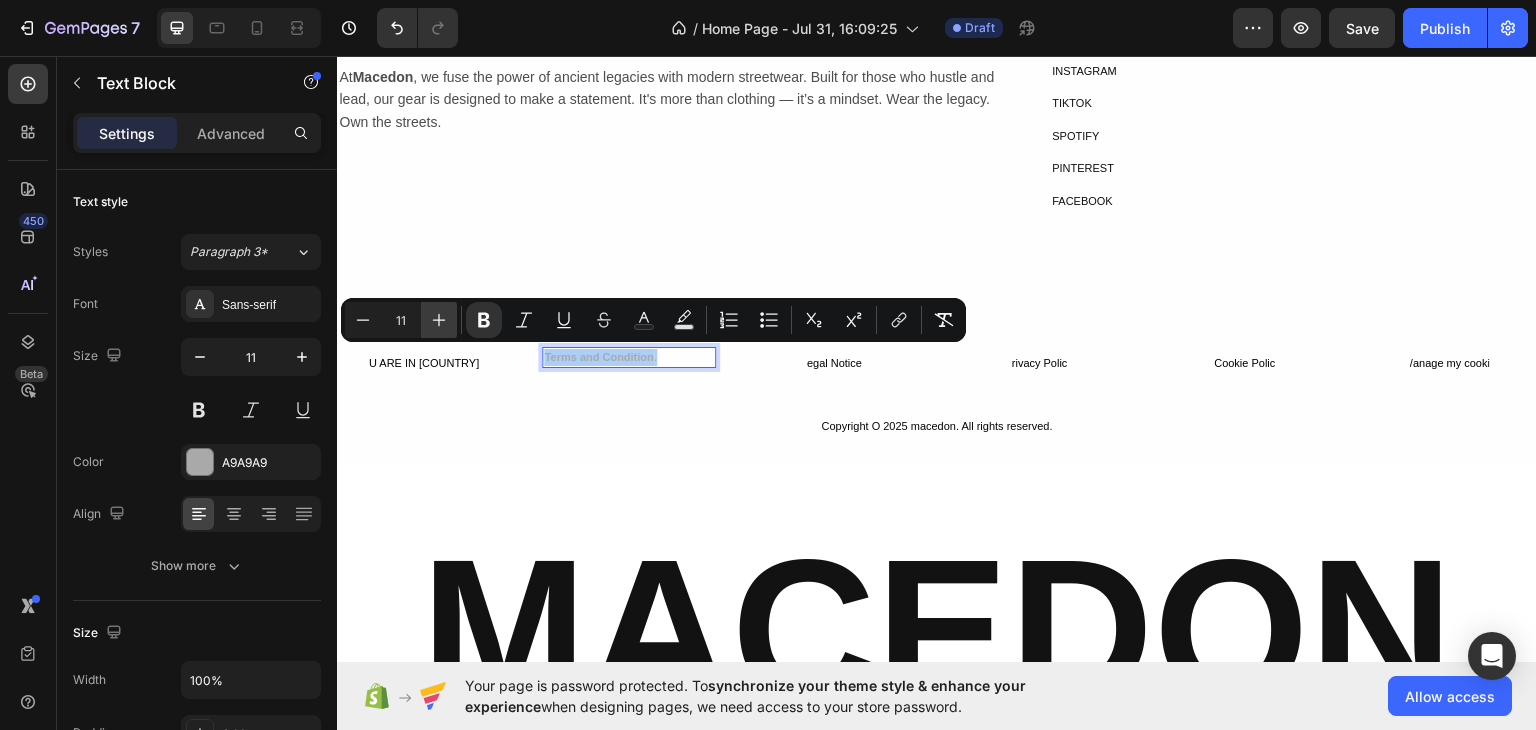 click on "Plus" at bounding box center [439, 320] 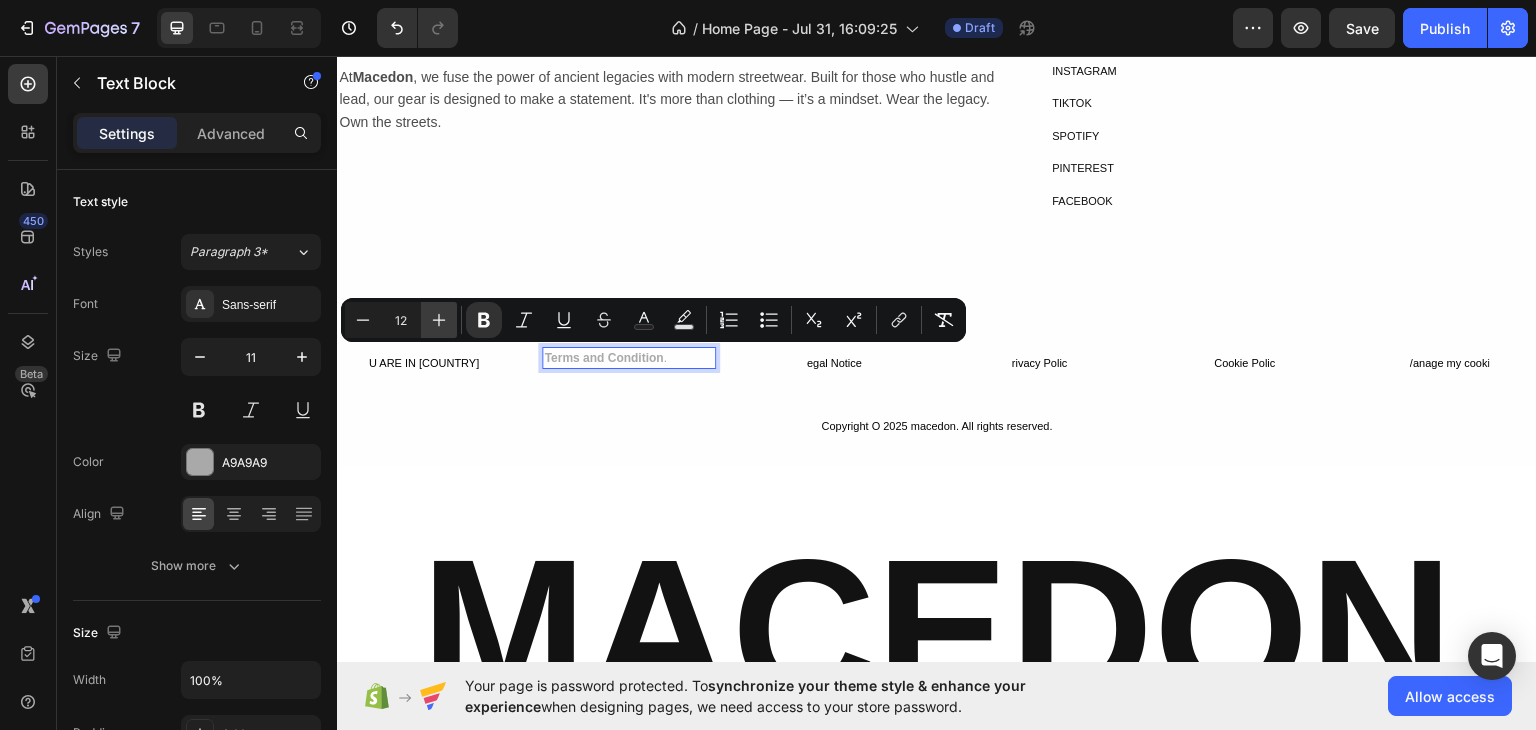 click on "Plus" at bounding box center [439, 320] 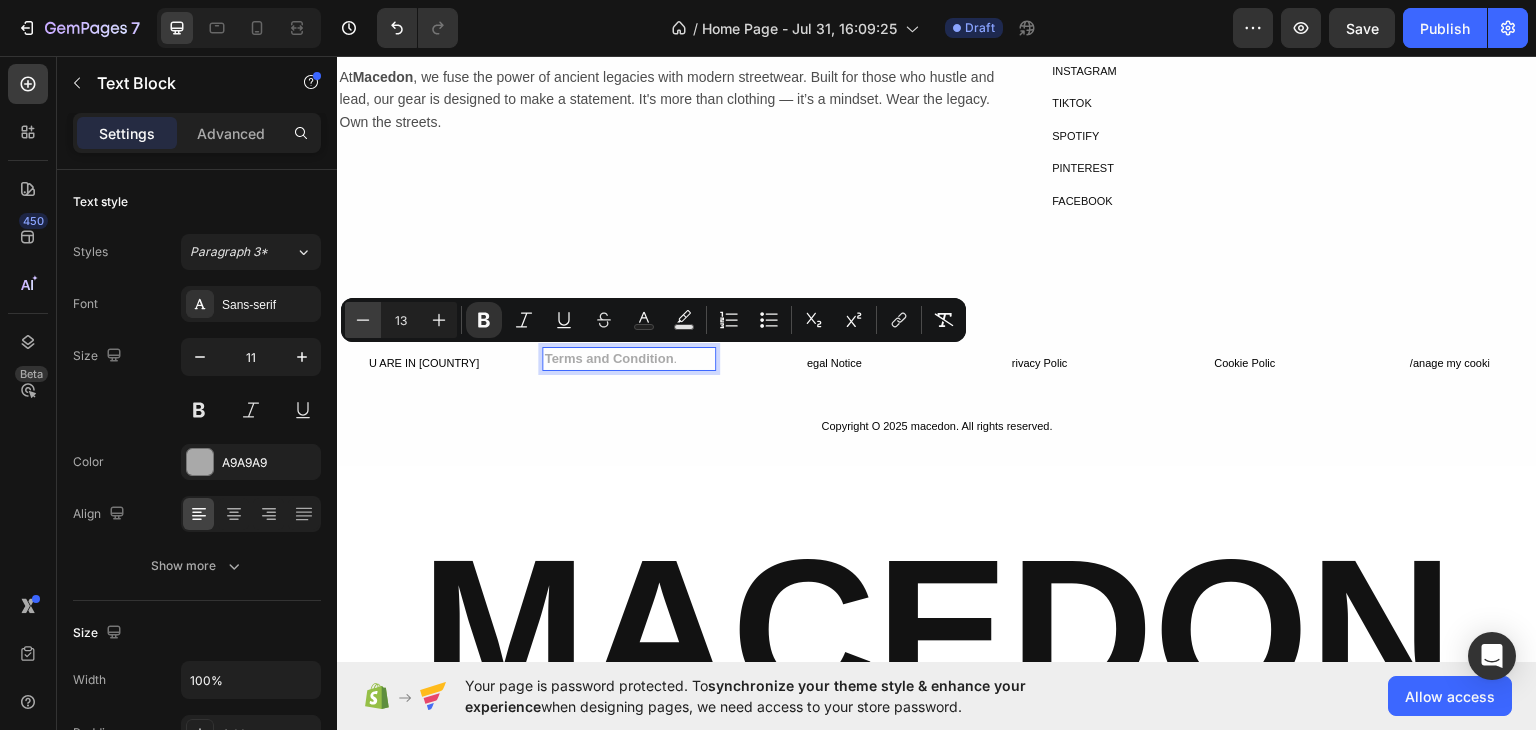 click on "Minus" at bounding box center [363, 320] 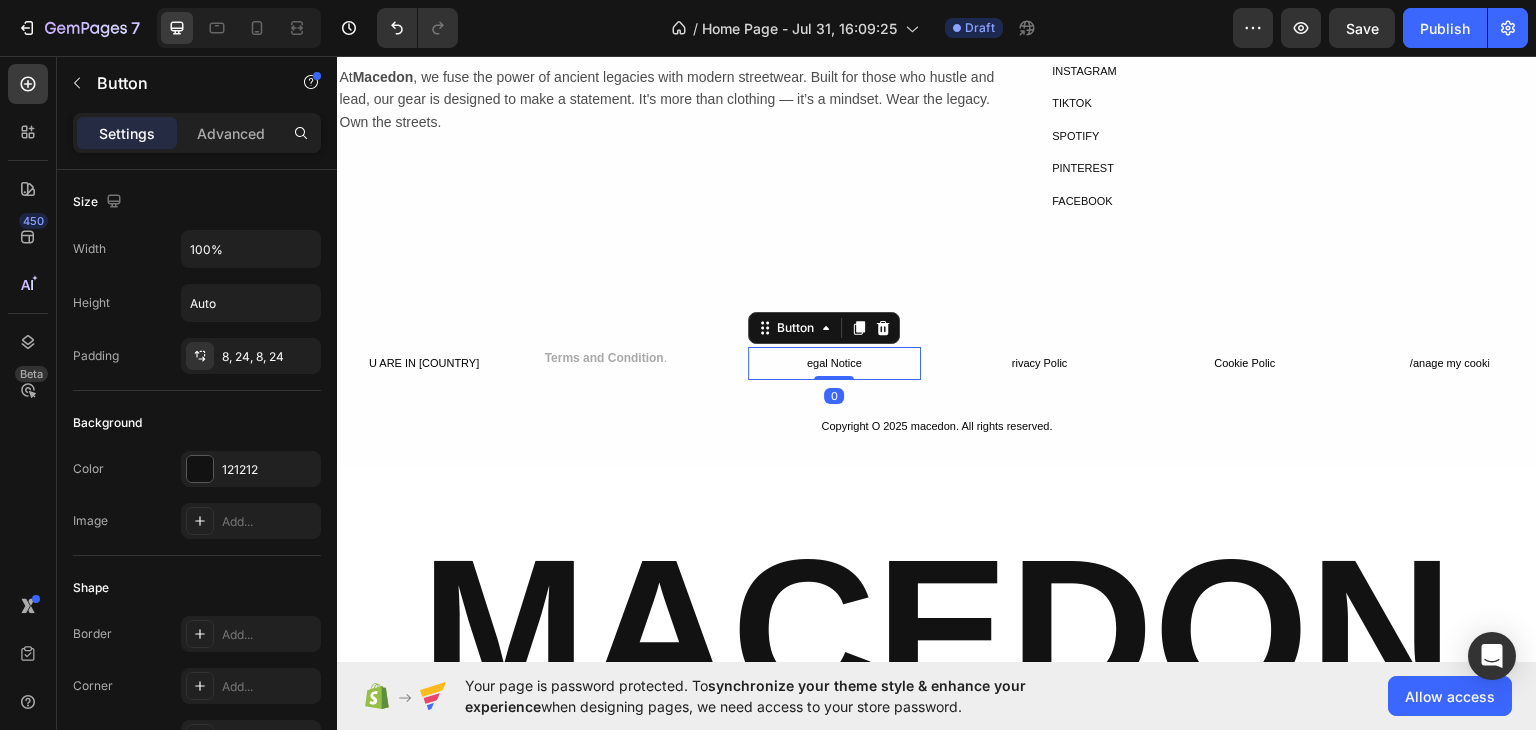 click on "egal Notice" at bounding box center (834, 362) 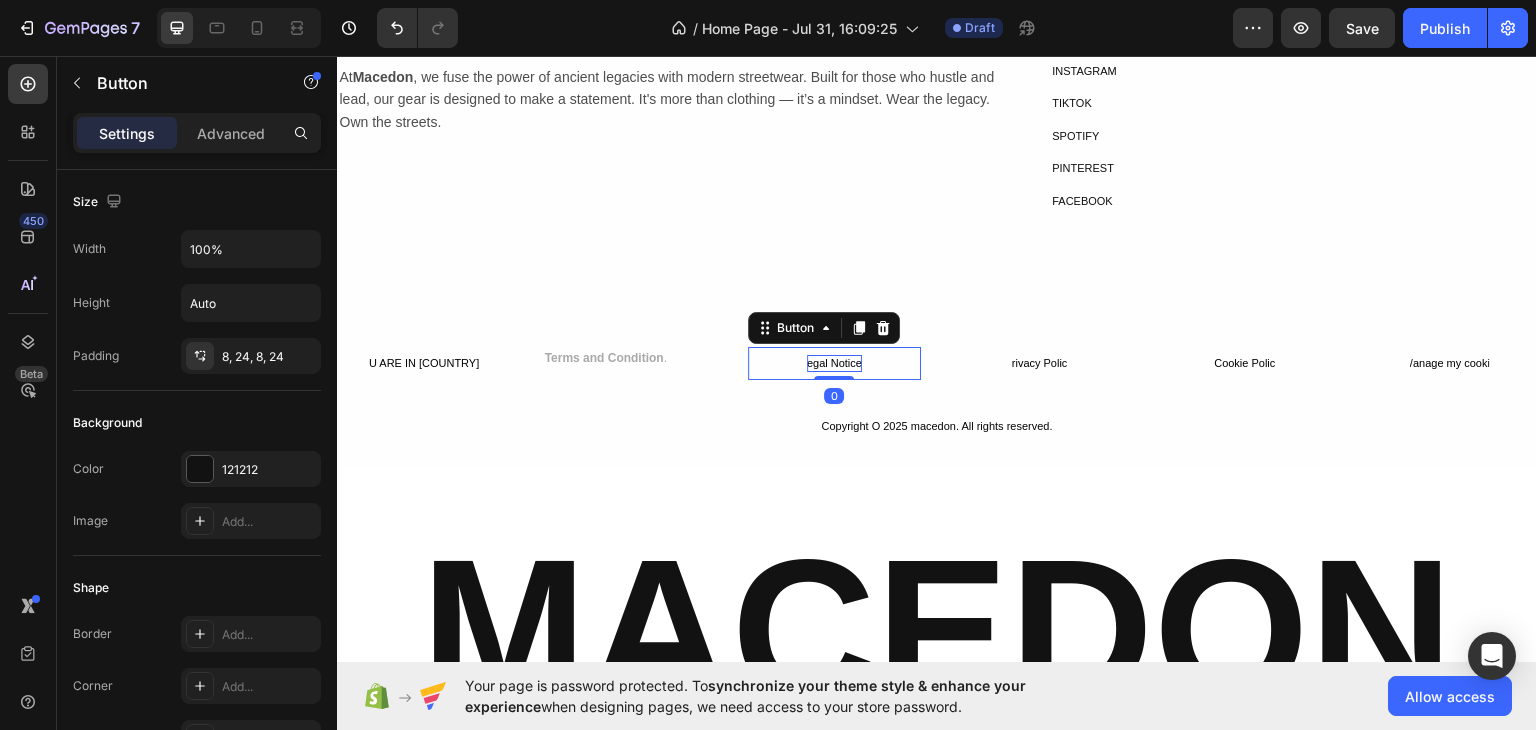 click on "egal Notice" at bounding box center [834, 362] 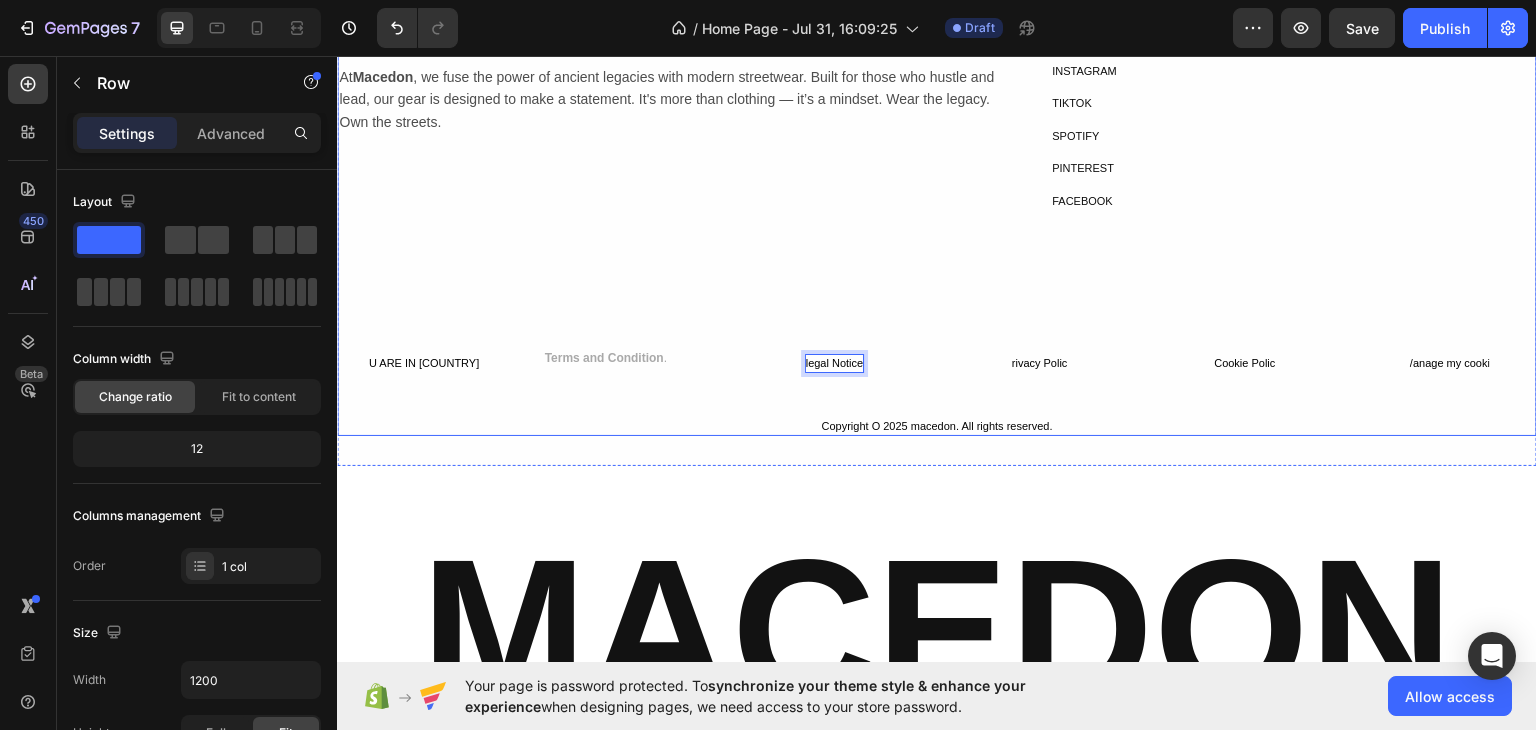 drag, startPoint x: 777, startPoint y: 390, endPoint x: 772, endPoint y: 371, distance: 19.646883 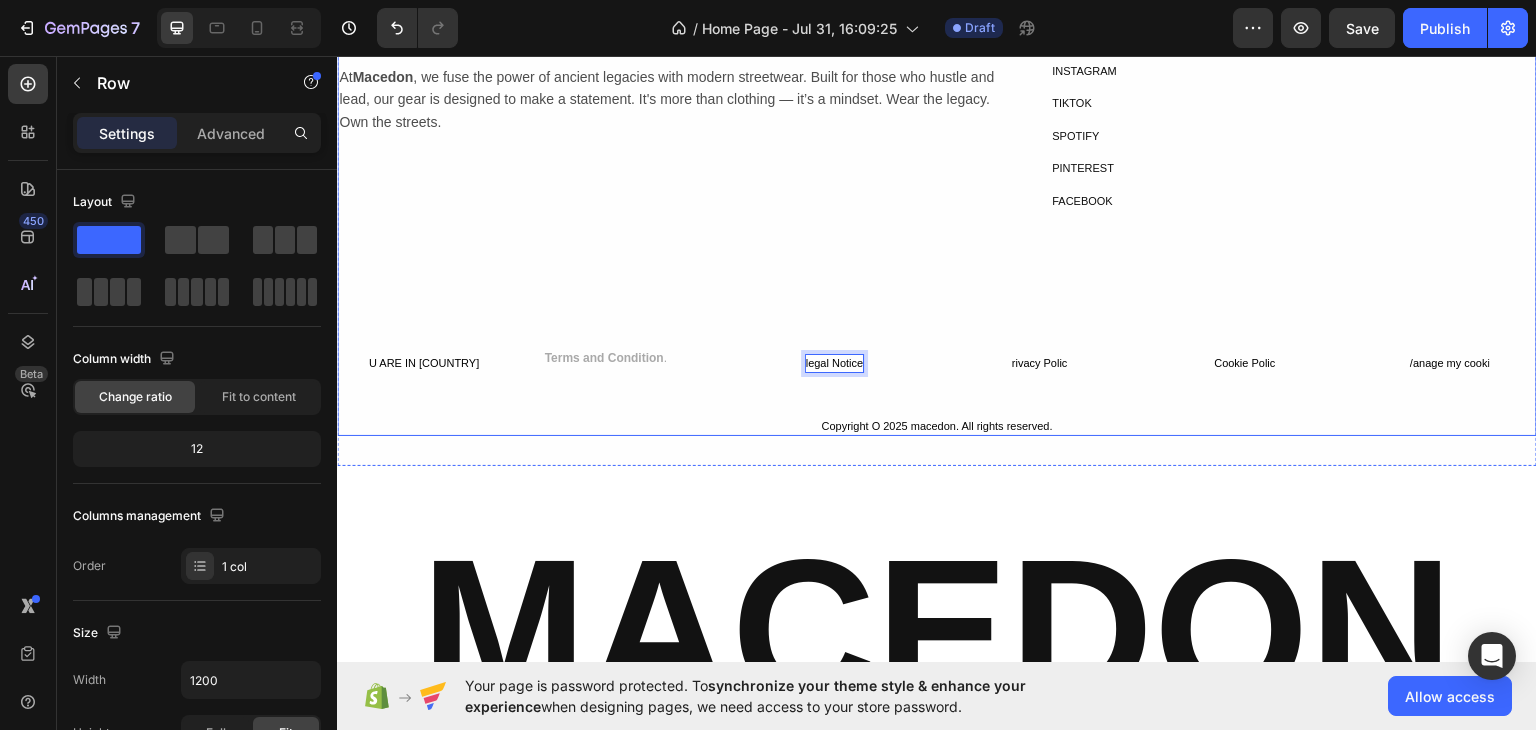 click on "FREE SHIPP ING Text Block CASH ON DELIVERY Text Block Row     Icon 7  days FreeEXCHANGE Text Block Row     Icon ORDER TRACKING Text Block Row Row Row OUR BRAND   STORY Heading Row At  Macedon , we fuse the power of ancient legacies with modern streetwear. Built for those who hustle and lead, our gear is designed to make a statement. It's more than clothing — it’s a mindset. Wear the legacy. Own the streets. Text Block SOCIAL MED1A Text Block INSTAGRAM Text Block TIKTOK Text Block SPOTIFY Text Block PINTEREST Text Block FACEBOOK Text Block Row Row Row U ARE IN [COUNTRY] Button Terms and Condition . Text Block legal Notice Button   0 rivacy Polic Button Cookie Polic Button /anage my cooki Button Row Copyright O [YEAR] macedon. All rights reserved. Text Block" at bounding box center (937, 200) 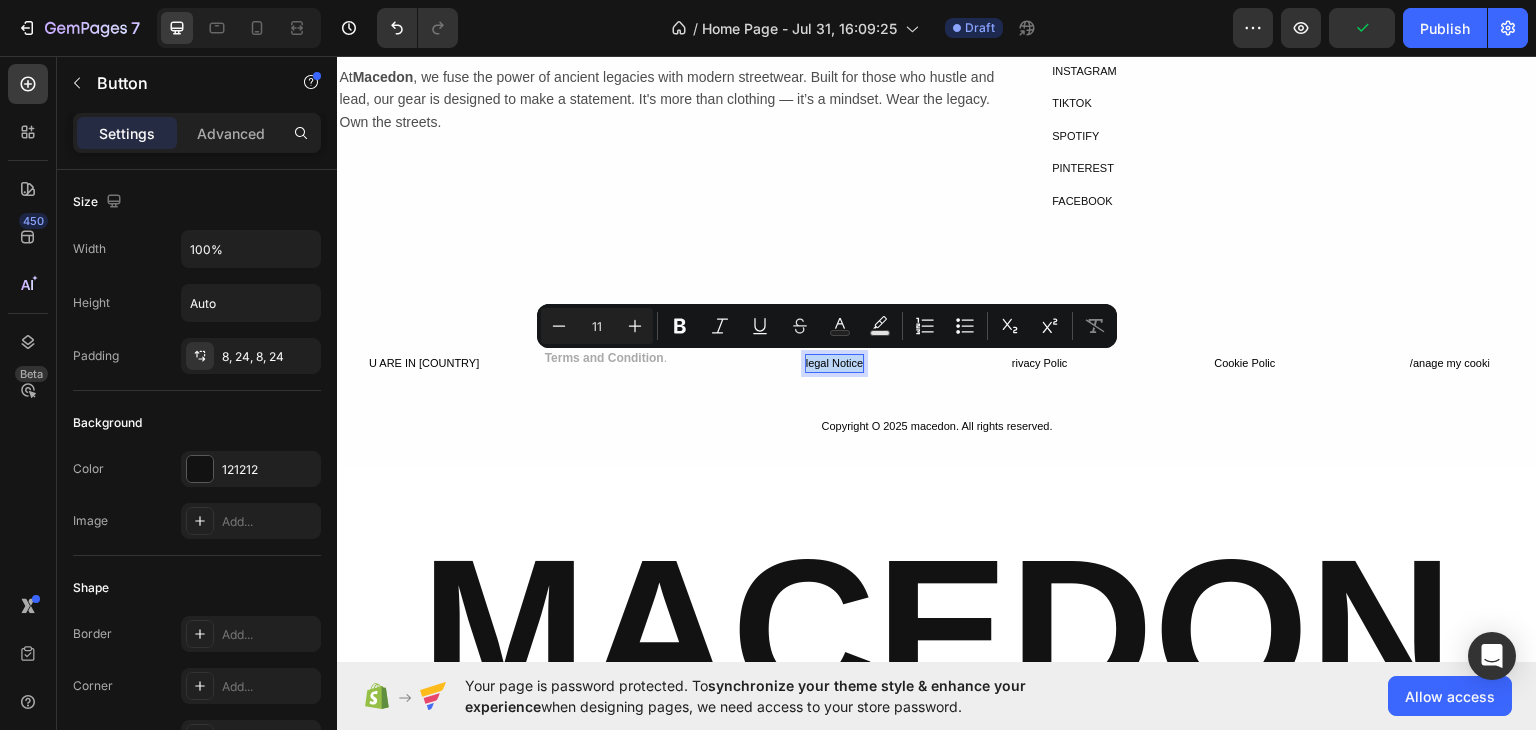 drag, startPoint x: 853, startPoint y: 364, endPoint x: 808, endPoint y: 365, distance: 45.01111 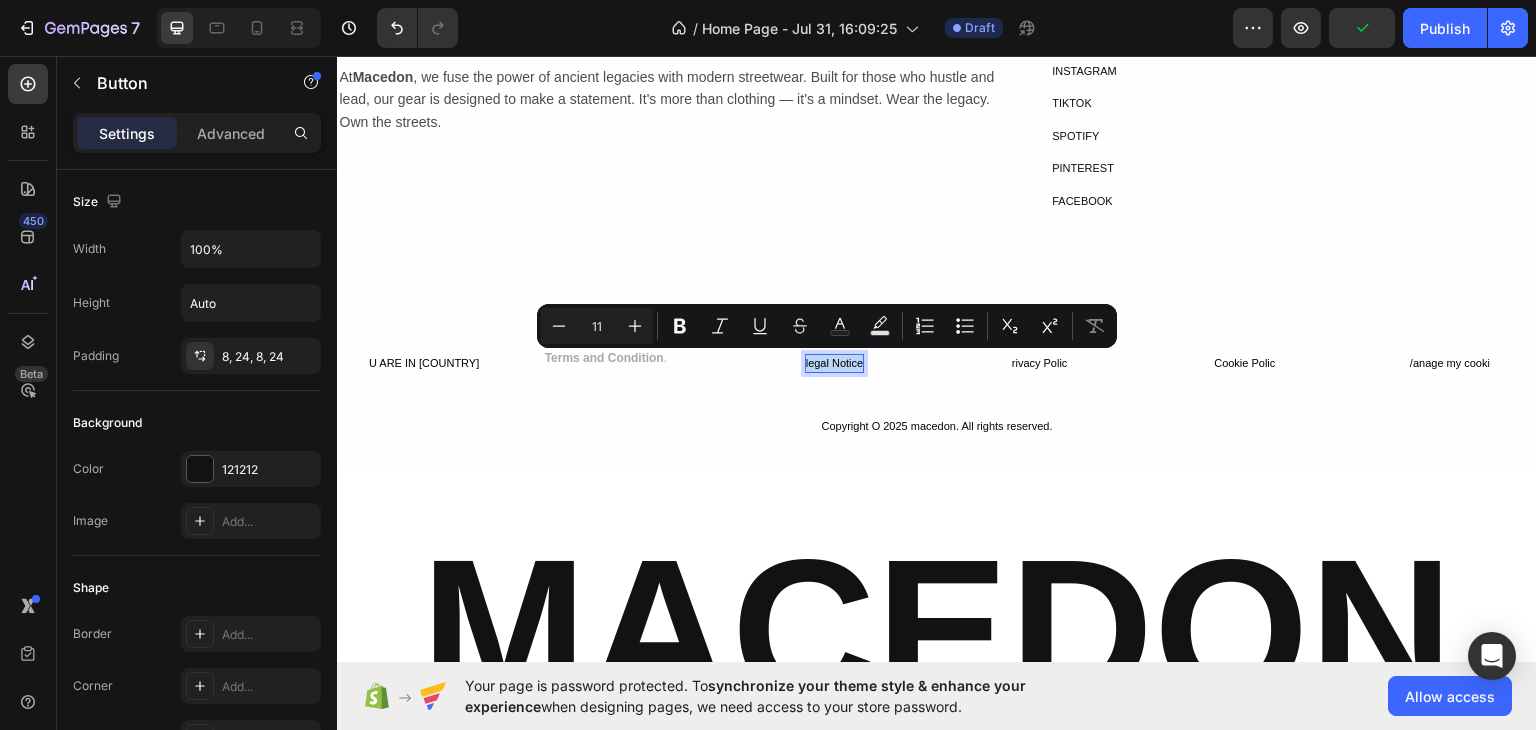 click on "legal Notice" at bounding box center (834, 362) 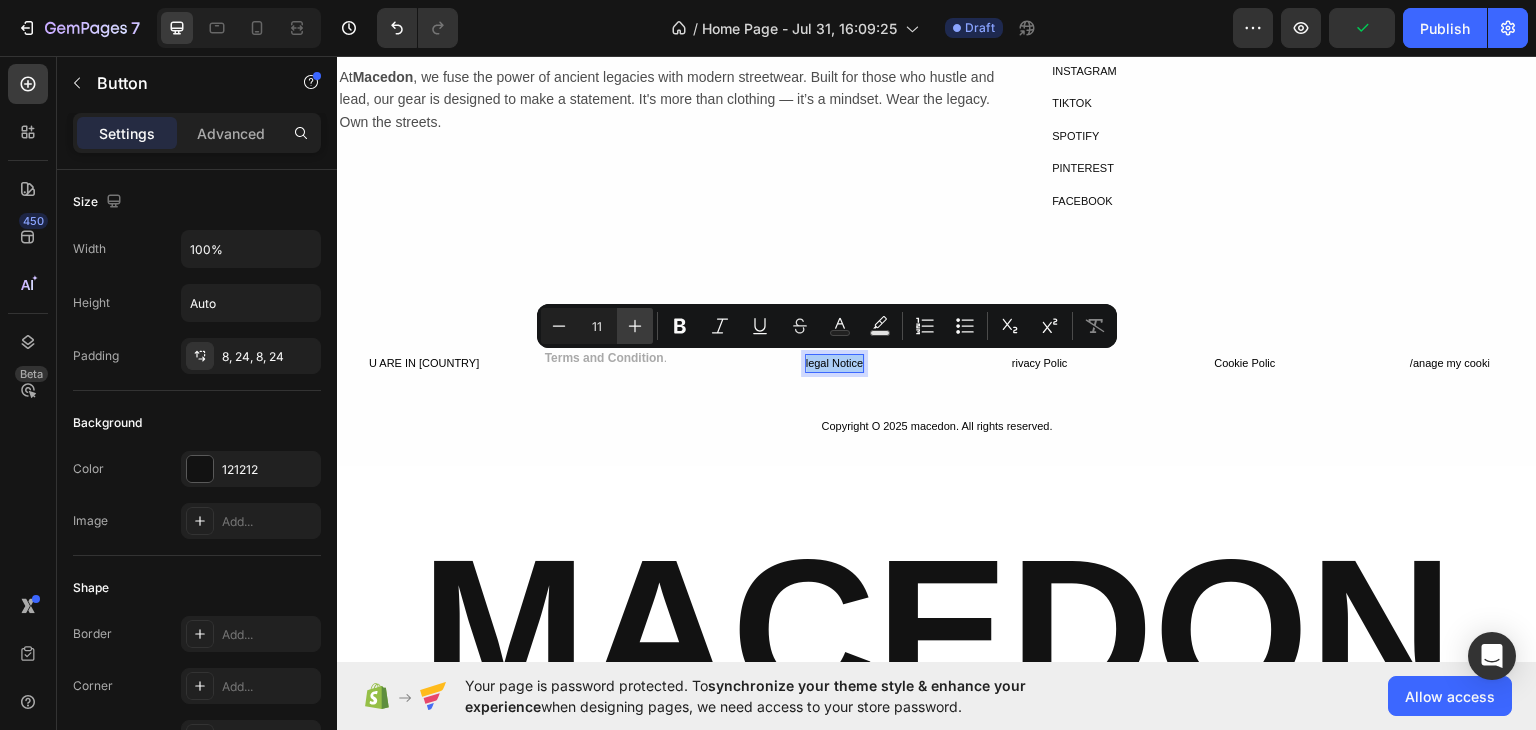 click 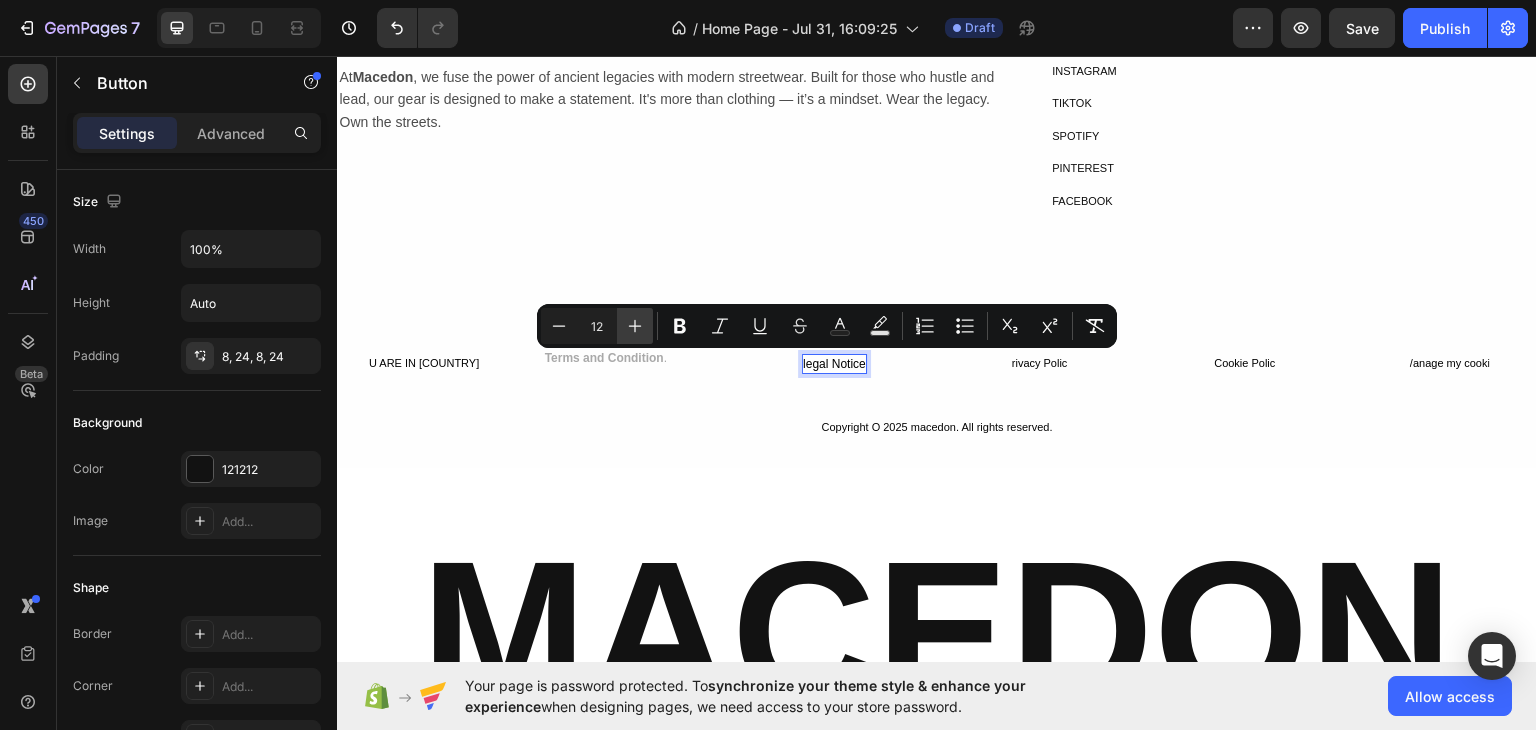 click 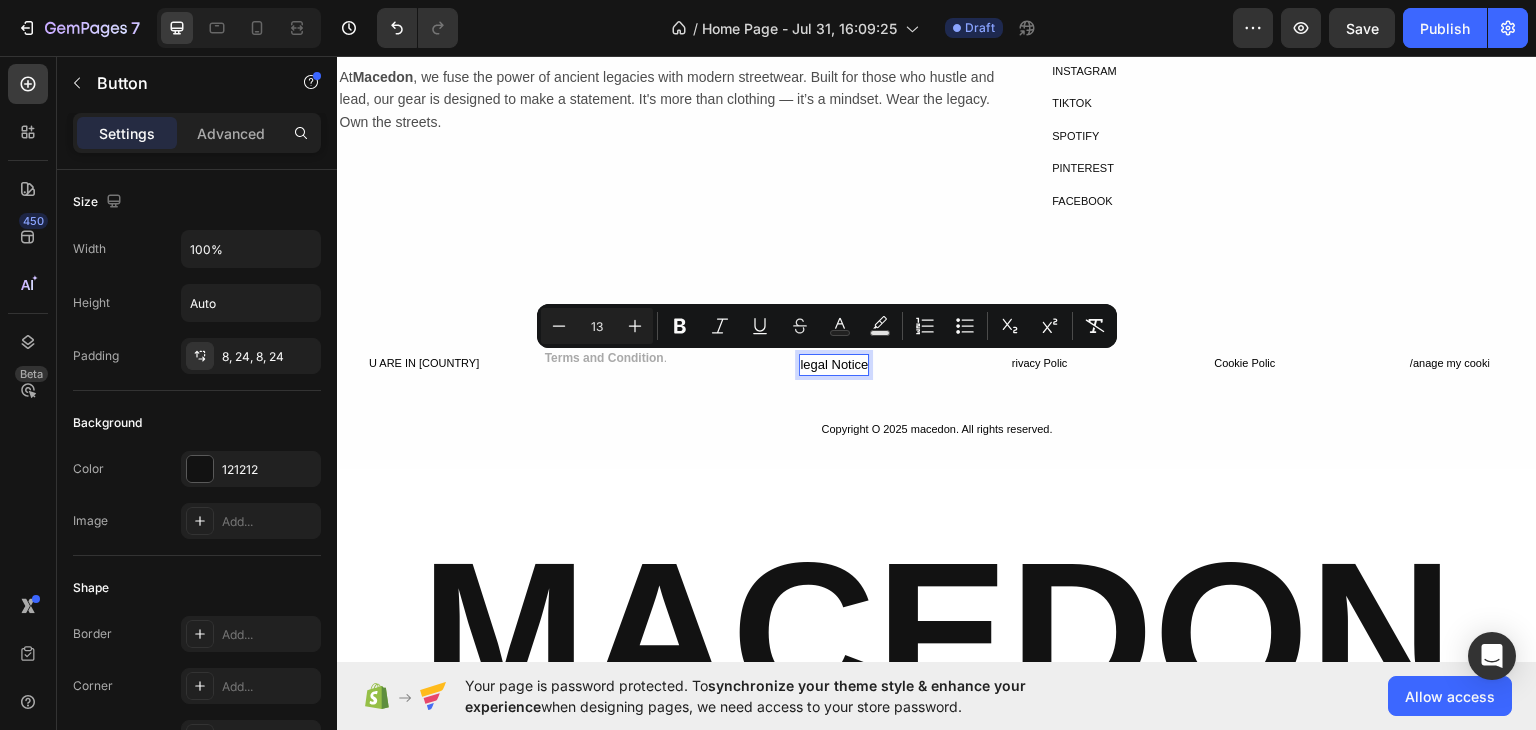 click on "Terms and Condition" at bounding box center (603, 357) 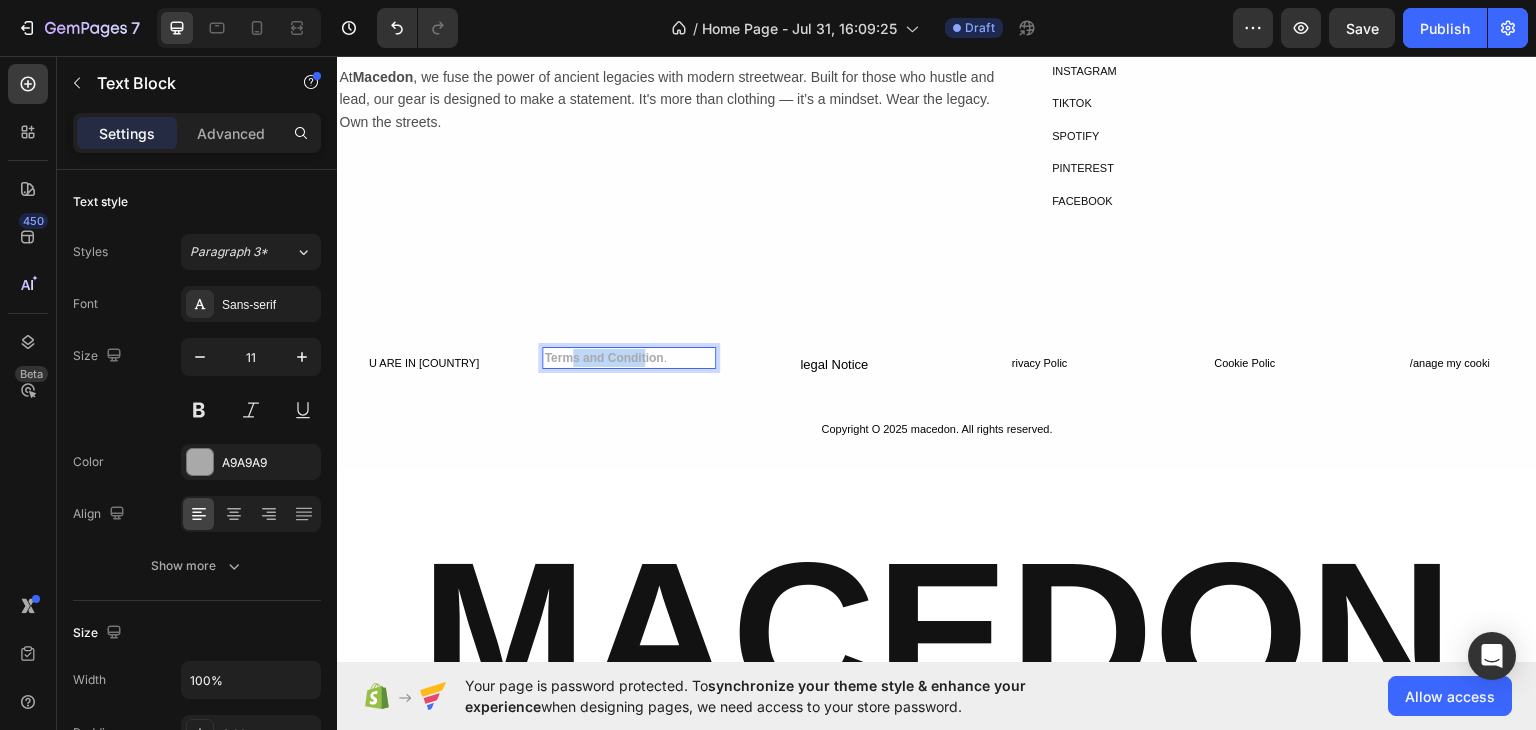 drag, startPoint x: 636, startPoint y: 350, endPoint x: 568, endPoint y: 356, distance: 68.26419 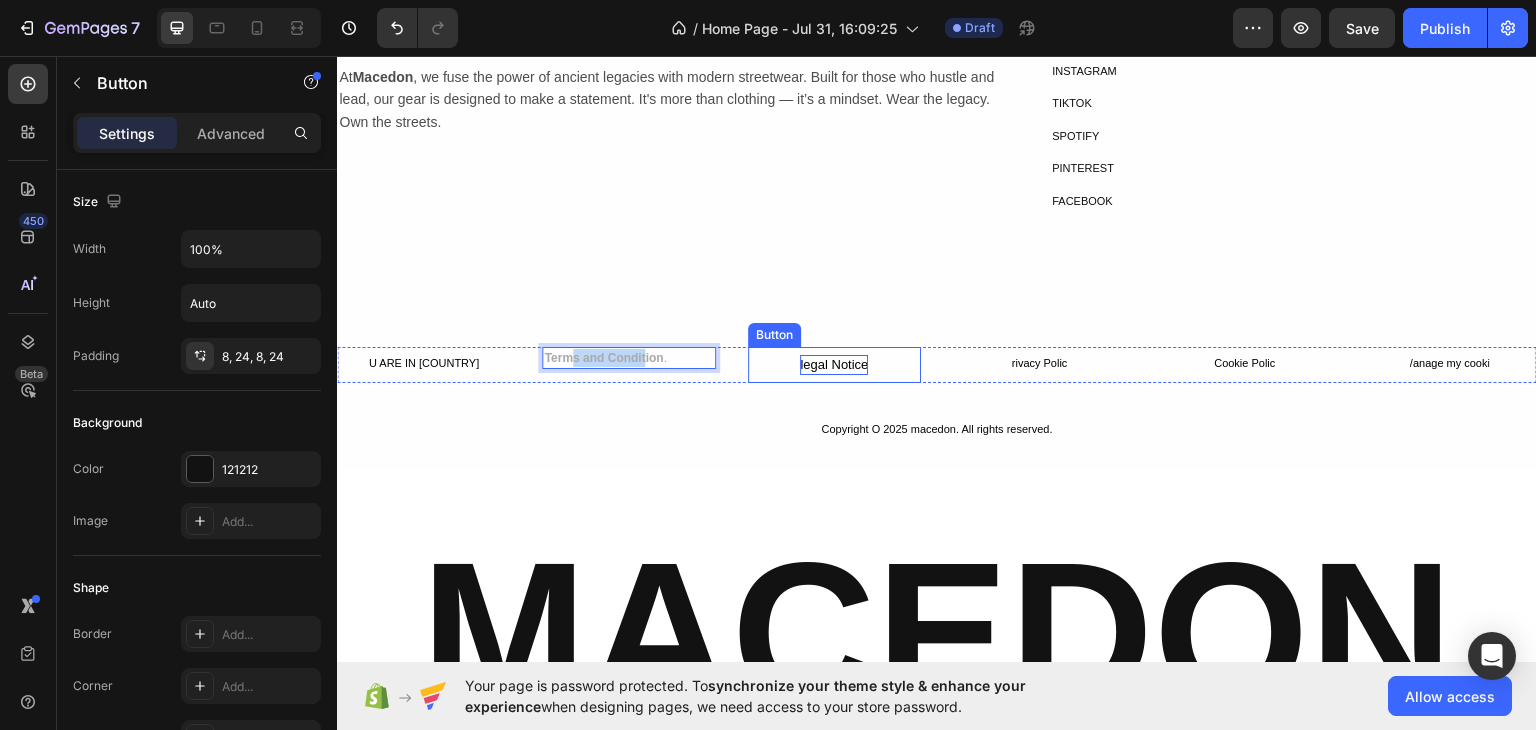 click on "legal Notice" at bounding box center (834, 363) 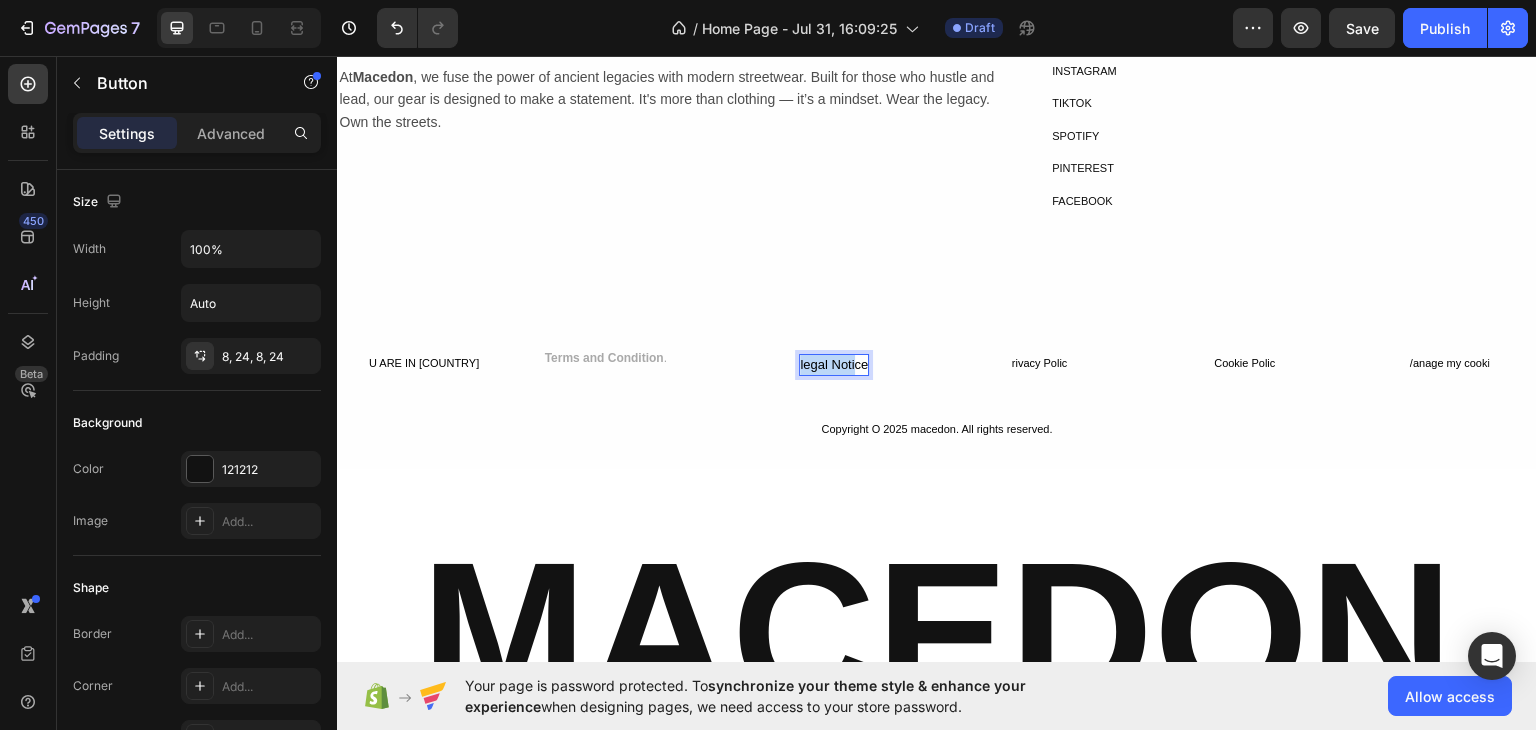 drag, startPoint x: 850, startPoint y: 362, endPoint x: 792, endPoint y: 369, distance: 58.420887 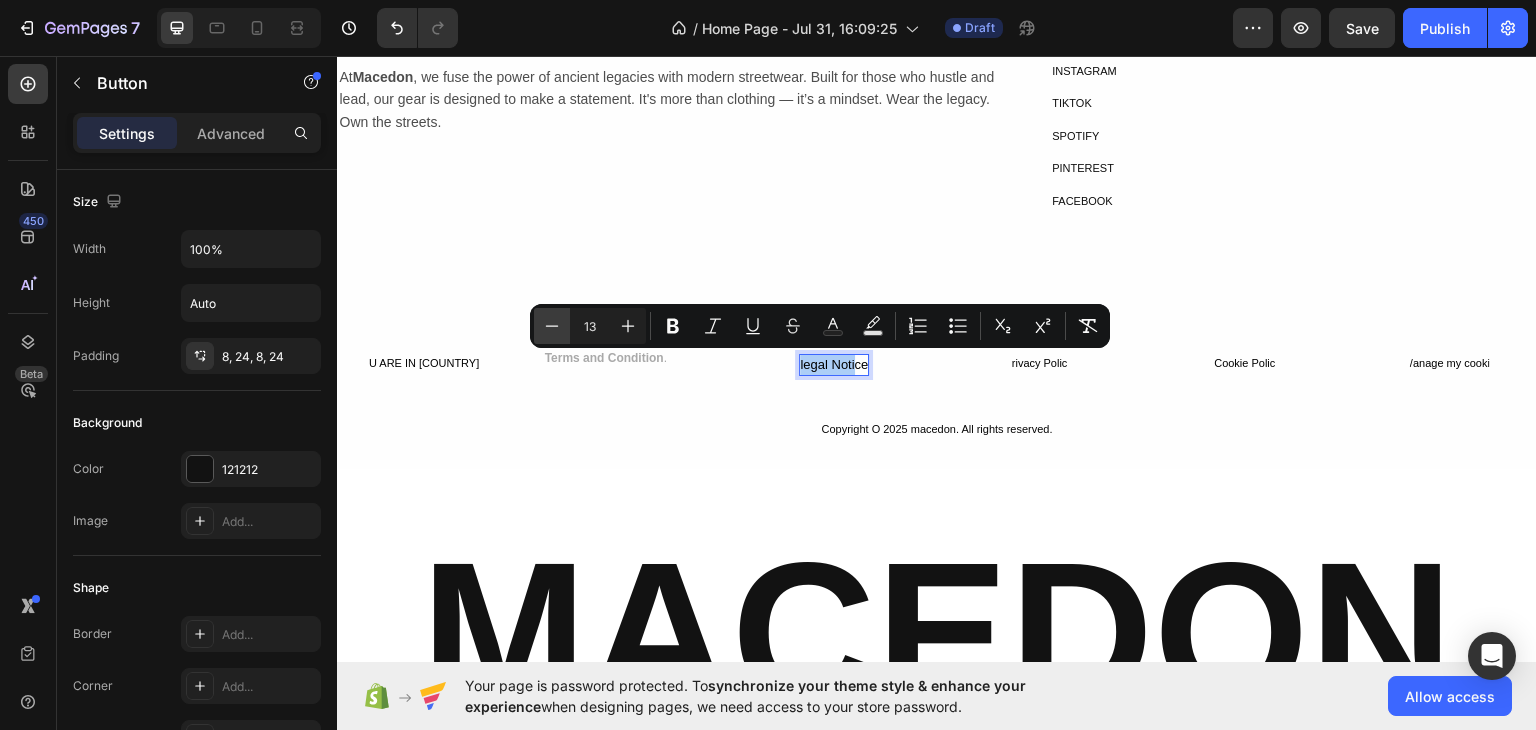 click 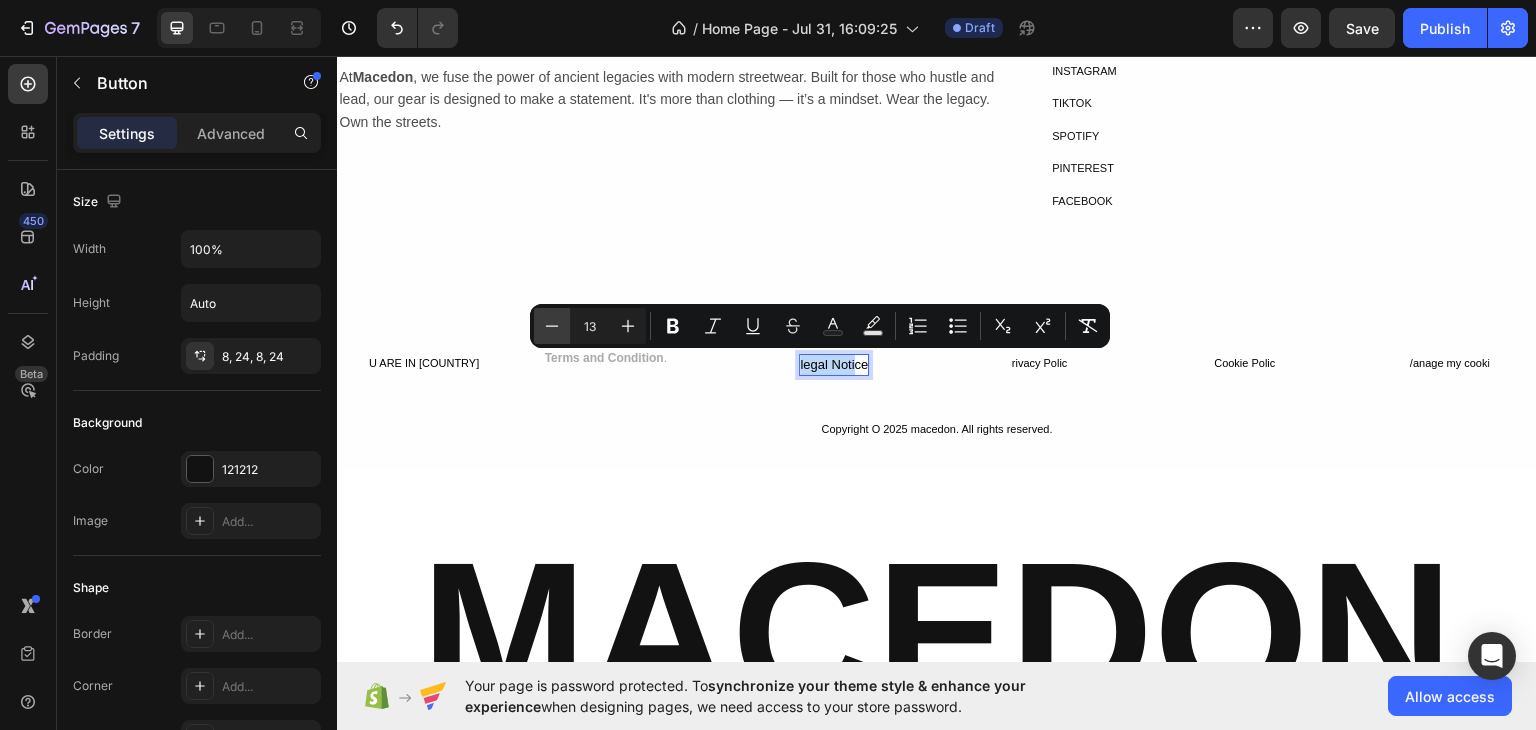 type on "12" 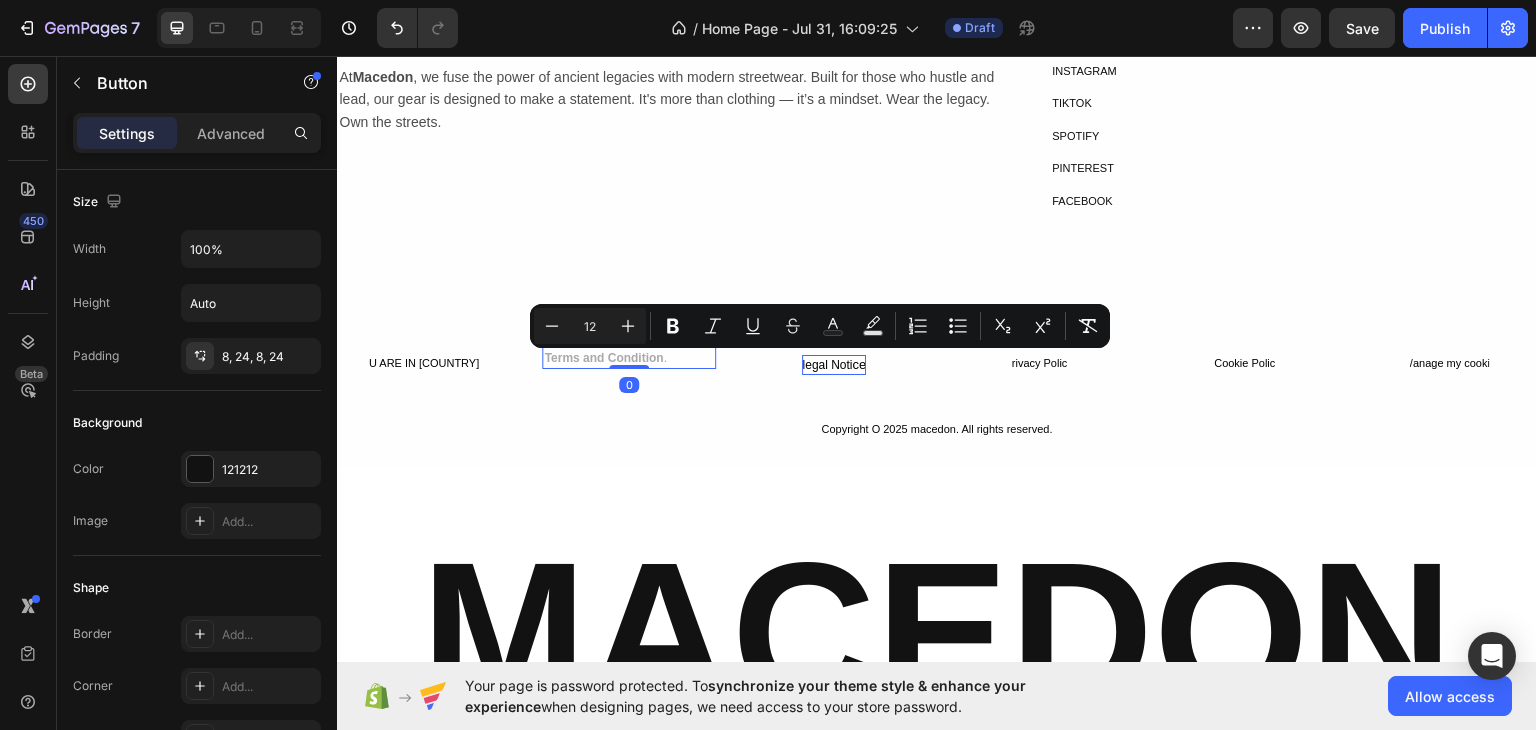 click on "Terms and Condition" at bounding box center [603, 357] 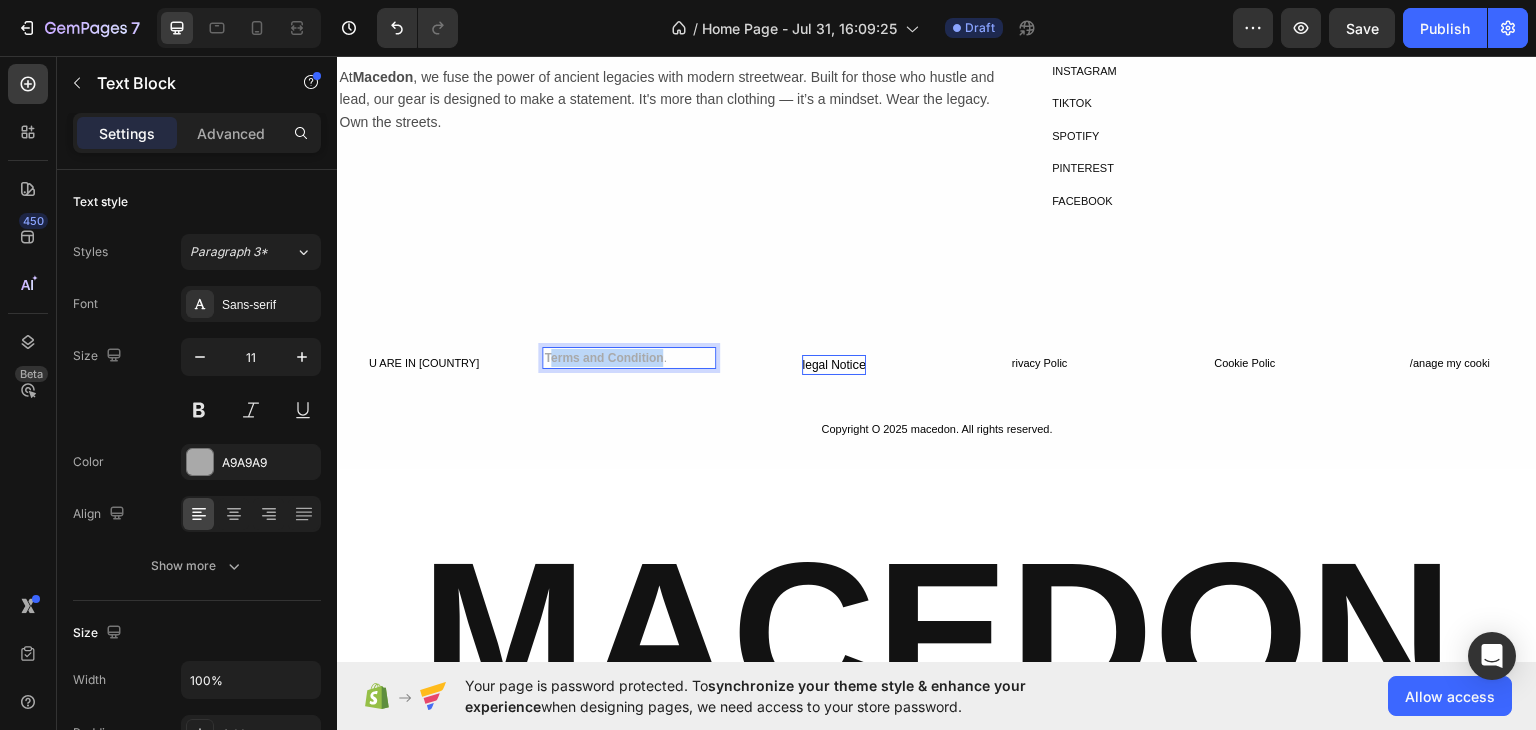 drag, startPoint x: 661, startPoint y: 348, endPoint x: 546, endPoint y: 357, distance: 115.35164 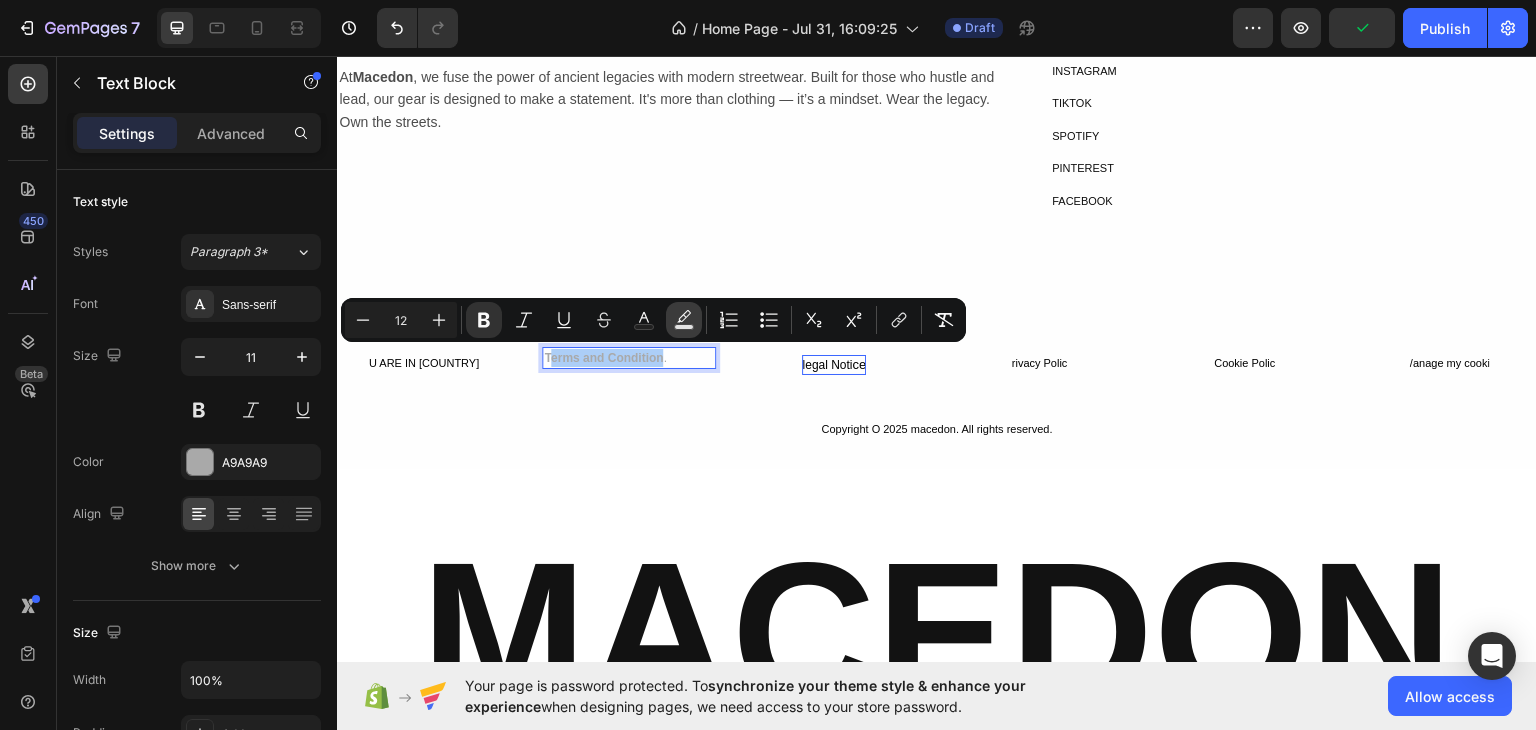 click on "Text Background Color" at bounding box center [684, 320] 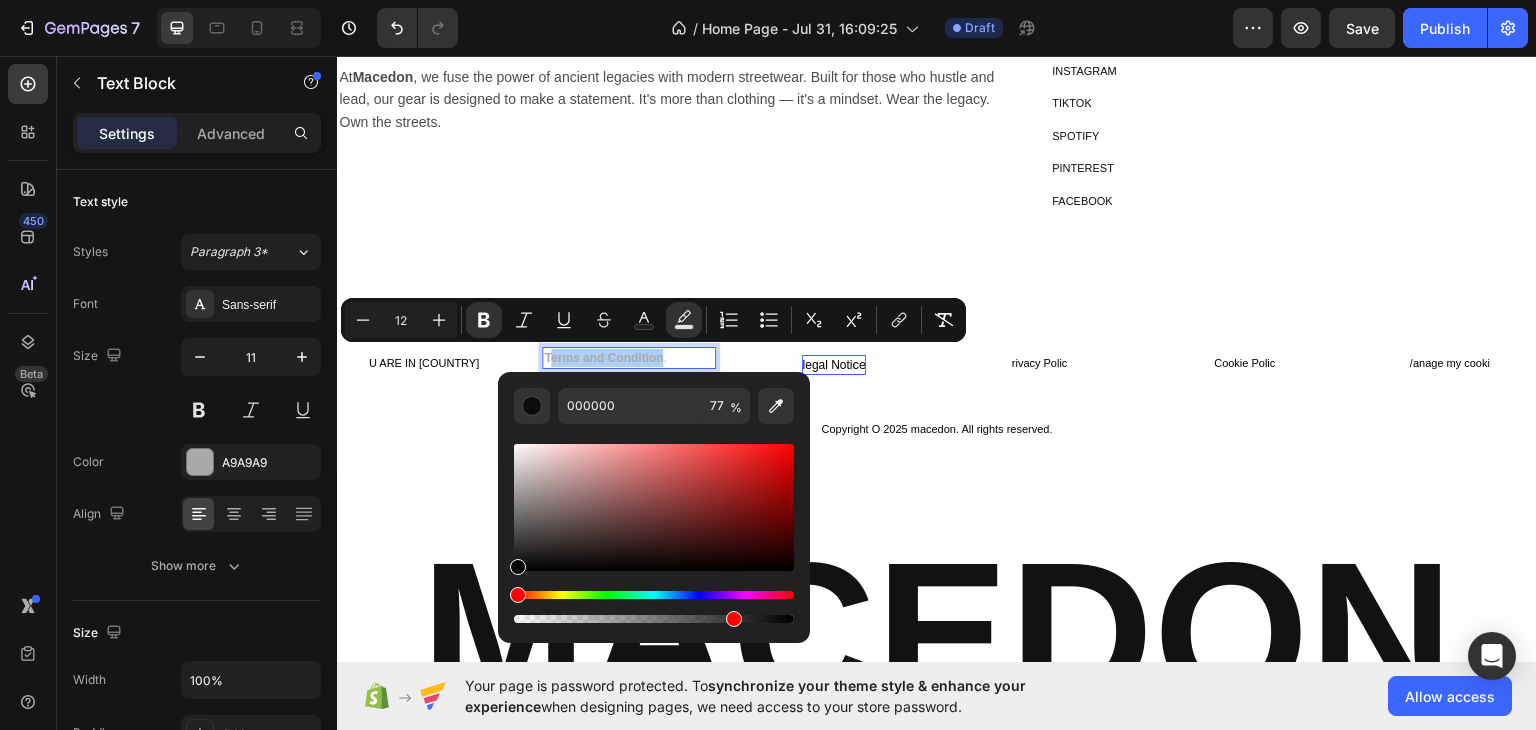 drag, startPoint x: 519, startPoint y: 563, endPoint x: 504, endPoint y: 573, distance: 18.027756 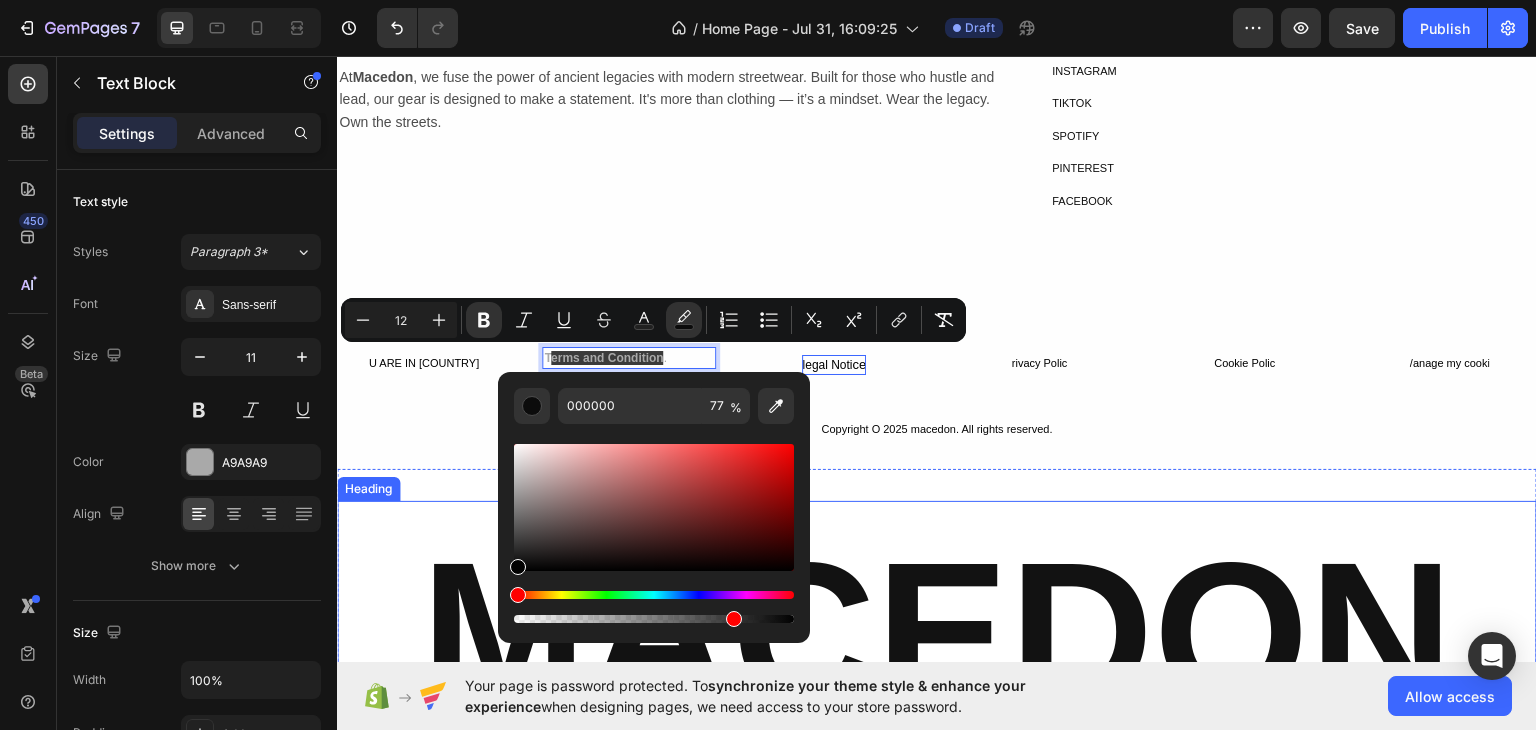 drag, startPoint x: 845, startPoint y: 626, endPoint x: 451, endPoint y: 582, distance: 396.44925 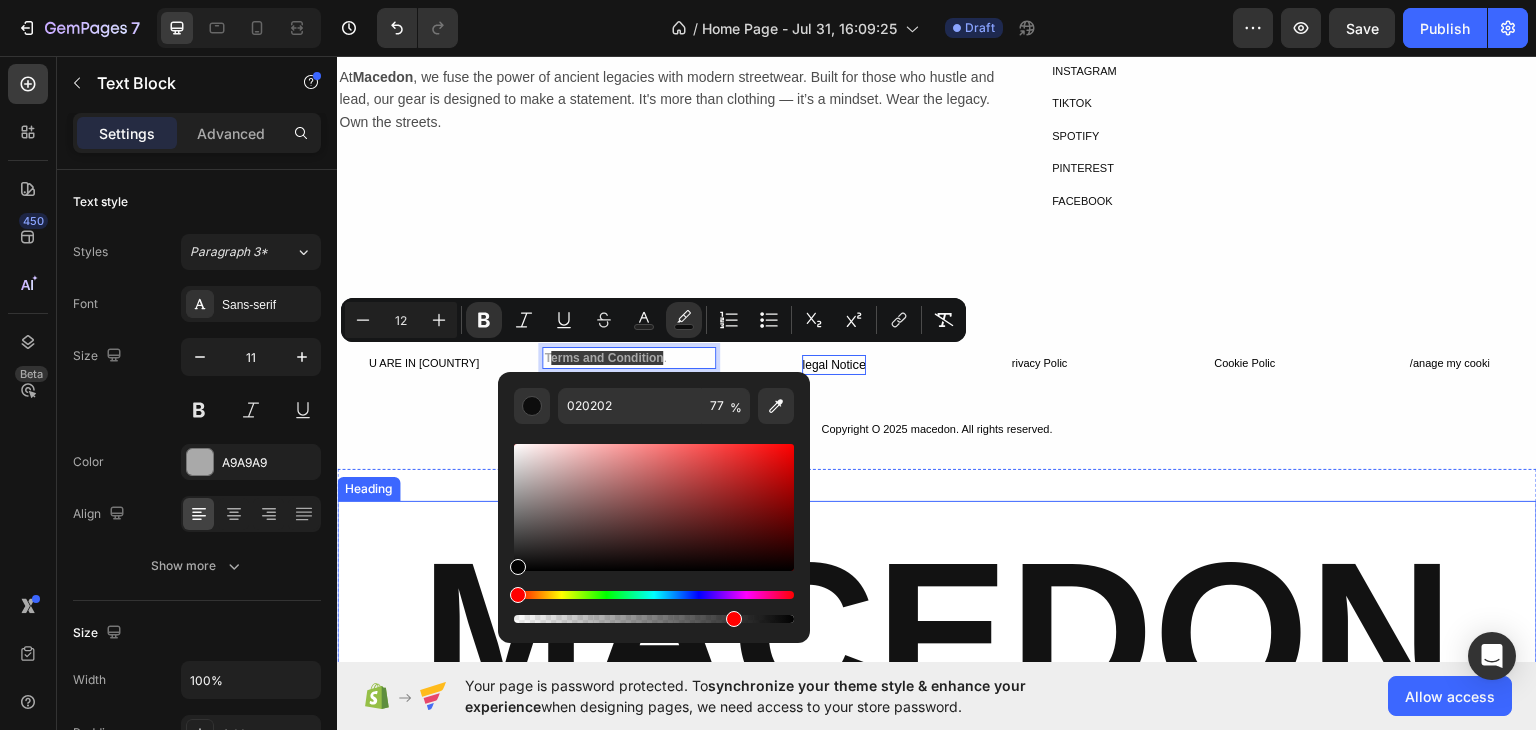 click on "FREE SHIPP ING Text Block CASH ON DELIVERY Text Block Row     Icon 7  days Free EXCHANGE Text Block Row     Icon ORDER TRACKING Text Block Row Row Row OUR BRAND   STORY Heading Row At  Macedon , we fuse the power of ancient legacies with modern streetwear. Built for those who hustle and lead, our gear is designed to make a statement. It's more than clothing — it’s a mindset. Wear the legacy. Own the streets. Text Block SOCIAL MED1A Text Block INSTAGRAM Text Block TIKTOK Text Block SPOTIFY Text Block PINTEREST Text Block FACEBOOK Text Block Row Row Row U ARE IN [COUNTRY] Button T erms and Condition . Text Block   0 legal Noti ce Button rivacy Polic Button Cookie Polic Button /anage my cooki Button Row Copyright O 2025 macedon. All rights reserved. Text Block Row Section 4" at bounding box center (937, 202) 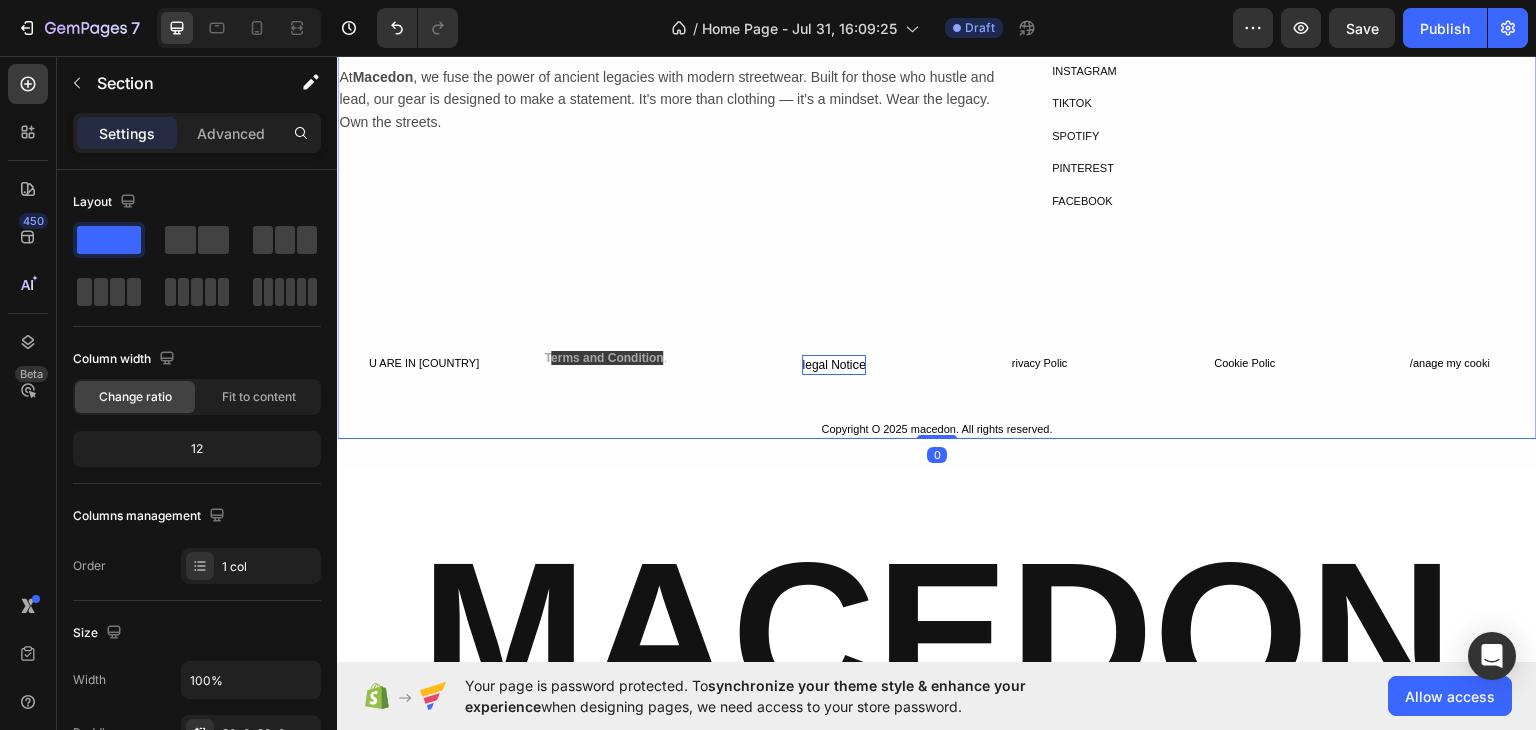 click on "FREE SHIPP ING Text Block CASH ON DELIVERY Text Block Row     Icon 7  days Free EXCHANGE Text Block Row     Icon ORDER TRACKING Text Block Row Row Row OUR BRAND   STORY Heading Row At  Macedon , we fuse the power of ancient legacies with modern streetwear. Built for those who hustle and lead, our gear is designed to make a statement. It's more than clothing — it’s a mindset. Wear the legacy. Own the streets. Text Block SOCIAL MED1A Text Block INSTAGRAM Text Block TIKTOK Text Block SPOTIFY Text Block PINTEREST Text Block FACEBOOK Text Block Row Row Row U ARE IN [COUNTRY] Button T erms and Condition . Text Block legal Noti ce Button rivacy Polic Button Cookie Polic Button /anage my cooki Button Row Copyright O [YEAR] macedon. All rights reserved. Text Block" at bounding box center [937, 202] 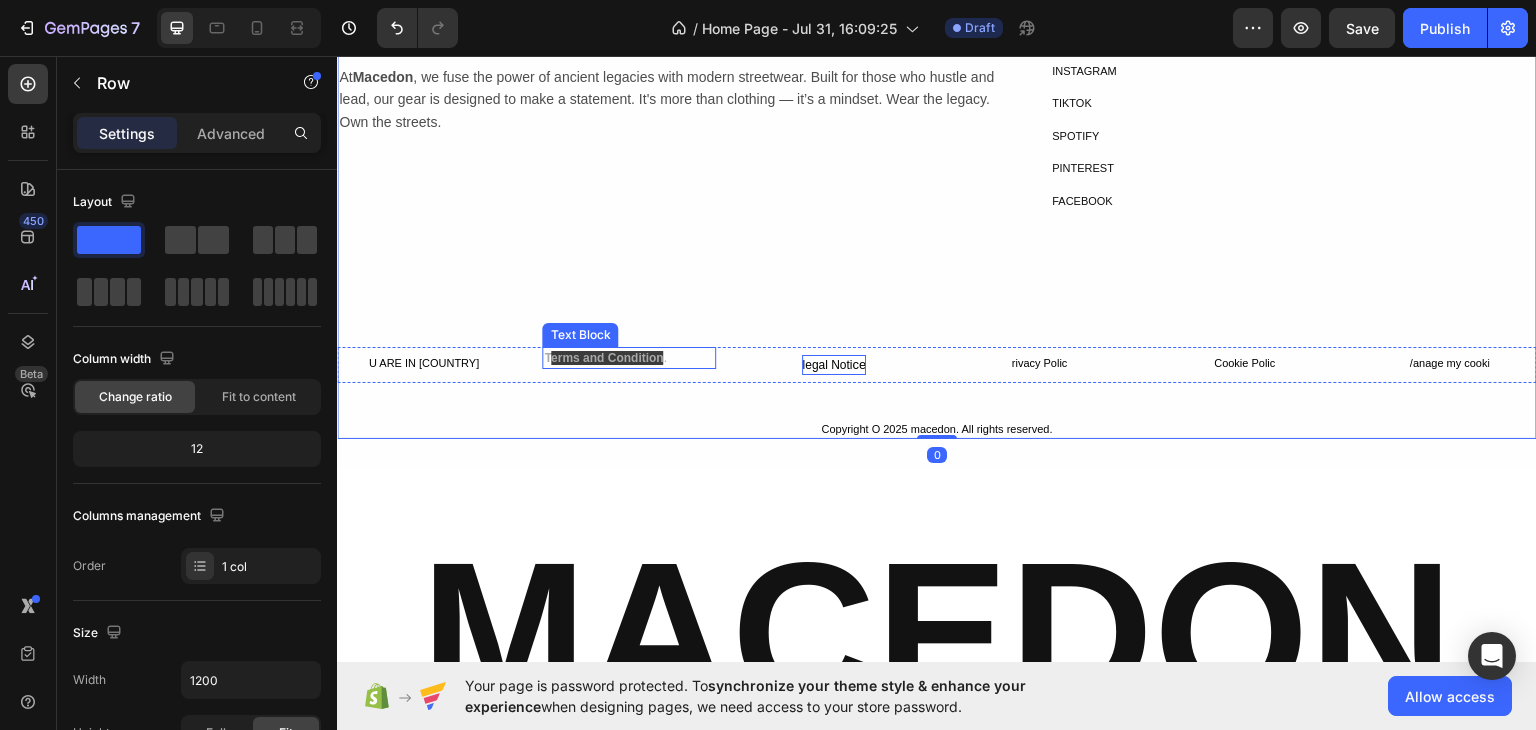 click on "erms and Condition" at bounding box center (607, 357) 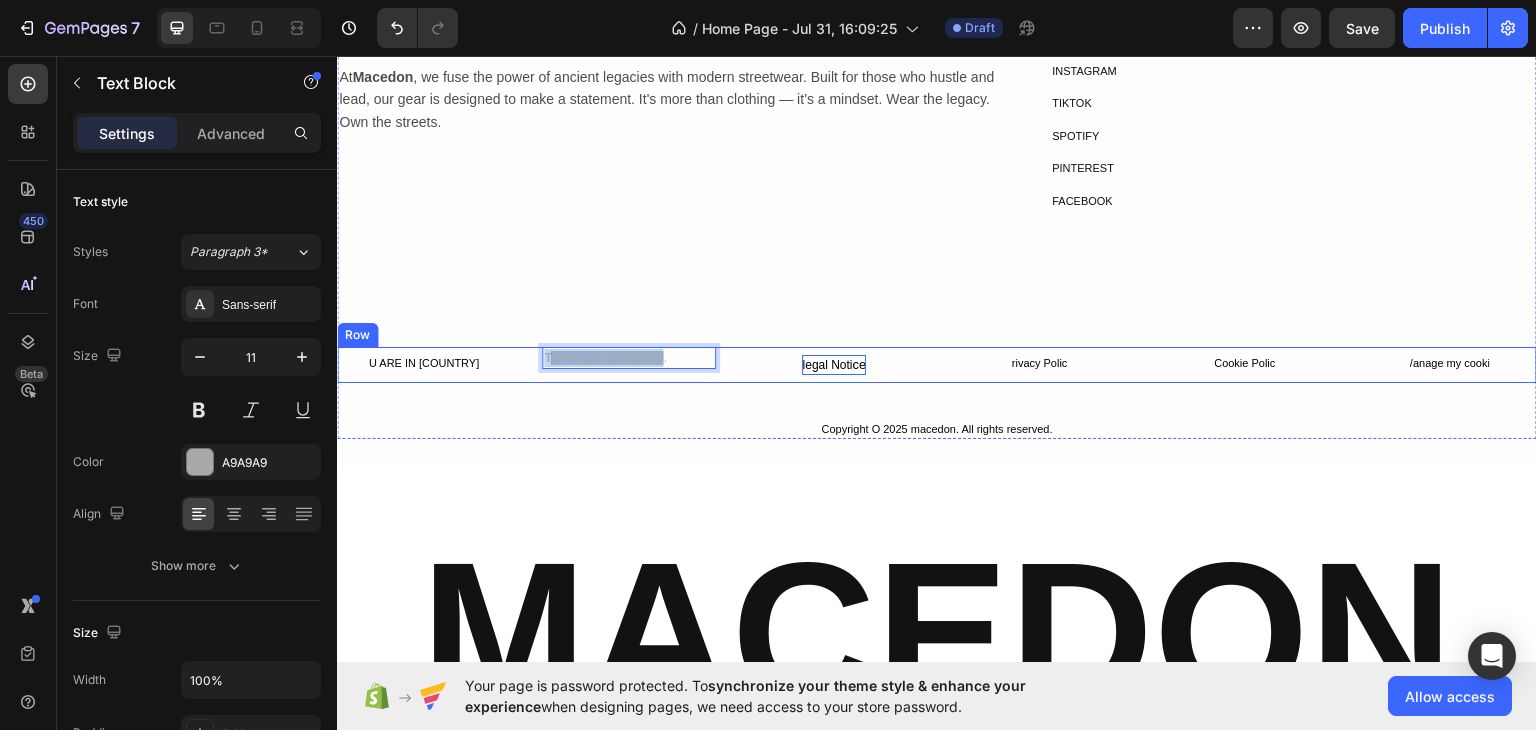 drag, startPoint x: 658, startPoint y: 358, endPoint x: 524, endPoint y: 354, distance: 134.0597 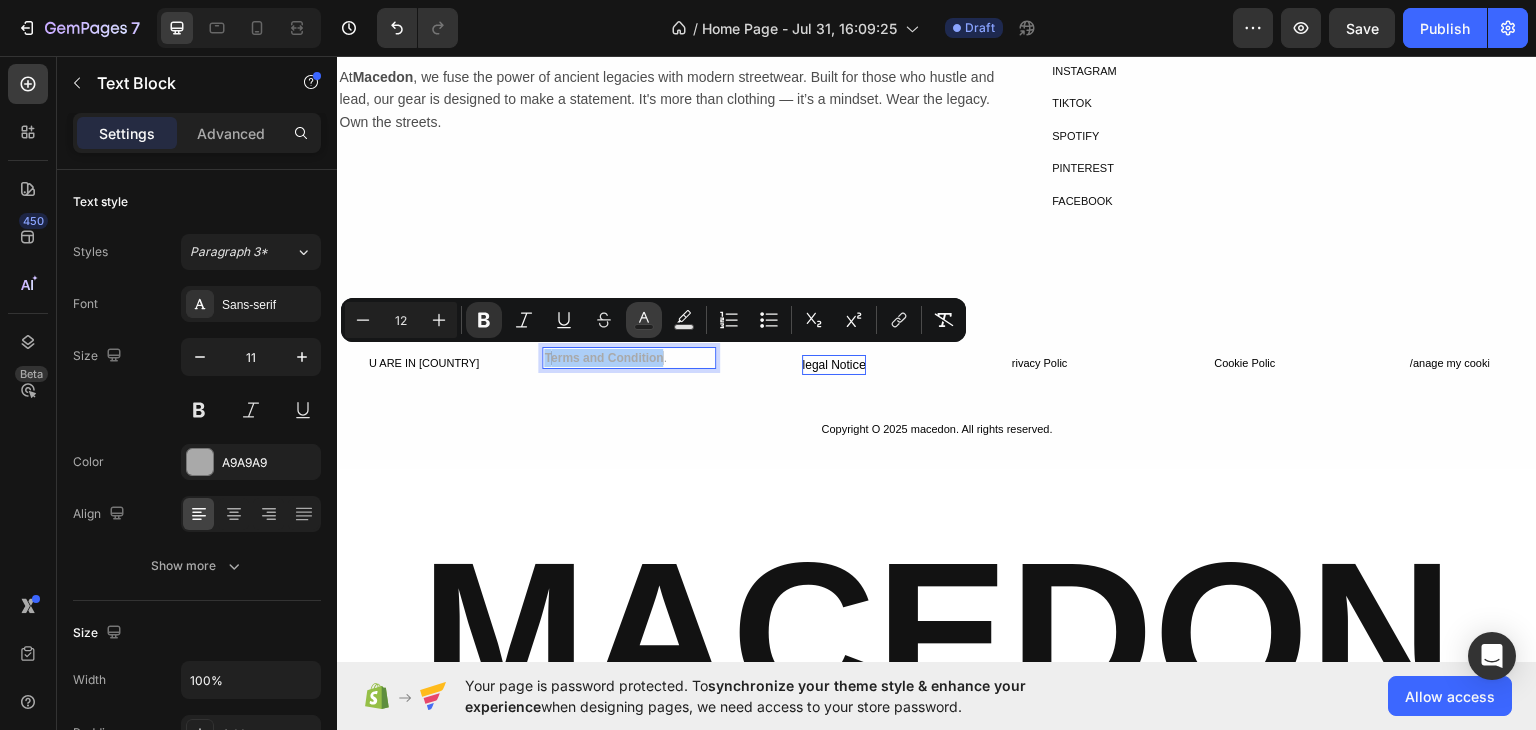 click on "Text Color" at bounding box center (644, 320) 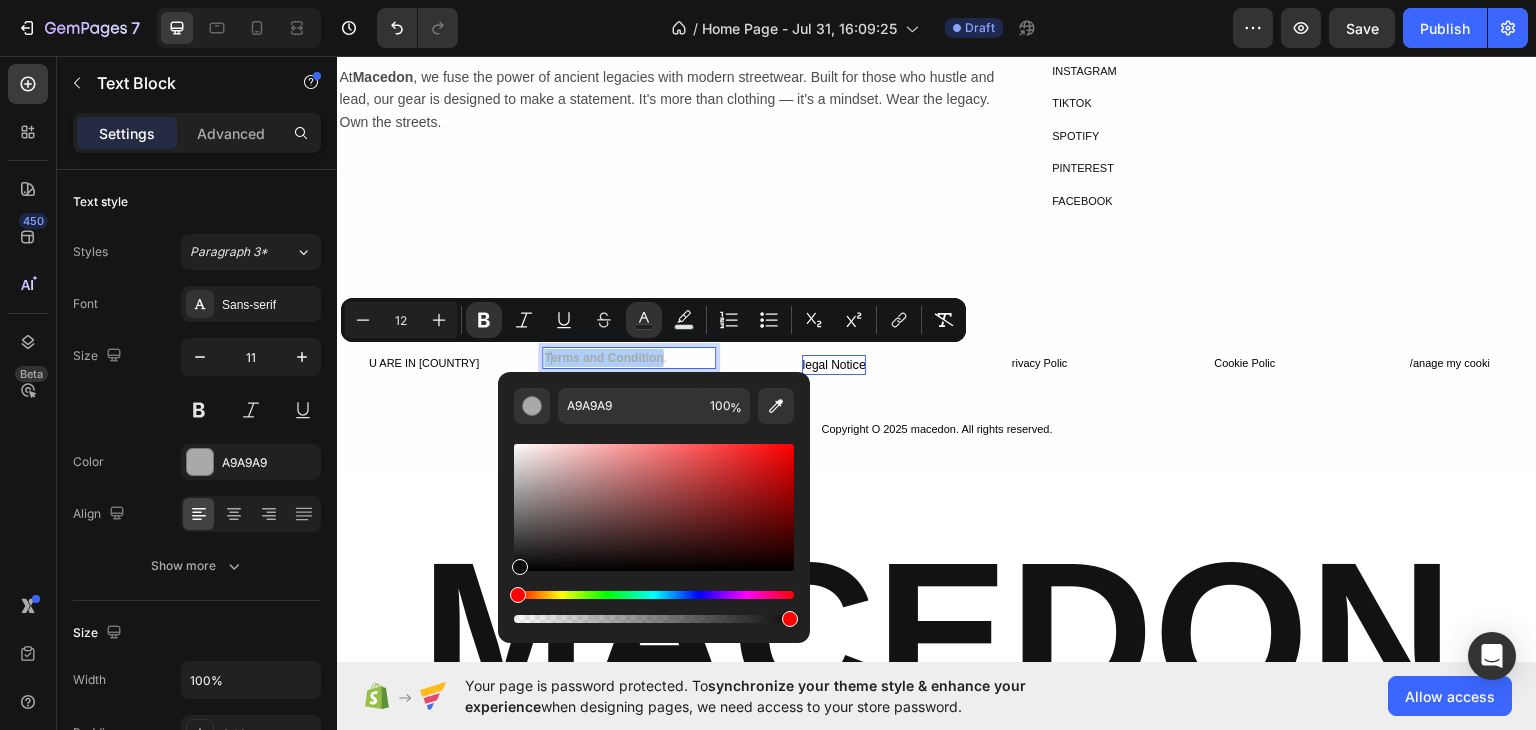 drag, startPoint x: 524, startPoint y: 493, endPoint x: 516, endPoint y: 573, distance: 80.399 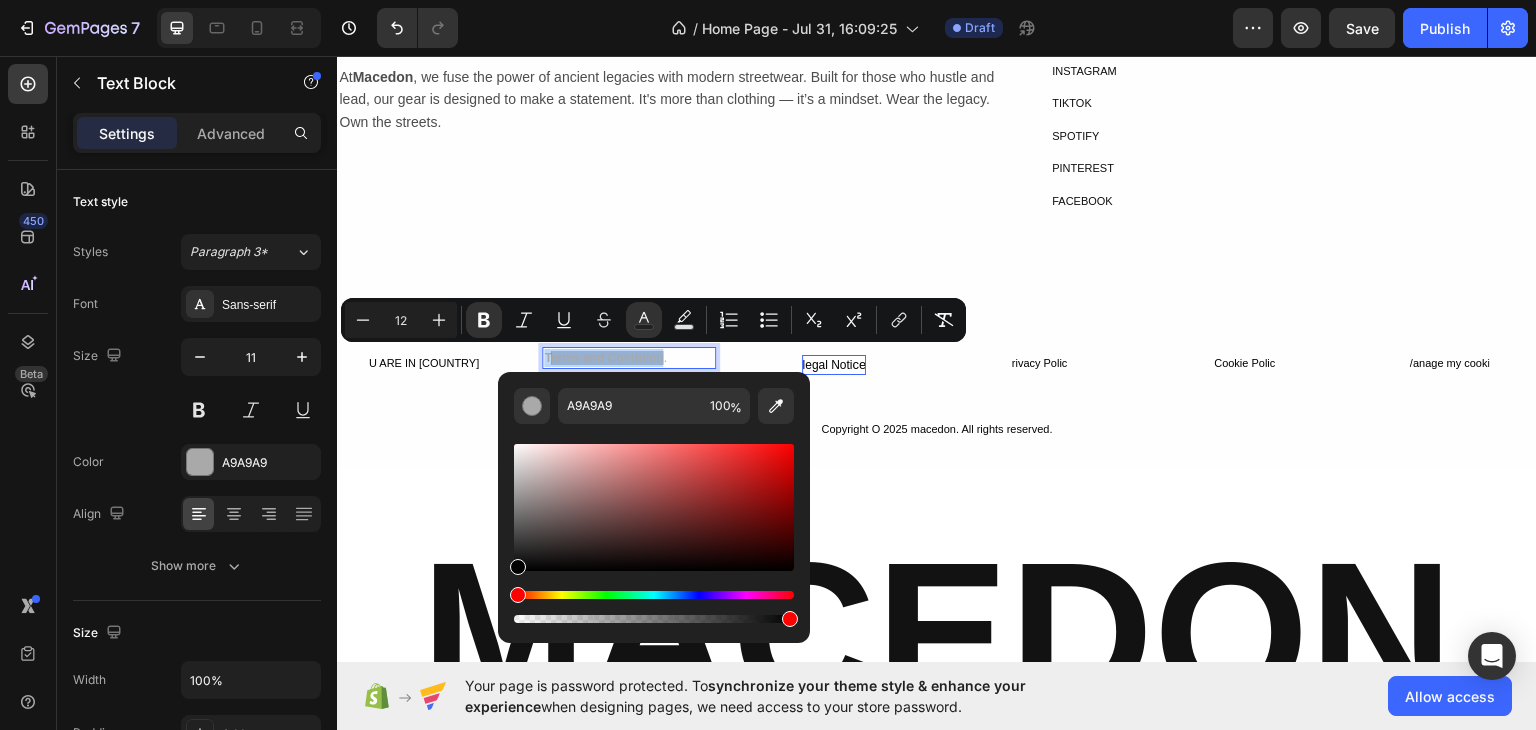 type on "000000" 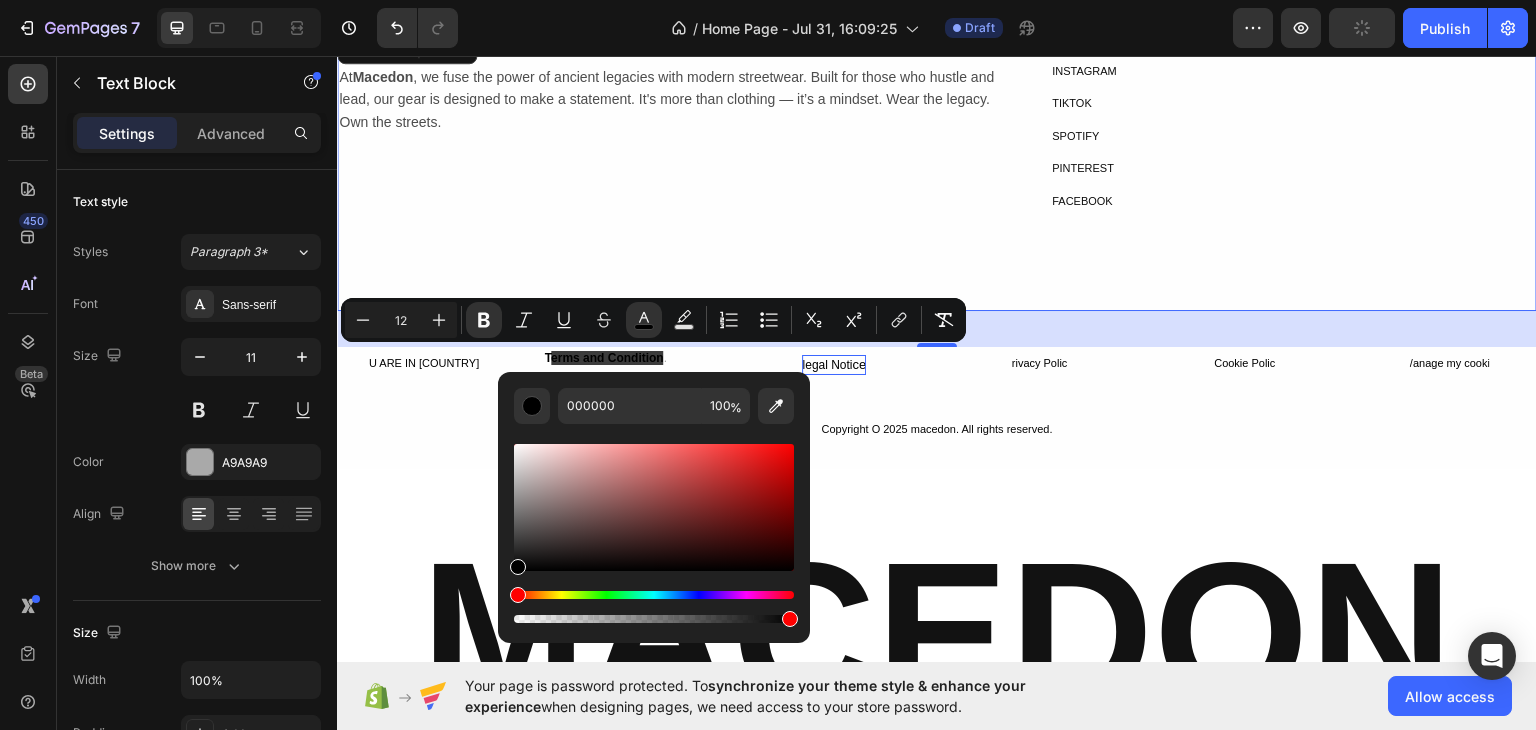drag, startPoint x: 436, startPoint y: 212, endPoint x: 503, endPoint y: 265, distance: 85.42833 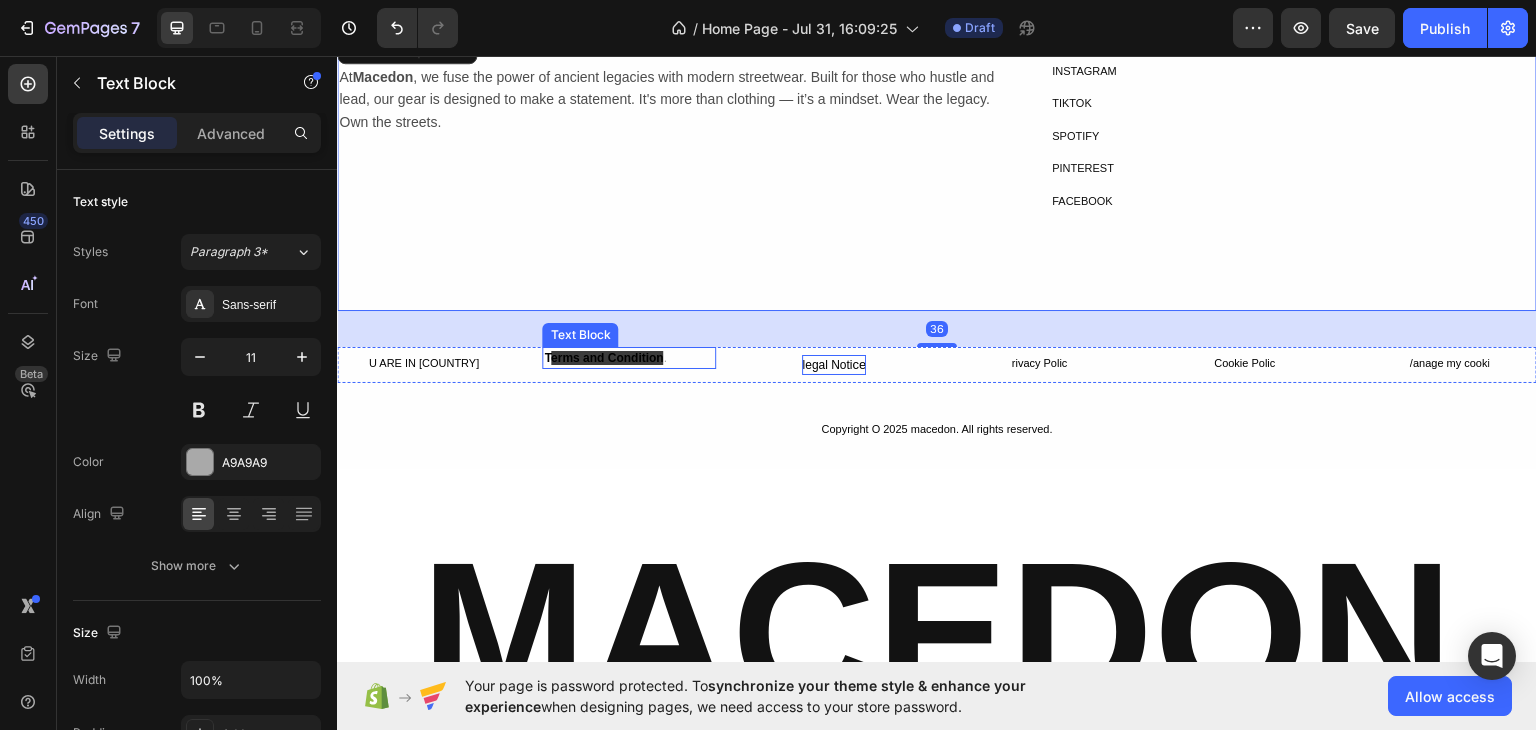 click on "erms and Condition" at bounding box center [607, 357] 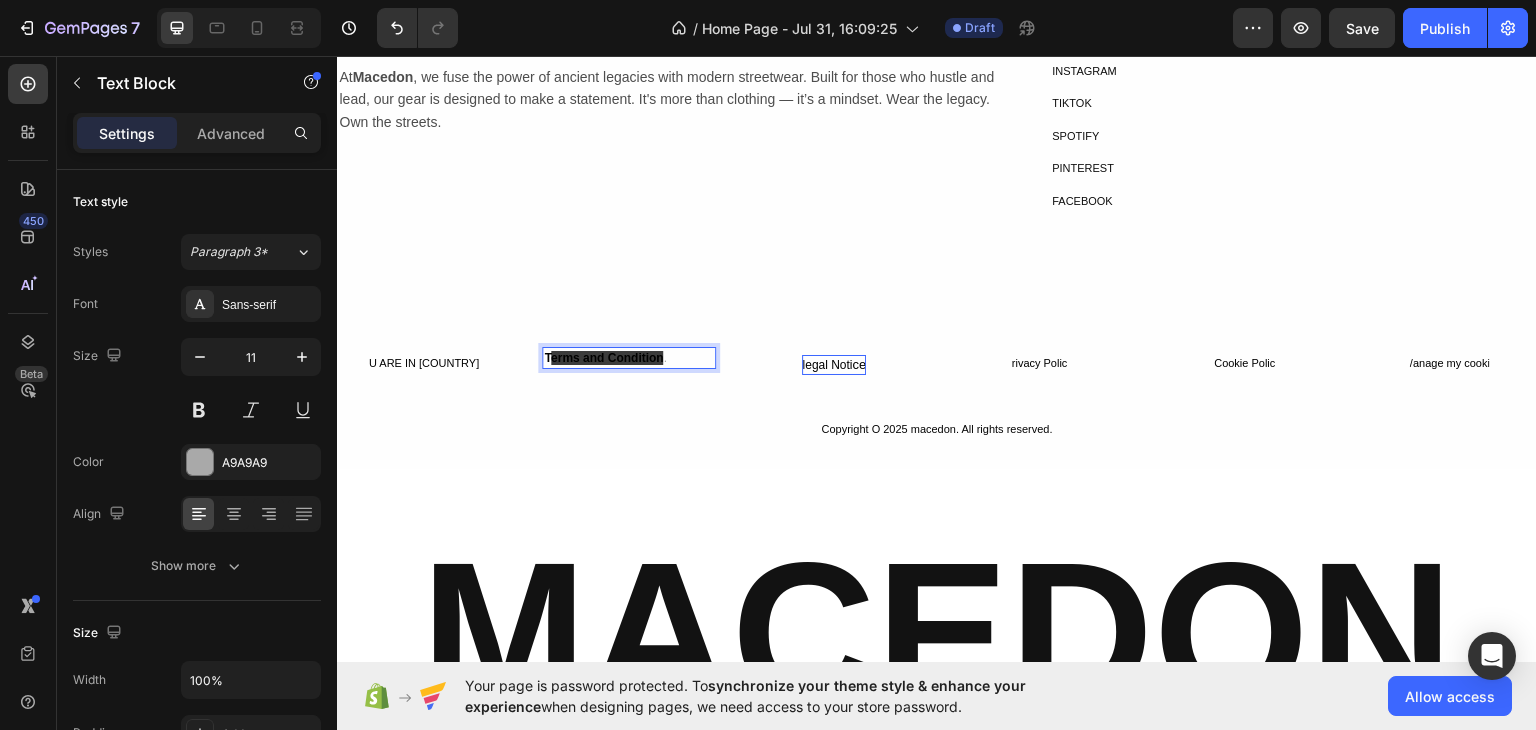 drag, startPoint x: 662, startPoint y: 354, endPoint x: 554, endPoint y: 356, distance: 108.01852 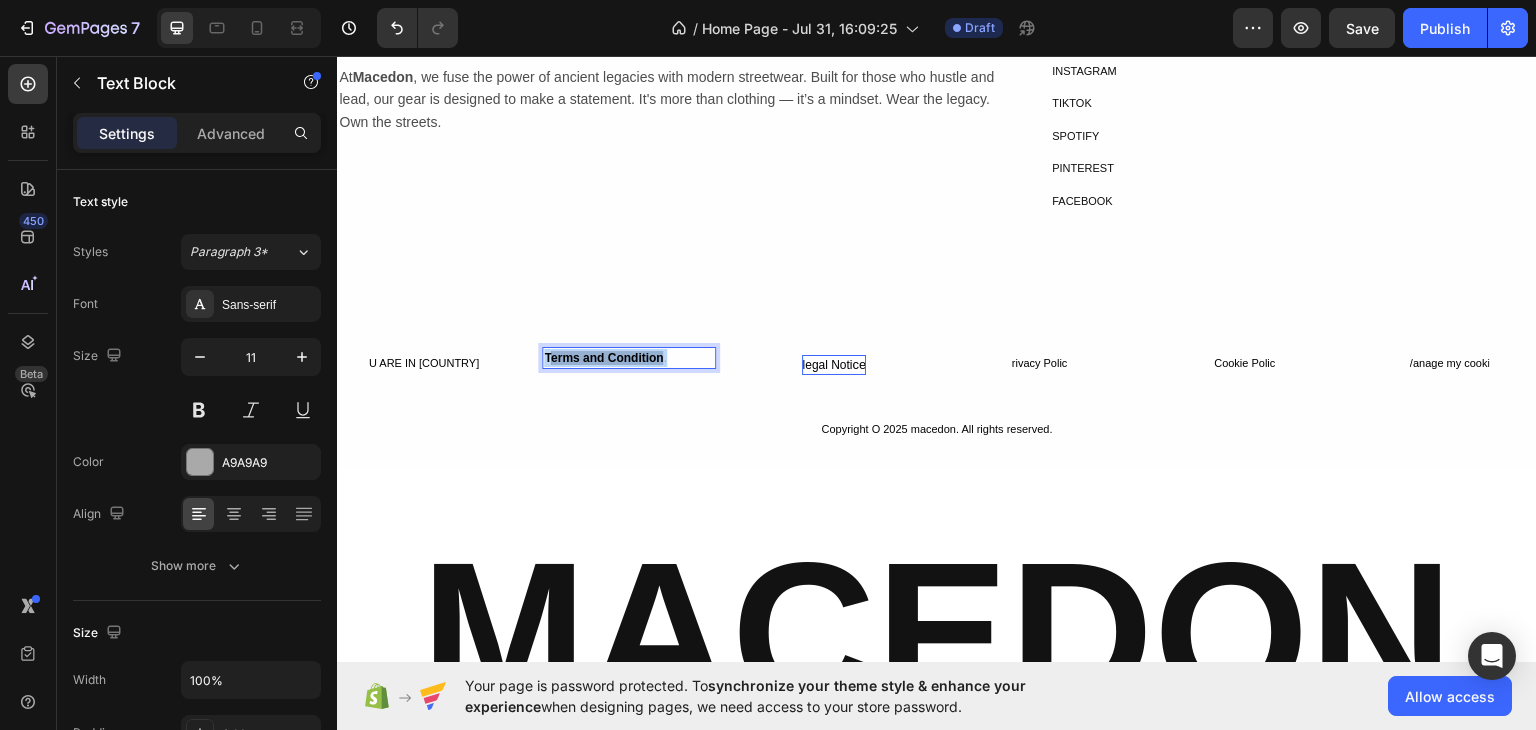 drag, startPoint x: 540, startPoint y: 351, endPoint x: 669, endPoint y: 355, distance: 129.062 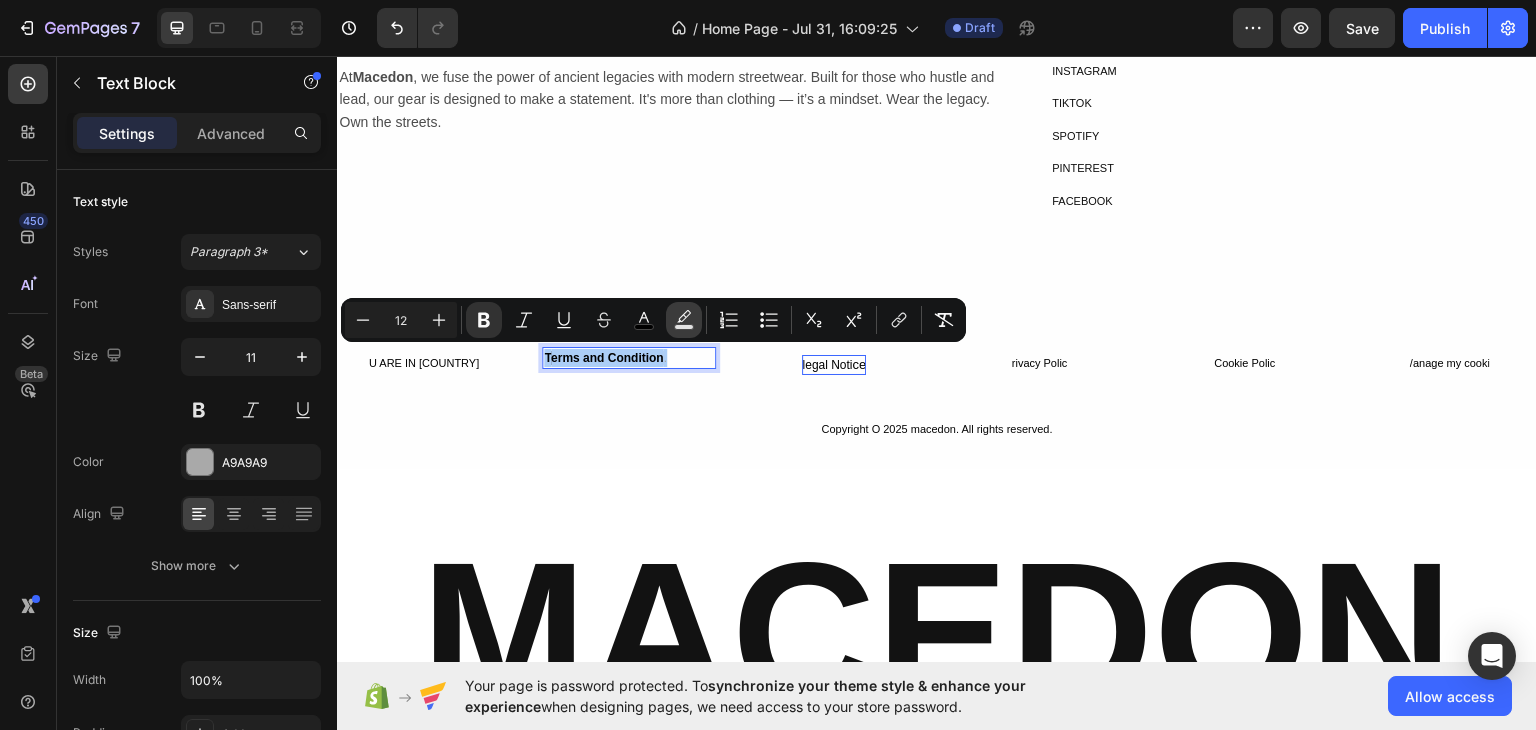 click 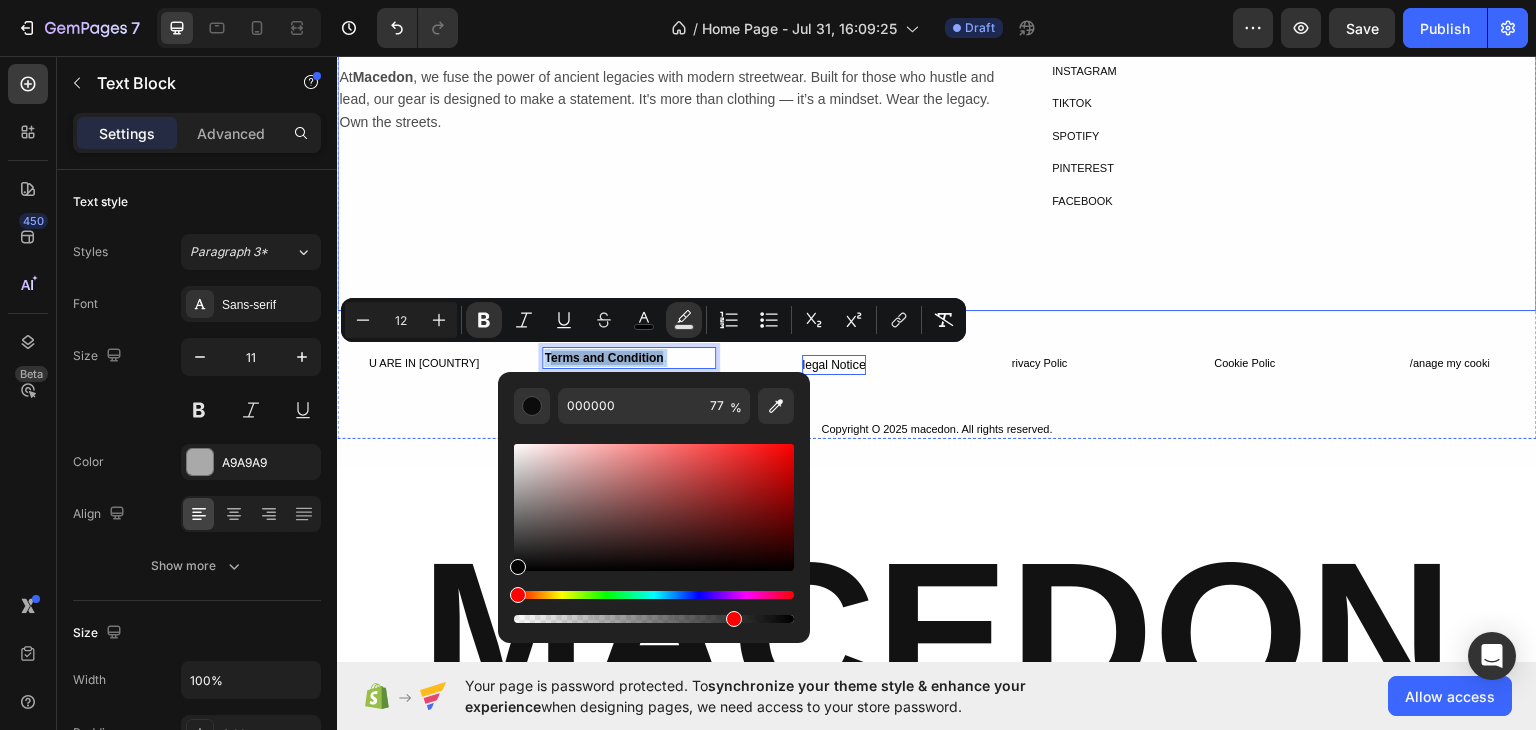 click on "OUR BRAND   STORY Heading Row At  Macedon , we fuse the power of ancient legacies with modern streetwear. Built for those who hustle and lead, our gear is designed to make a statement. It's more than clothing — it’s a mindset. Wear the legacy. Own the streets. Text Block" at bounding box center (677, 168) 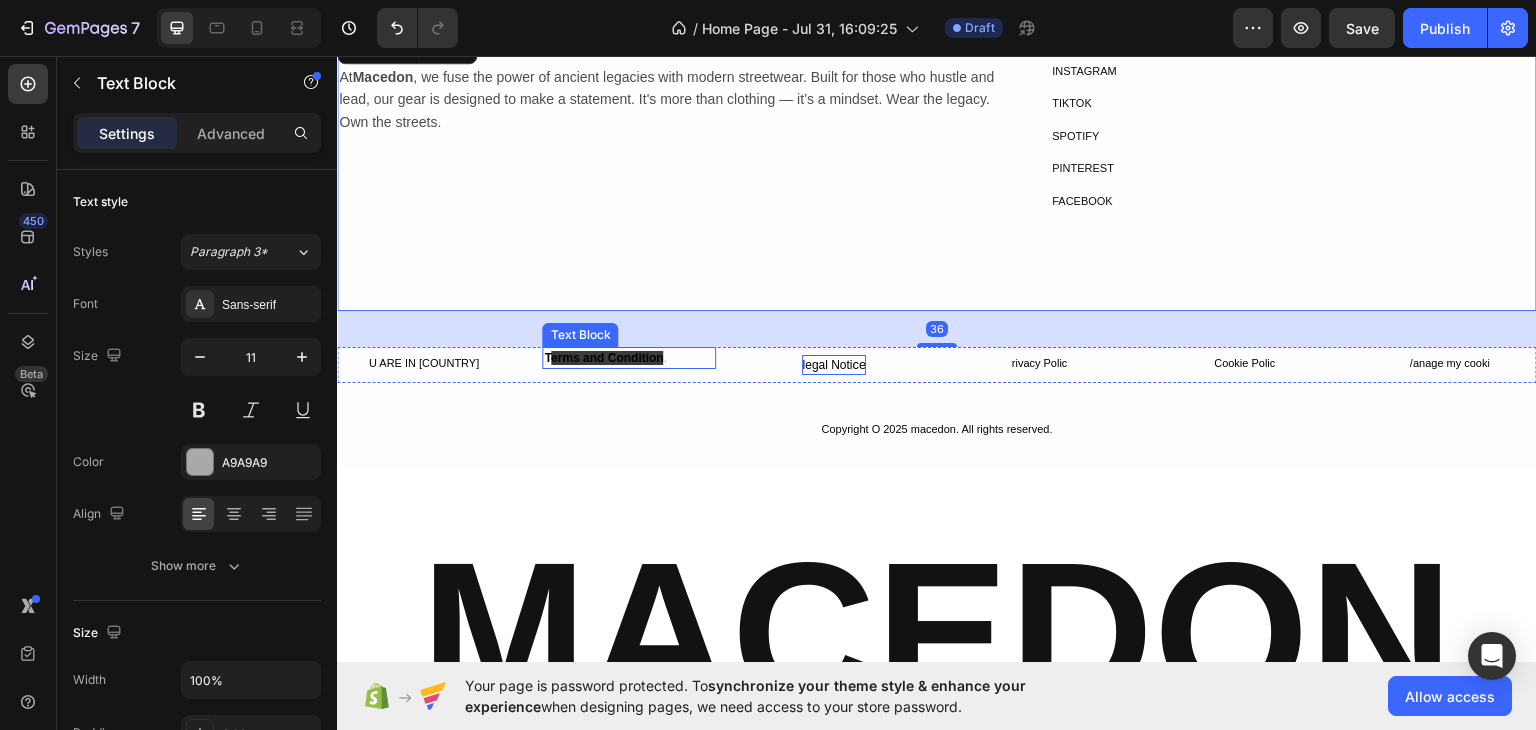 click on "erms and Condition" at bounding box center (607, 357) 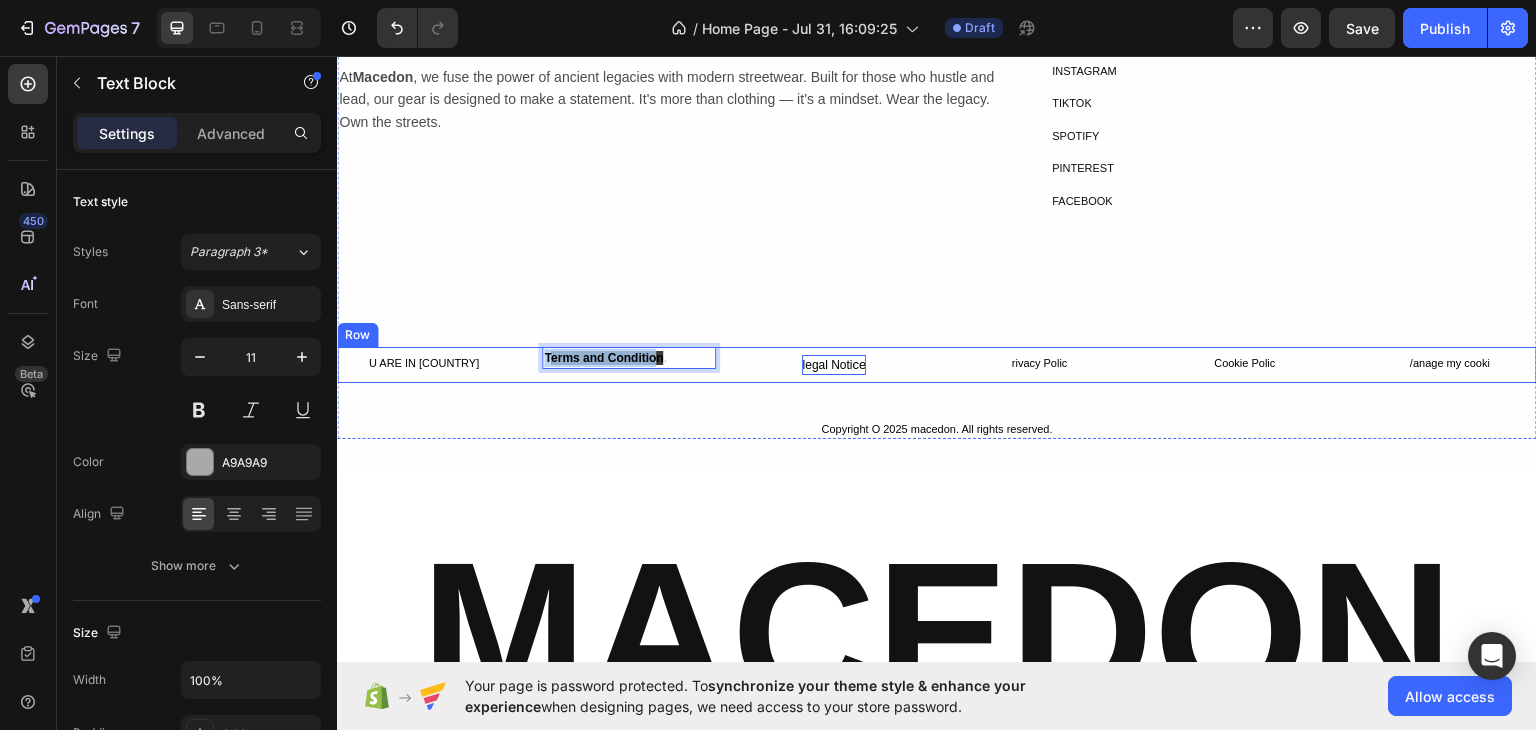 drag, startPoint x: 655, startPoint y: 350, endPoint x: 538, endPoint y: 352, distance: 117.01709 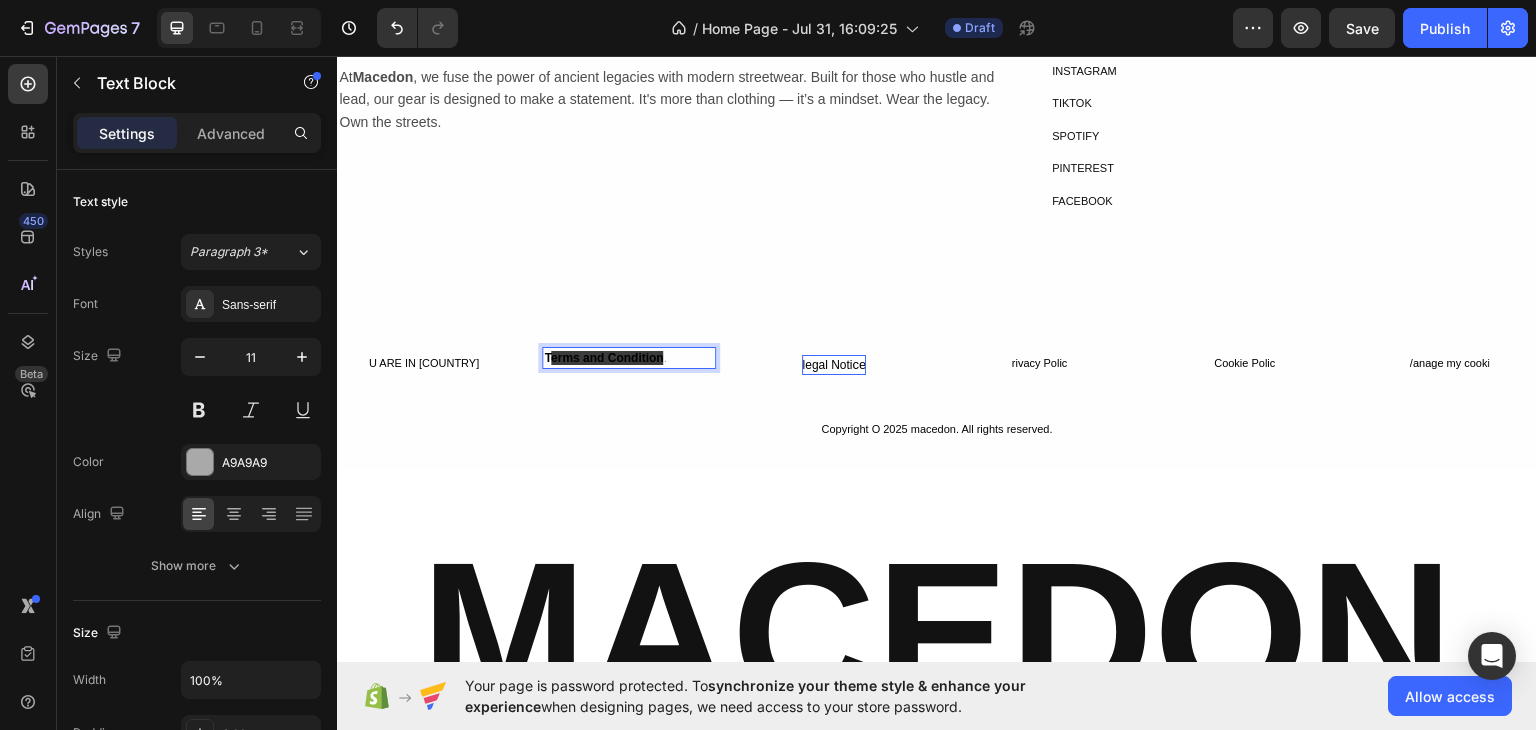 click on "T erms and Condition ." at bounding box center [628, 357] 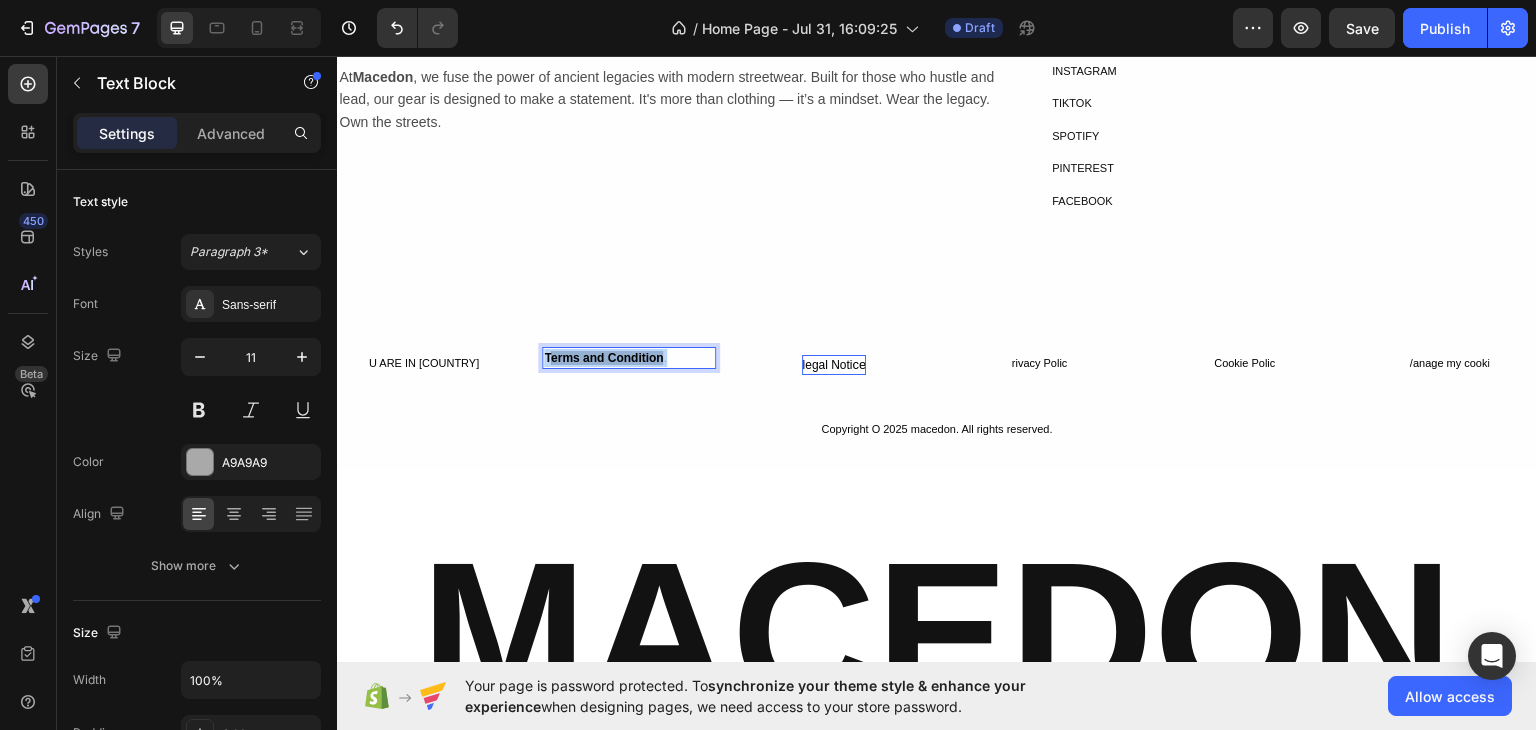 drag, startPoint x: 661, startPoint y: 357, endPoint x: 577, endPoint y: 342, distance: 85.32877 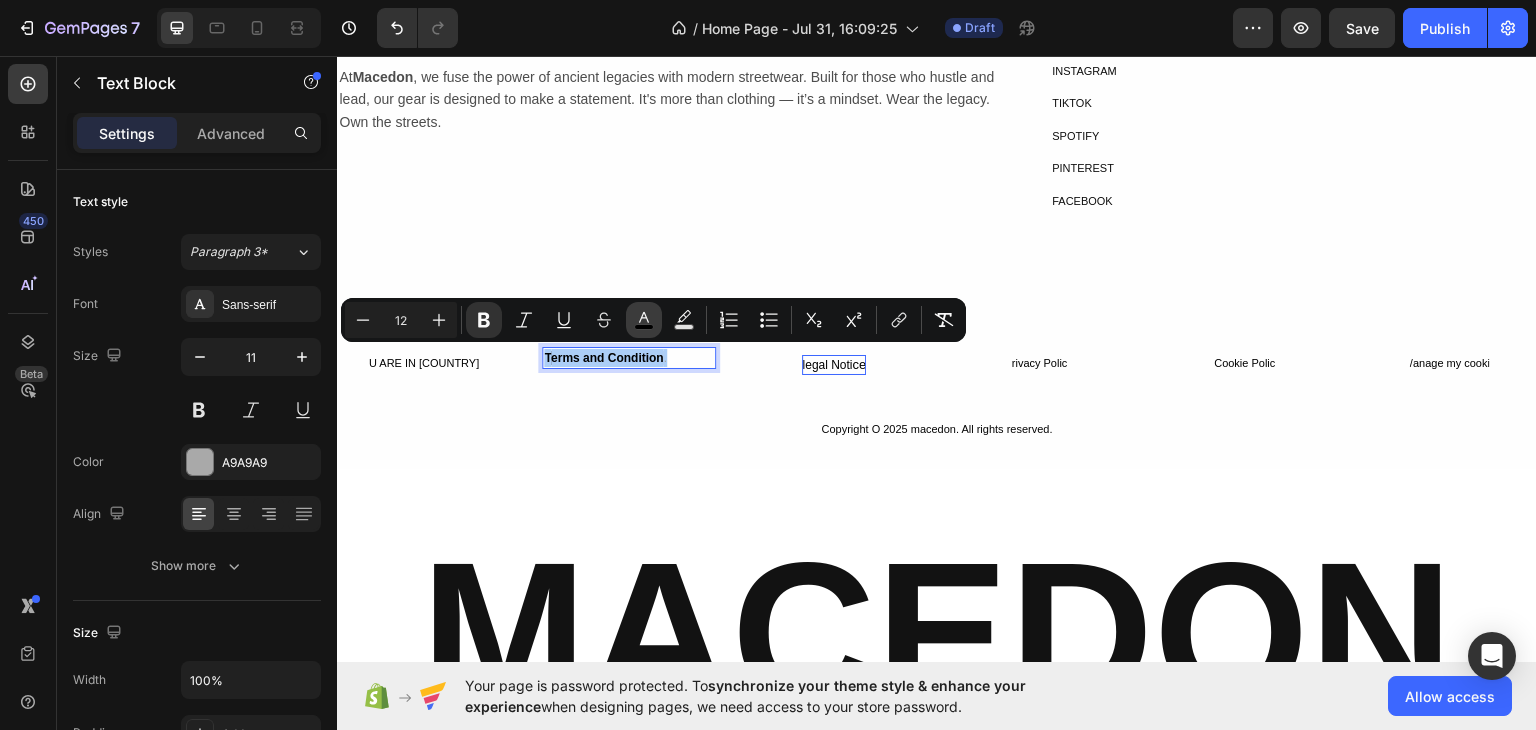 click 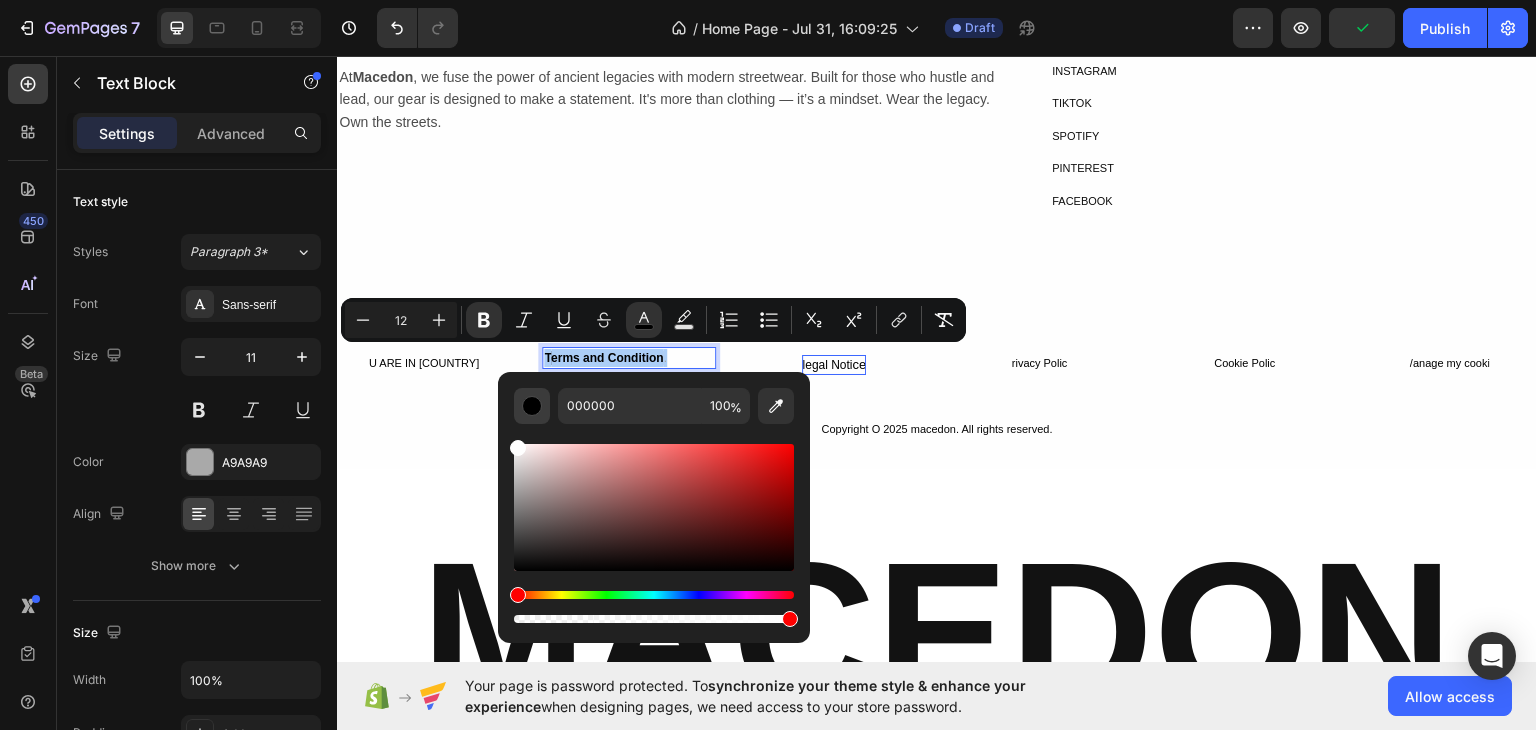 drag, startPoint x: 524, startPoint y: 566, endPoint x: 514, endPoint y: 396, distance: 170.29387 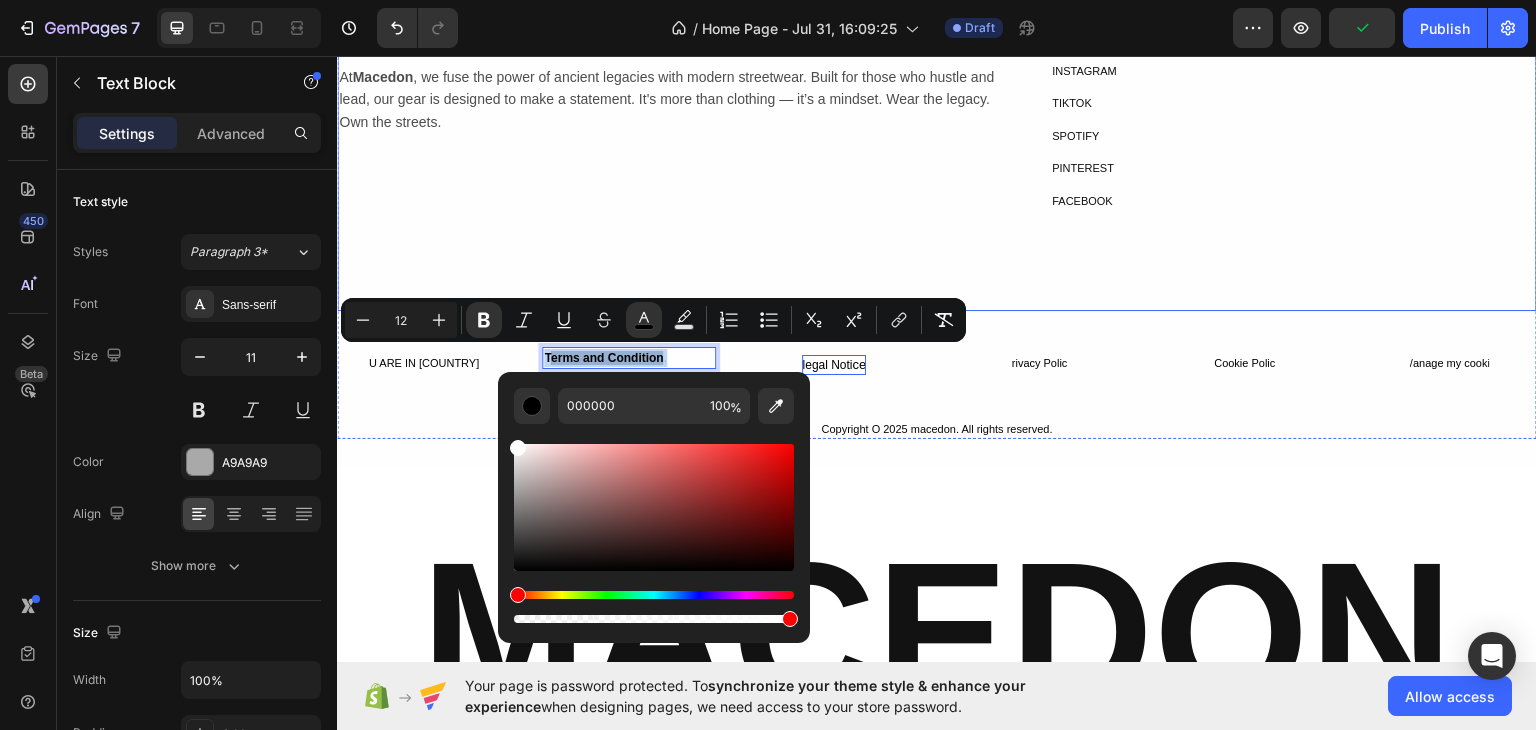 type on "FFFFFF" 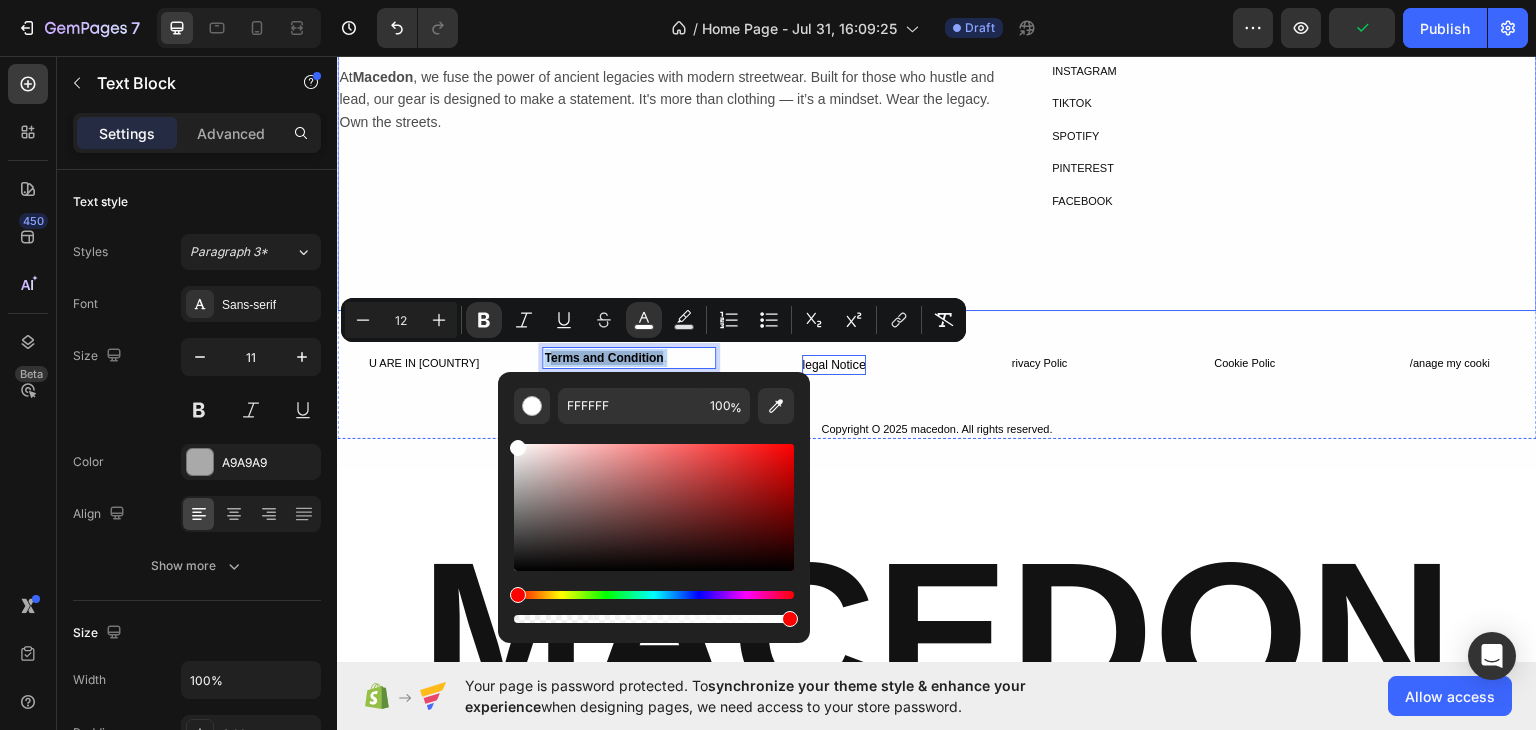 click on "OUR BRAND   STORY Heading Row At  Macedon , we fuse the power of ancient legacies with modern streetwear. Built for those who hustle and lead, our gear is designed to make a statement. It's more than clothing — it’s a mindset. Wear the legacy. Own the streets. Text Block" at bounding box center [677, 168] 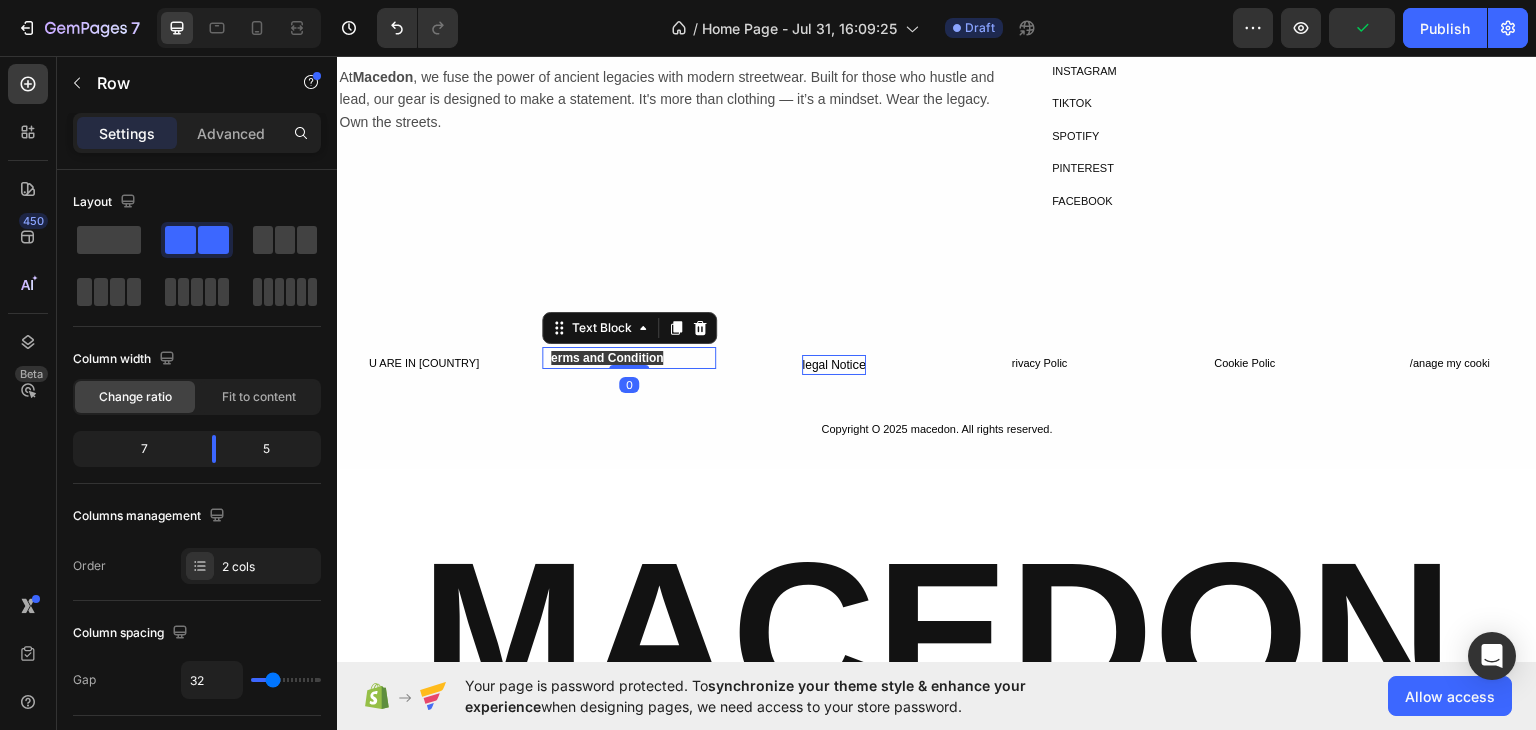 click on "erms and Condition" at bounding box center [607, 357] 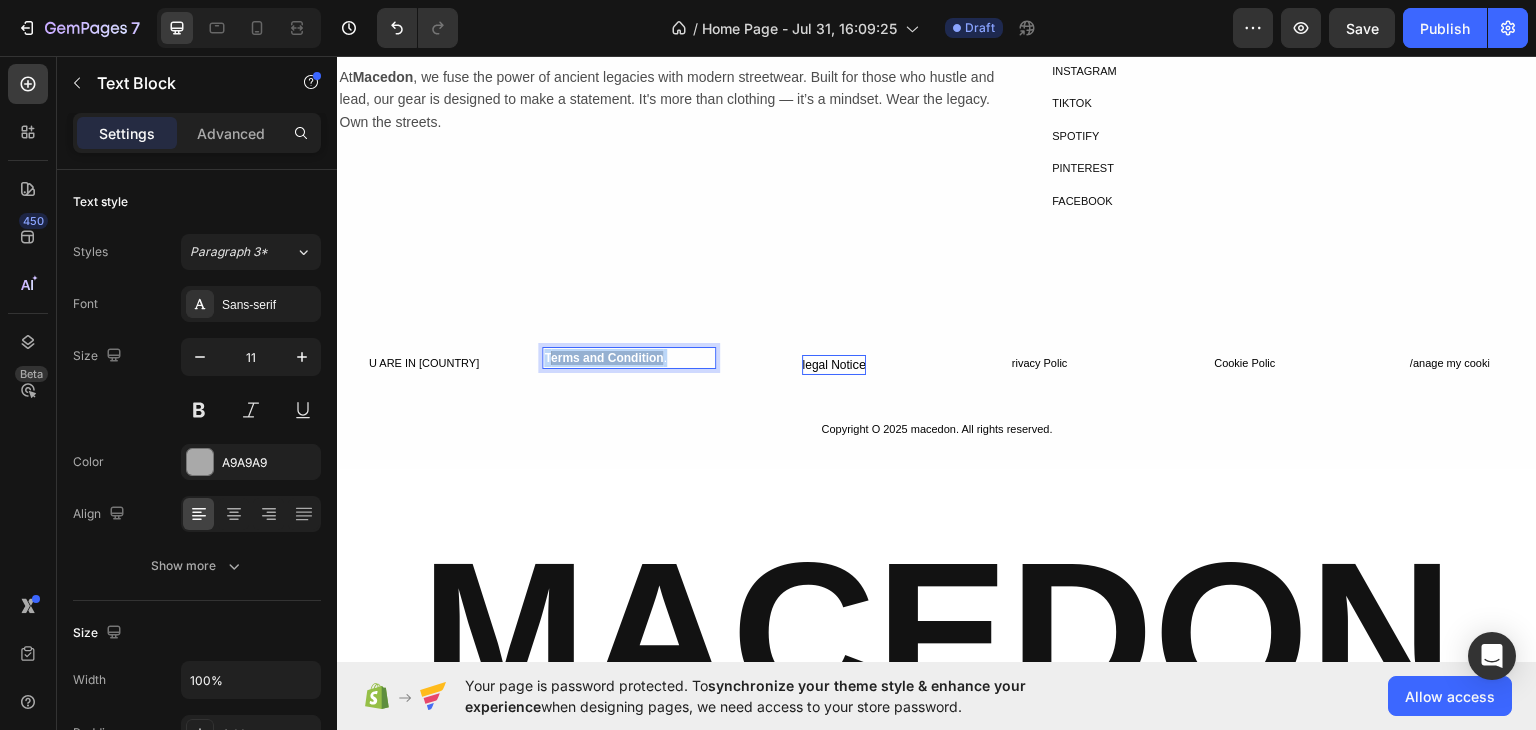 drag, startPoint x: 664, startPoint y: 352, endPoint x: 484, endPoint y: 347, distance: 180.06943 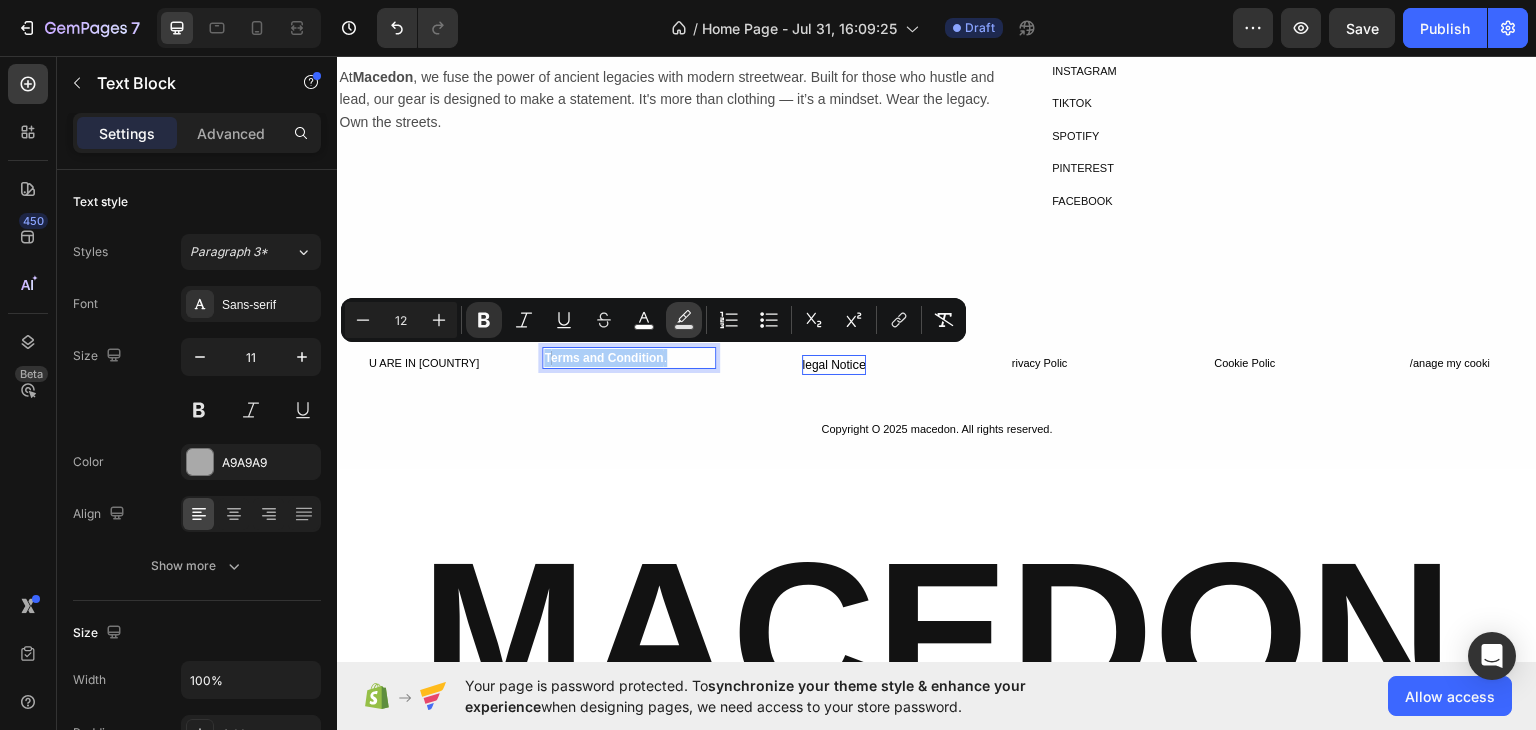 click 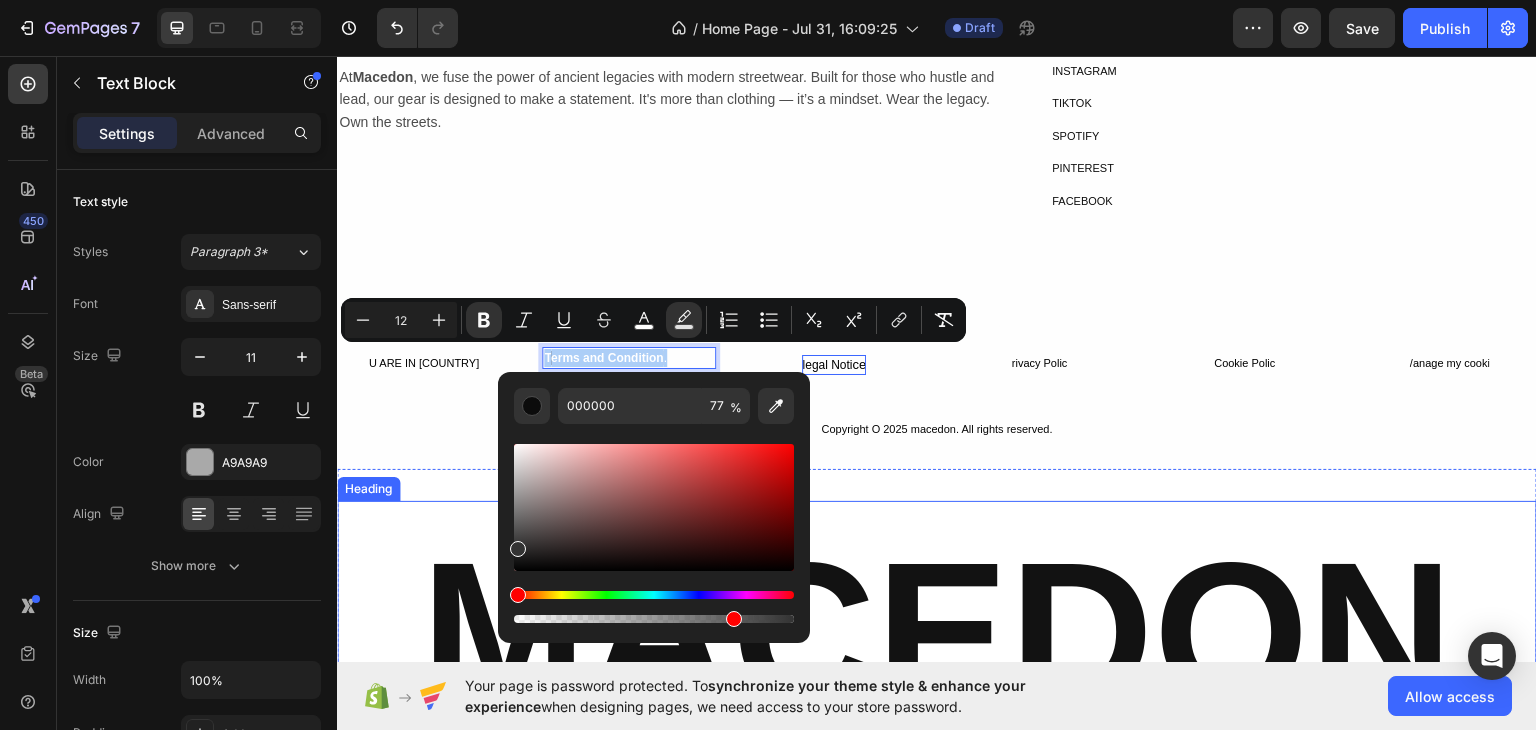 drag, startPoint x: 860, startPoint y: 622, endPoint x: 488, endPoint y: 603, distance: 372.4849 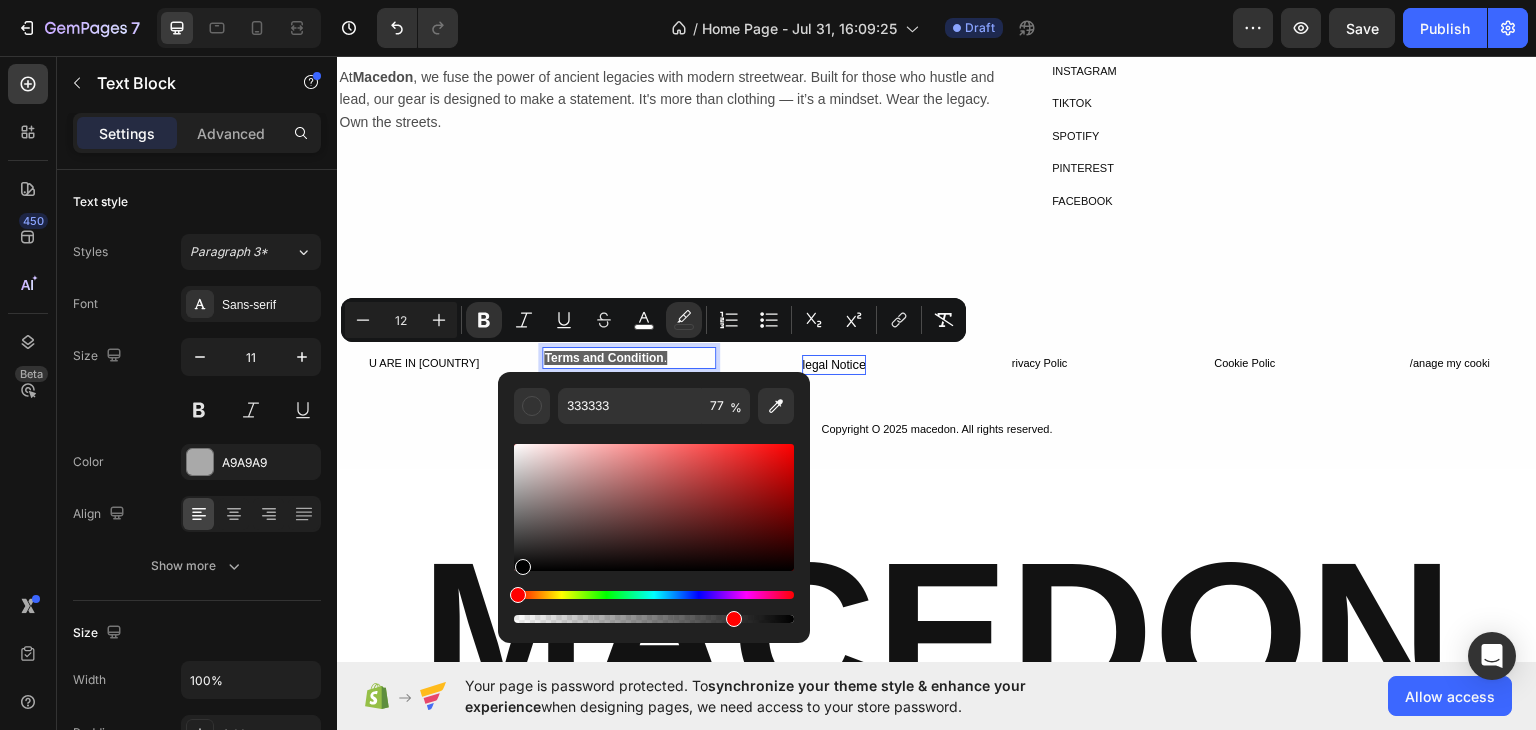 drag, startPoint x: 528, startPoint y: 558, endPoint x: 519, endPoint y: 603, distance: 45.891174 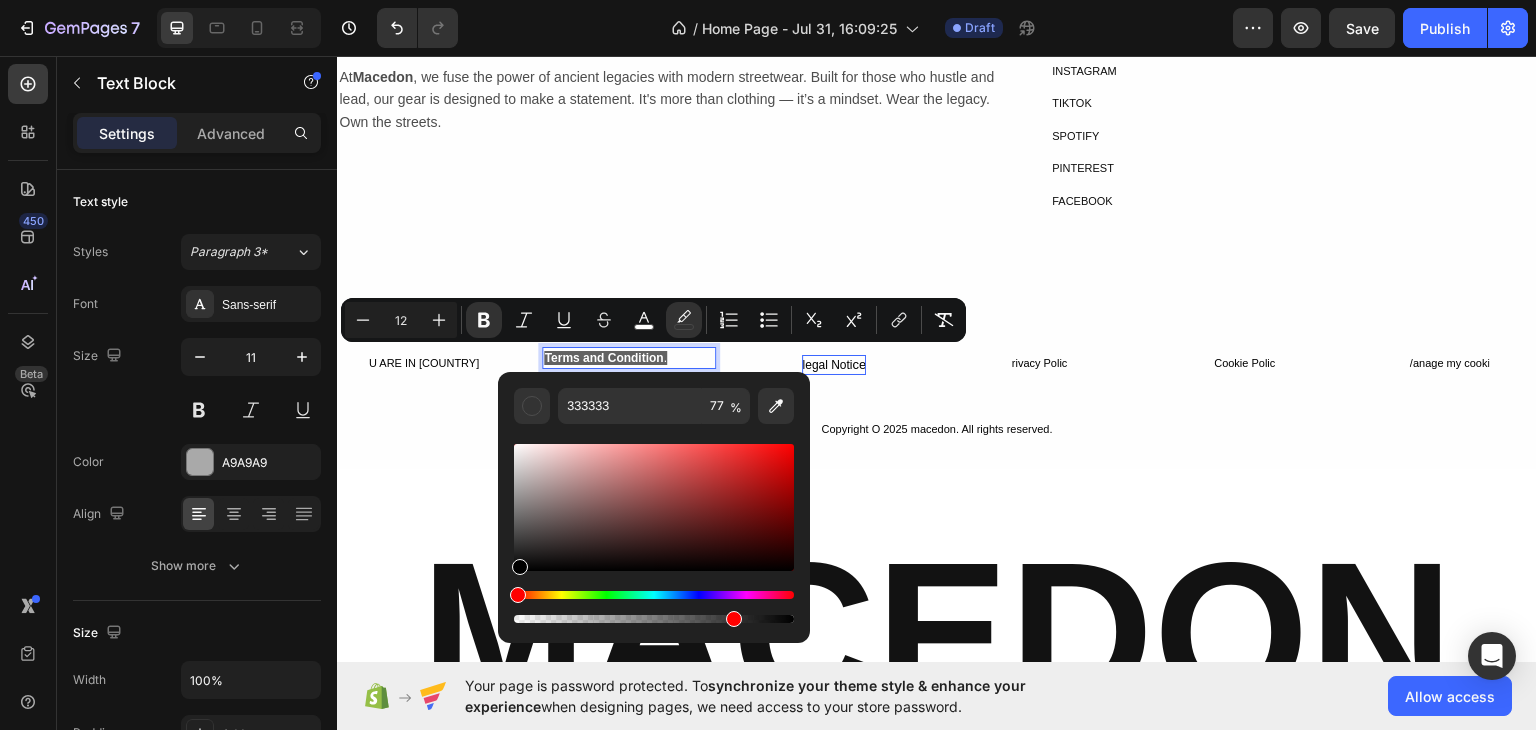 type on "000000" 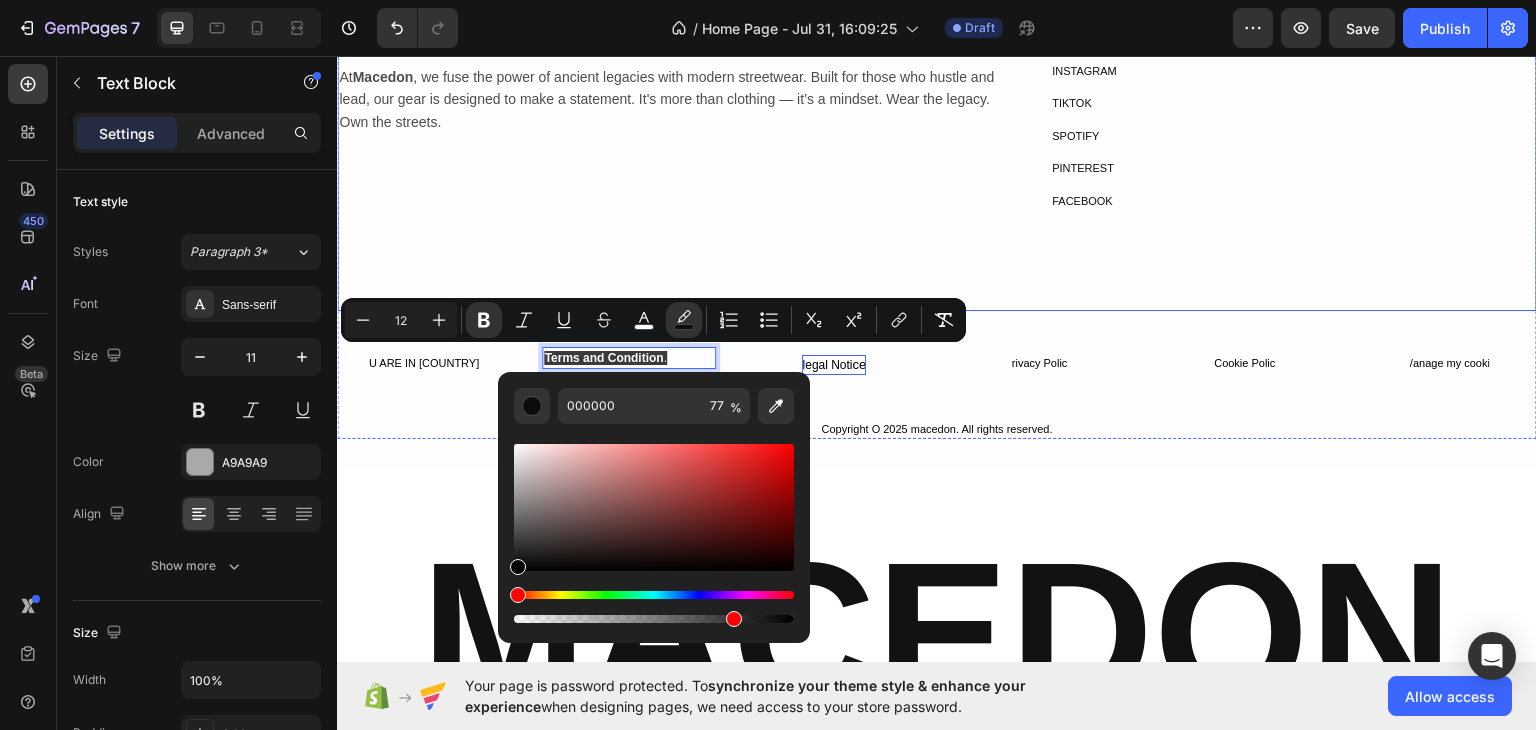 click on "OUR BRAND   STORY Heading Row At  Macedon , we fuse the power of ancient legacies with modern streetwear. Built for those who hustle and lead, our gear is designed to make a statement. It's more than clothing — it’s a mindset. Wear the legacy. Own the streets. Text Block" at bounding box center (677, 168) 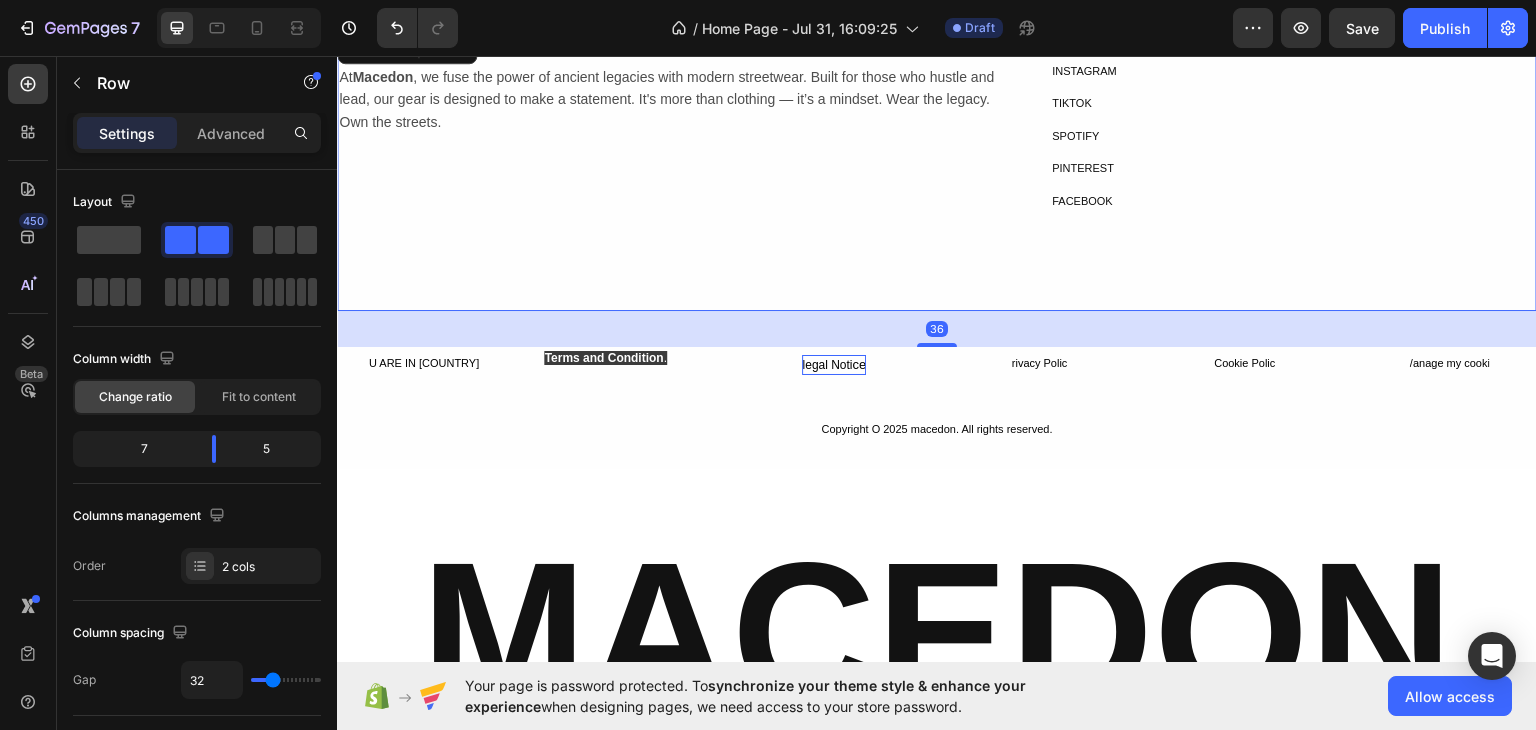 click on "36" at bounding box center (937, 328) 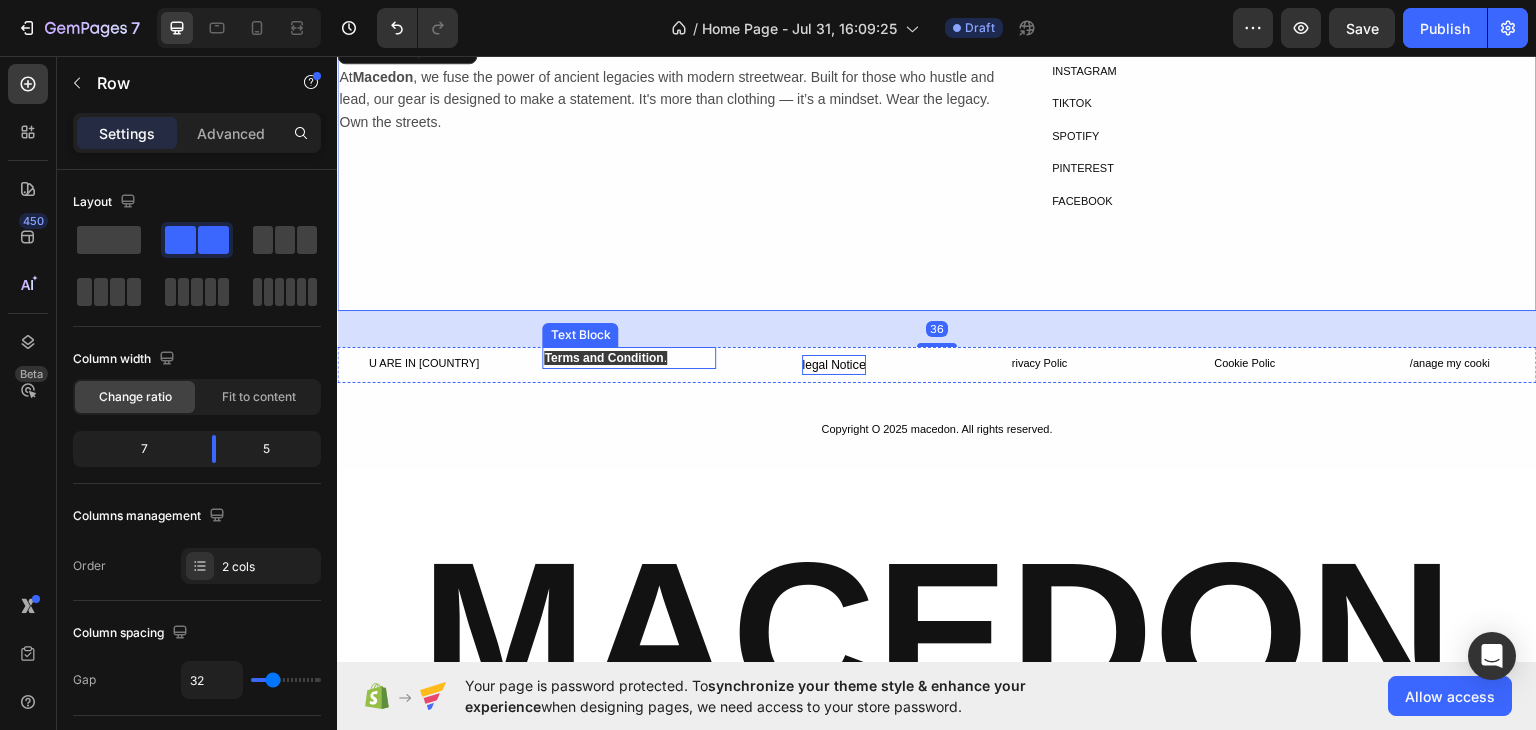 click on "Terms and Condition" at bounding box center (603, 357) 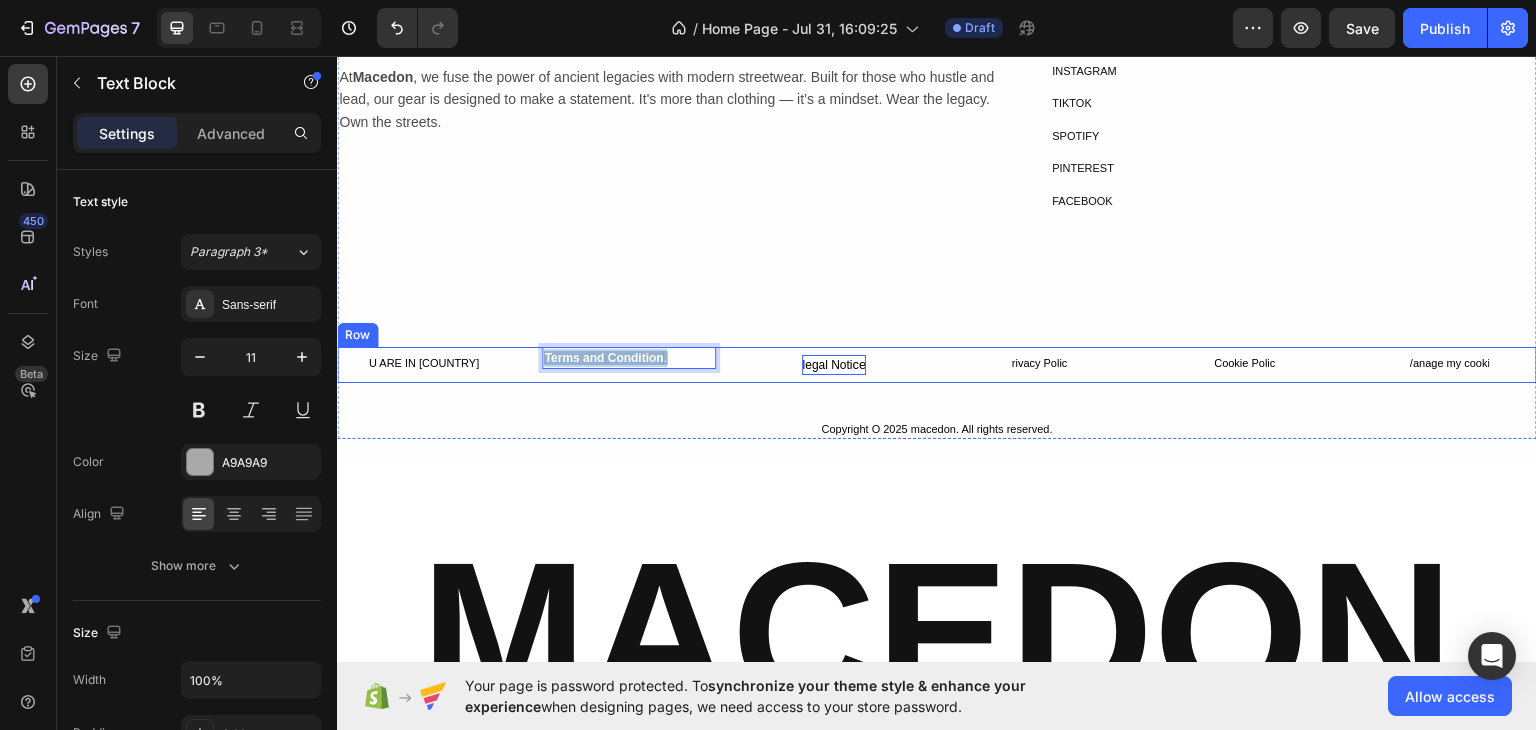 drag, startPoint x: 663, startPoint y: 353, endPoint x: 534, endPoint y: 344, distance: 129.31357 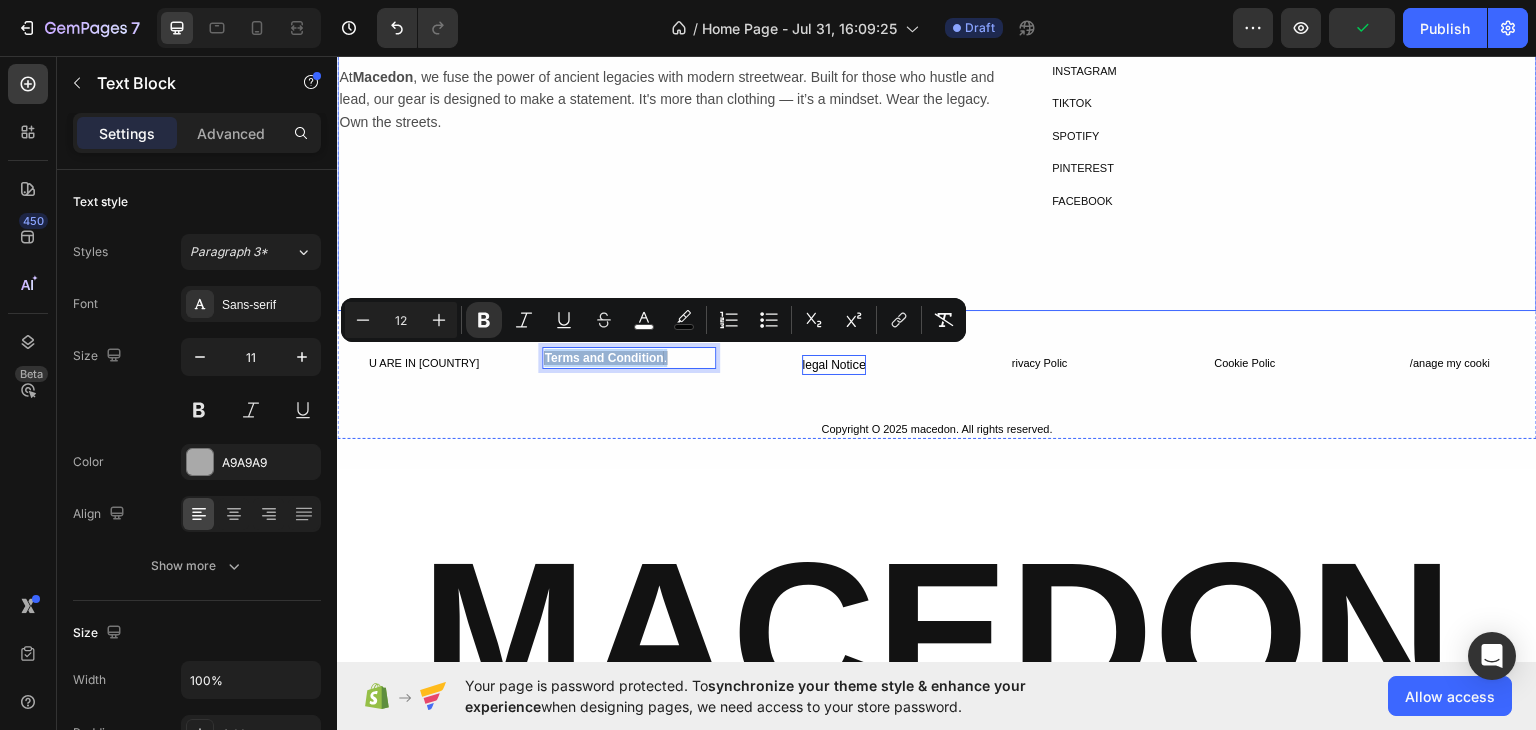 click on "OUR BRAND   STORY Heading Row At  Macedon , we fuse the power of ancient legacies with modern streetwear. Built for those who hustle and lead, our gear is designed to make a statement. It's more than clothing — it’s a mindset. Wear the legacy. Own the streets. Text Block" at bounding box center (677, 168) 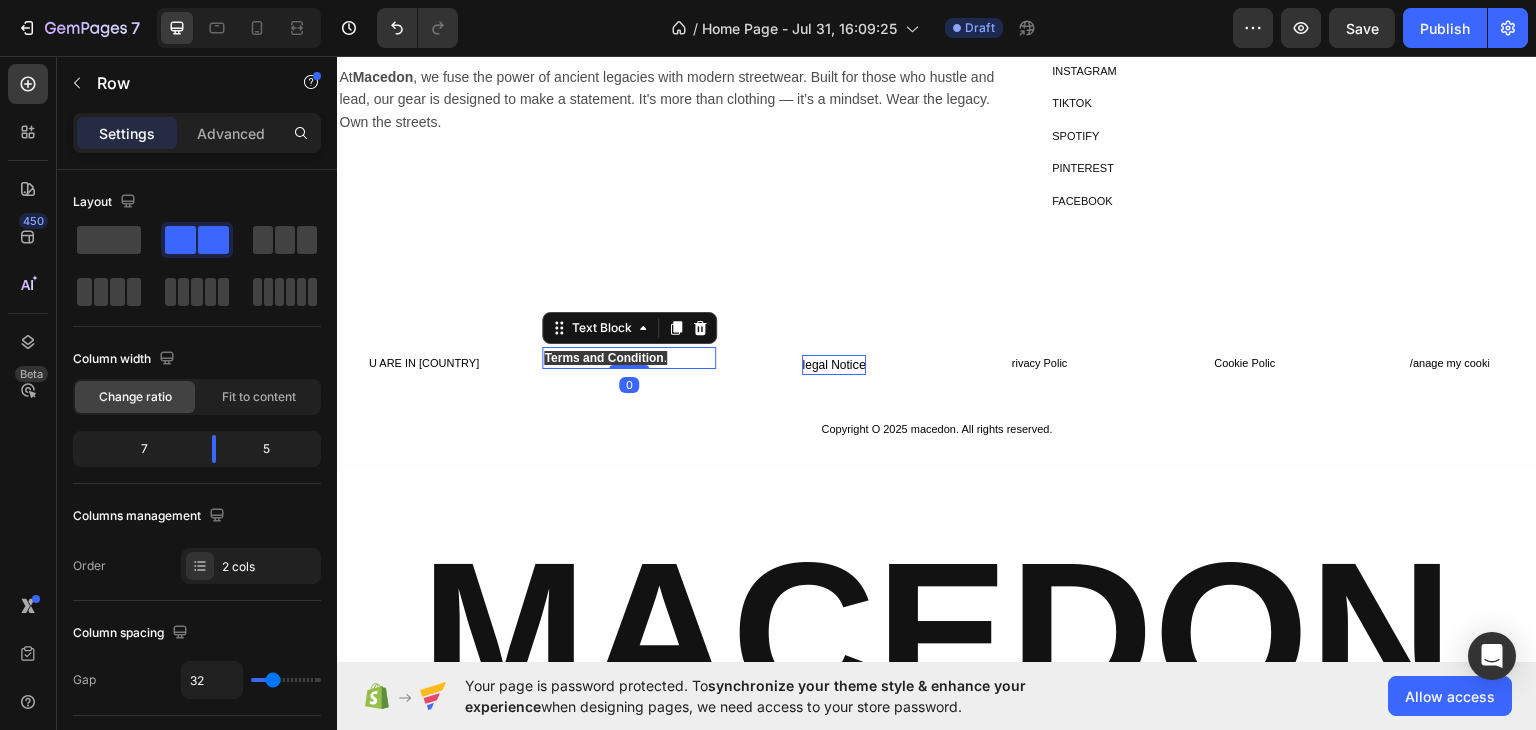 click on "Terms and Condition ." at bounding box center [628, 357] 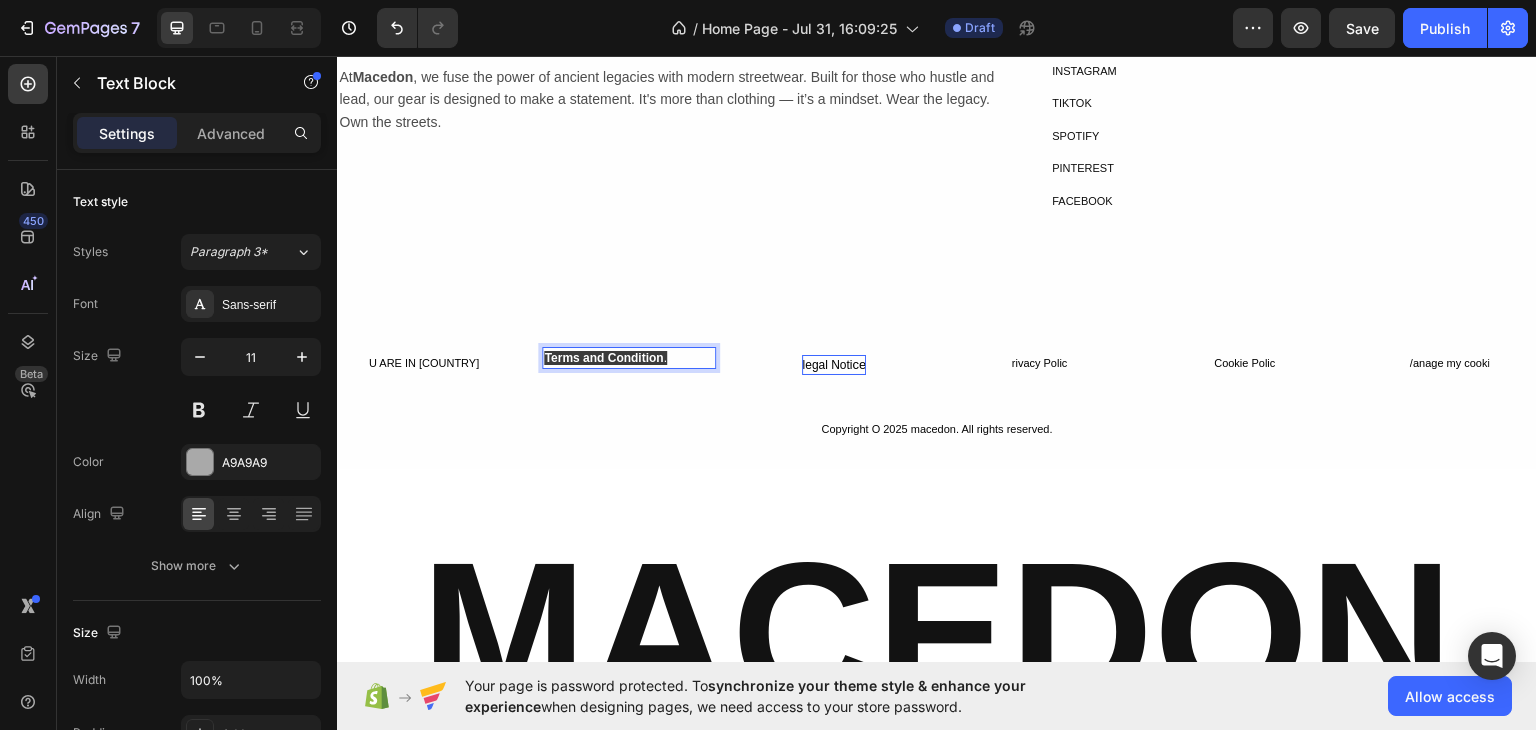 click on "Terms and Condition ." at bounding box center (605, 357) 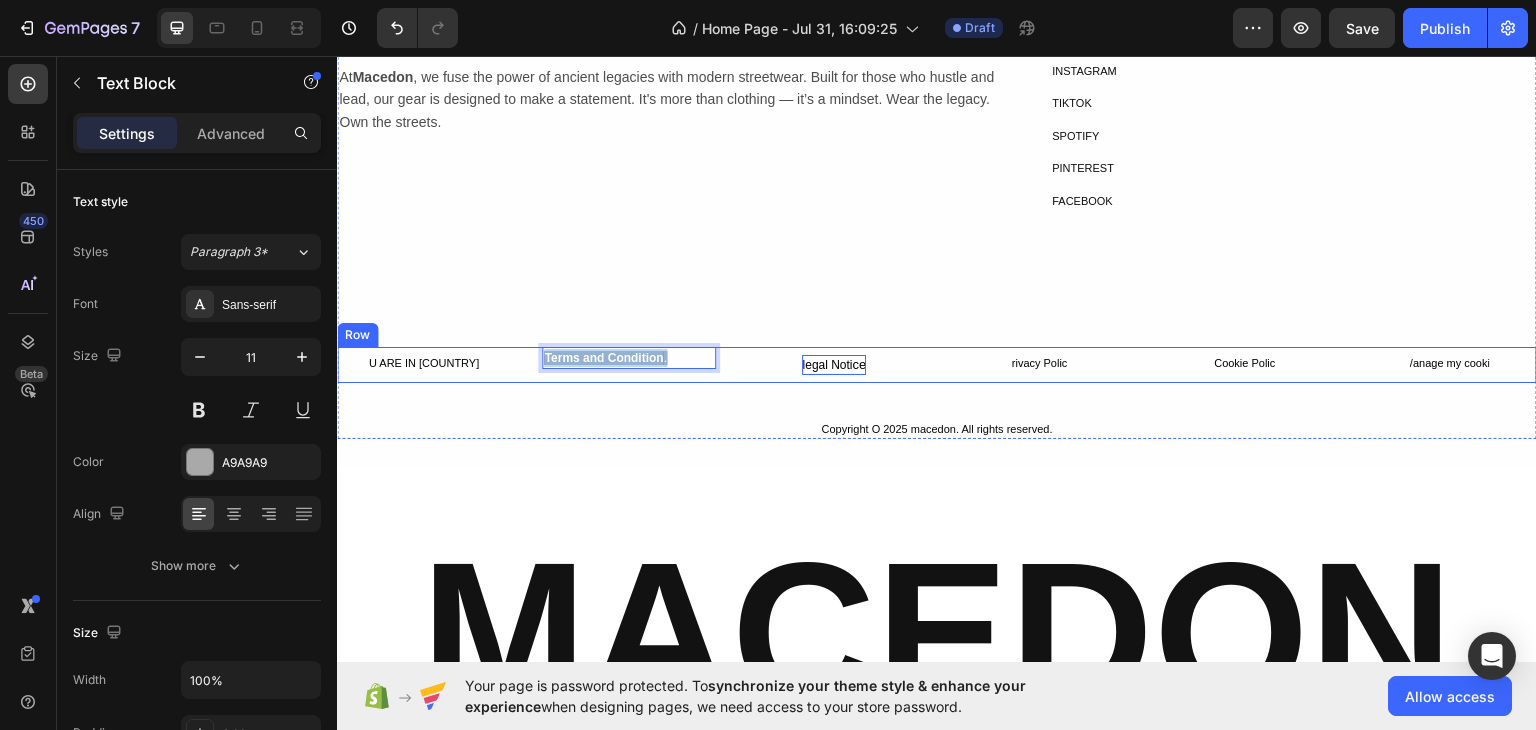drag, startPoint x: 662, startPoint y: 349, endPoint x: 520, endPoint y: 360, distance: 142.42542 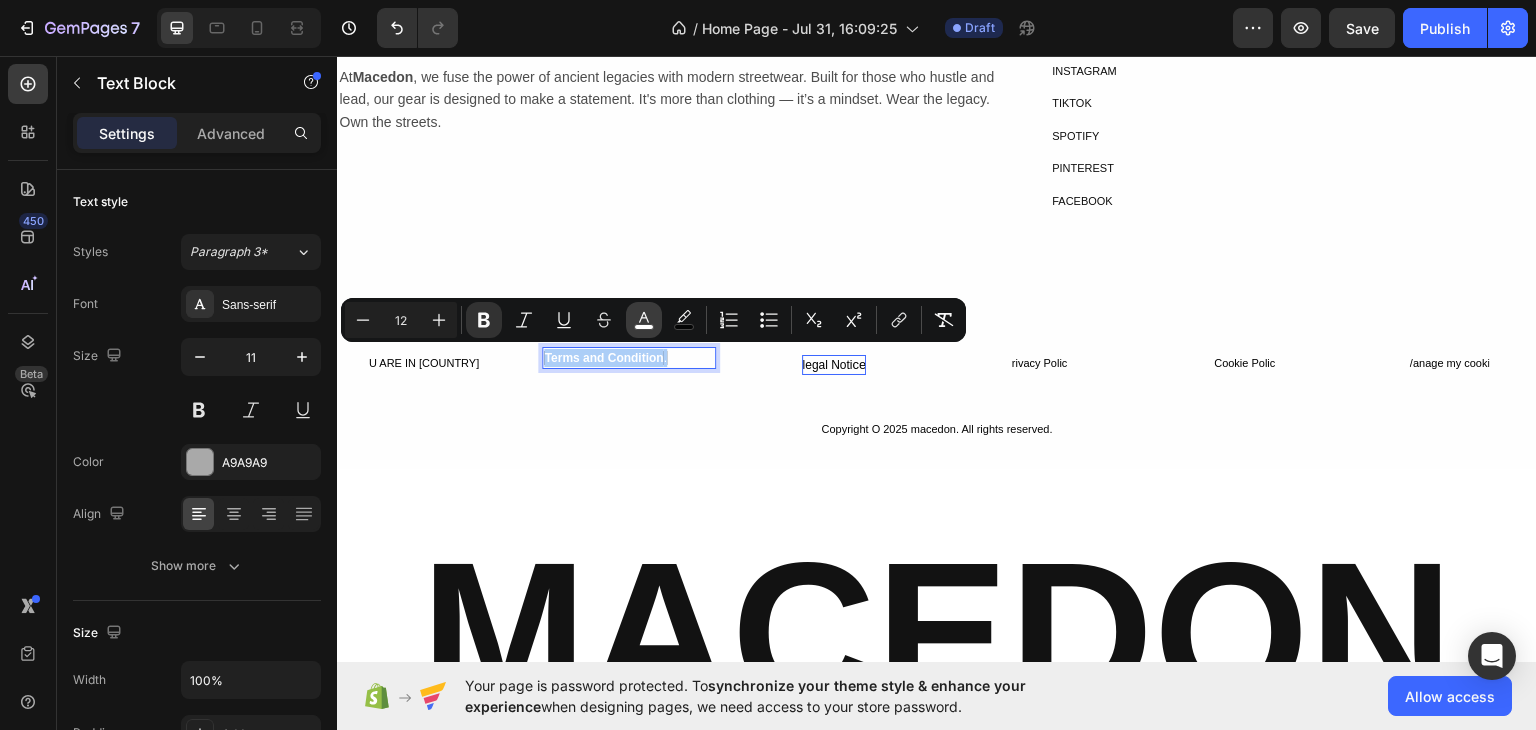 click 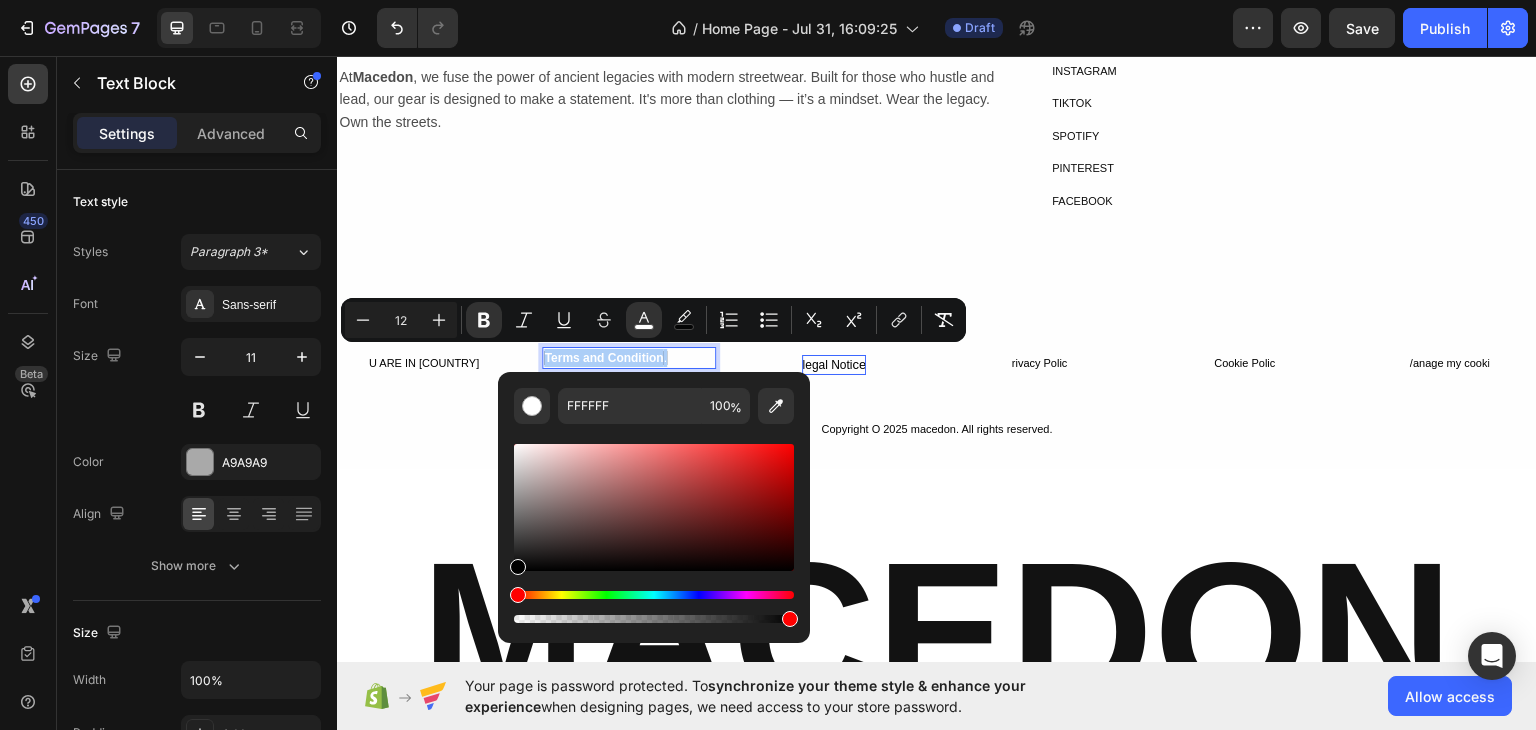 drag, startPoint x: 520, startPoint y: 457, endPoint x: 504, endPoint y: 573, distance: 117.09825 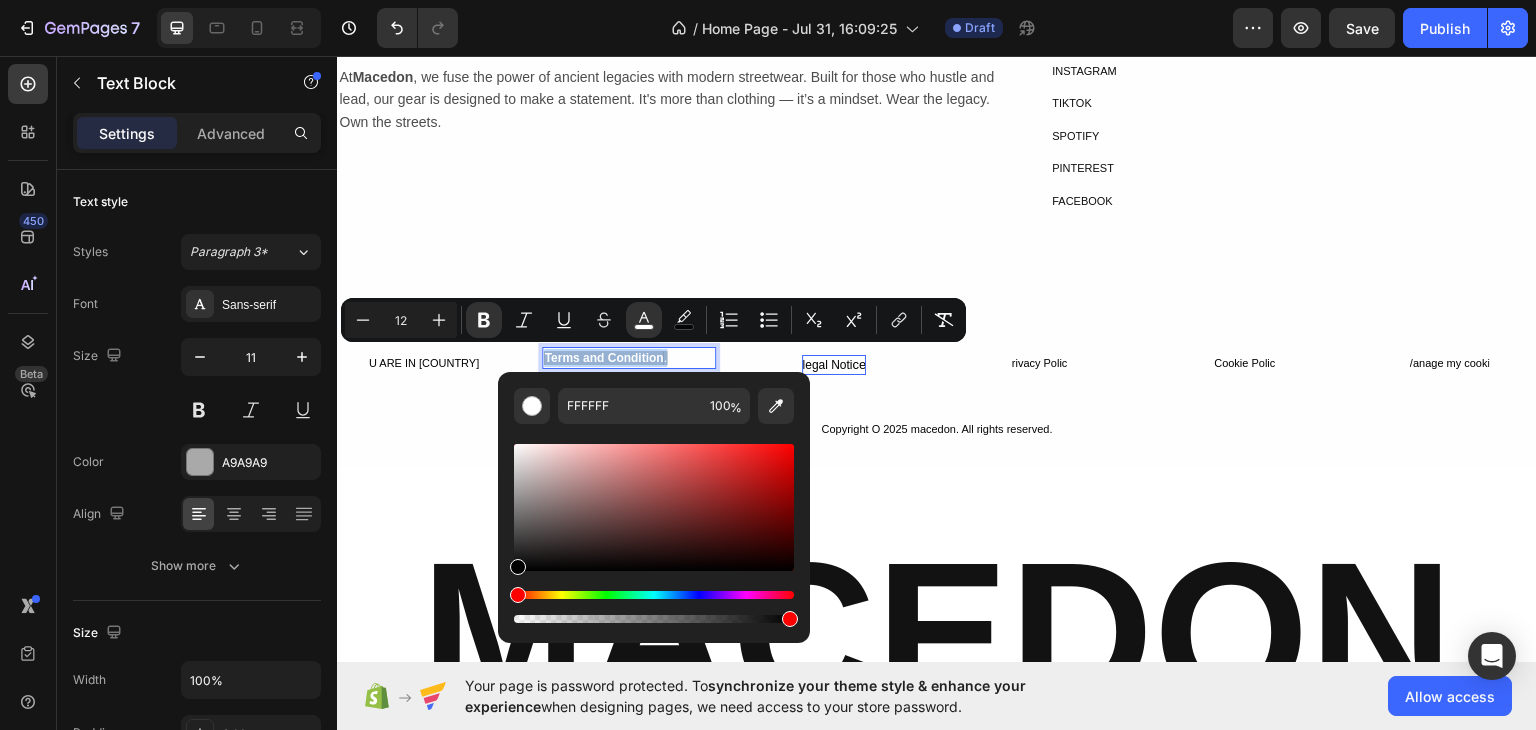 type on "000000" 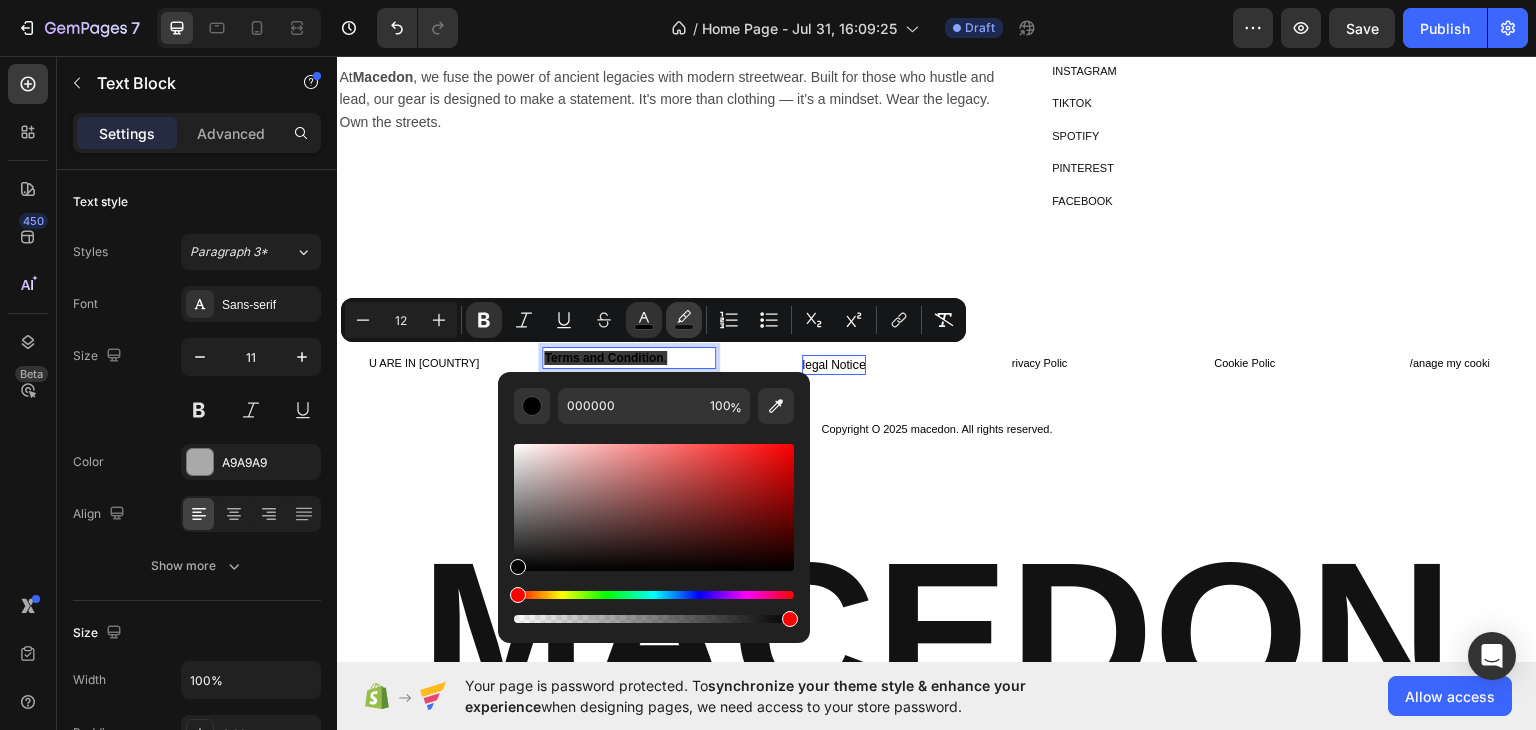 click 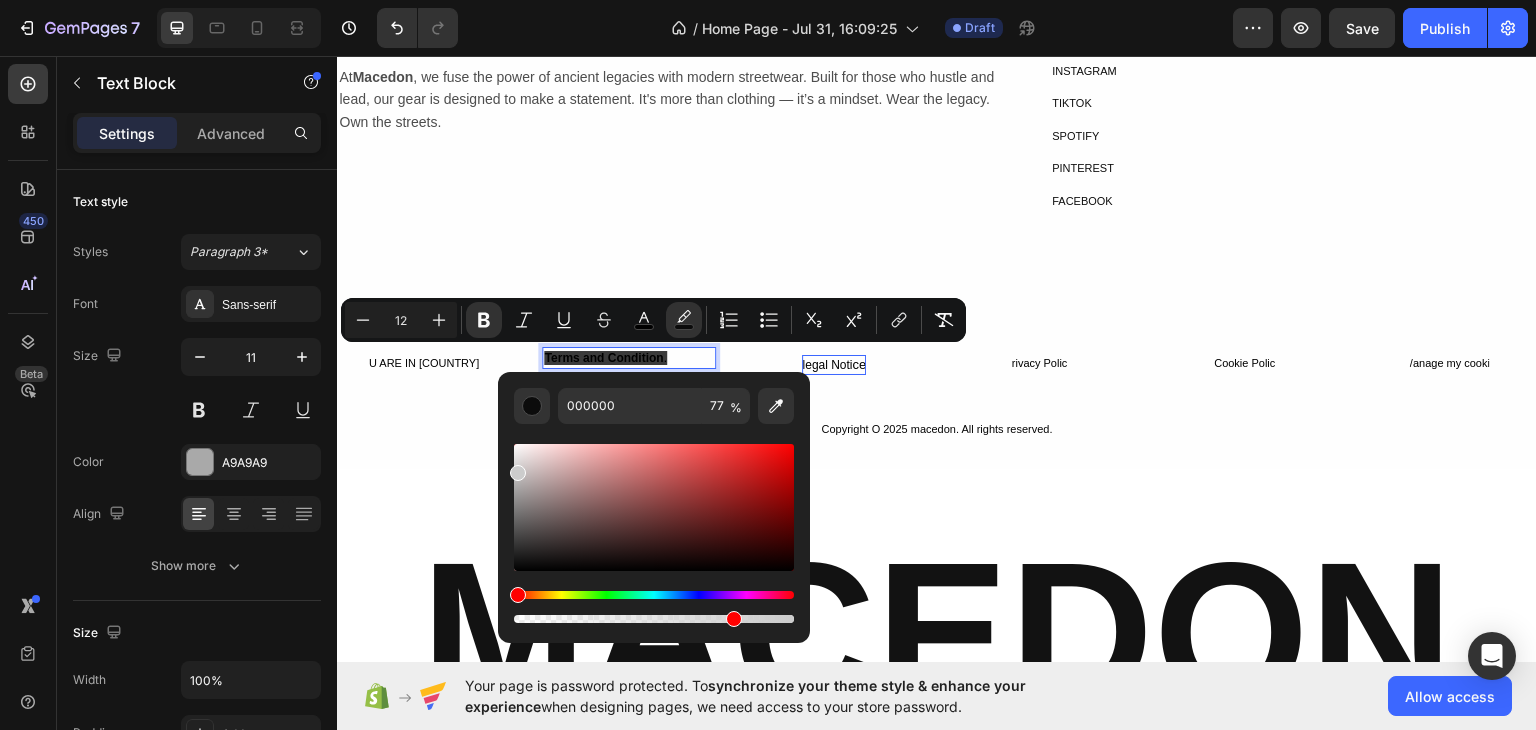 drag, startPoint x: 527, startPoint y: 569, endPoint x: 512, endPoint y: 379, distance: 190.59119 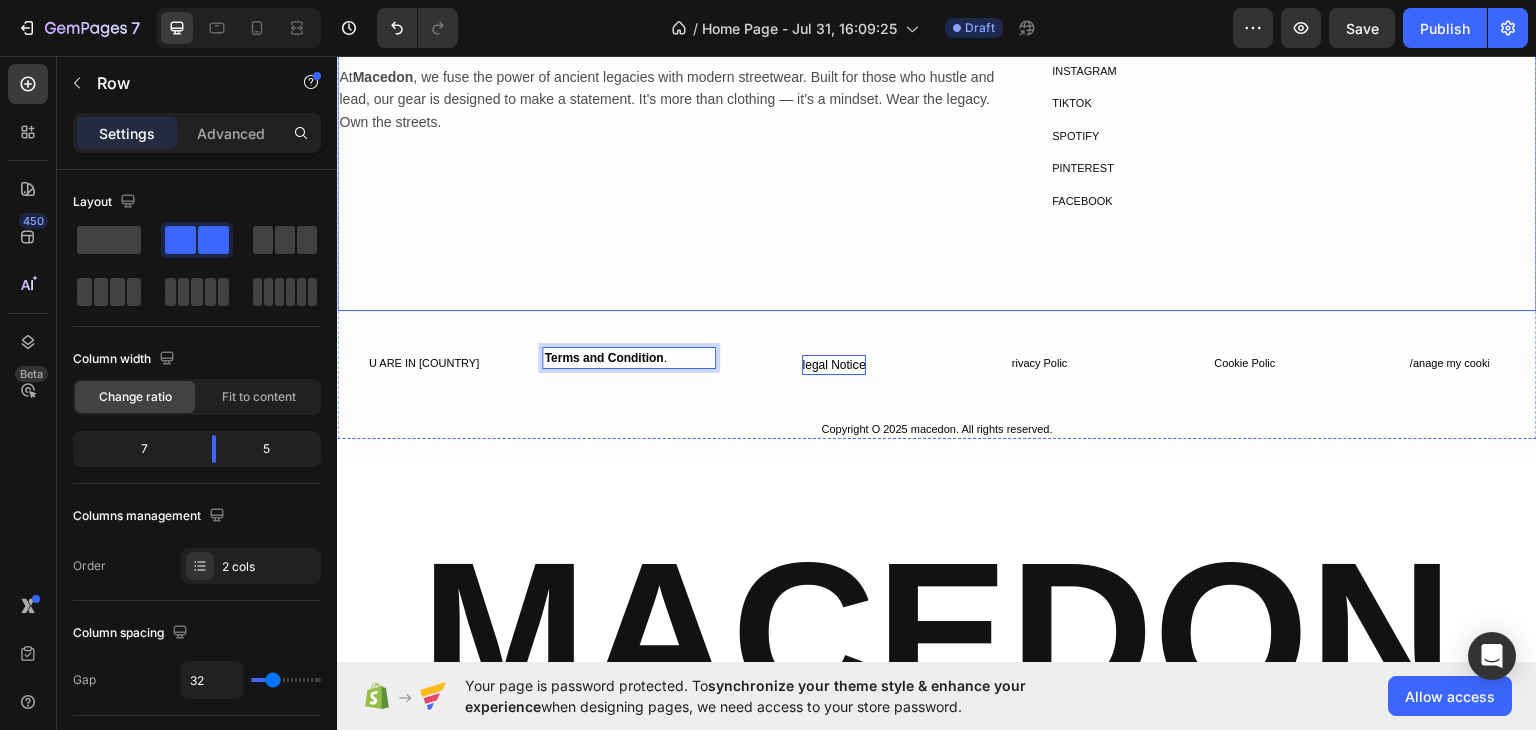 click on "OUR BRAND   STORY Heading Row At  Macedon , we fuse the power of ancient legacies with modern streetwear. Built for those who hustle and lead, our gear is designed to make a statement. It's more than clothing — it’s a mindset. Wear the legacy. Own the streets. Text Block" at bounding box center (677, 168) 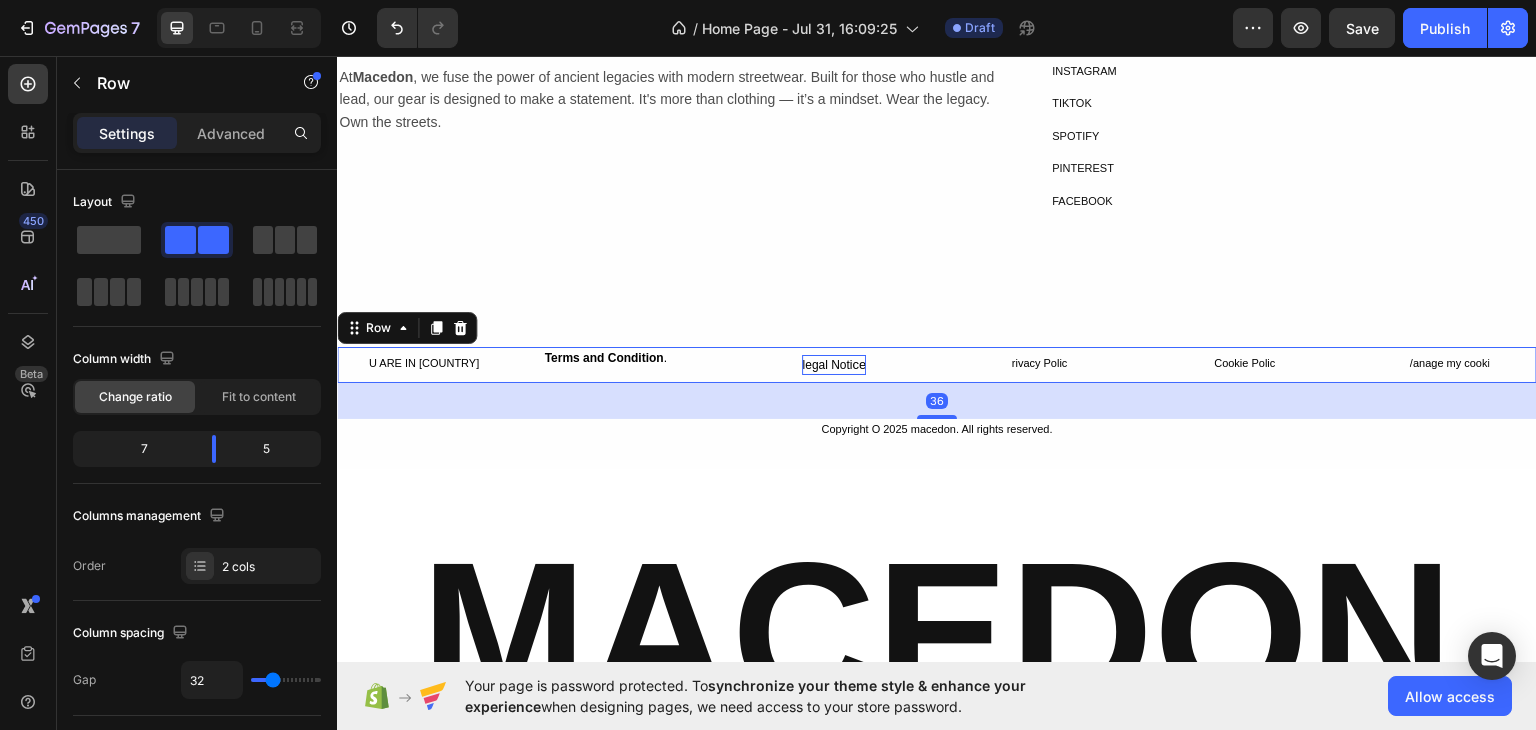 click on "Terms and Condition . Text Block" at bounding box center (628, 364) 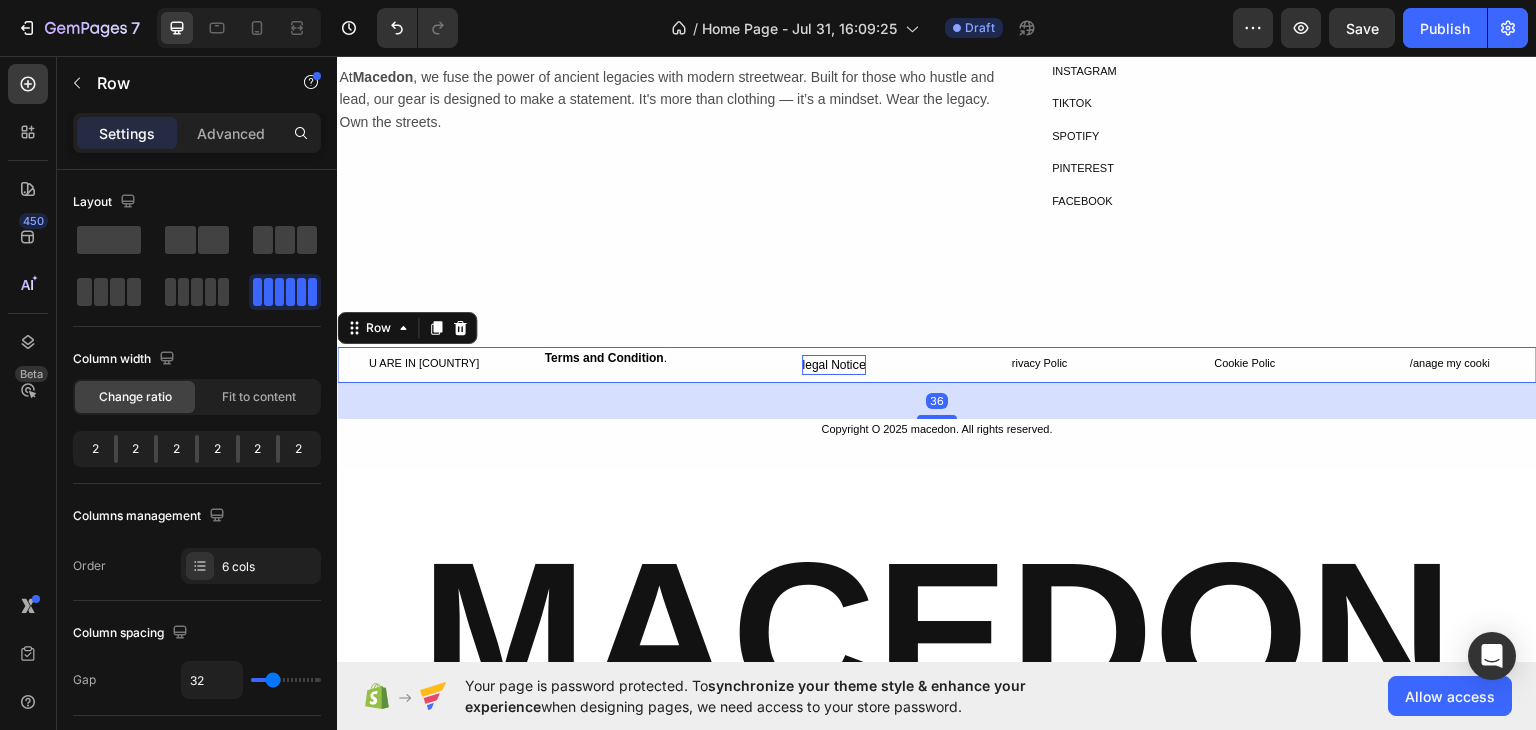 click on "U ARE IN [COUNTRY] Button Terms and Condition . Text Block legal Noti ce Button rivacy Polic Button Cookie Polic Button /anage my cooki Button Row   36" at bounding box center (937, 364) 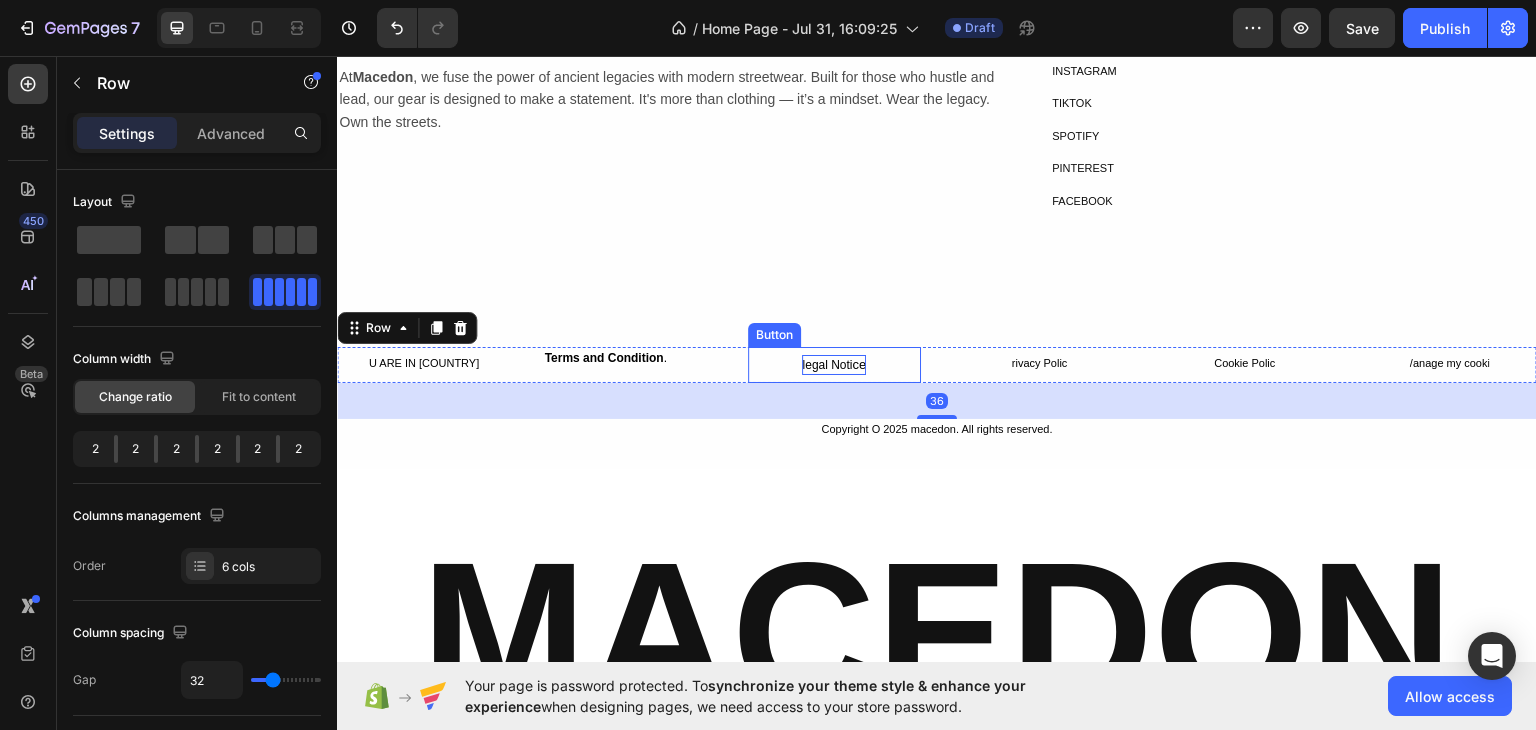 click on "legal Noti" at bounding box center (827, 364) 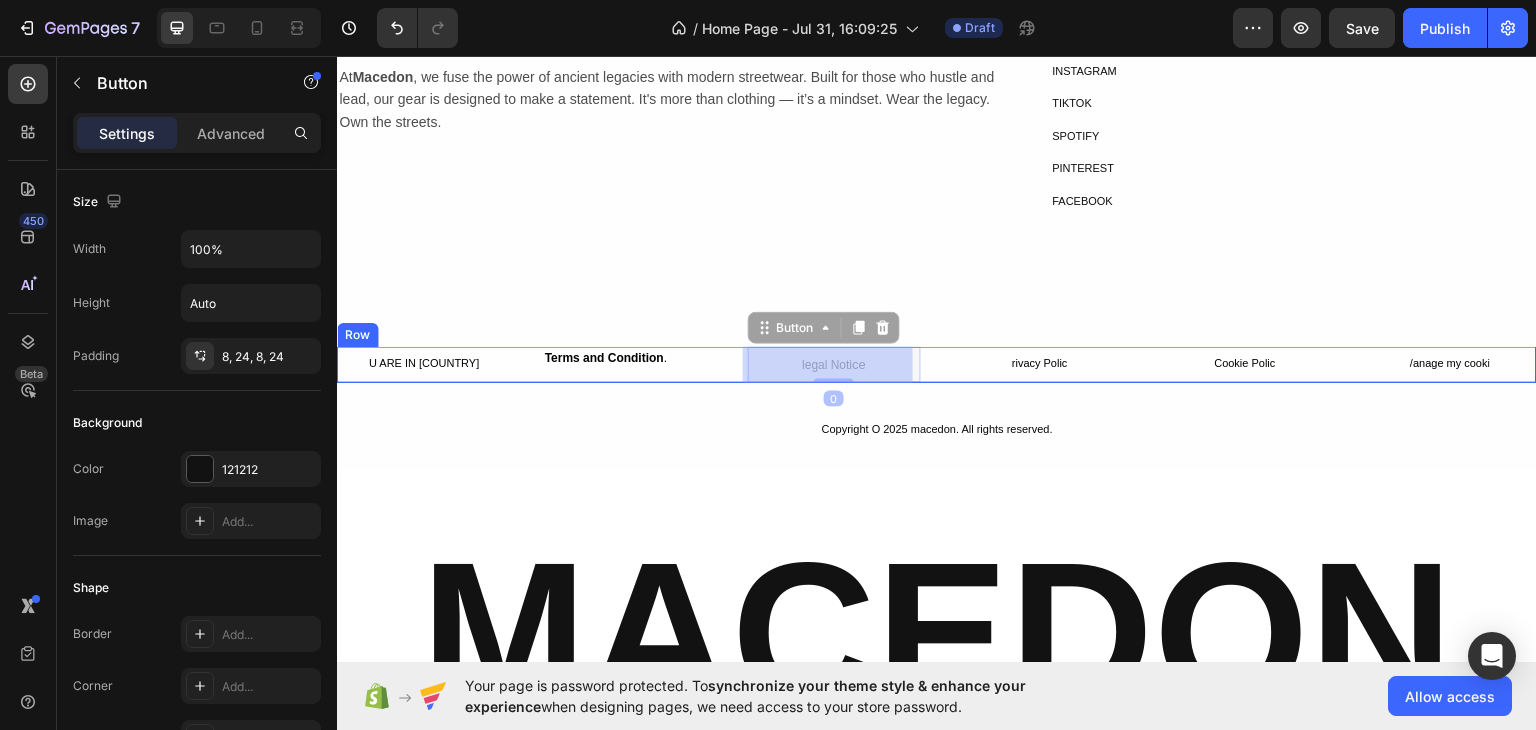 drag, startPoint x: 869, startPoint y: 358, endPoint x: 599, endPoint y: 336, distance: 270.8948 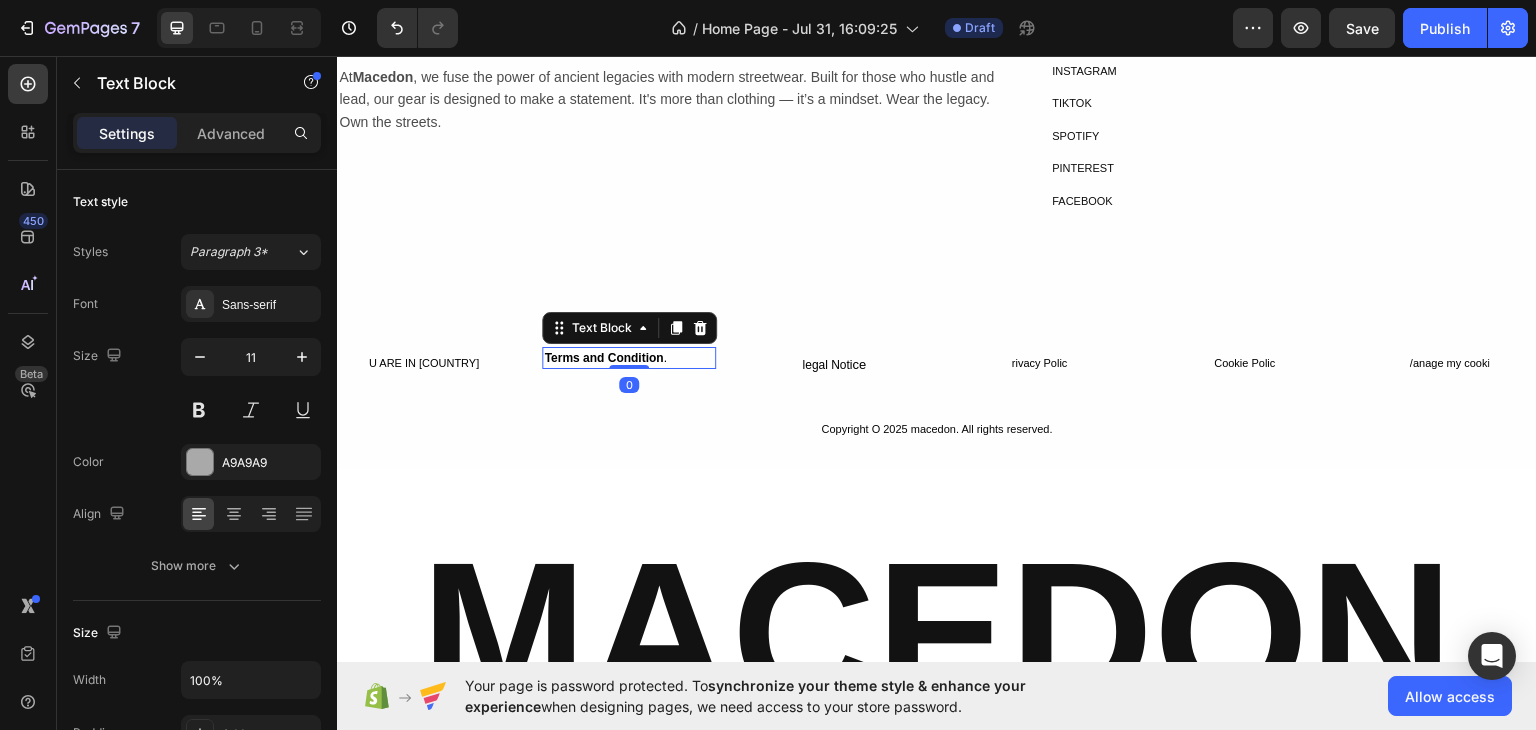 drag, startPoint x: 642, startPoint y: 351, endPoint x: 659, endPoint y: 347, distance: 17.464249 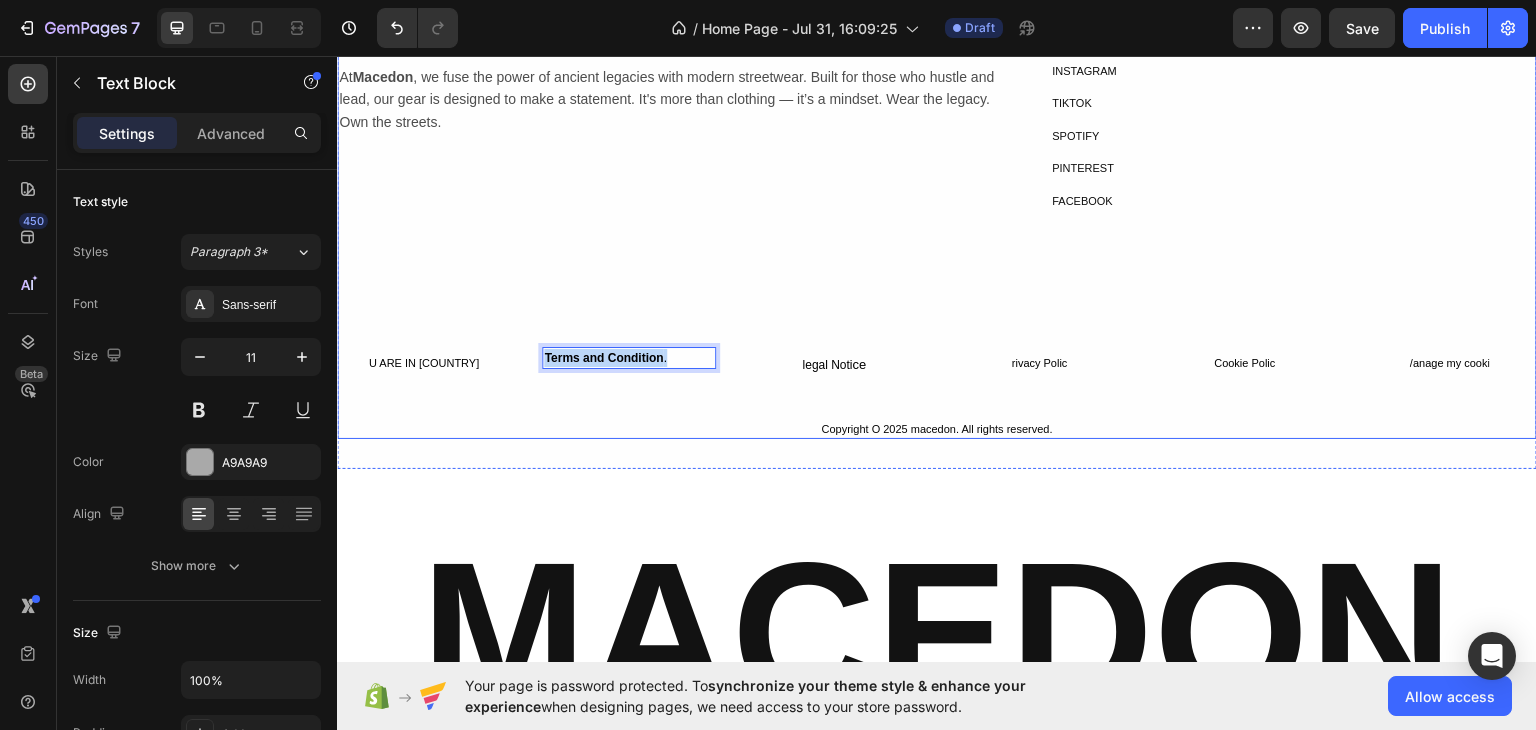 drag, startPoint x: 665, startPoint y: 347, endPoint x: 540, endPoint y: 344, distance: 125.035995 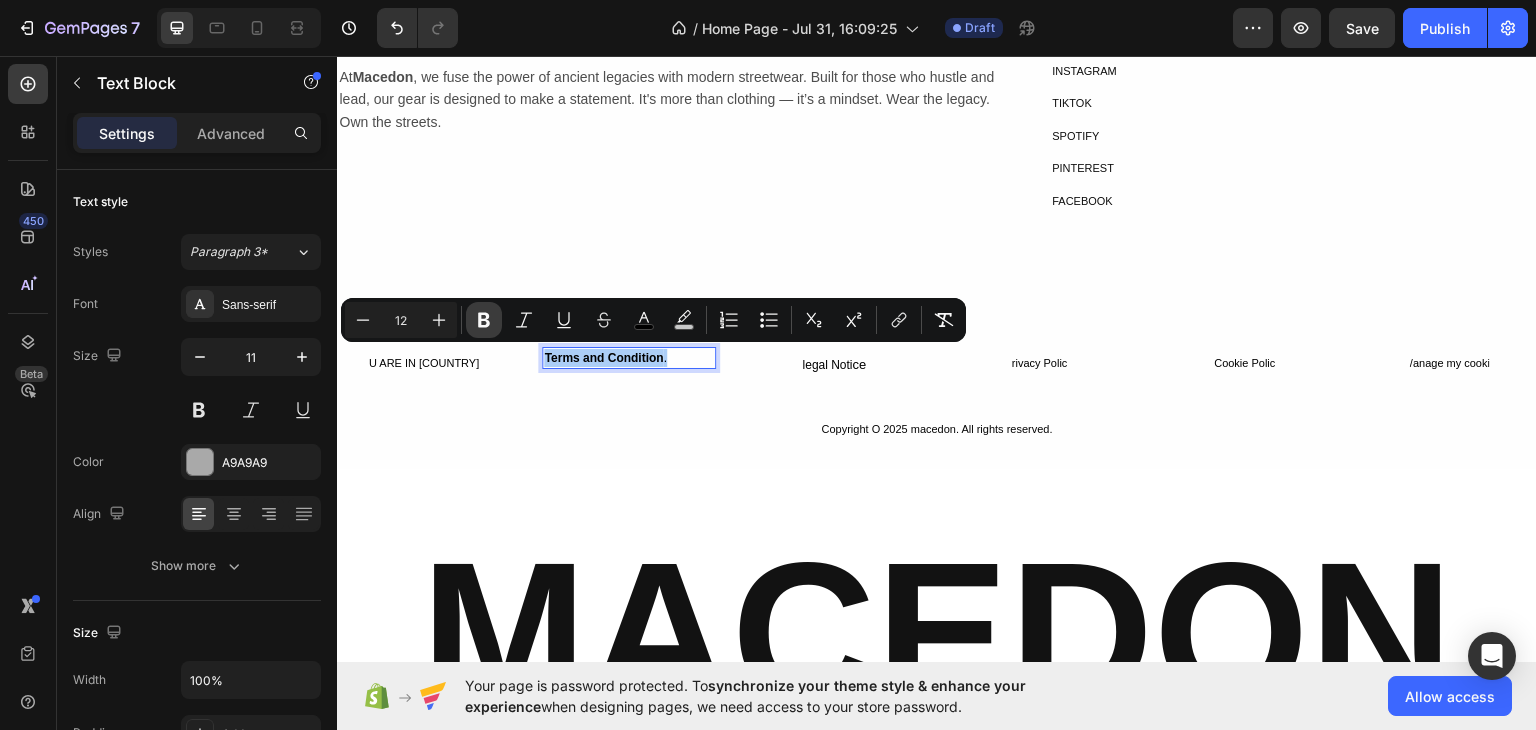click on "Bold" at bounding box center (484, 320) 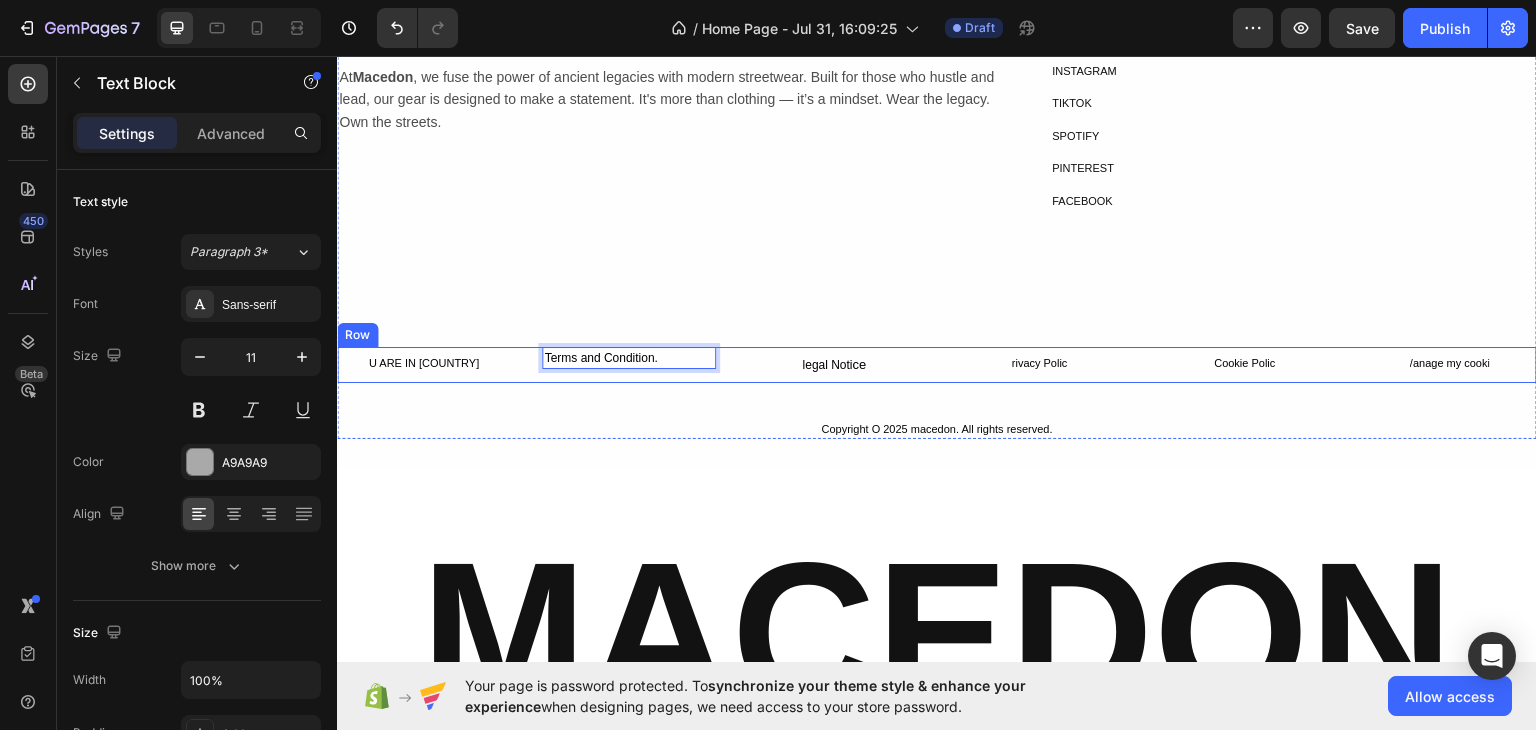 click on "U ARE IN [COUNTRY] Button Terms and Condition. Text Block   0 legal Noti ce Button rivacy Polic Button Cookie Polic Button /anage my cooki Button Row" at bounding box center (937, 364) 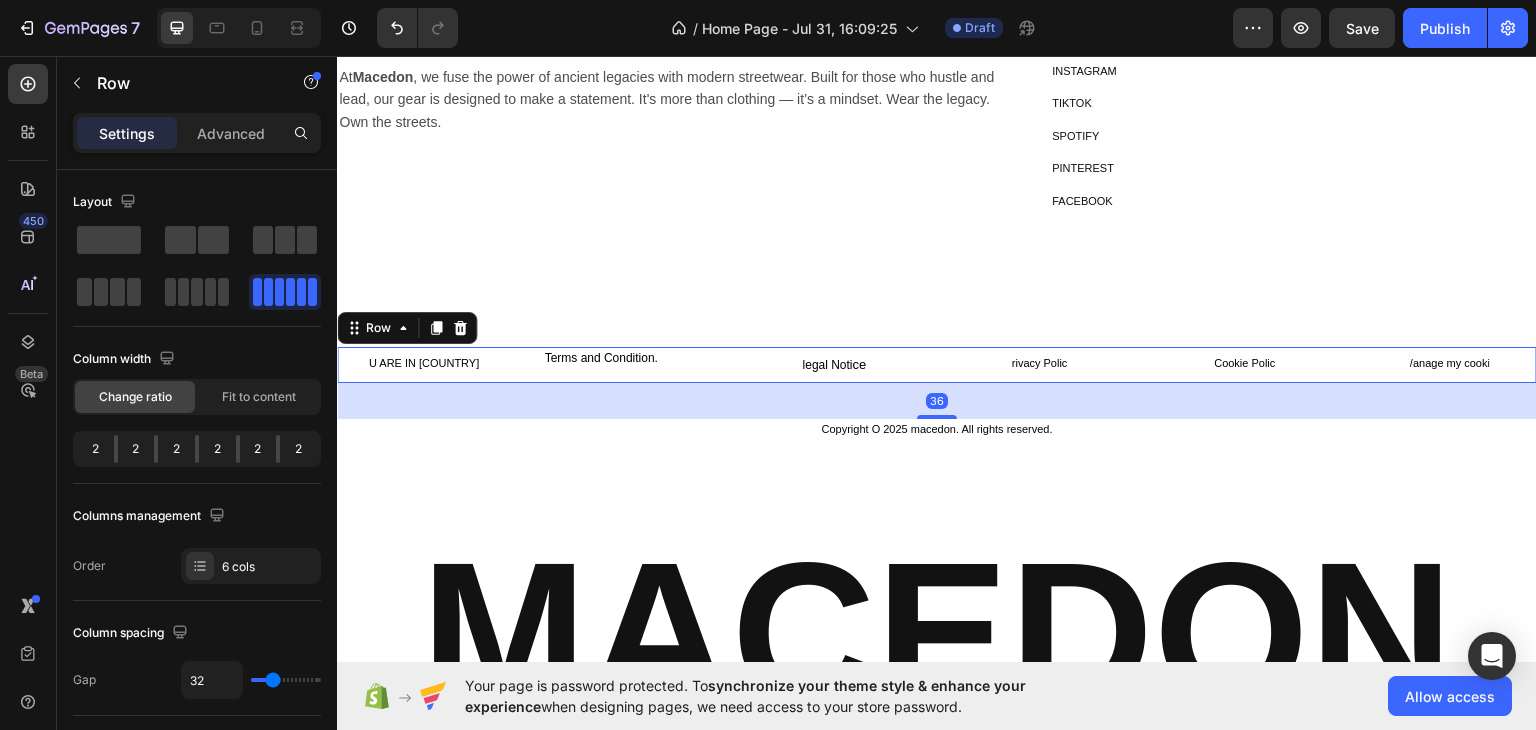 click on "36" at bounding box center [937, 400] 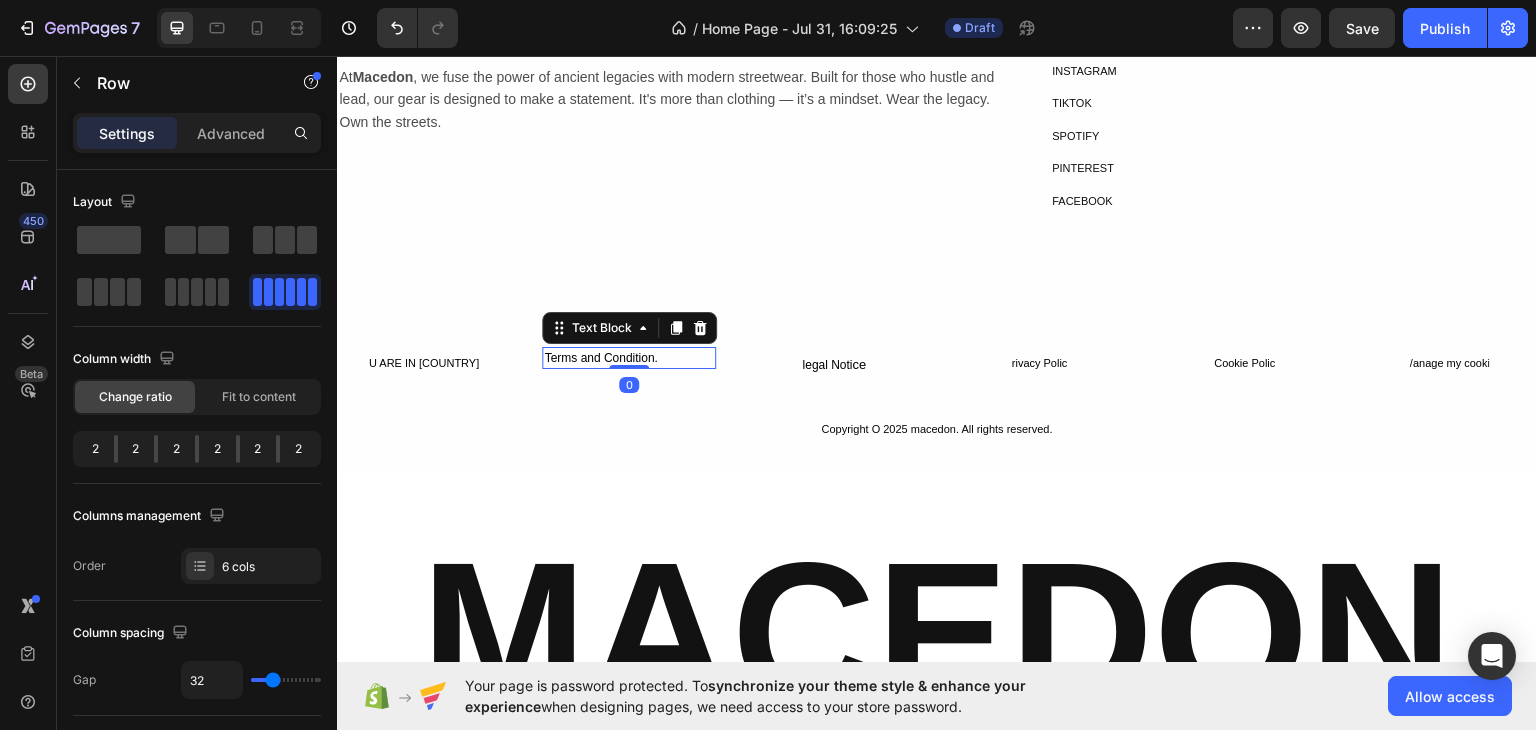 click on "Terms and Condition. Text Block   0" at bounding box center [628, 357] 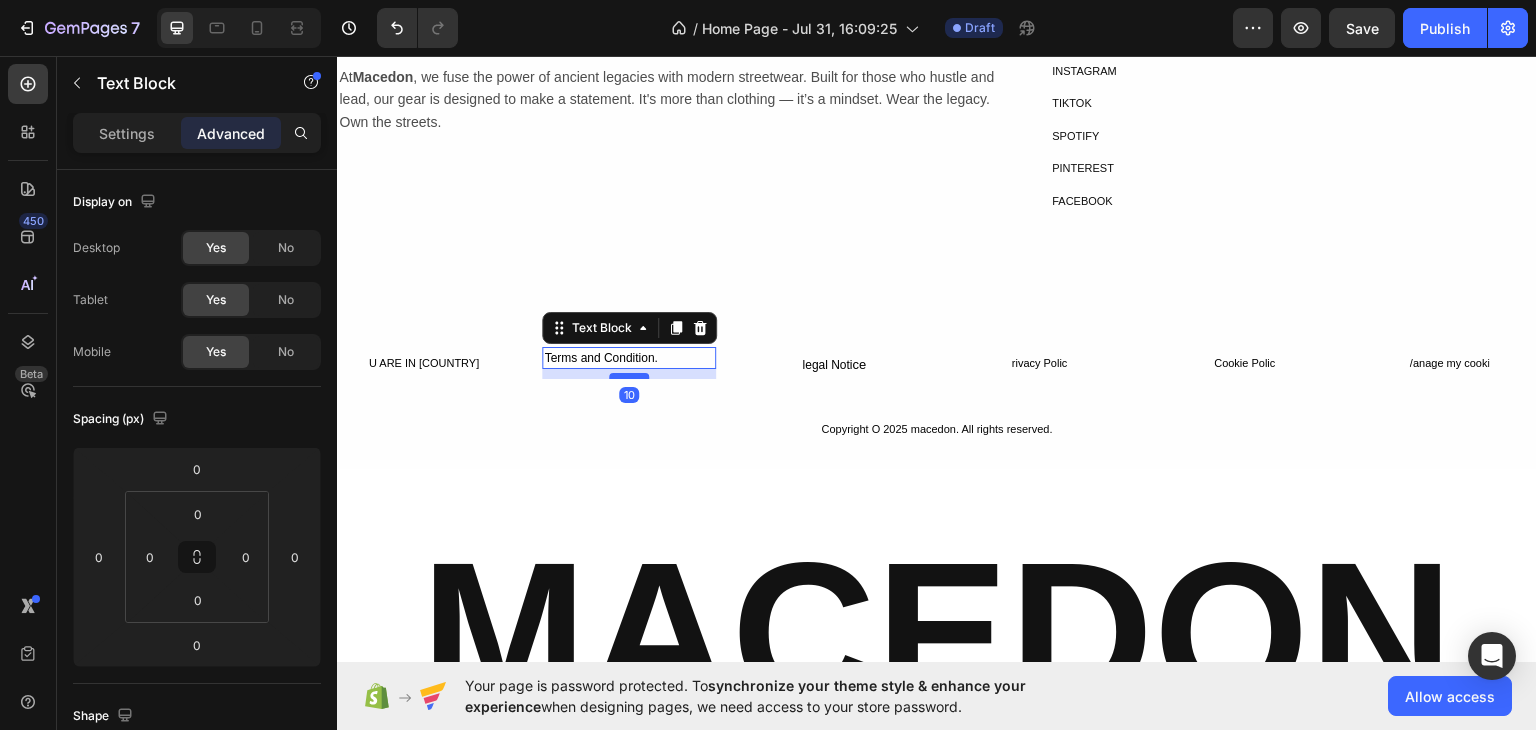 drag, startPoint x: 630, startPoint y: 363, endPoint x: 626, endPoint y: 373, distance: 10.770329 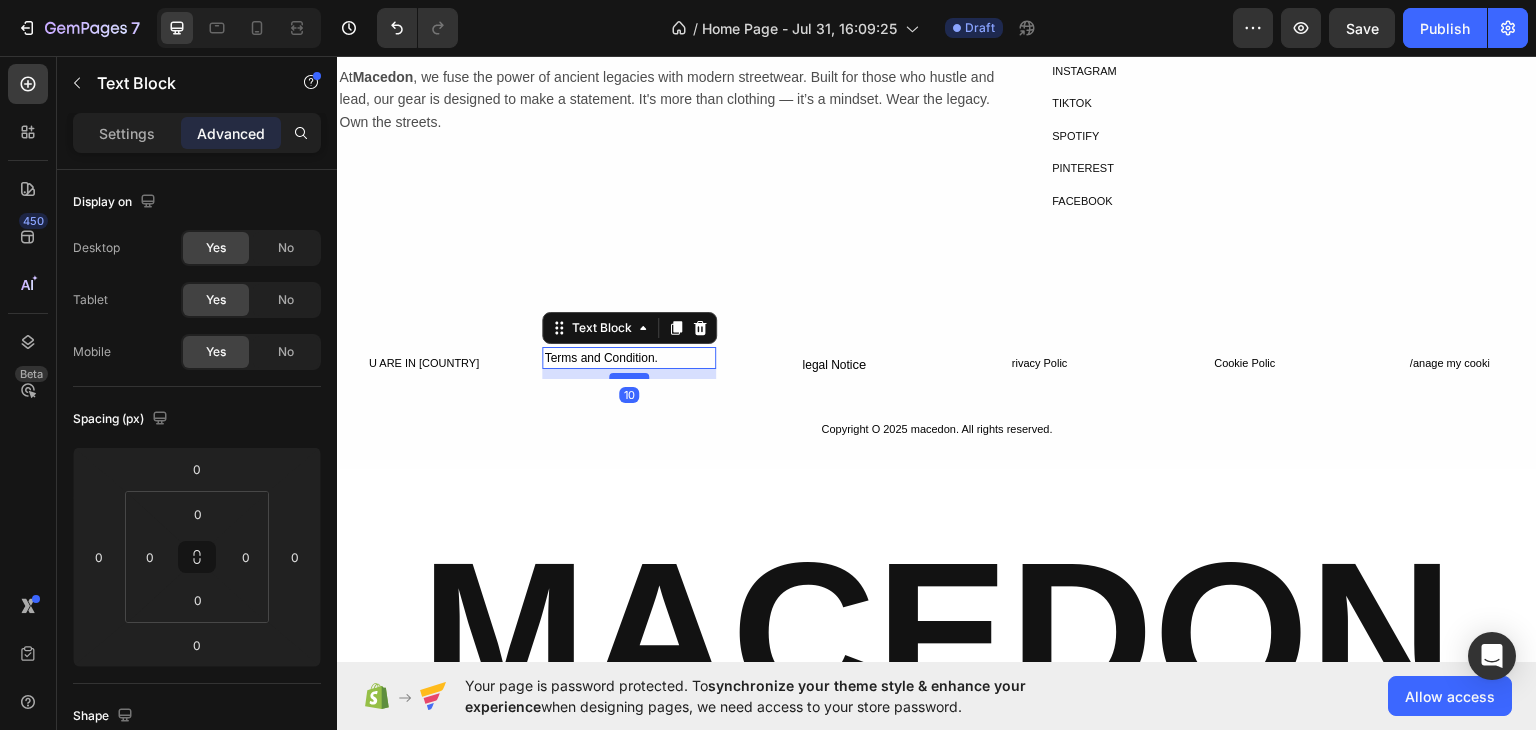 click at bounding box center (629, 375) 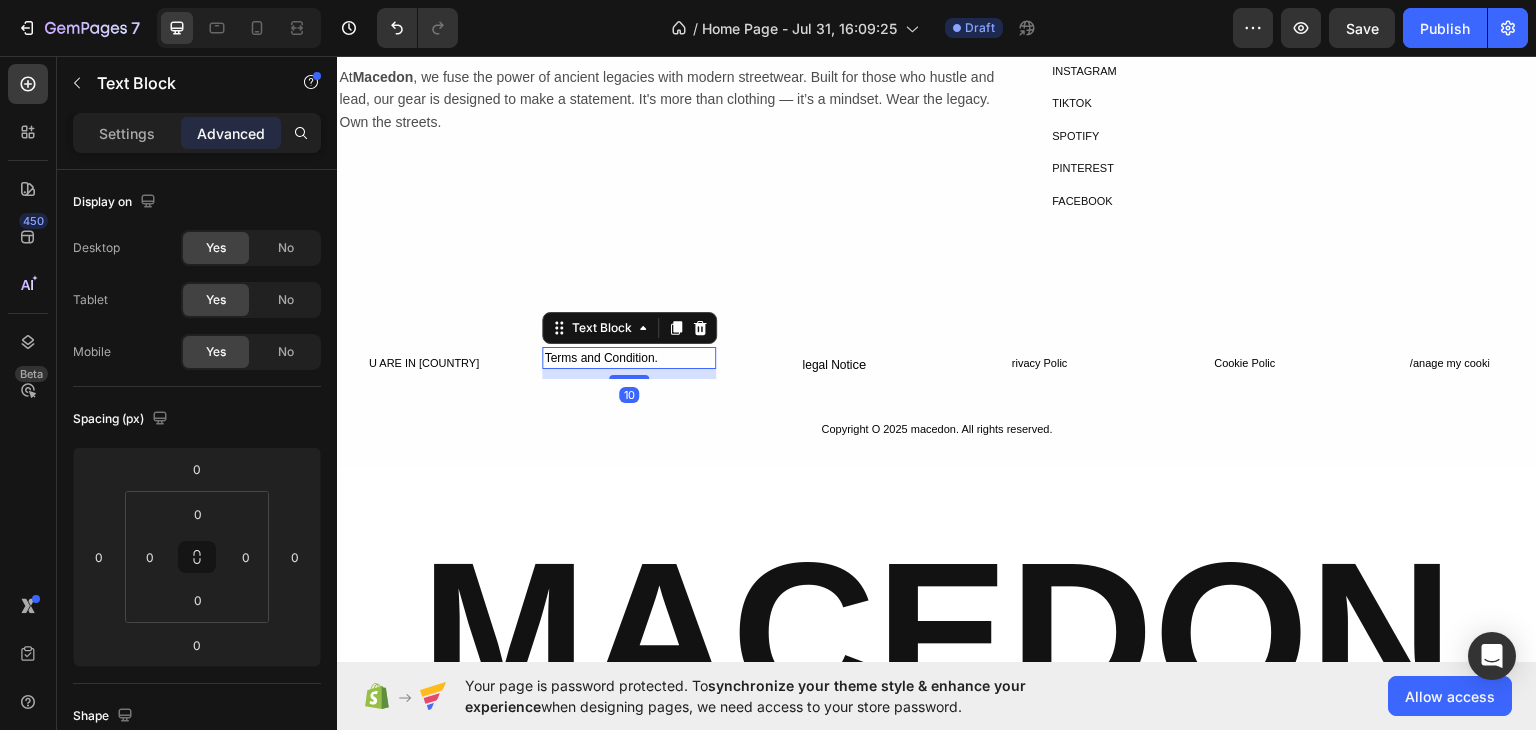 type on "10" 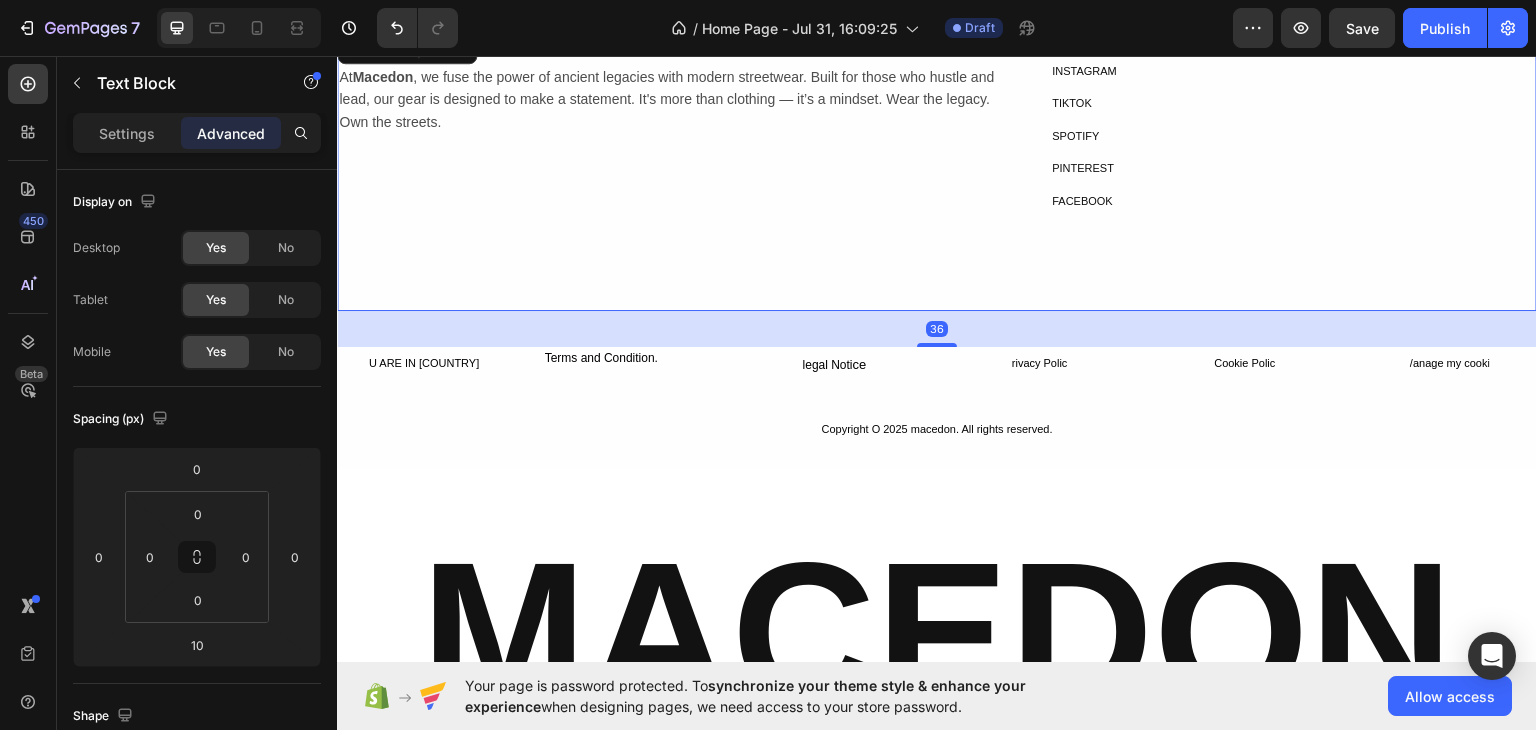 click on "OUR BRAND   STORY Heading Row At  Macedon , we fuse the power of ancient legacies with modern streetwear. Built for those who hustle and lead, our gear is designed to make a statement. It's more than clothing — it’s a mindset. Wear the legacy. Own the streets. Text Block" at bounding box center [677, 168] 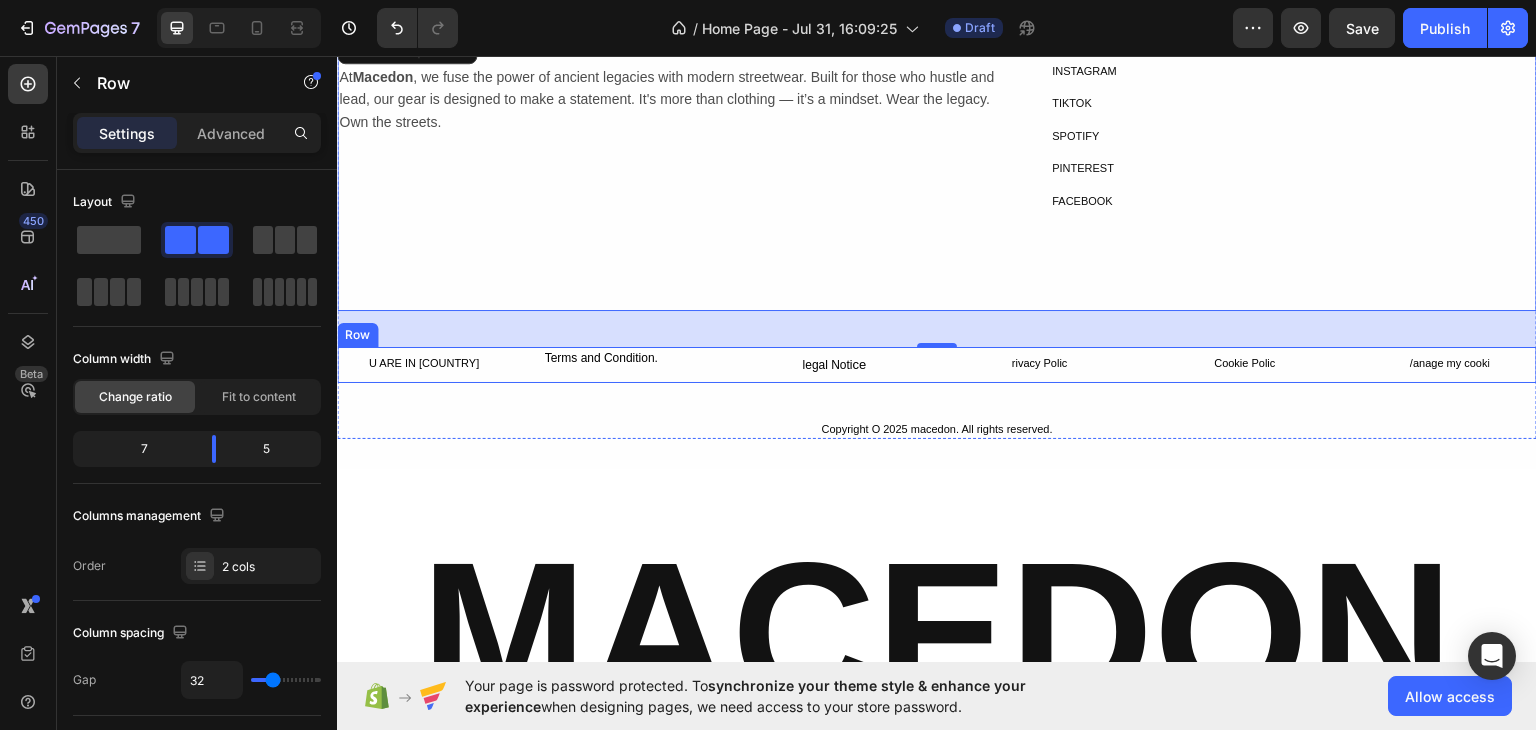 click on "U ARE IN [COUNTRY] Button Terms and Condition. Text Block legal Noti ce Button rivacy Polic Button Cookie Polic Button /anage my cooki Button Row" at bounding box center (937, 364) 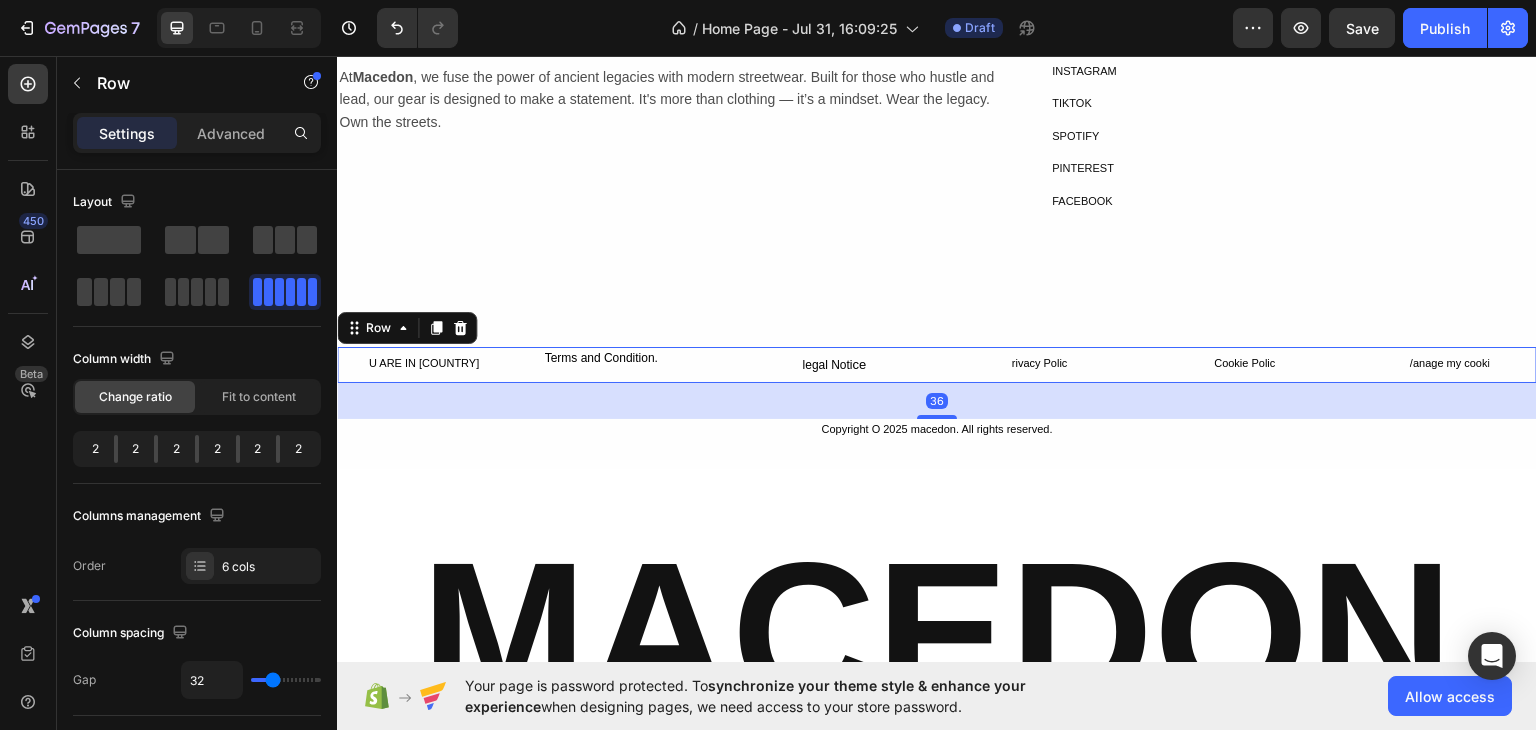 click on "U ARE IN [COUNTRY] Button Terms and Condition. Text Block legal Noti ce Button rivacy Polic Button Cookie Polic Button /anage my cooki Button Row   36" at bounding box center (937, 364) 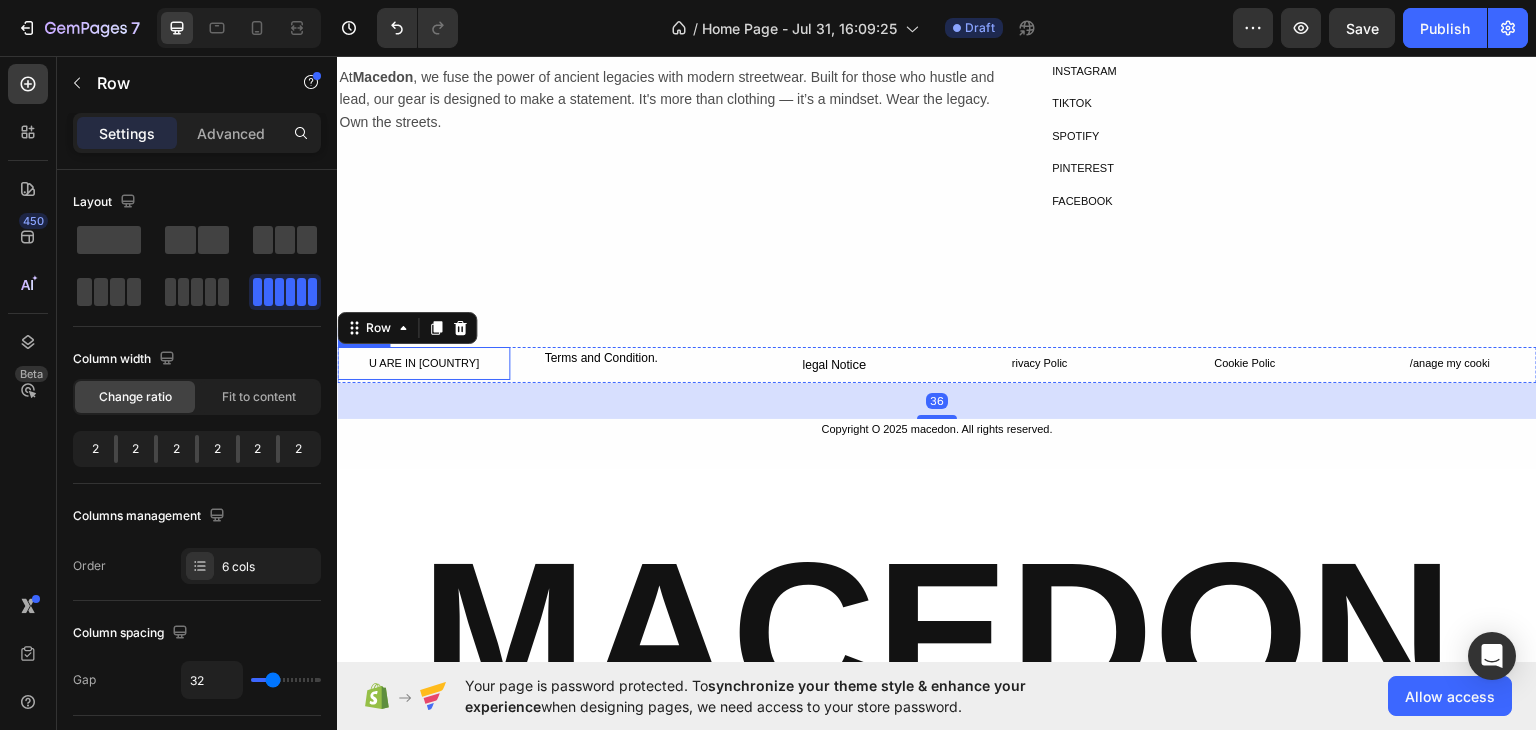 click on "U ARE IN [COUNTRY]" at bounding box center (423, 362) 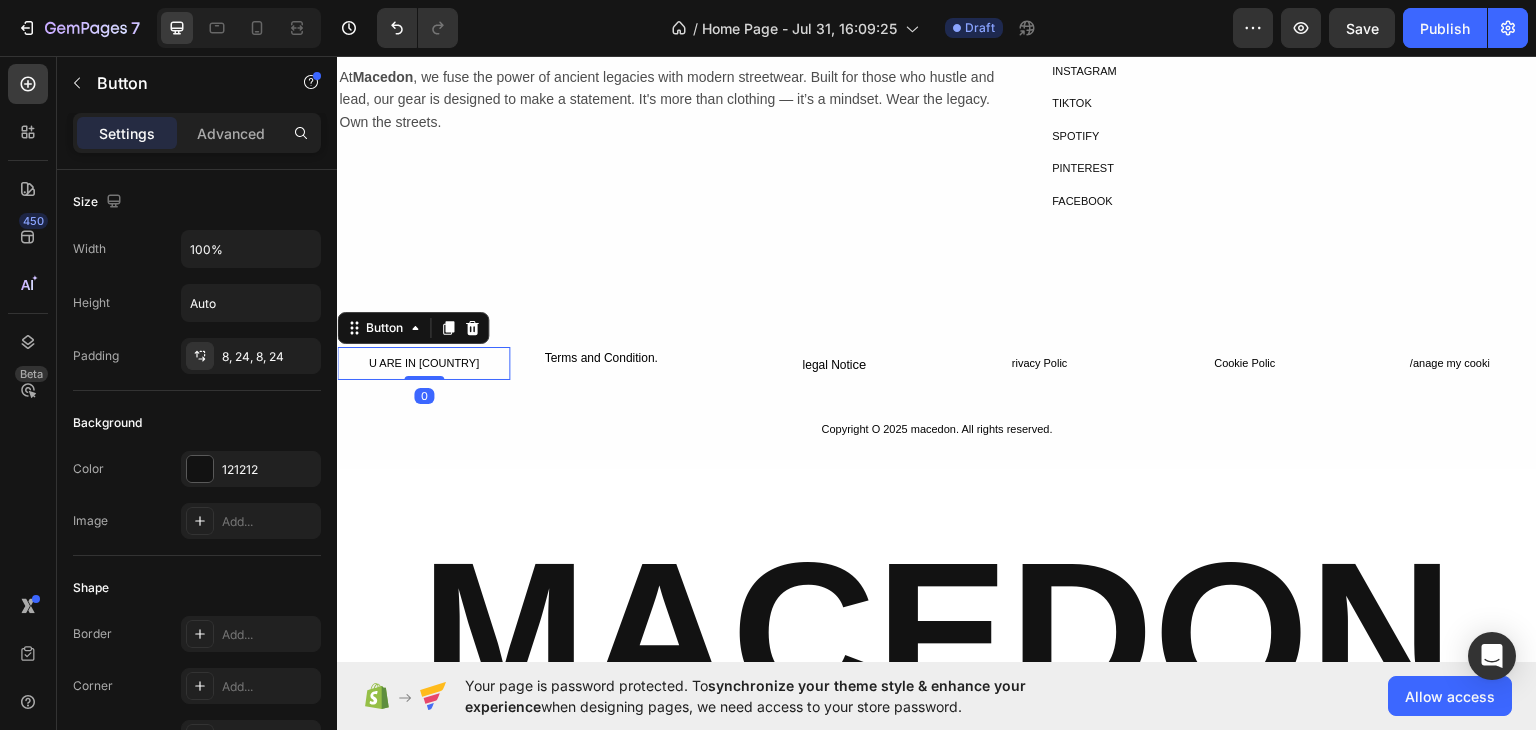 click on "U ARE IN [COUNTRY]" at bounding box center (423, 362) 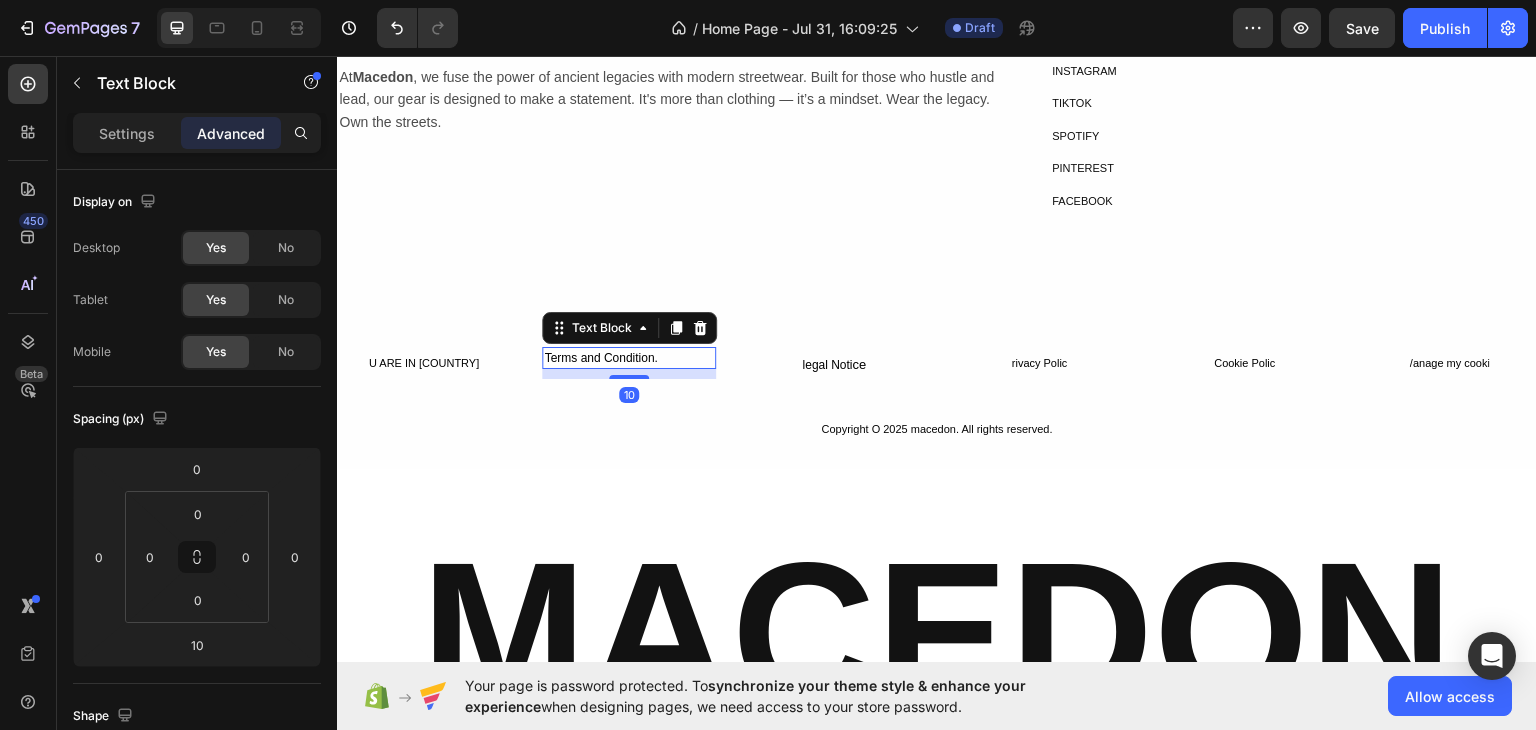 click on "Terms and Condition." at bounding box center (600, 357) 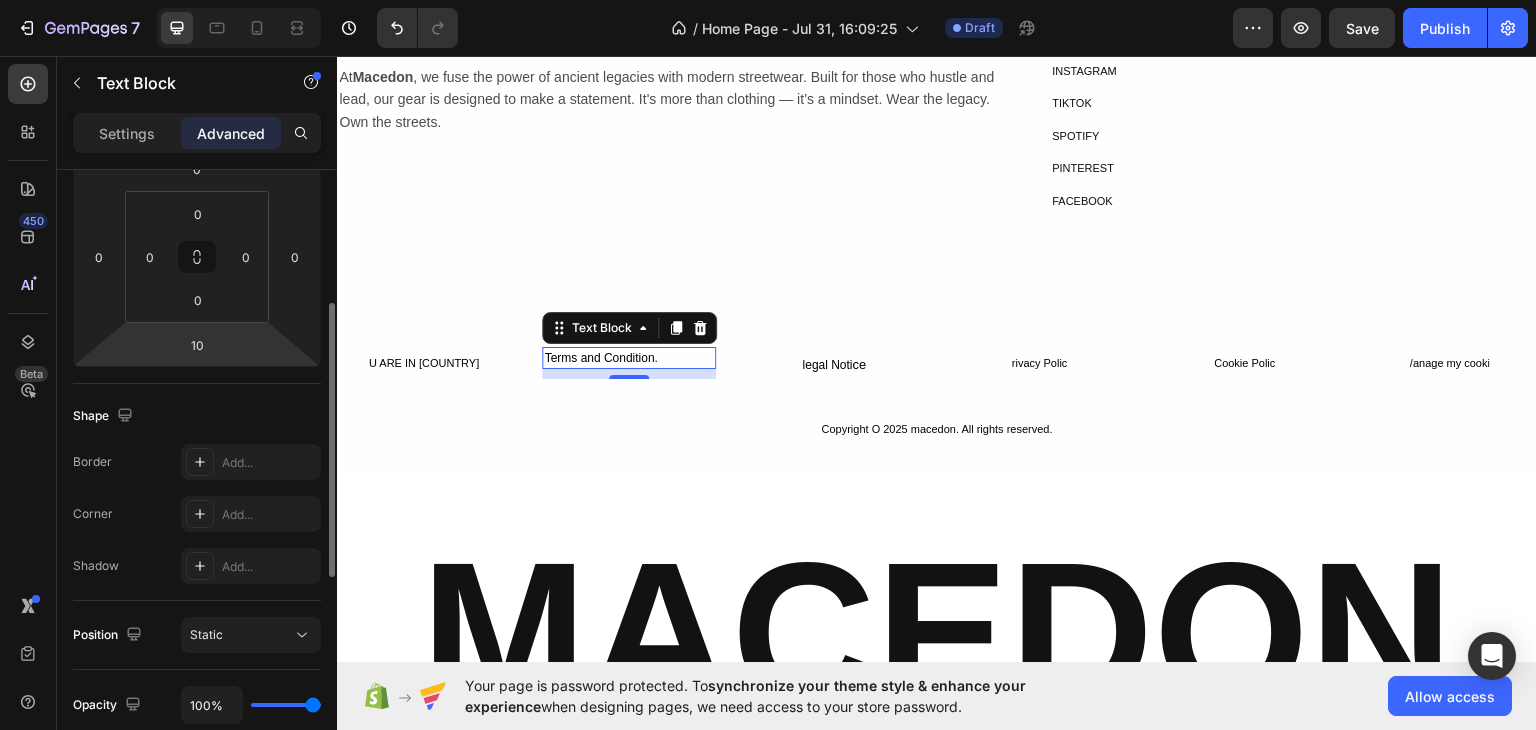 scroll, scrollTop: 0, scrollLeft: 0, axis: both 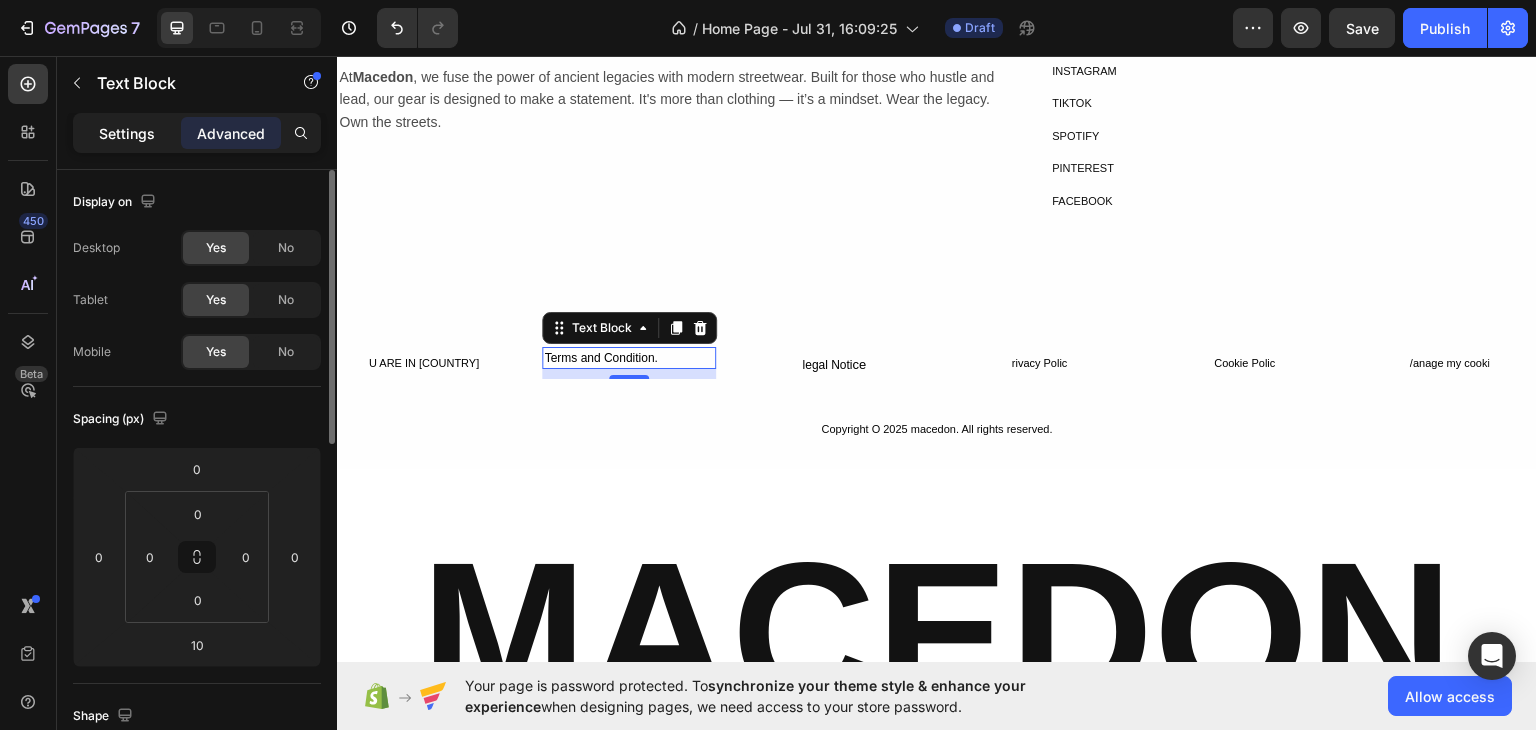 click on "Settings" 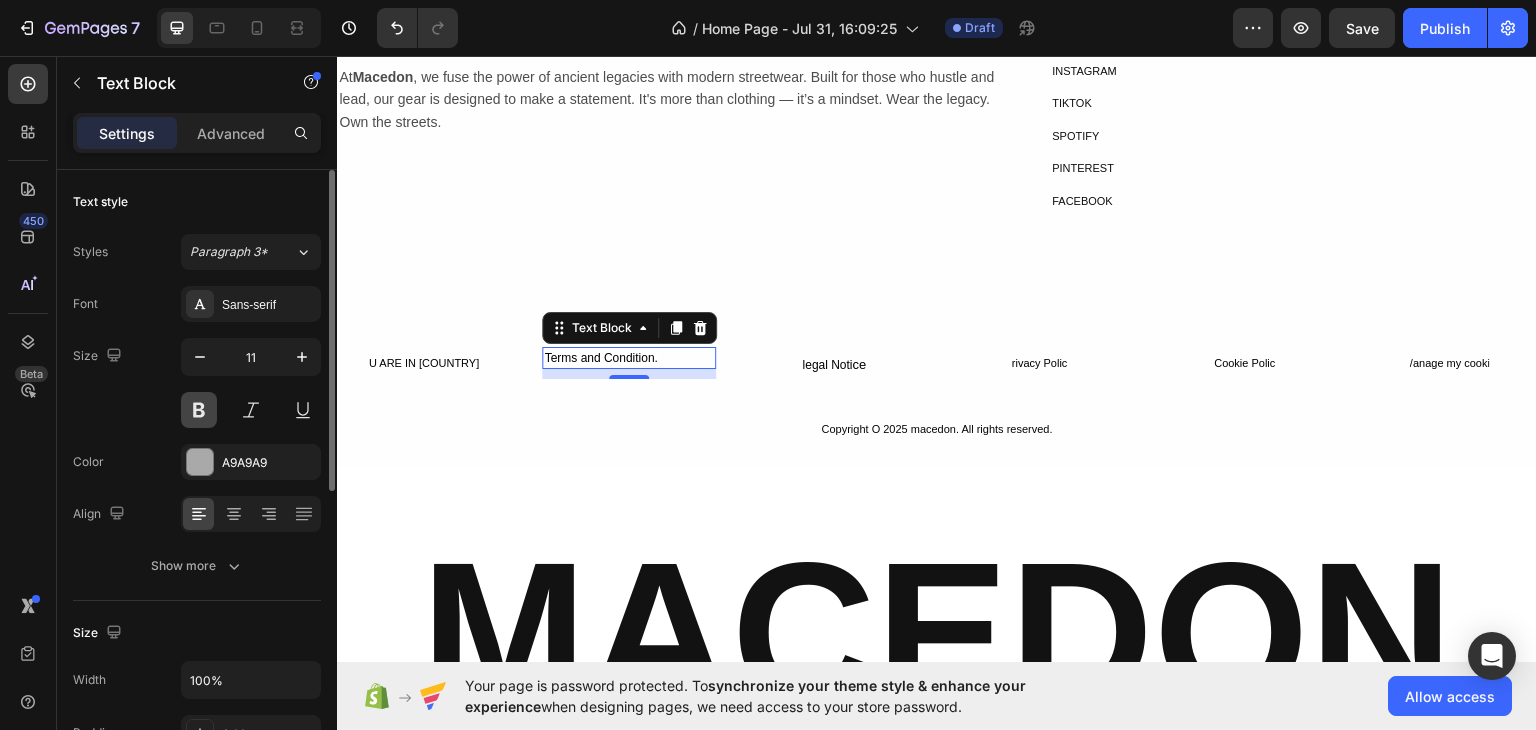 scroll, scrollTop: 100, scrollLeft: 0, axis: vertical 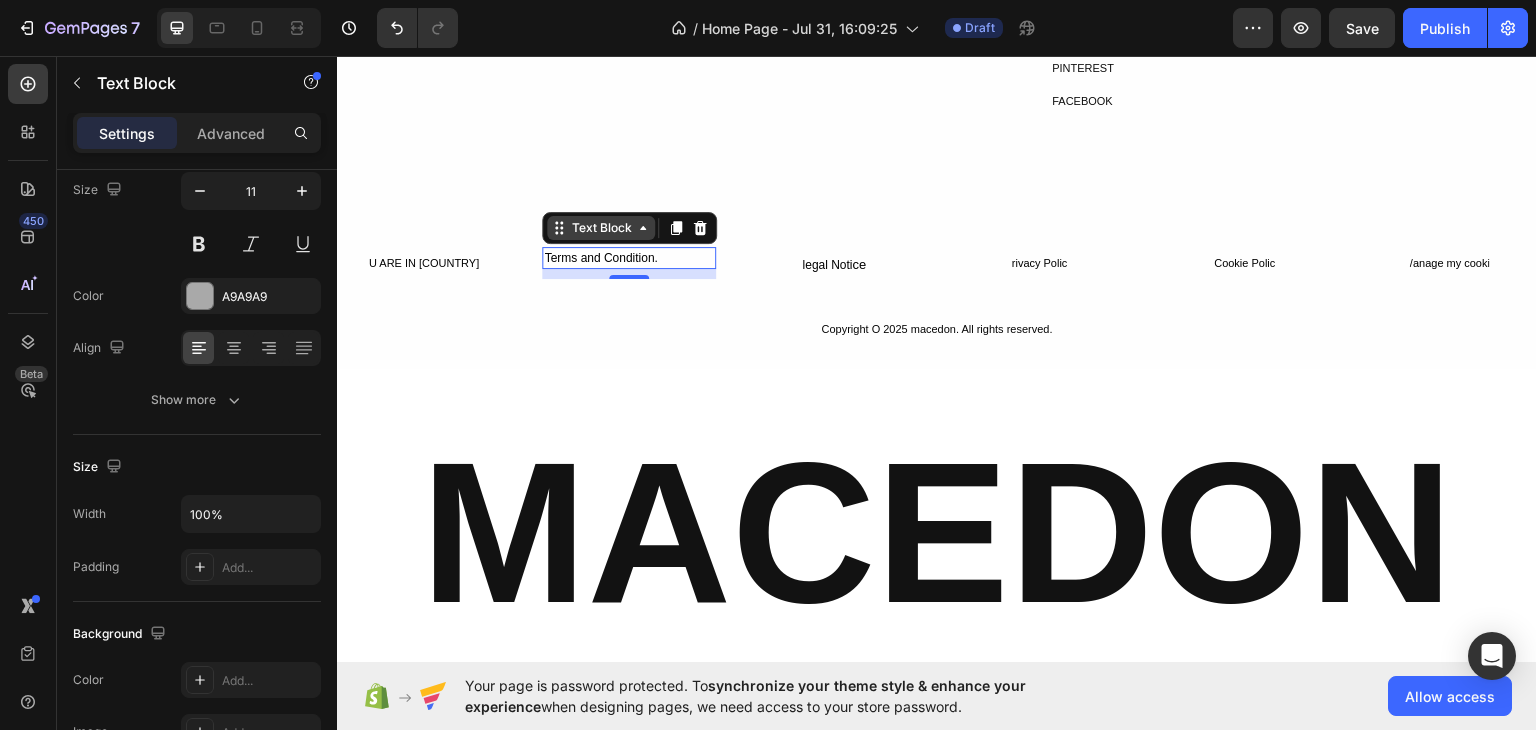 click 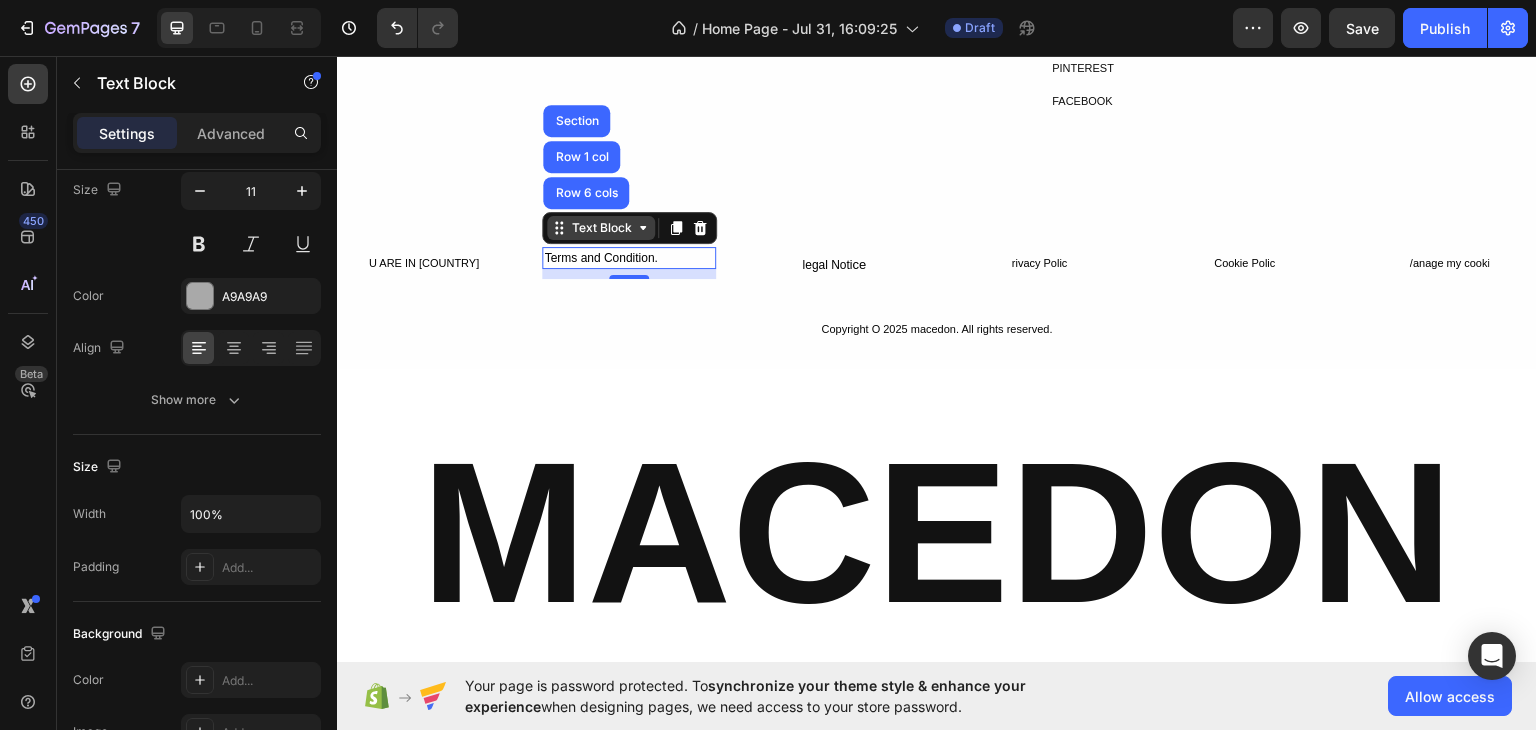 click 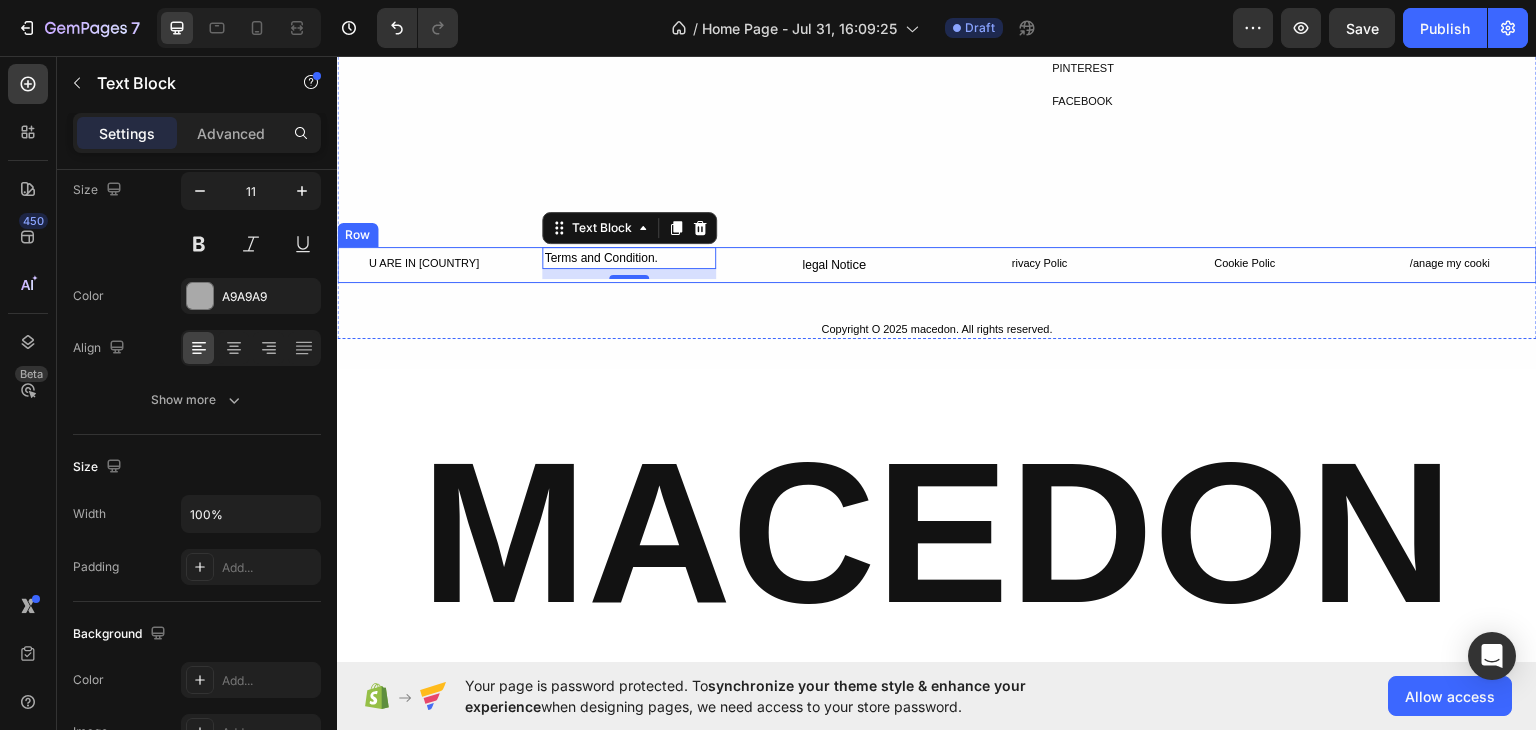 click on "legal Noti ce" at bounding box center [834, 264] 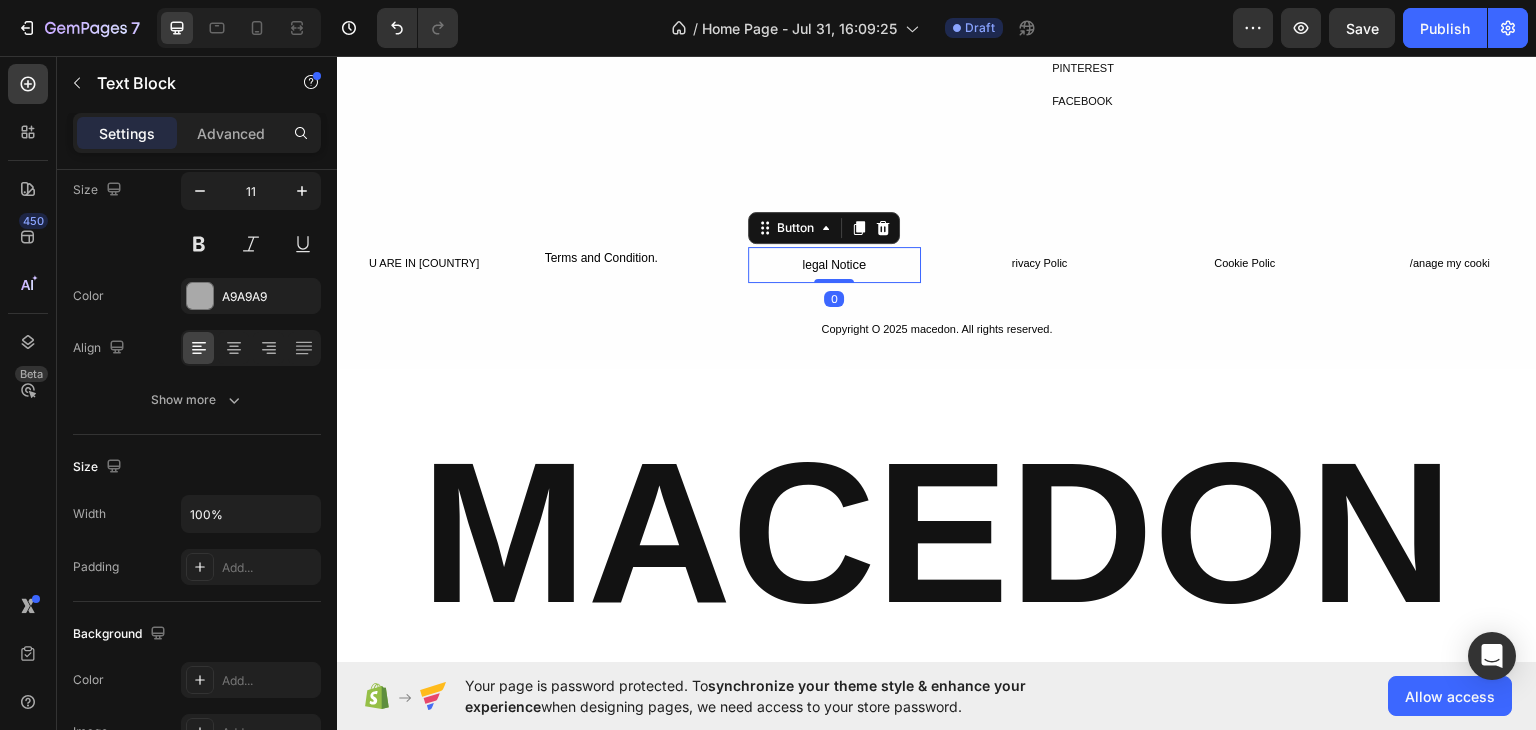 scroll, scrollTop: 0, scrollLeft: 0, axis: both 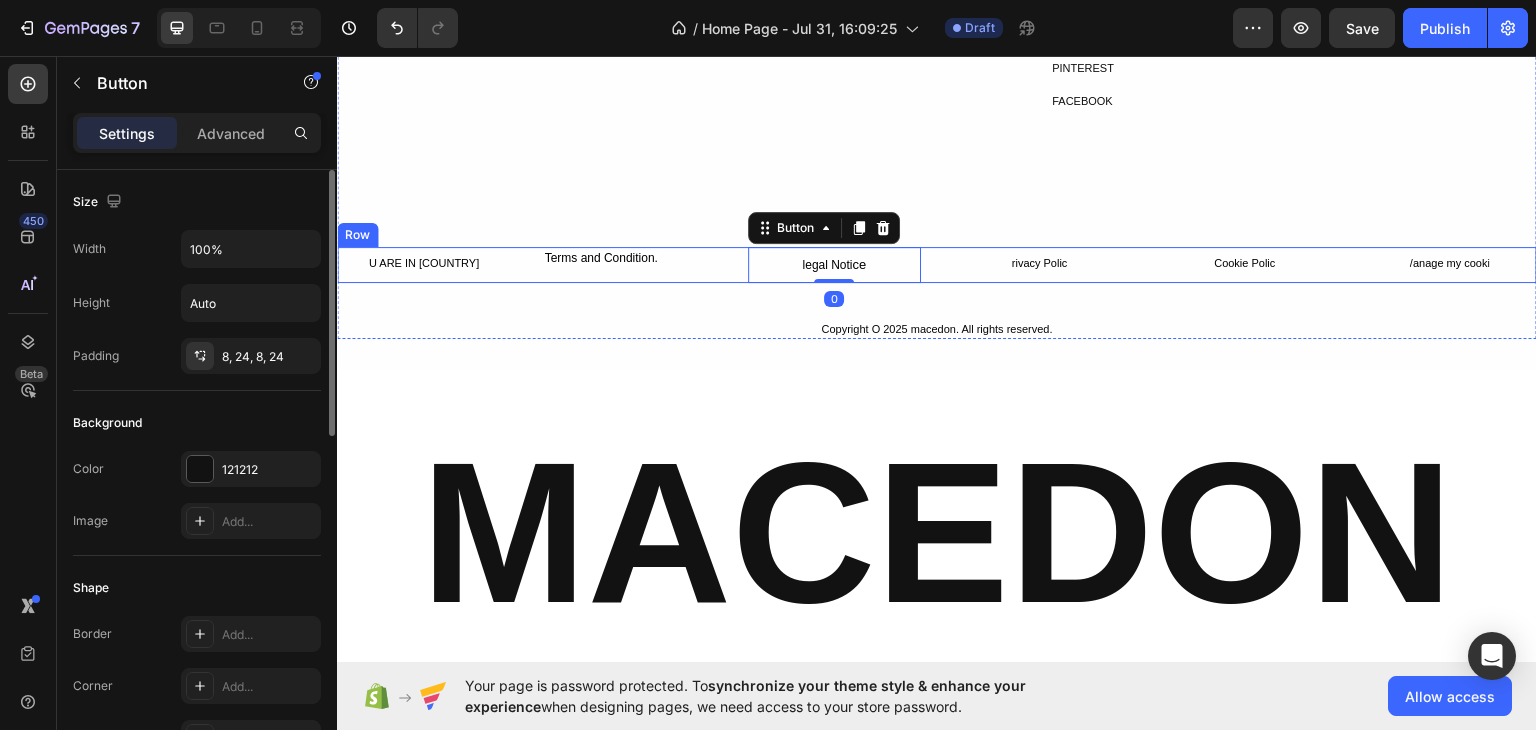 click on "Terms and Condition." at bounding box center (628, 257) 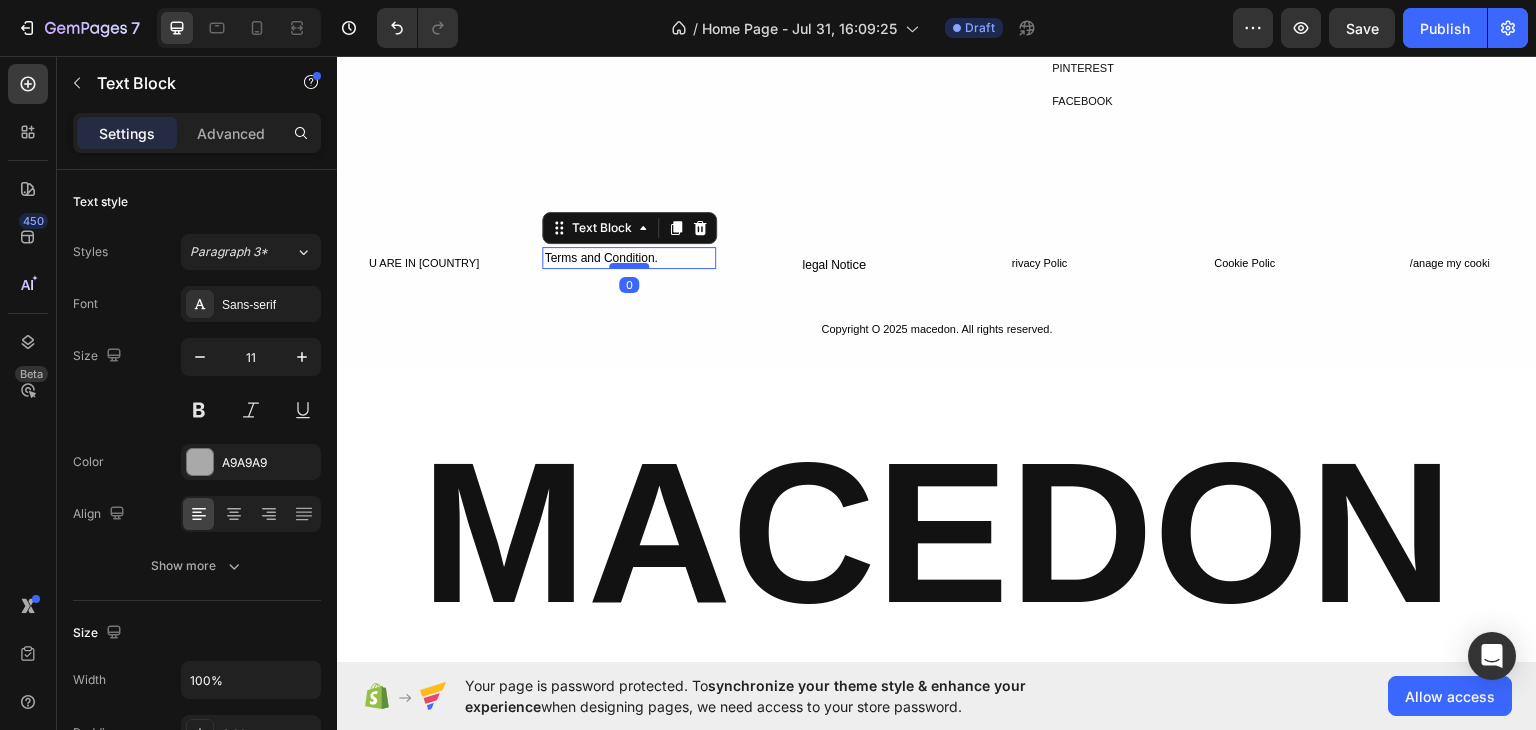 drag, startPoint x: 634, startPoint y: 274, endPoint x: 621, endPoint y: 262, distance: 17.691807 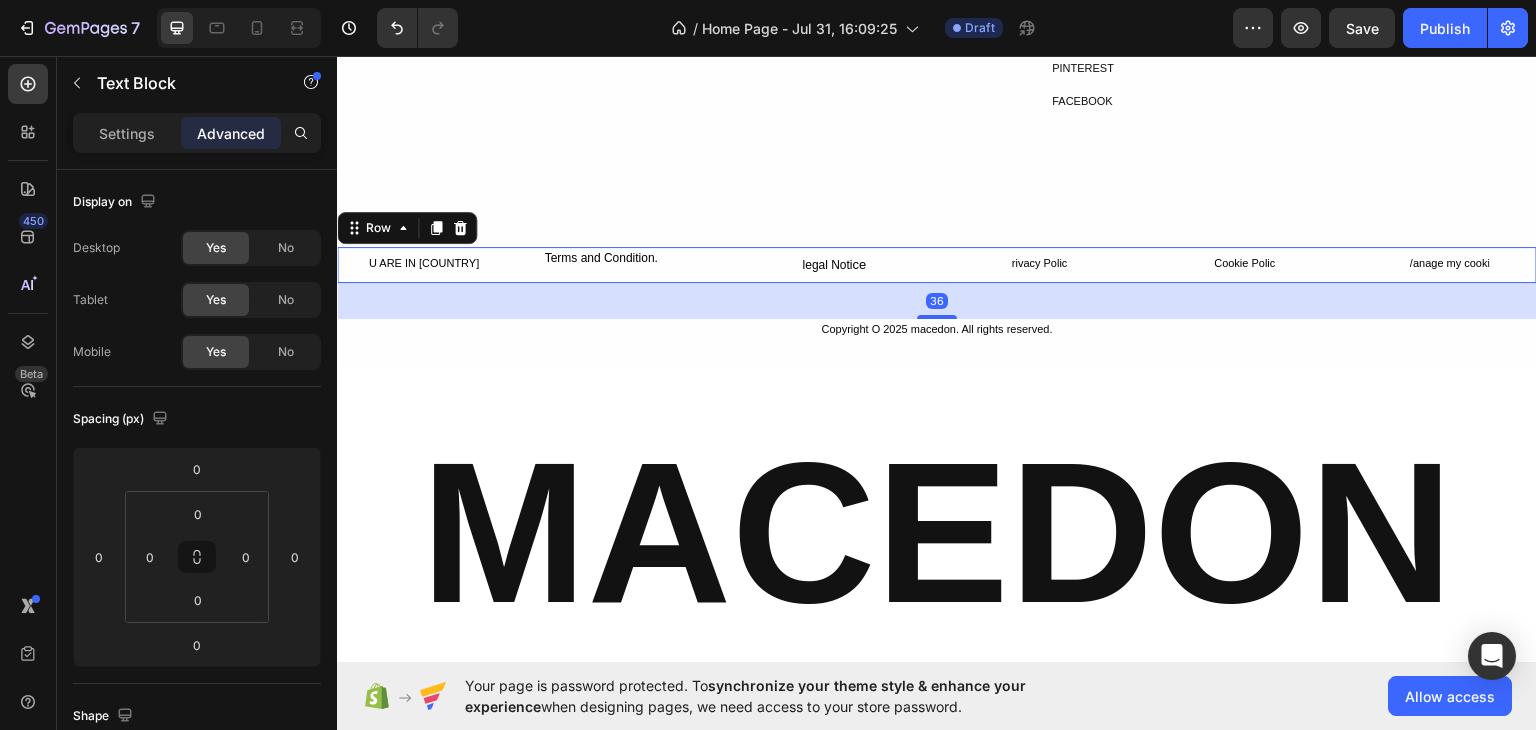 click on "Terms and Condition. Text Block" at bounding box center (628, 264) 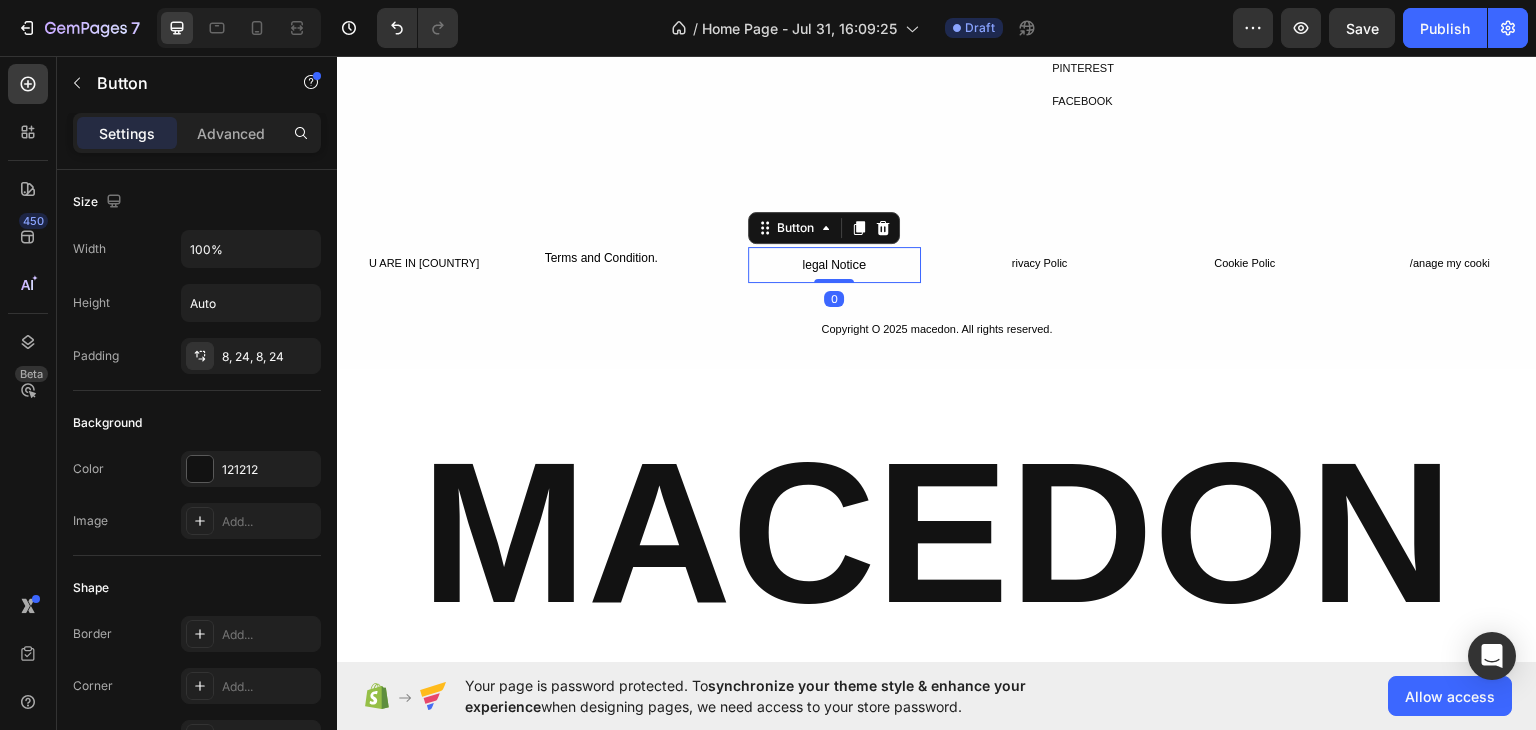 click on "legal Noti ce" at bounding box center (834, 264) 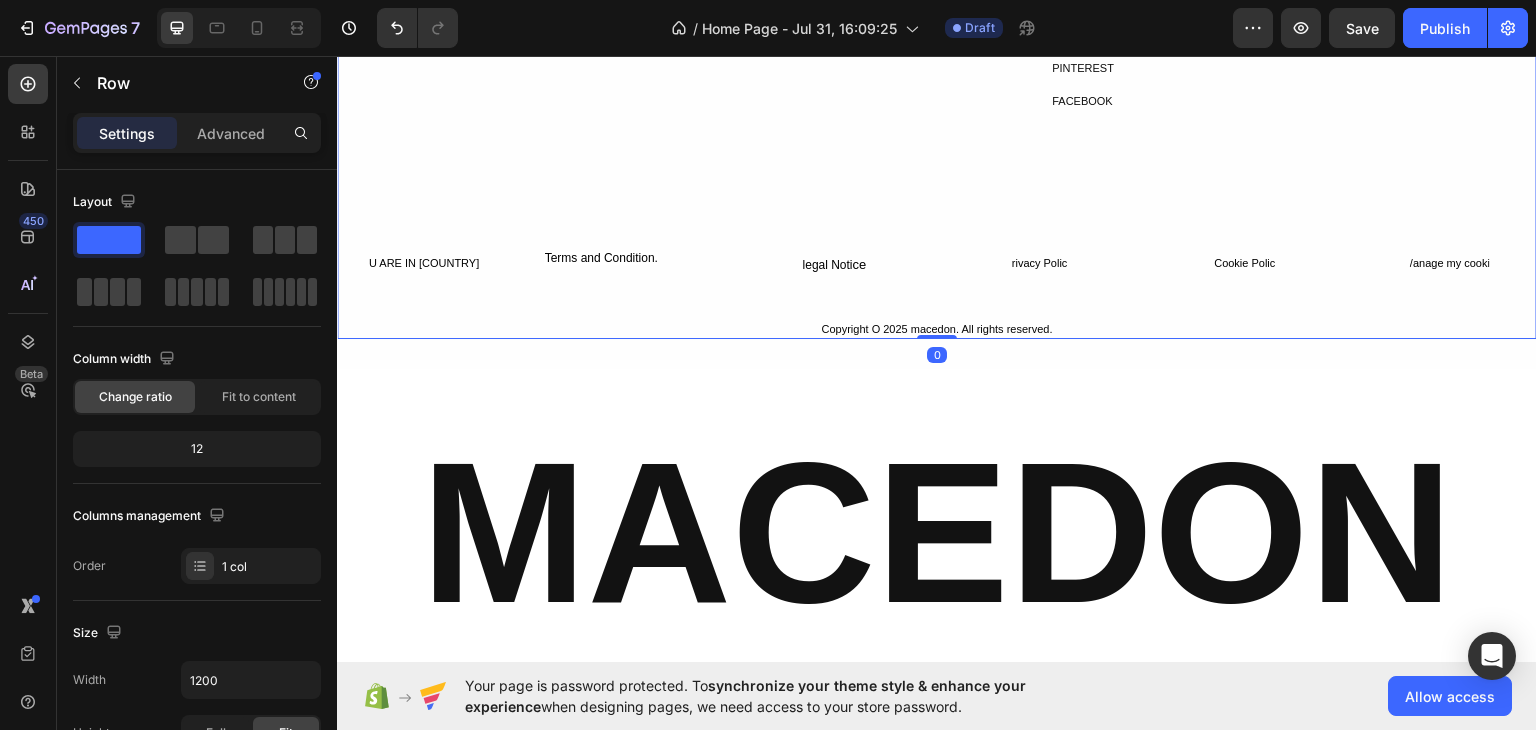 click on "FREE SHIPP ING Text Block CASH ON DELIVERY Text Block Row     Icon 7  days Free EXCHANGE Text Block Row     Icon ORDER TRACKING Text Block Row Row Row OUR BRAND   STORY Heading Row At  Macedon , we fuse the power of ancient legacies with modern streetwear. Built for those who hustle and lead, our gear is designed to make a statement. It's more than clothing — it’s a mindset. Wear the legacy. Own the streets. Text Block SOCIAL MED1A Text Block INSTAGRAM Text Block TIKTOK Text Block SPOTIFY Text Block PINTEREST Text Block FACEBOOK Text Block Row Row Row U ARE IN [COUNTRY] Button Terms and Condition. Text Block legal Noti ce Button rivacy Polic Button Cookie Polic Button /anage my cooki Button Row Copyright O 2025 macedon. All rights reserved. Text Block" at bounding box center (937, 102) 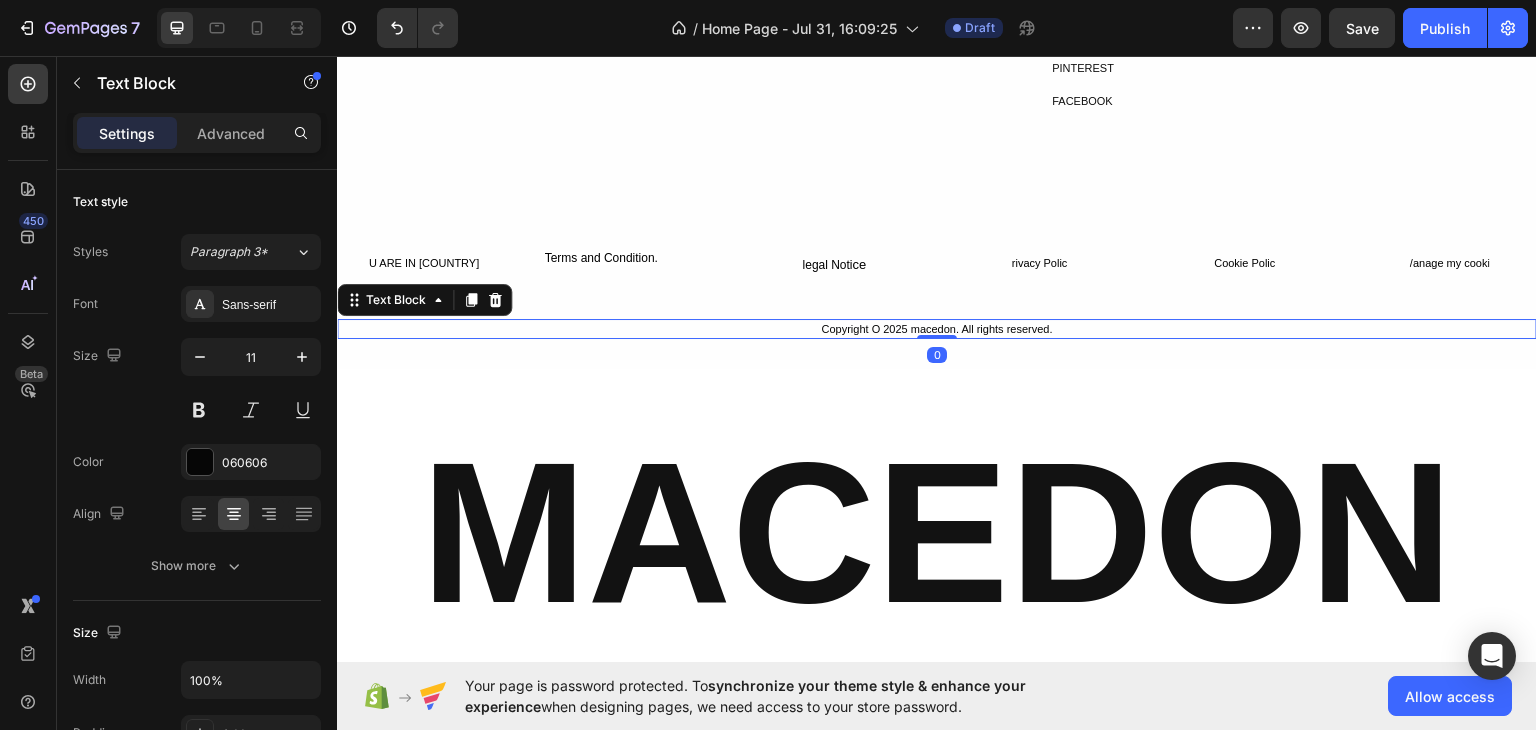click on "Copyright O 2025 macedon. All rights reserved." at bounding box center [937, 328] 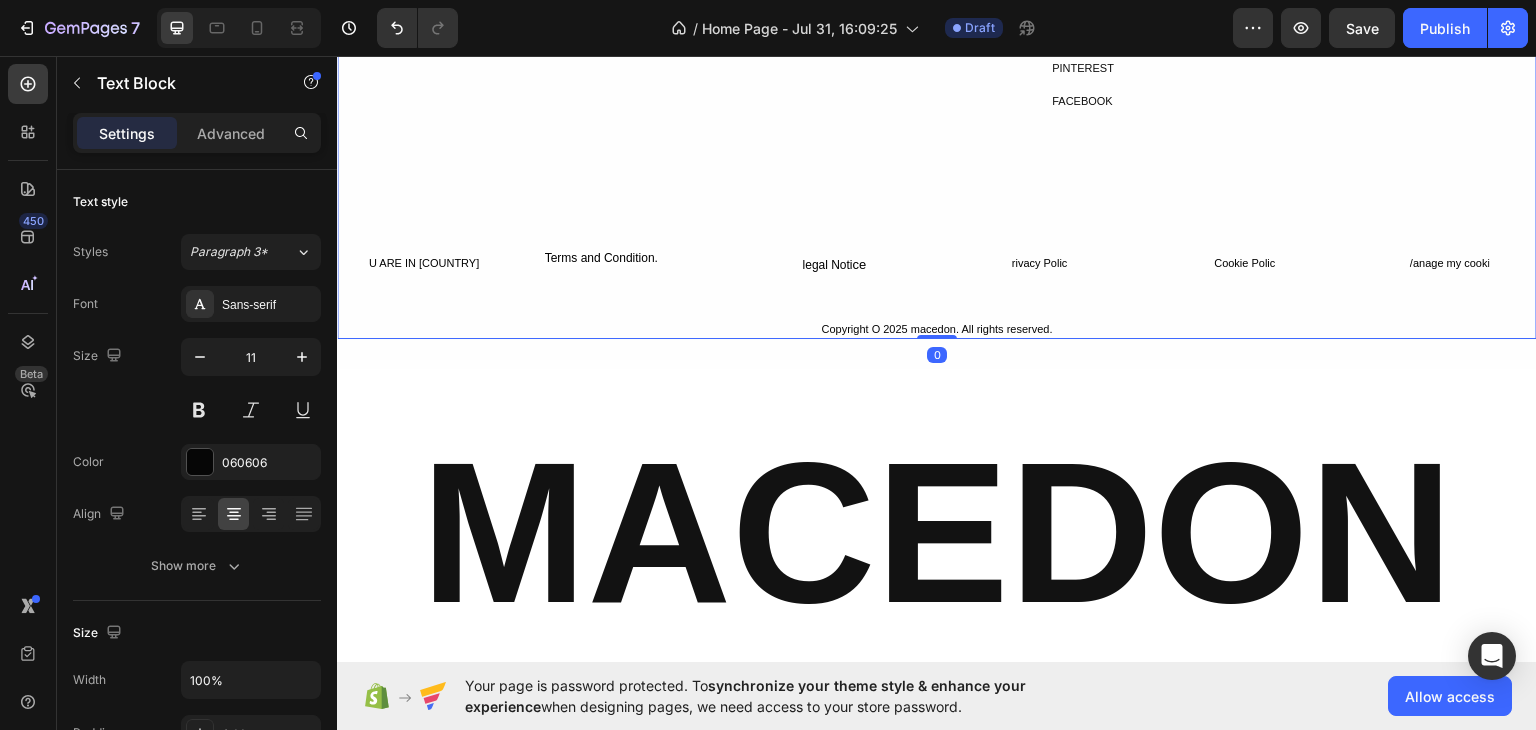 click on "FREE SHIPP ING Text Block CASH ON DELIVERY Text Block Row     Icon 7  days Free EXCHANGE Text Block Row     Icon ORDER TRACKING Text Block Row Row Row OUR BRAND   STORY Heading Row At  Macedon , we fuse the power of ancient legacies with modern streetwear. Built for those who hustle and lead, our gear is designed to make a statement. It's more than clothing — it’s a mindset. Wear the legacy. Own the streets. Text Block SOCIAL MED1A Text Block INSTAGRAM Text Block TIKTOK Text Block SPOTIFY Text Block PINTEREST Text Block FACEBOOK Text Block Row Row Row U ARE IN [COUNTRY] Button Terms and Condition. Text Block legal Noti ce Button rivacy Polic Button Cookie Polic Button /anage my cooki Button Row Copyright O 2025 macedon. All rights reserved. Text Block" at bounding box center [937, 102] 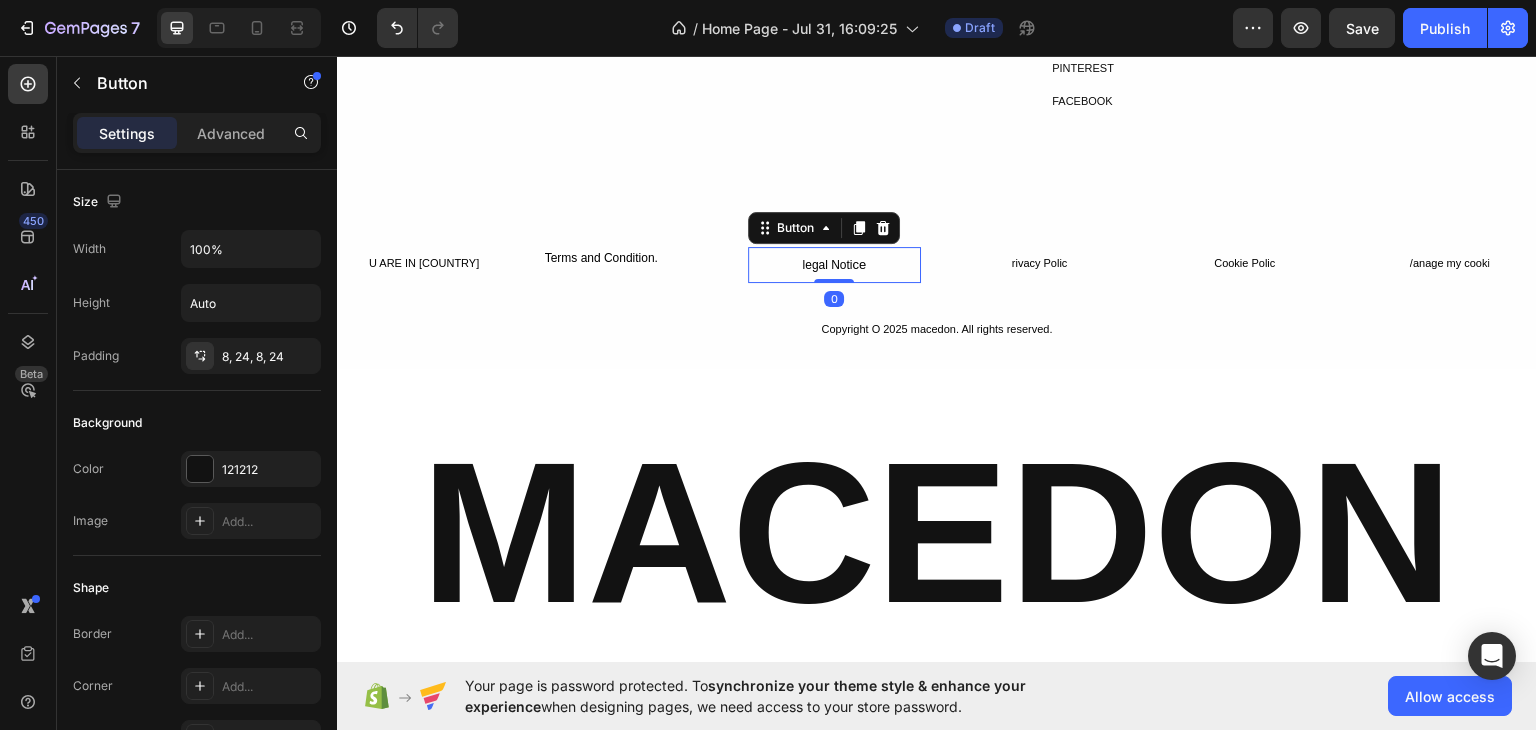 click on "legal Noti ce" at bounding box center [834, 264] 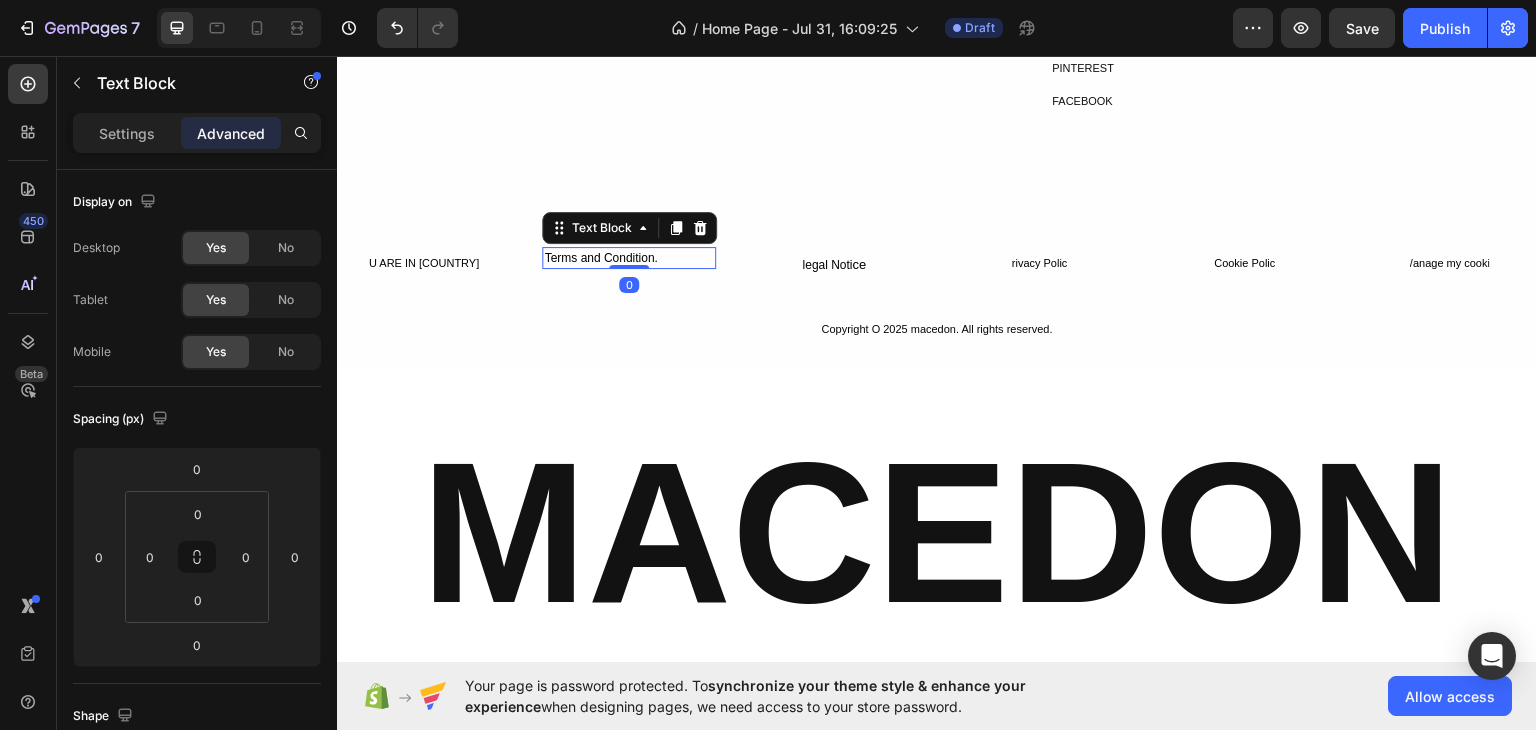 click on "Terms and Condition." at bounding box center (628, 257) 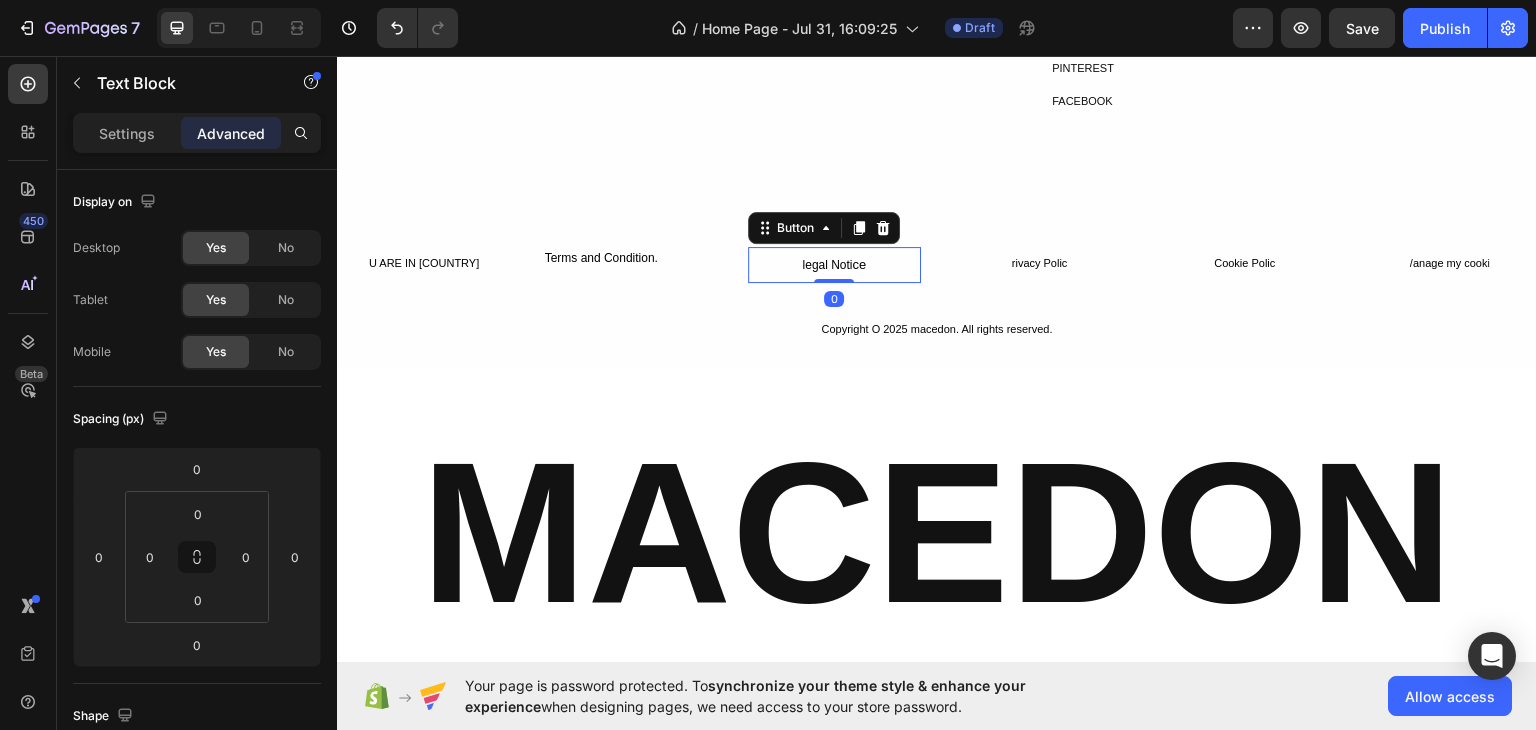 click on "legal Noti ce" at bounding box center [834, 264] 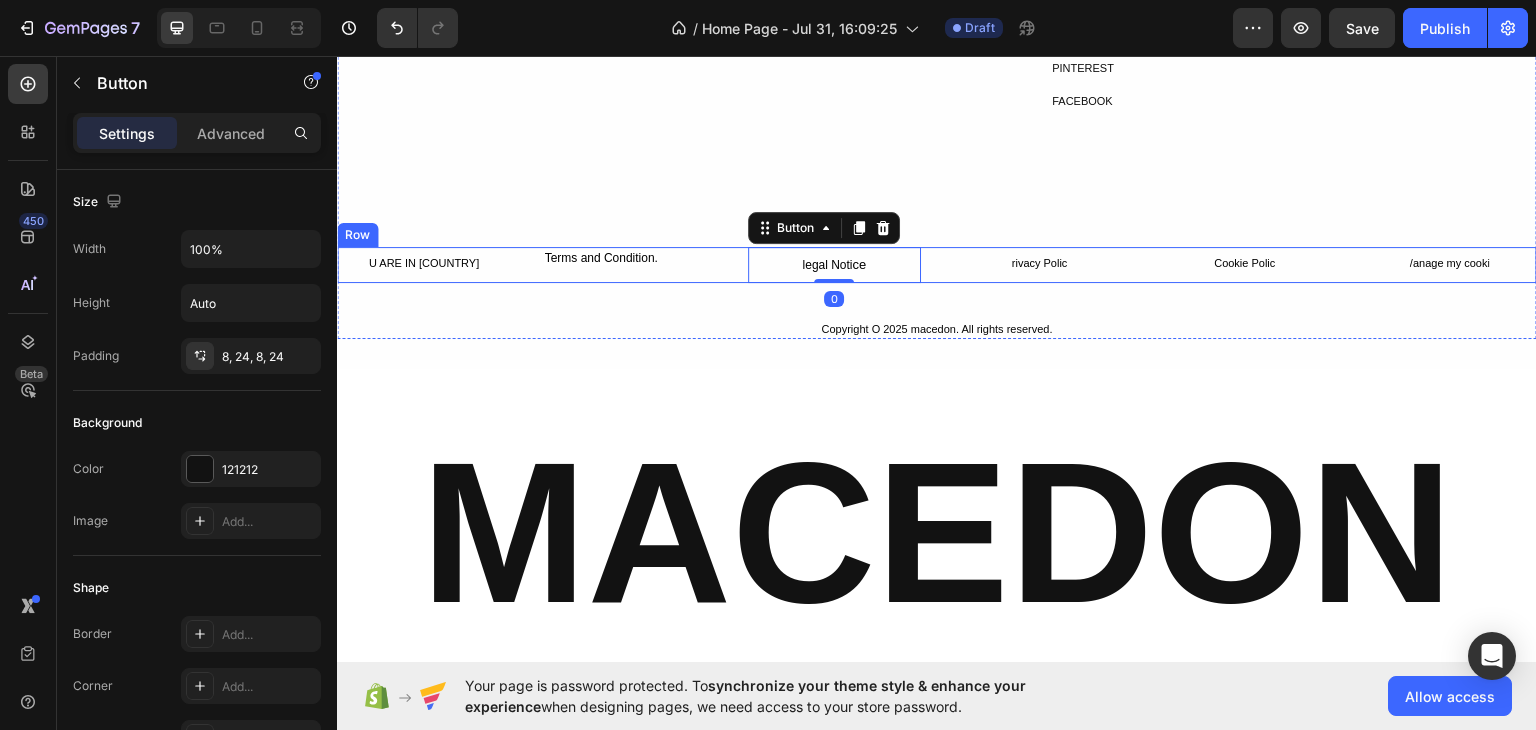 click on "Terms and Condition." at bounding box center (628, 257) 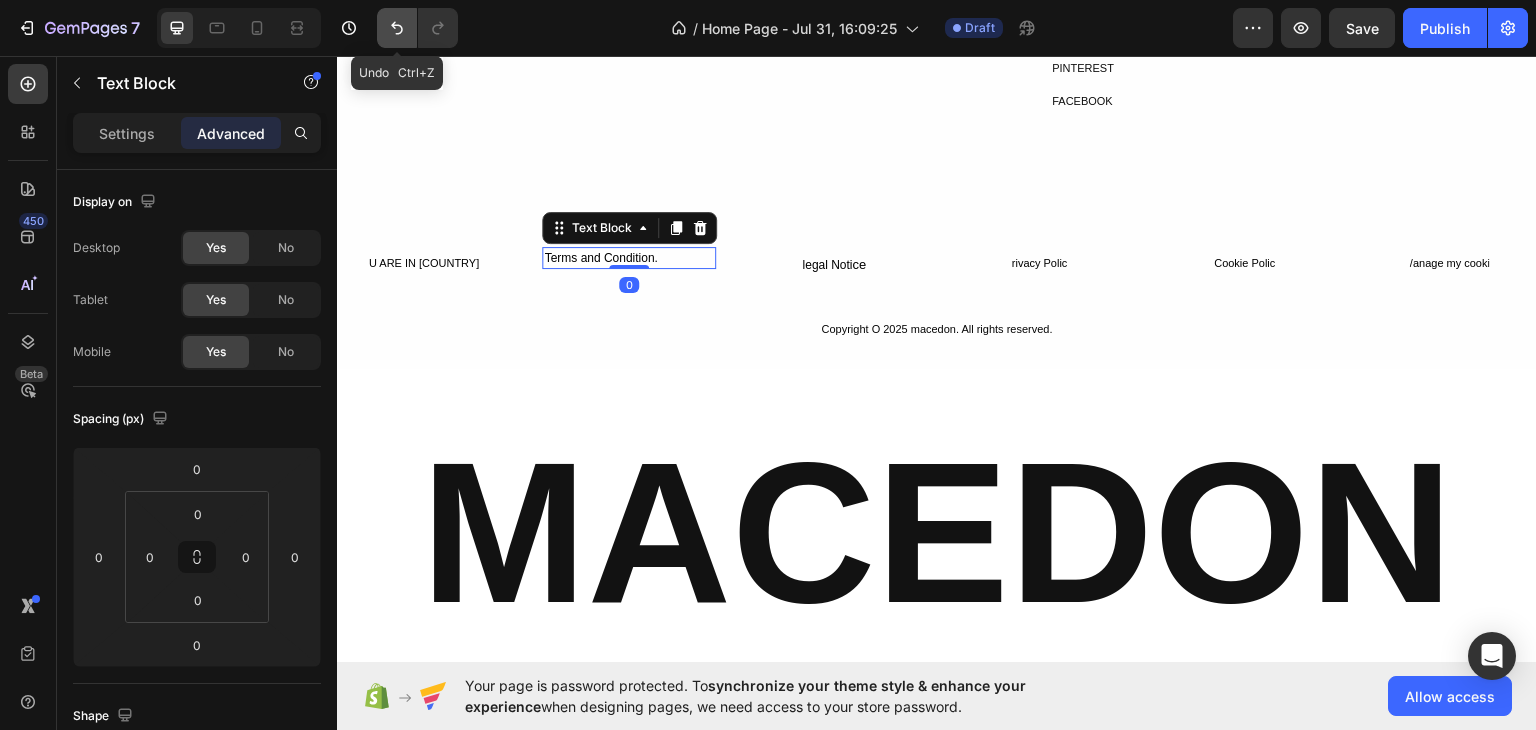click 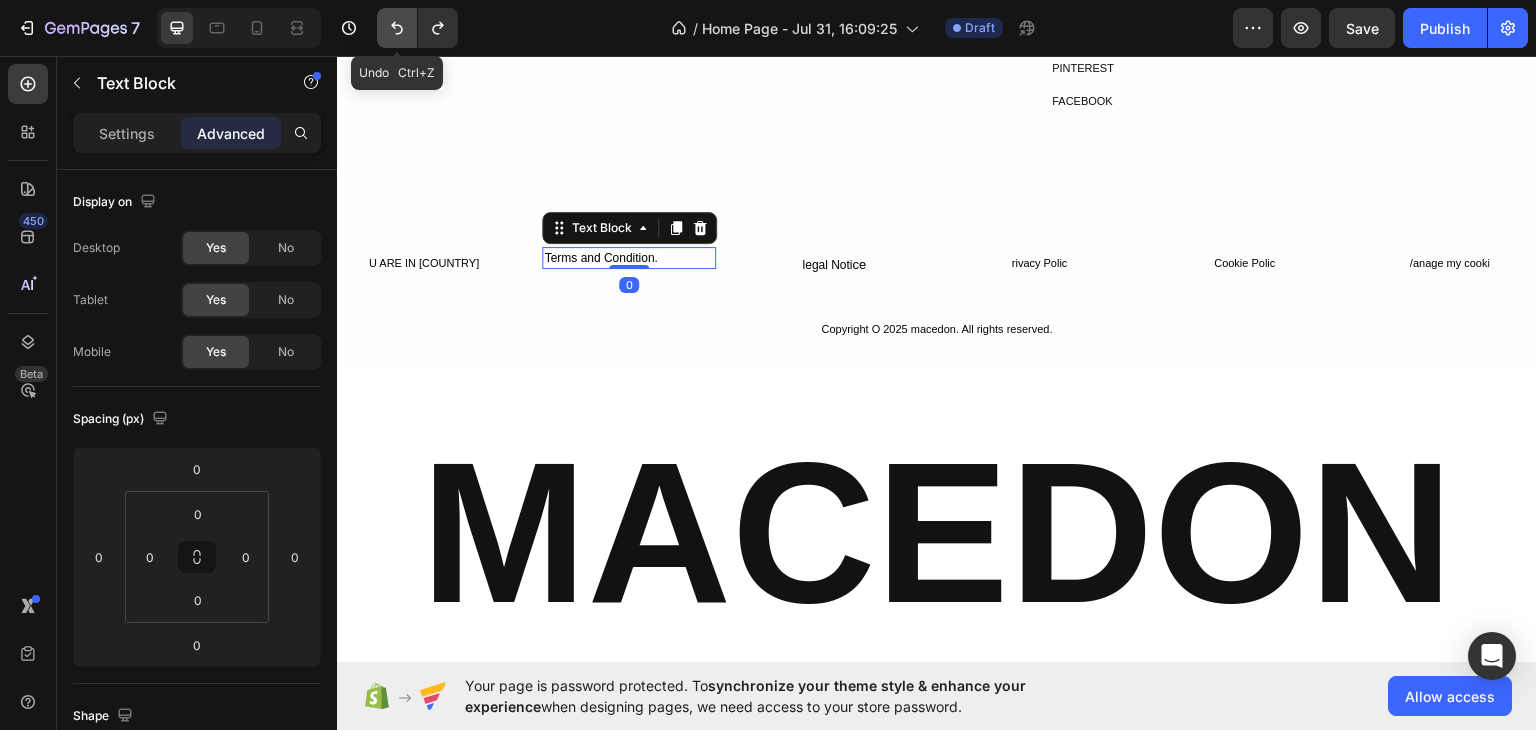 click 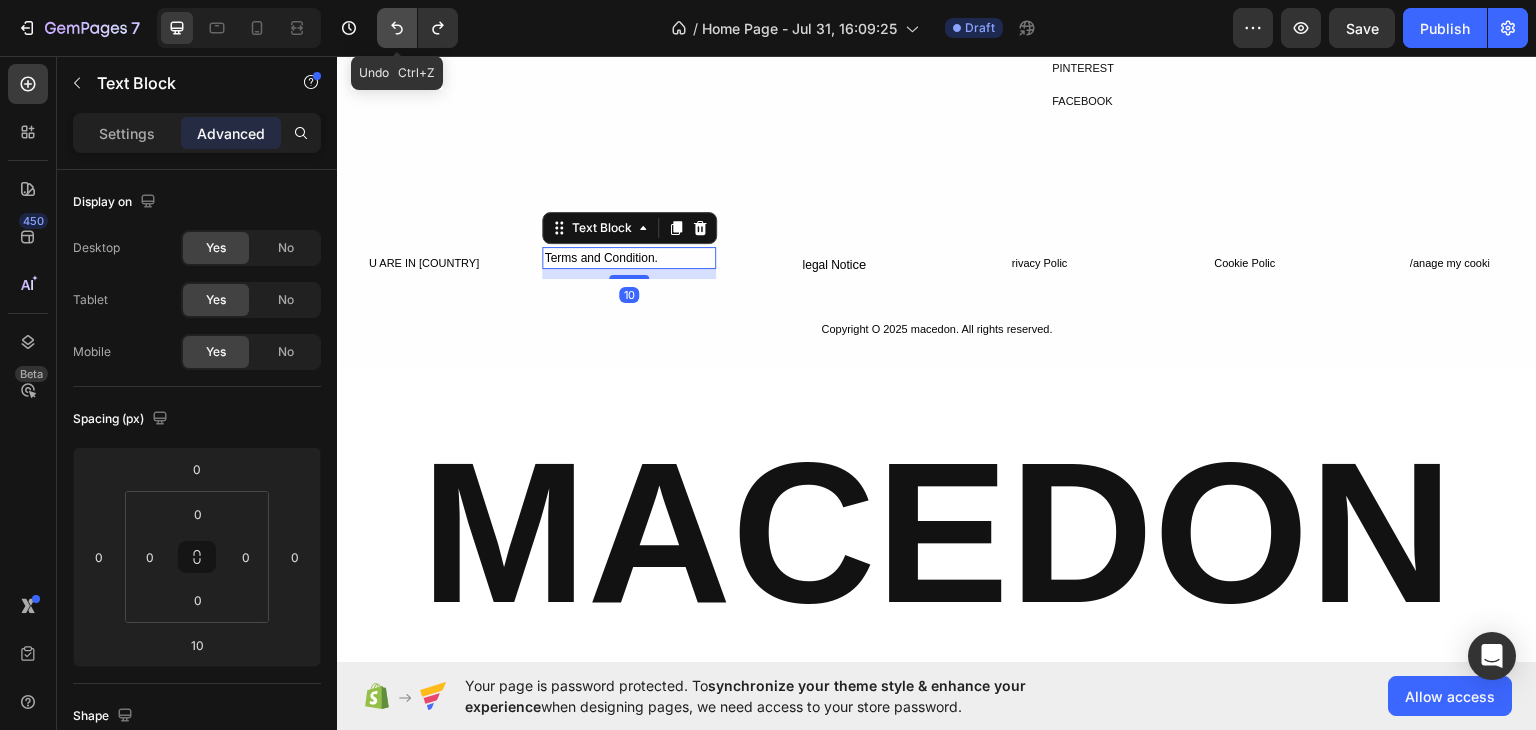 click 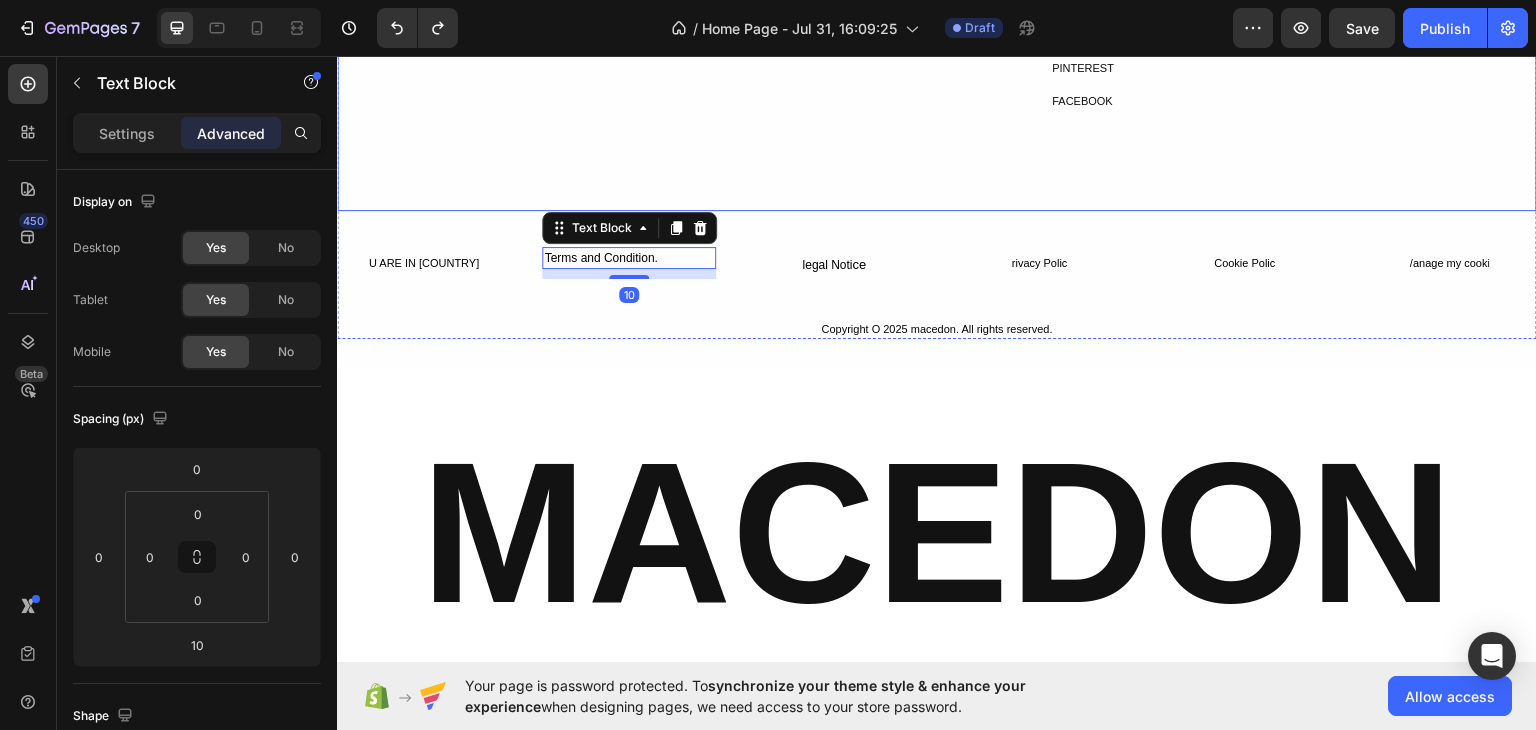 click on "OUR BRAND   STORY Heading Row At  Macedon , we fuse the power of ancient legacies with modern streetwear. Built for those who hustle and lead, our gear is designed to make a statement. It's more than clothing — it’s a mindset. Wear the legacy. Own the streets. Text Block" at bounding box center [677, 68] 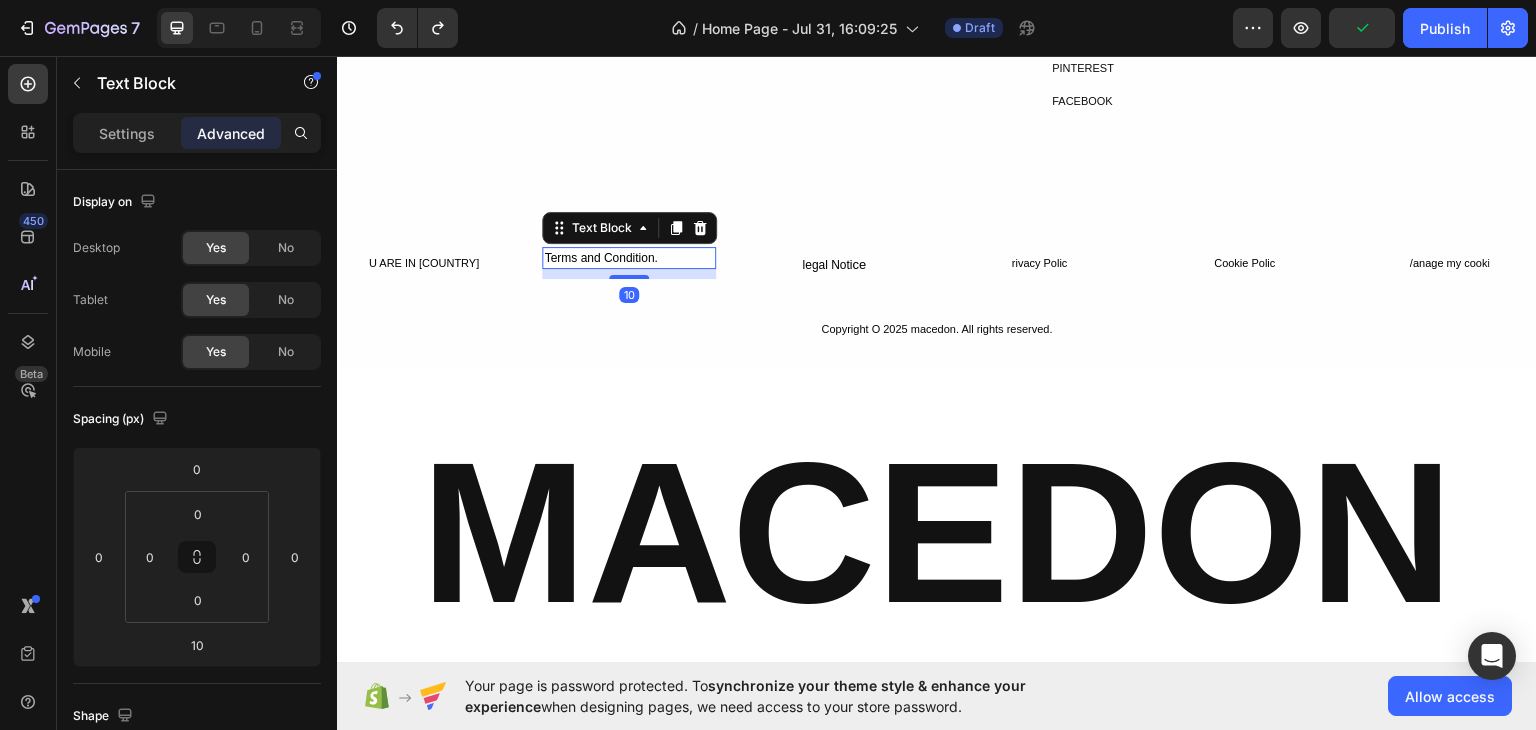 click on "Terms and Condition." at bounding box center [628, 257] 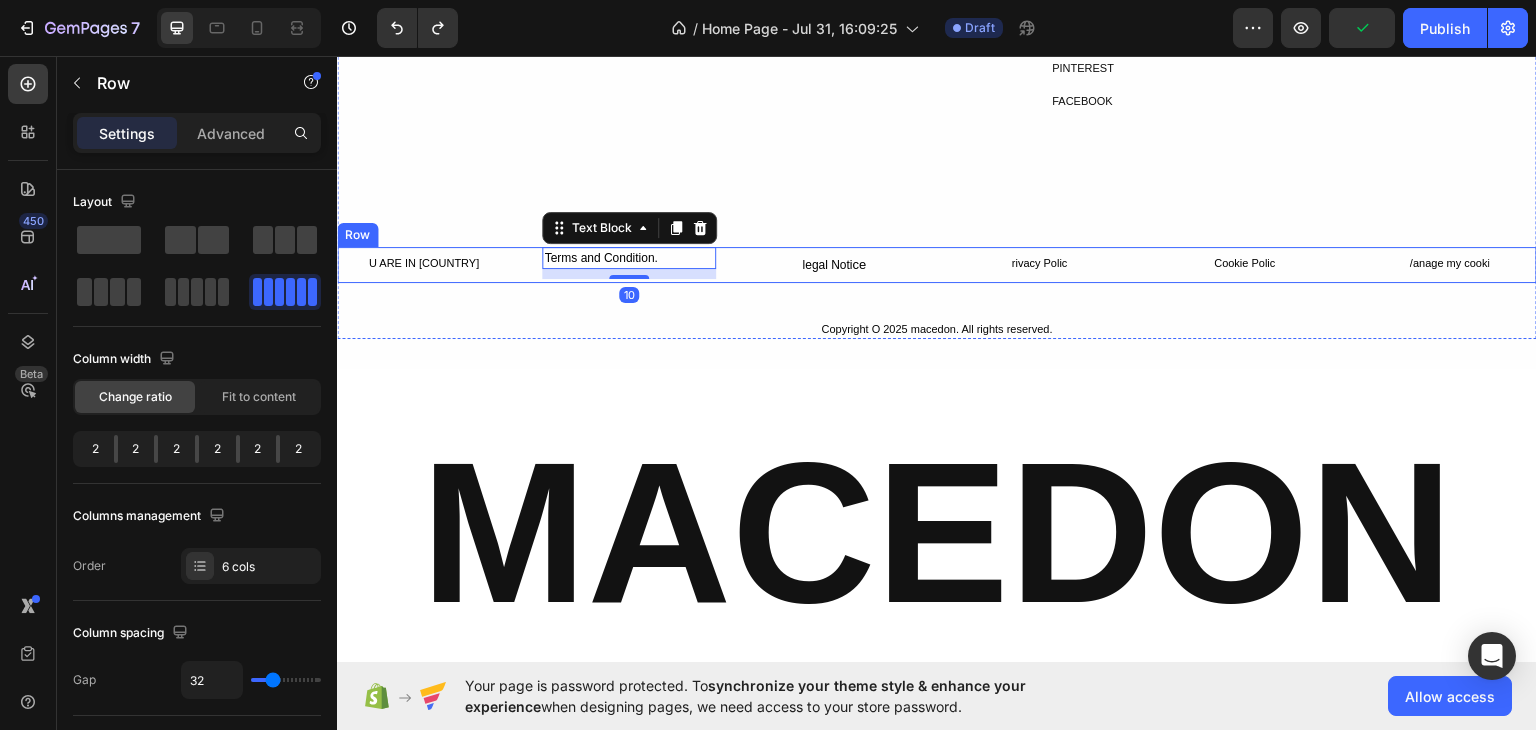 click on "U ARE IN [COUNTRY] Button Terms and Condition. Text Block   10 legal Noti ce Button rivacy Polic Button Cookie Polic Button /anage my cooki Button Row" at bounding box center (937, 264) 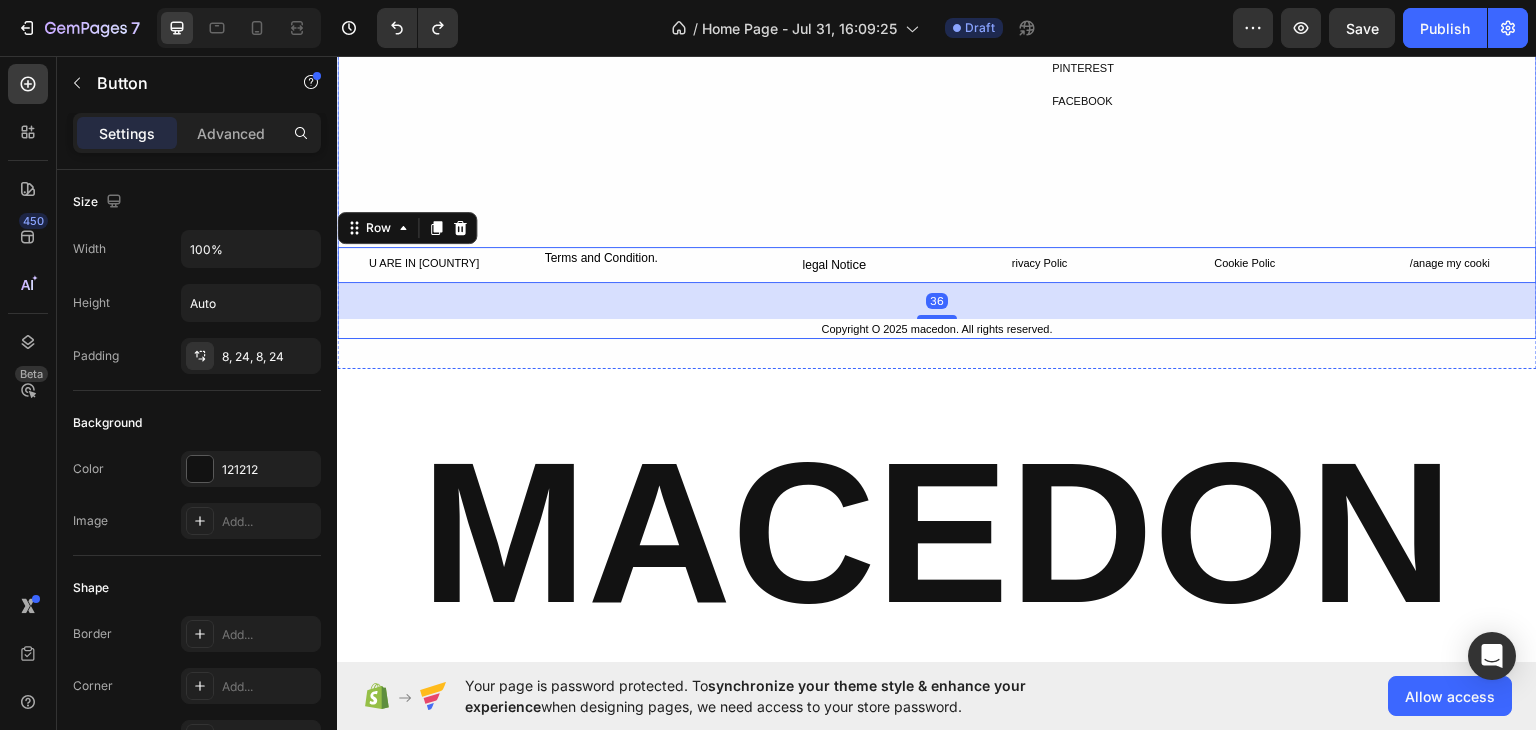 click on "U ARE IN [COUNTRY]" at bounding box center [423, 262] 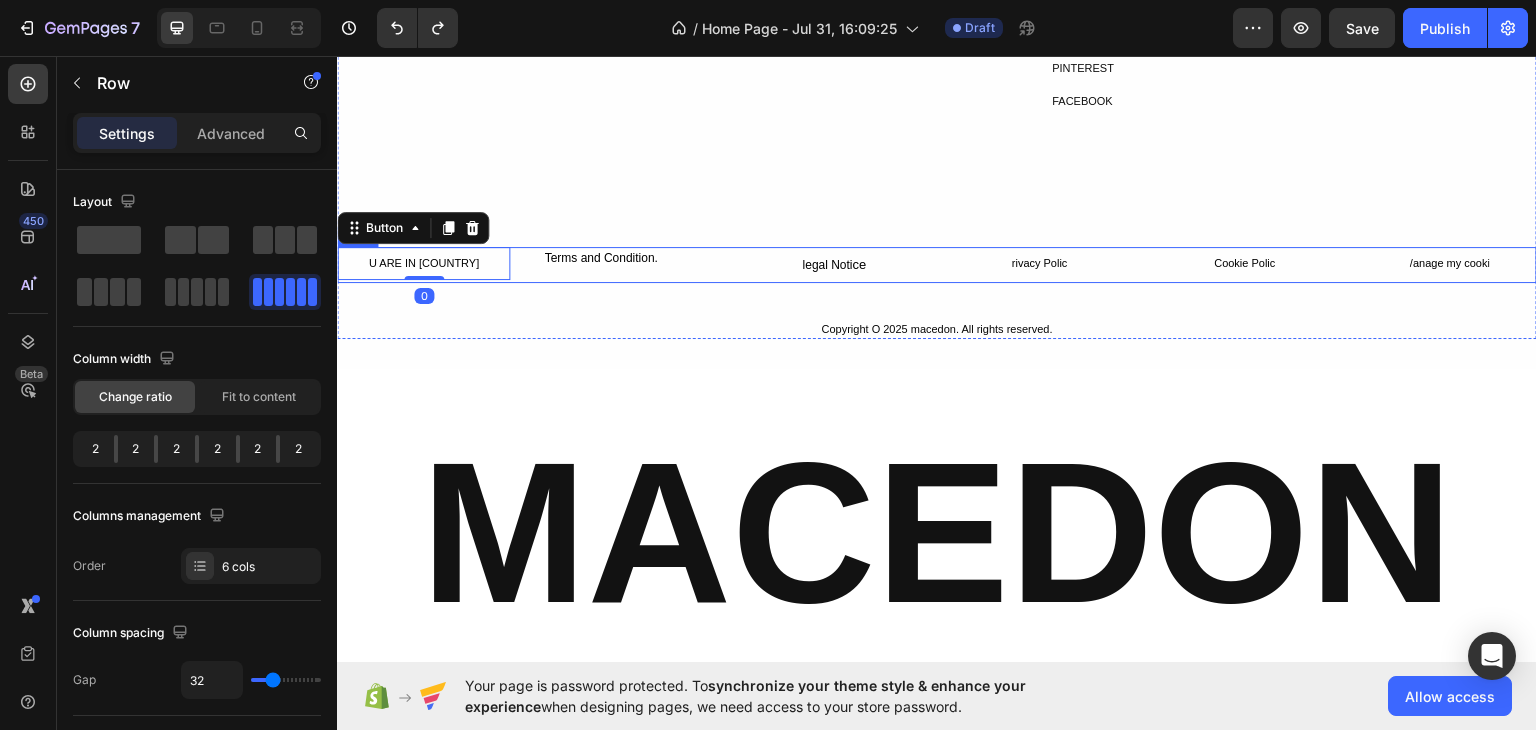 click on "U ARE IN PAKISTAN Button   0 Terms and Condition. Text Block legal Noti ce Button rivacy Polic Button Cookie Polic Button /anage my cooki Button Row" at bounding box center (937, 264) 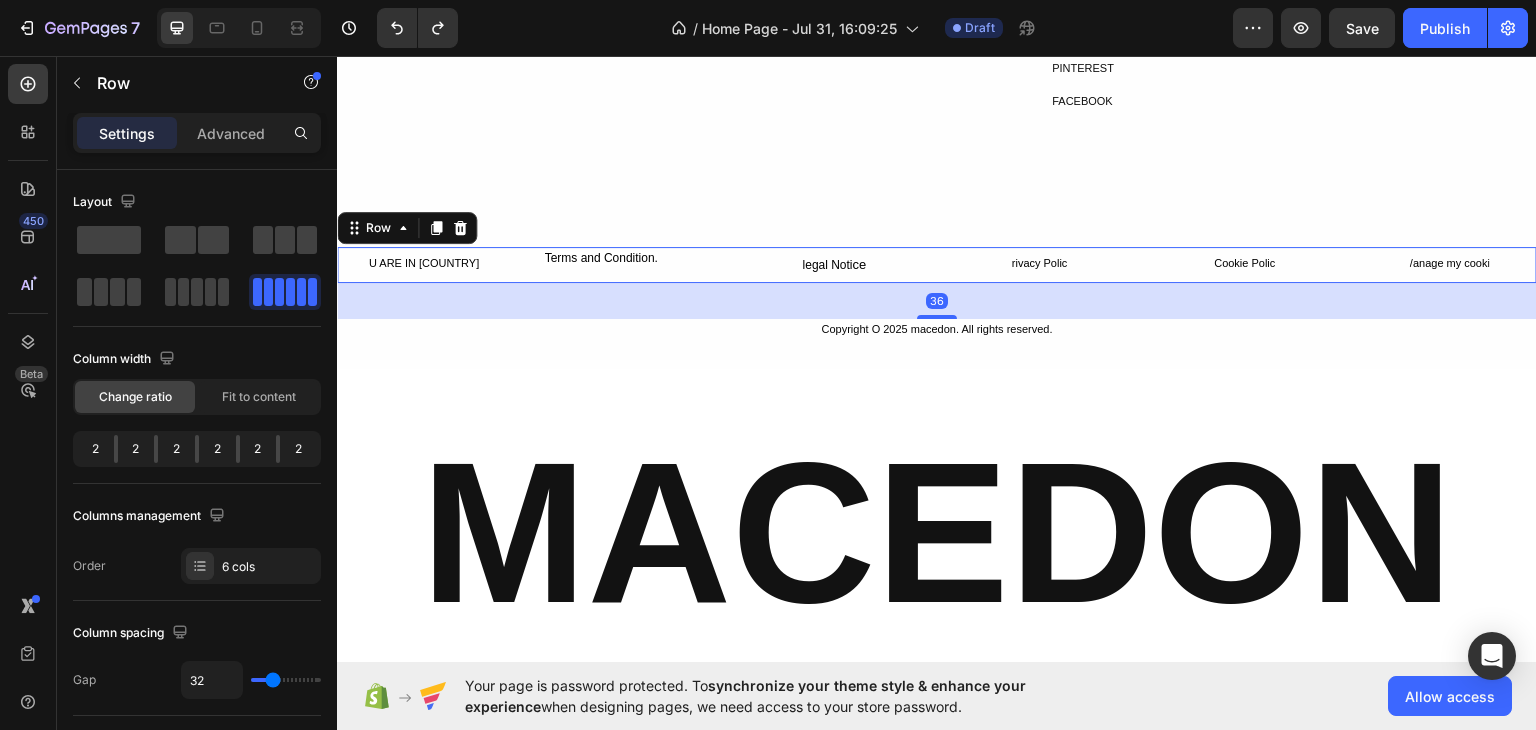 click on "U ARE IN [COUNTRY] Button Terms and Condition. Text Block legal Noti ce Button rivacy Polic Button Cookie Polic Button /anage my cooki Button Row   36" at bounding box center (937, 264) 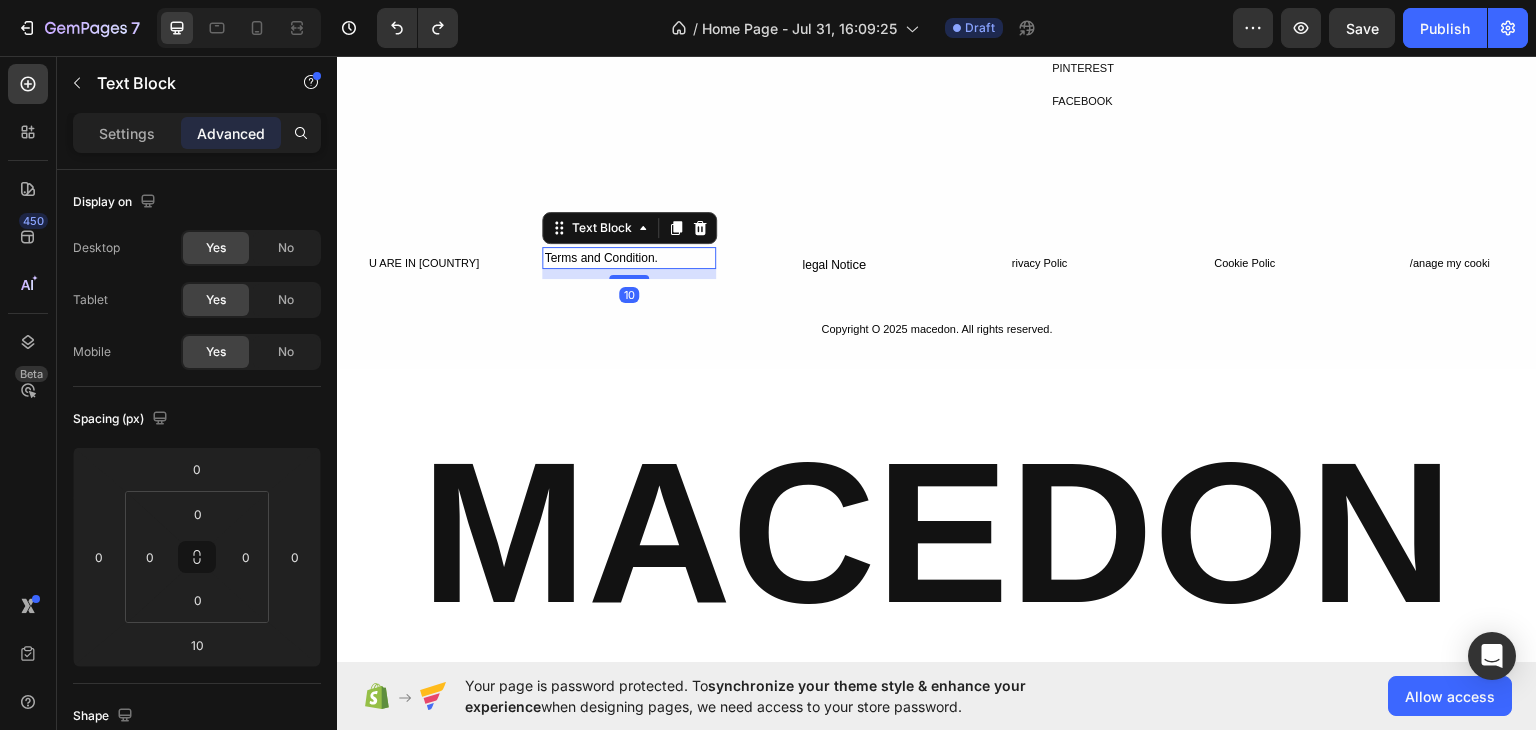 click on "Terms and Condition." at bounding box center [600, 257] 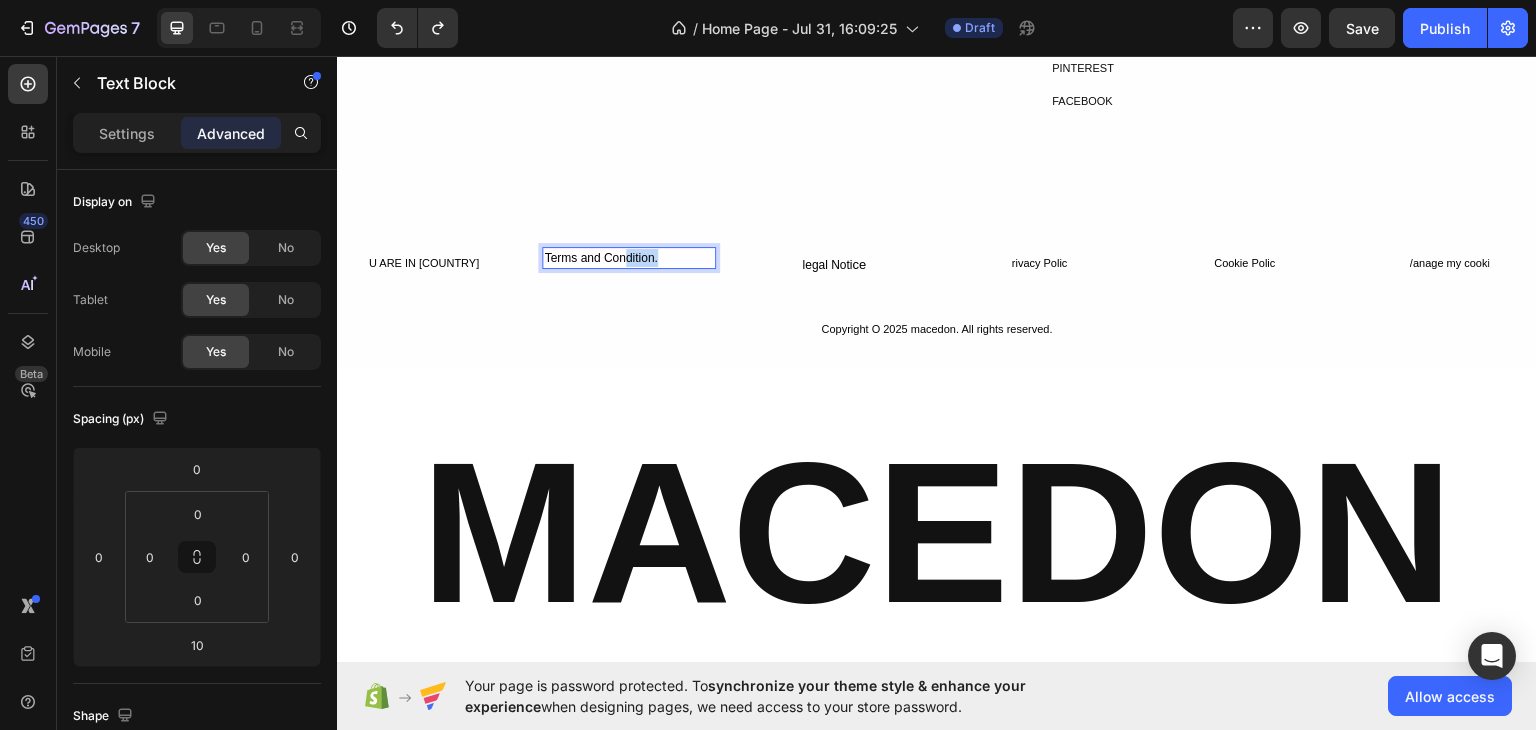 drag, startPoint x: 621, startPoint y: 262, endPoint x: 683, endPoint y: 256, distance: 62.289646 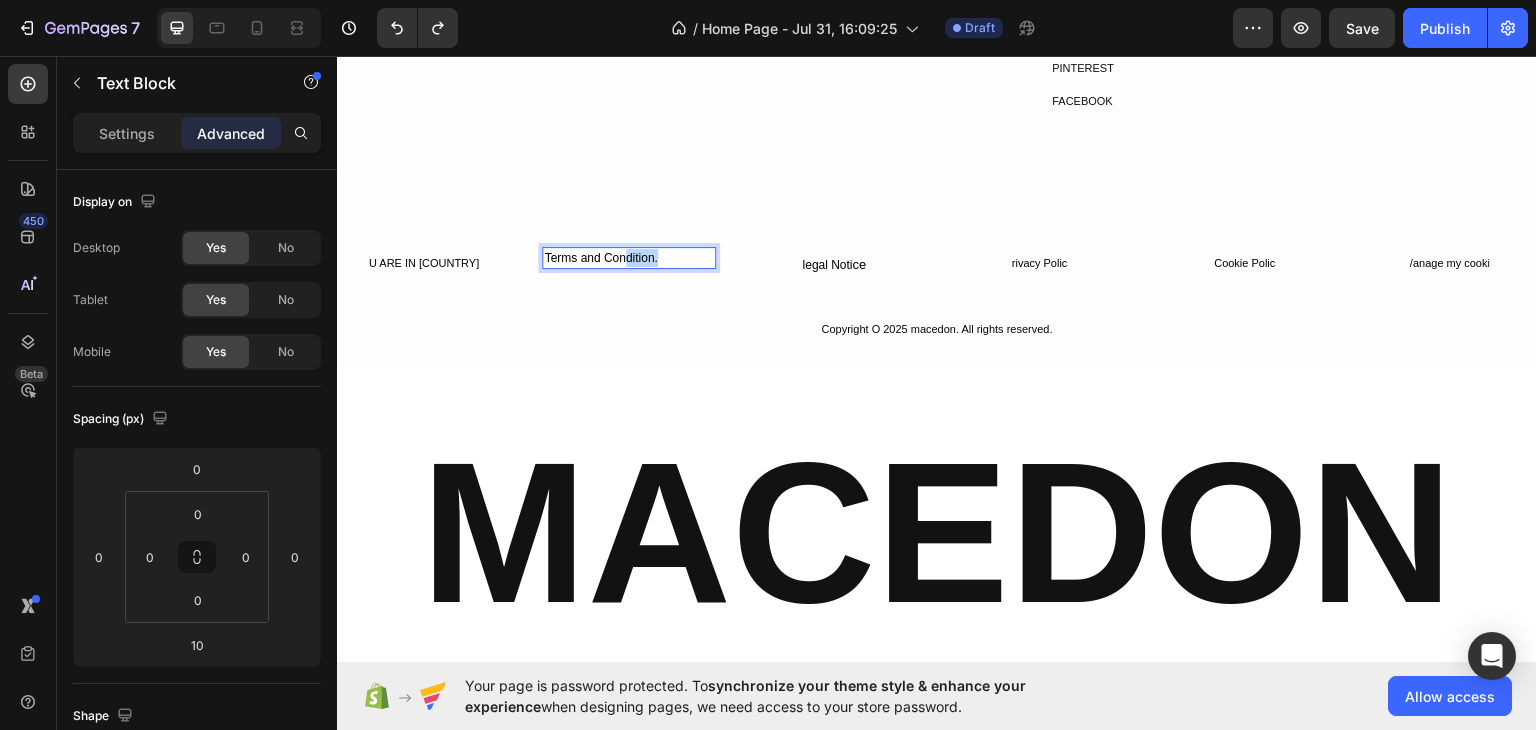 click on "Terms and Condition." at bounding box center (628, 257) 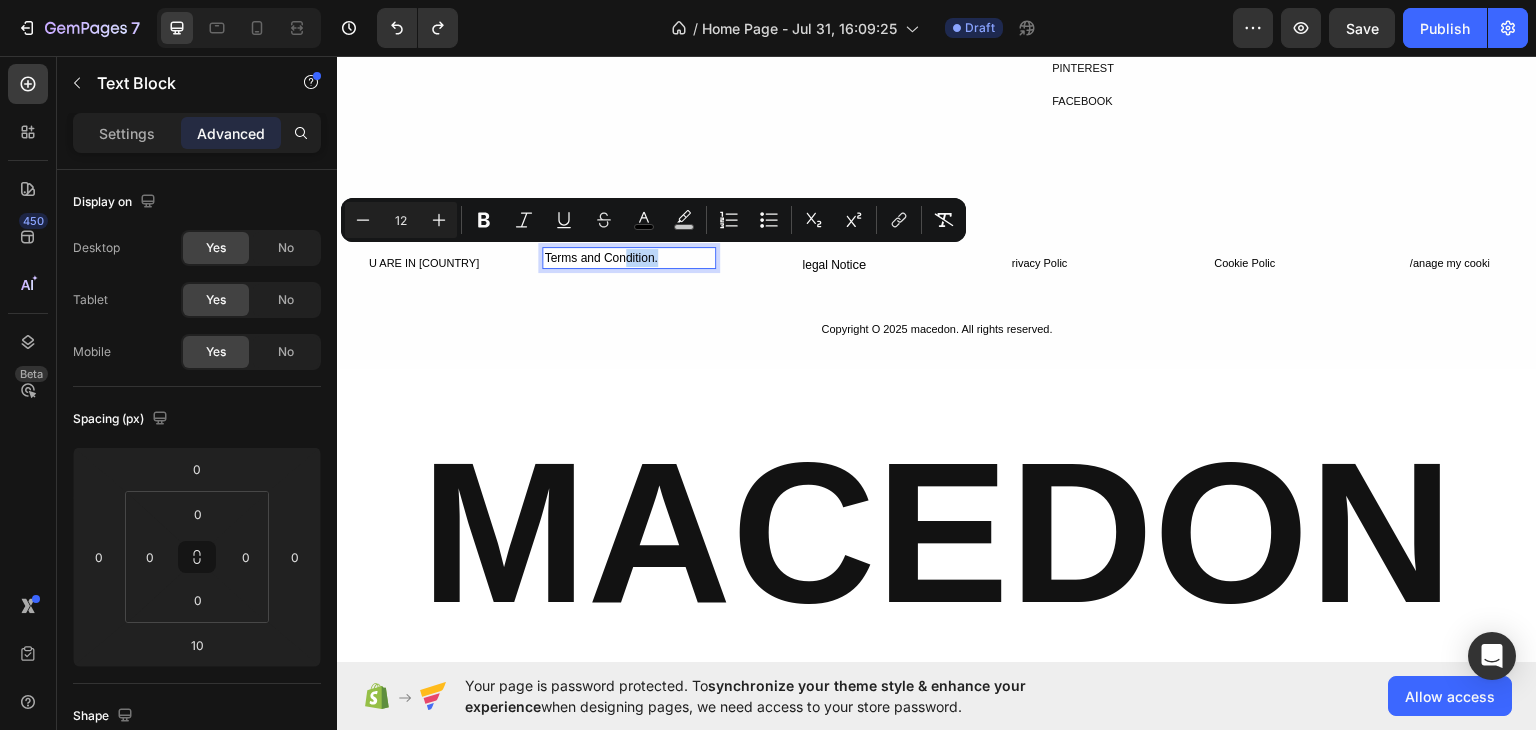 click on "Terms and Condition." at bounding box center [628, 257] 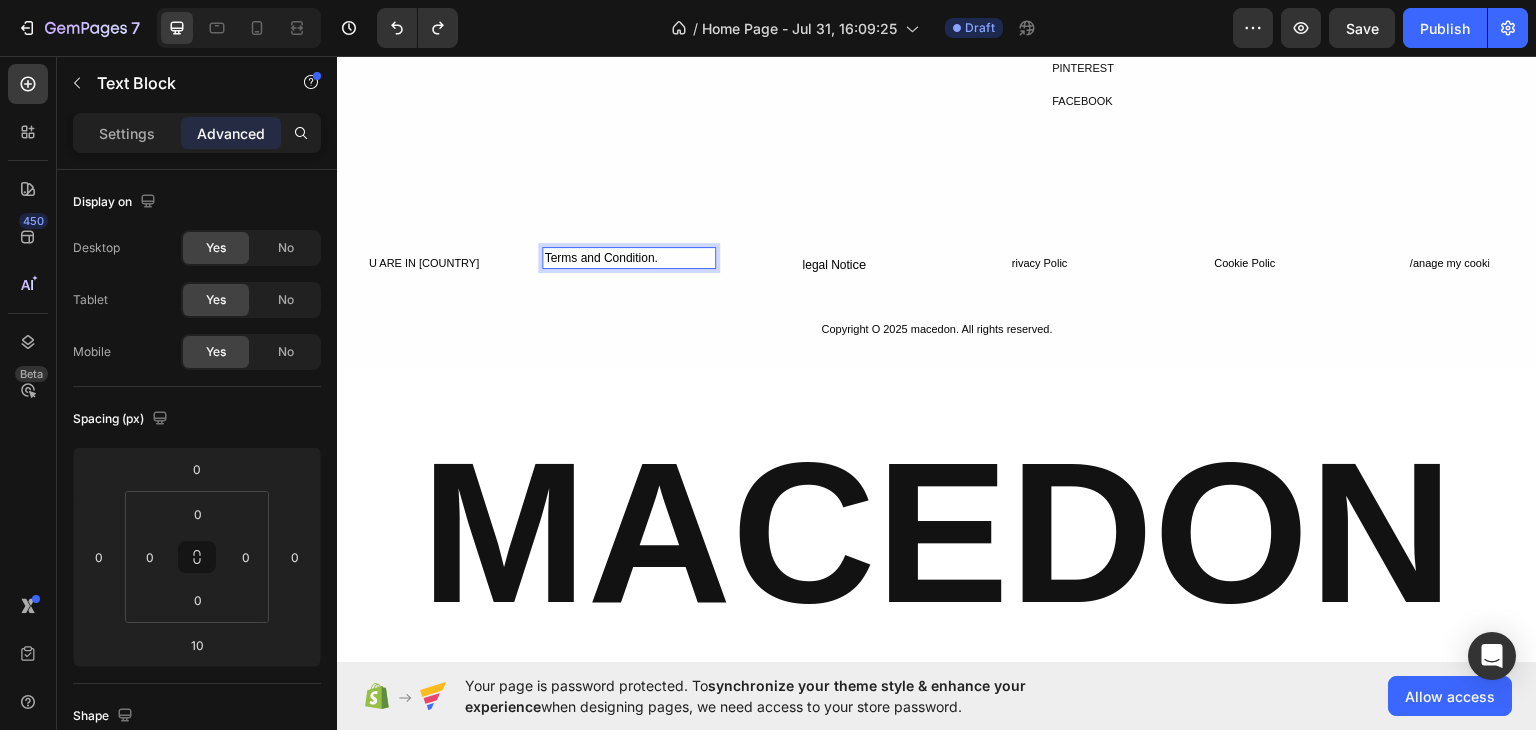 click on "Terms and Condition." at bounding box center [628, 257] 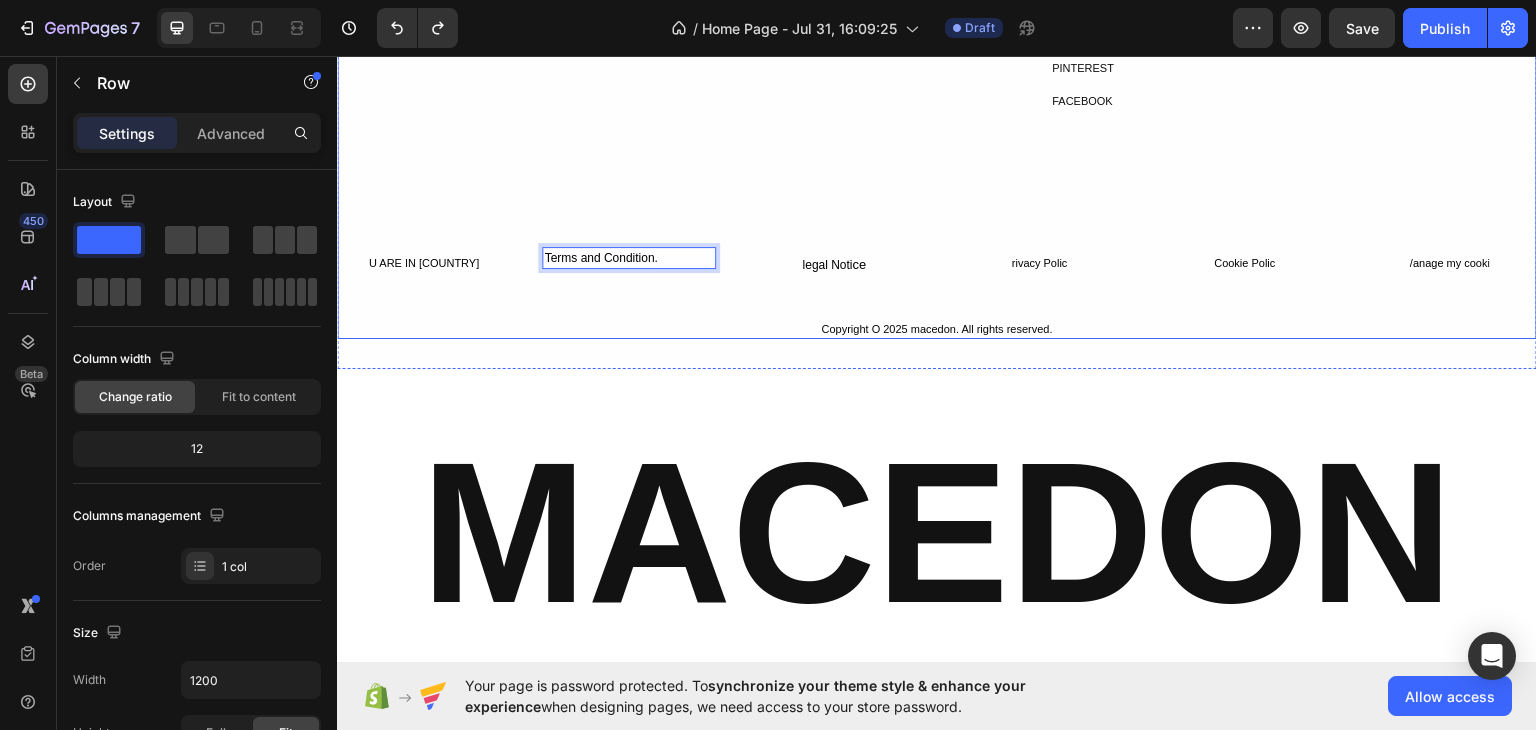 click on "FREE SHIPP ING Text Block CASH ON DELIVERY Text Block Row     Icon 7  days Free EXCHANGE Text Block Row     Icon ORDER TRACKING Text Block Row Row Row OUR BRAND   STORY Heading Row At  Macedon , we fuse the power of ancient legacies with modern streetwear. Built for those who hustle and lead, our gear is designed to make a statement. It's more than clothing — it’s a mindset. Wear the legacy. Own the streets. Text Block SOCIAL MED1A Text Block INSTAGRAM Text Block TIKTOK Text Block SPOTIFY Text Block PINTEREST Text Block FACEBOOK Text Block Row Row Row U ARE IN [COUNTRY] Button Terms and Condition. Text Block   10 legal Noti ce Button rivacy Polic Button Cookie Polic Button /anage my cooki Button Row Copyright O 2025 macedon. All rights reserved. Text Block" at bounding box center (937, 102) 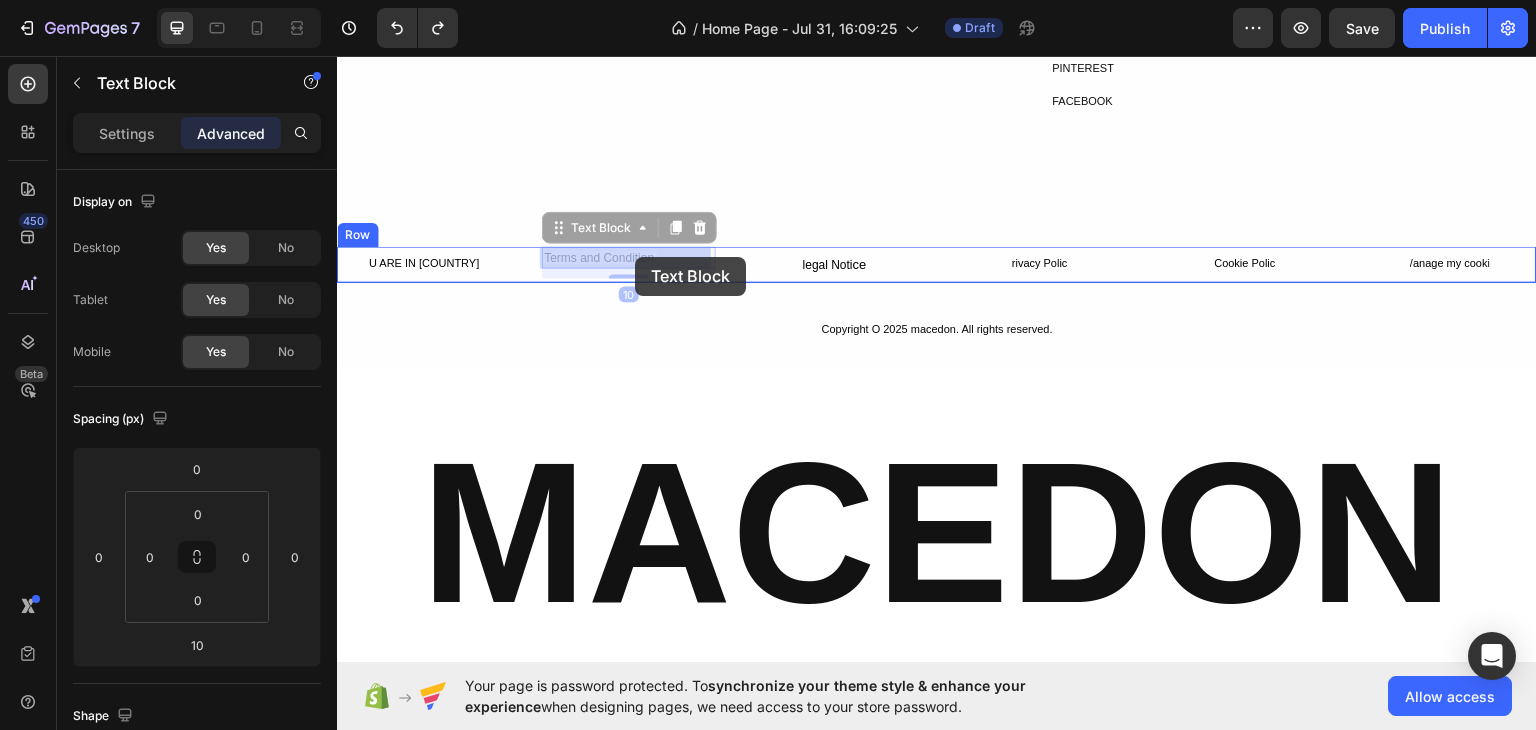 drag, startPoint x: 675, startPoint y: 264, endPoint x: 636, endPoint y: 256, distance: 39.812057 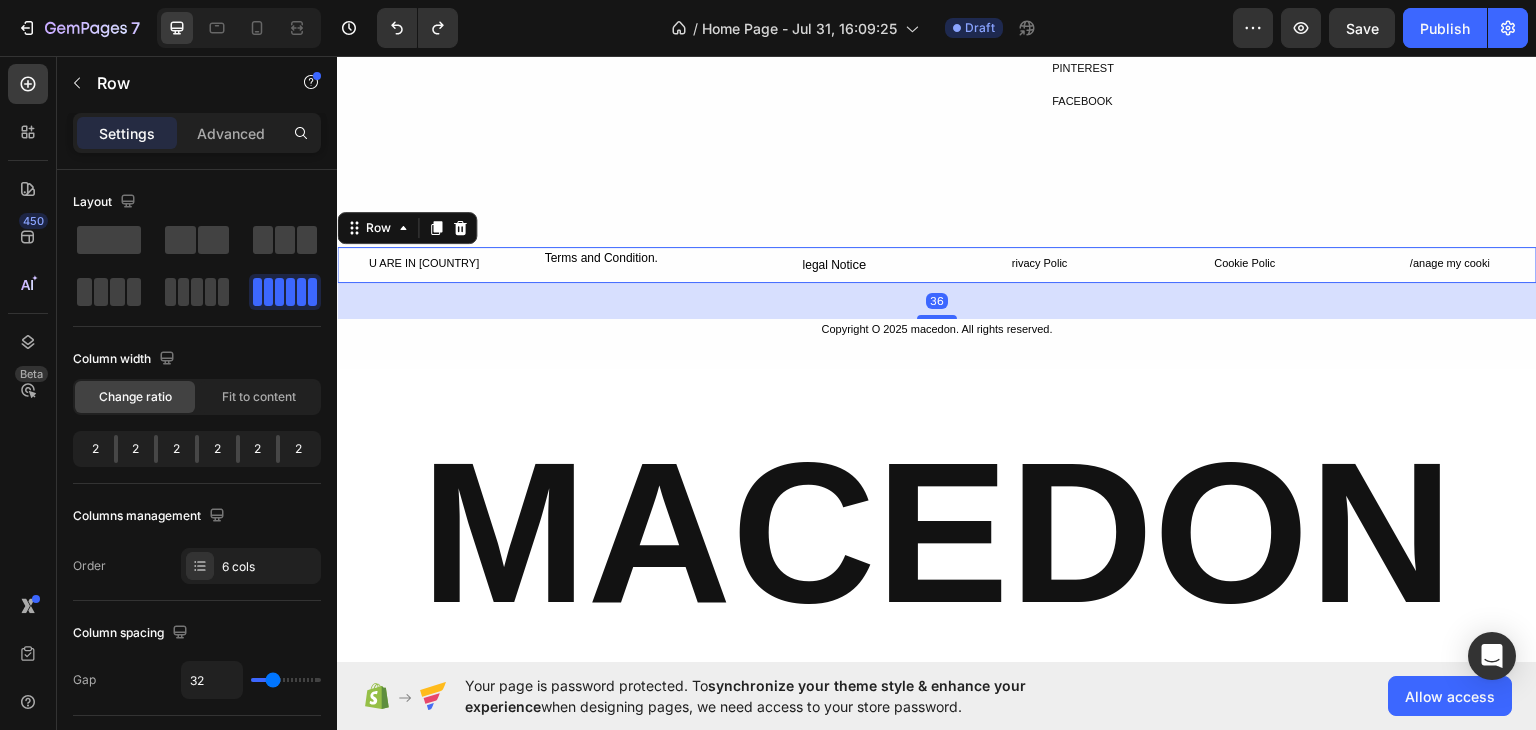 click on "Terms and Condition. Text Block" at bounding box center [628, 264] 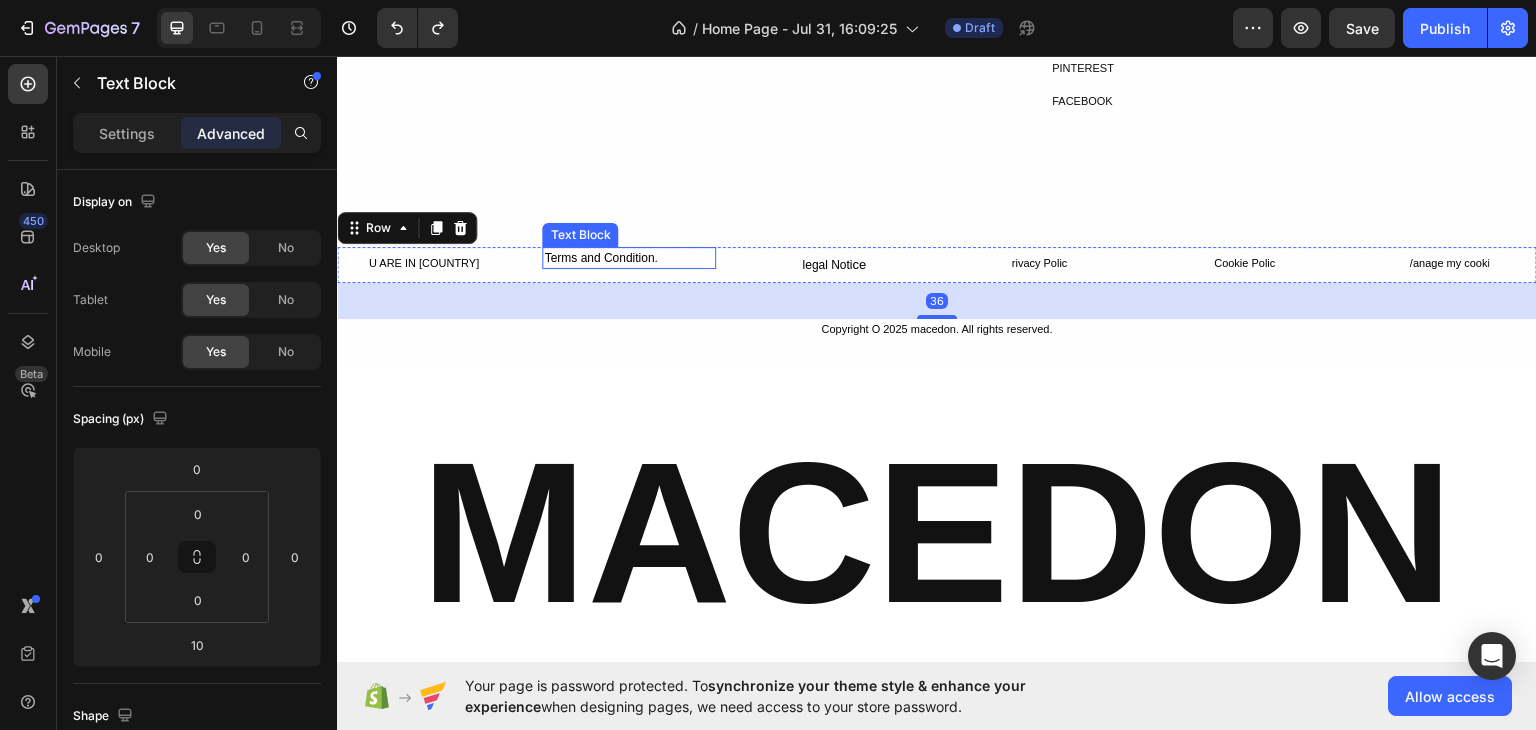 click on "Terms and Condition. Text Block" at bounding box center [628, 257] 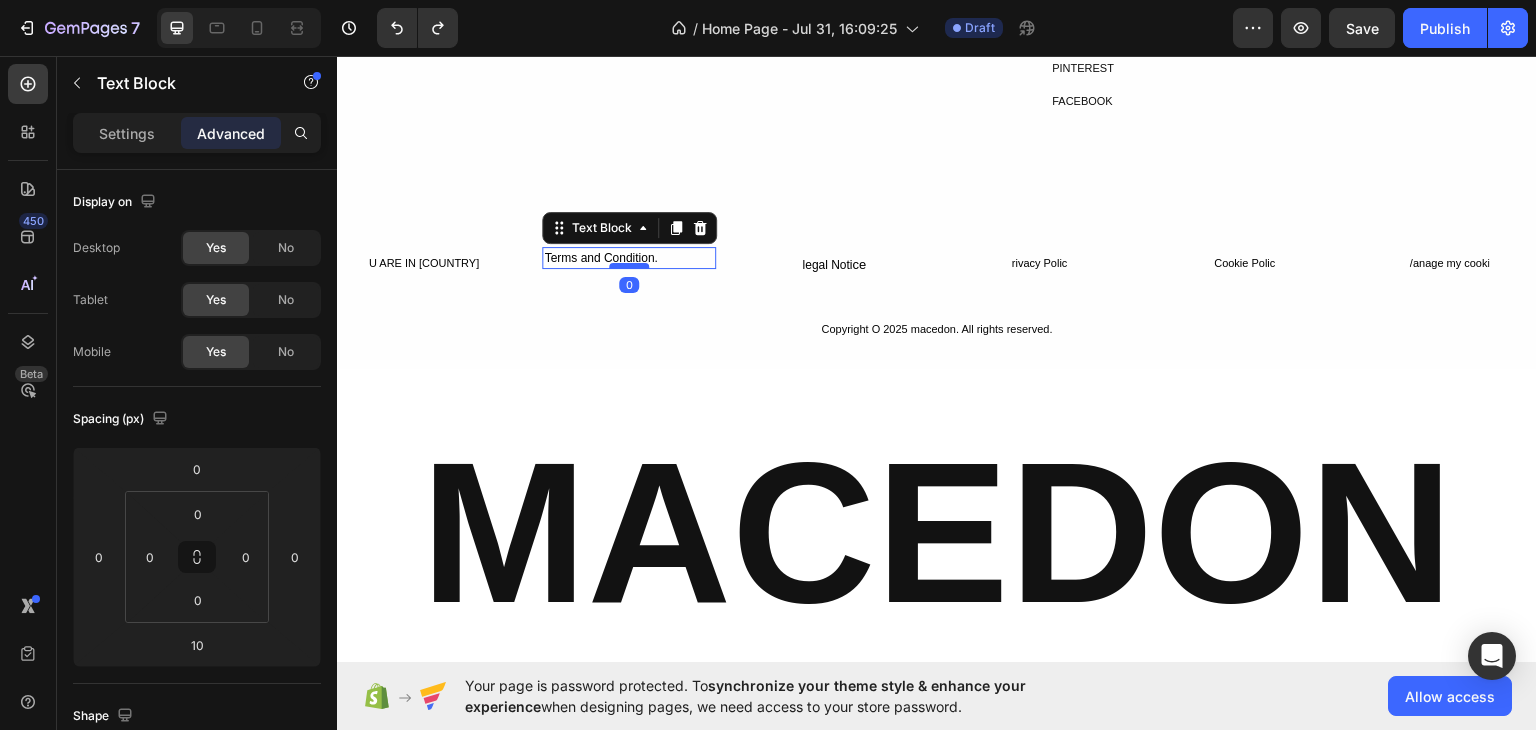 drag, startPoint x: 642, startPoint y: 274, endPoint x: 640, endPoint y: 264, distance: 10.198039 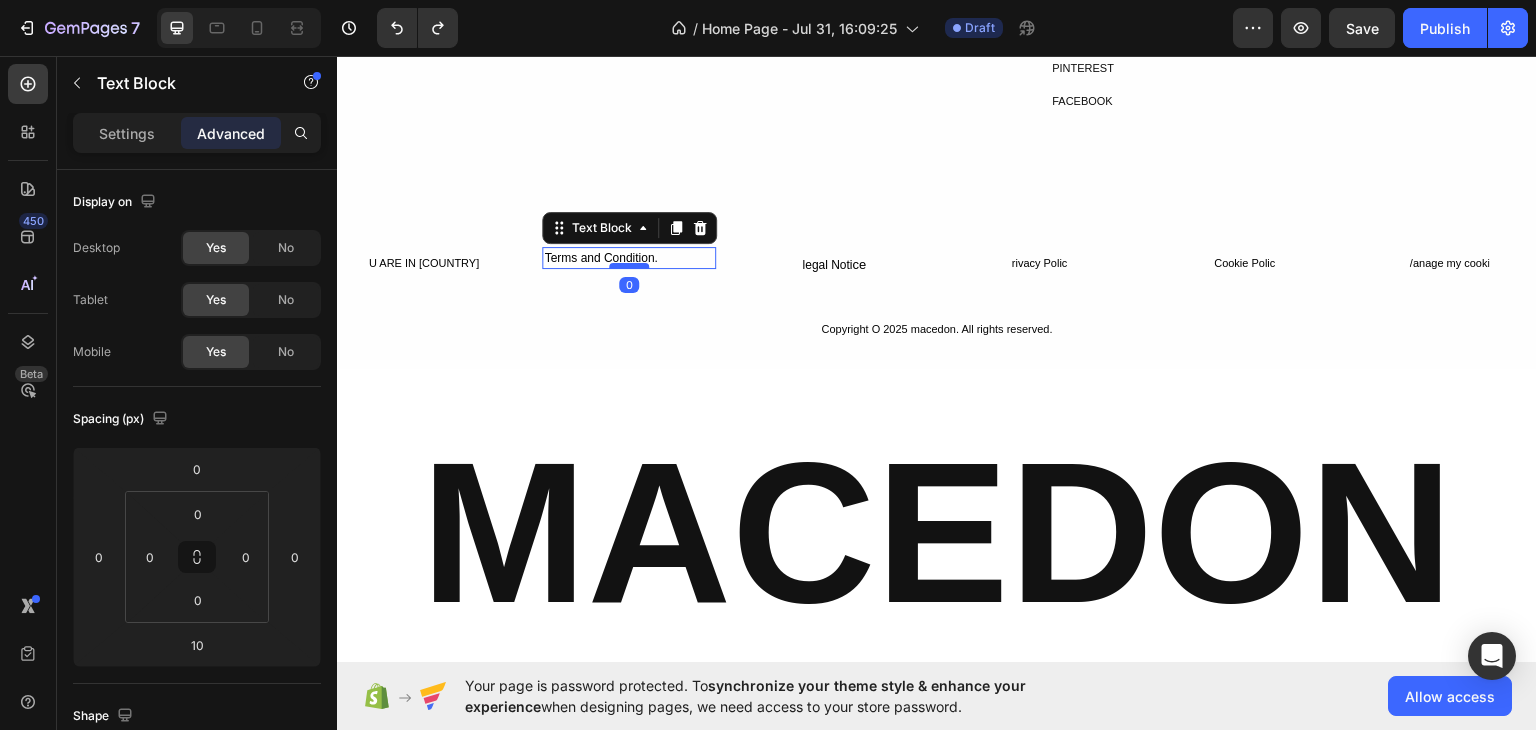 click at bounding box center (629, 265) 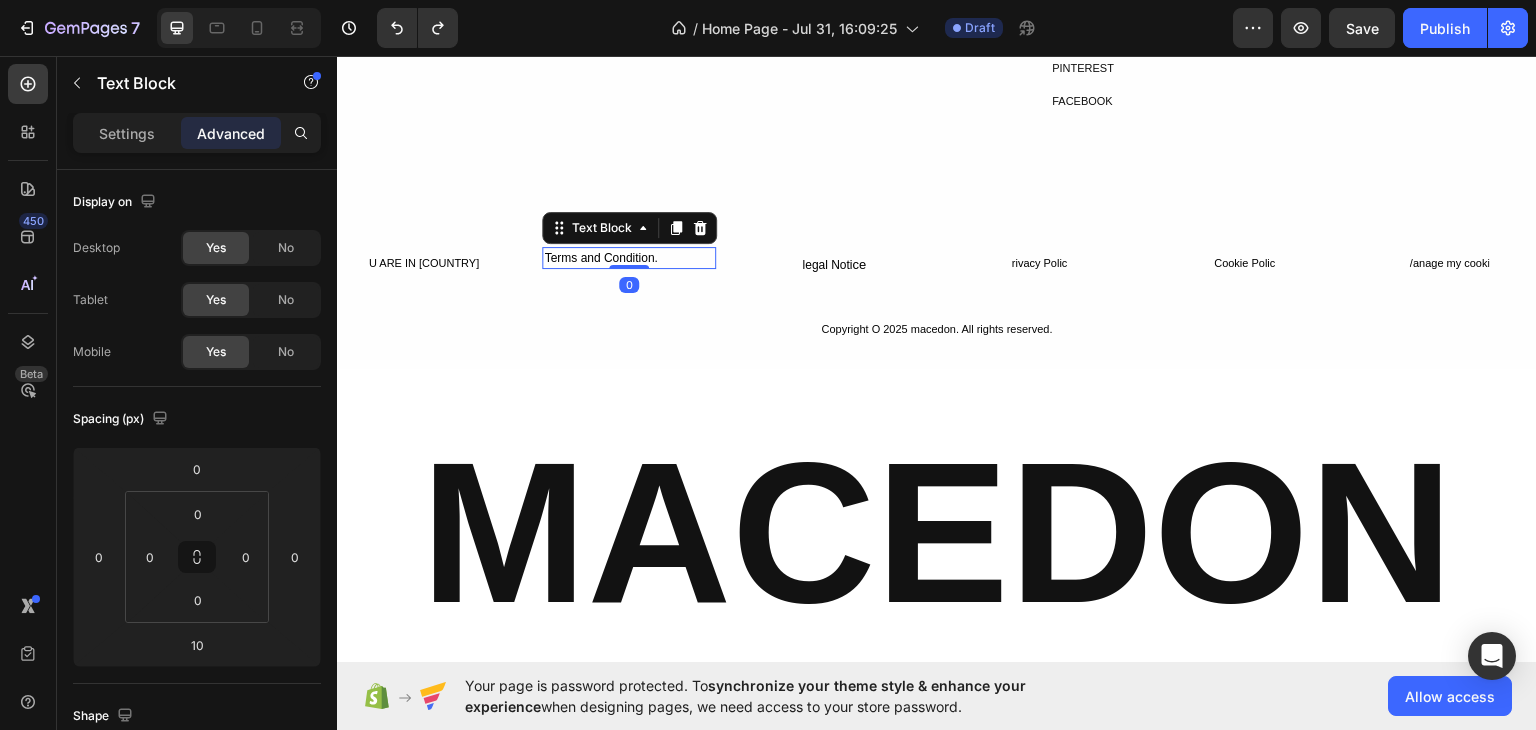 type on "0" 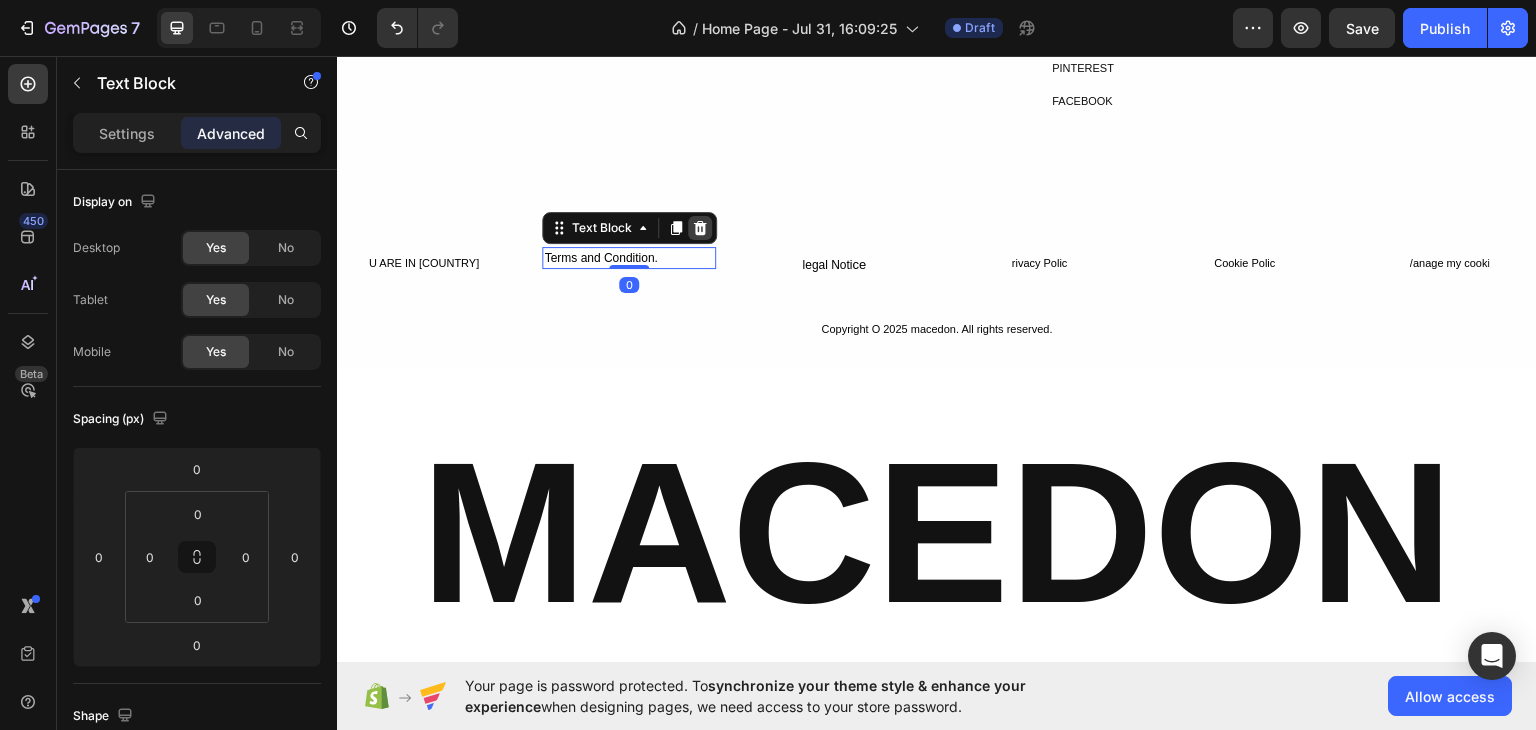 click 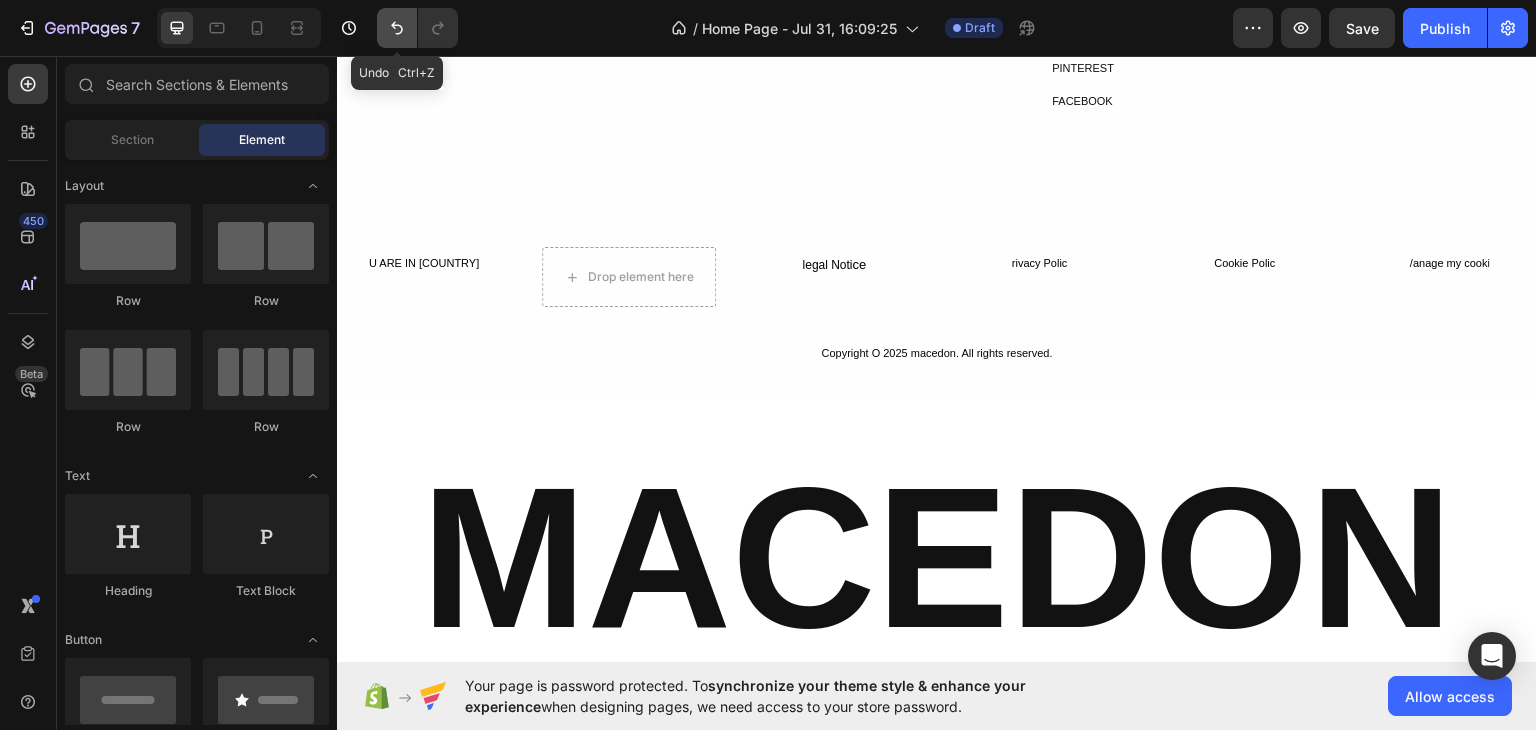 click 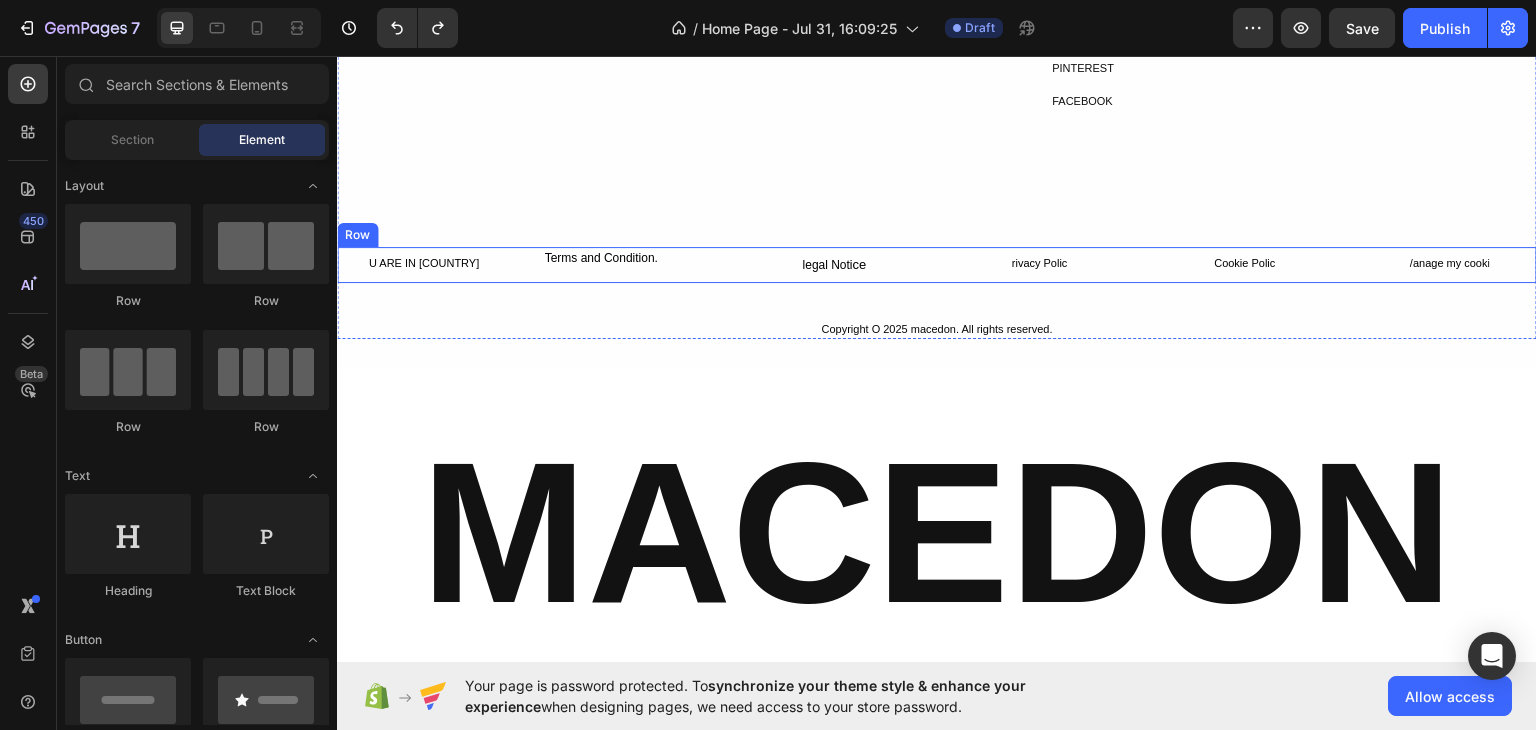 click on "U ARE IN [COUNTRY] Button Terms and Condition. Text Block legal Noti ce Button rivacy Polic Button Cookie Polic Button /anage my cooki Button Row" at bounding box center (937, 264) 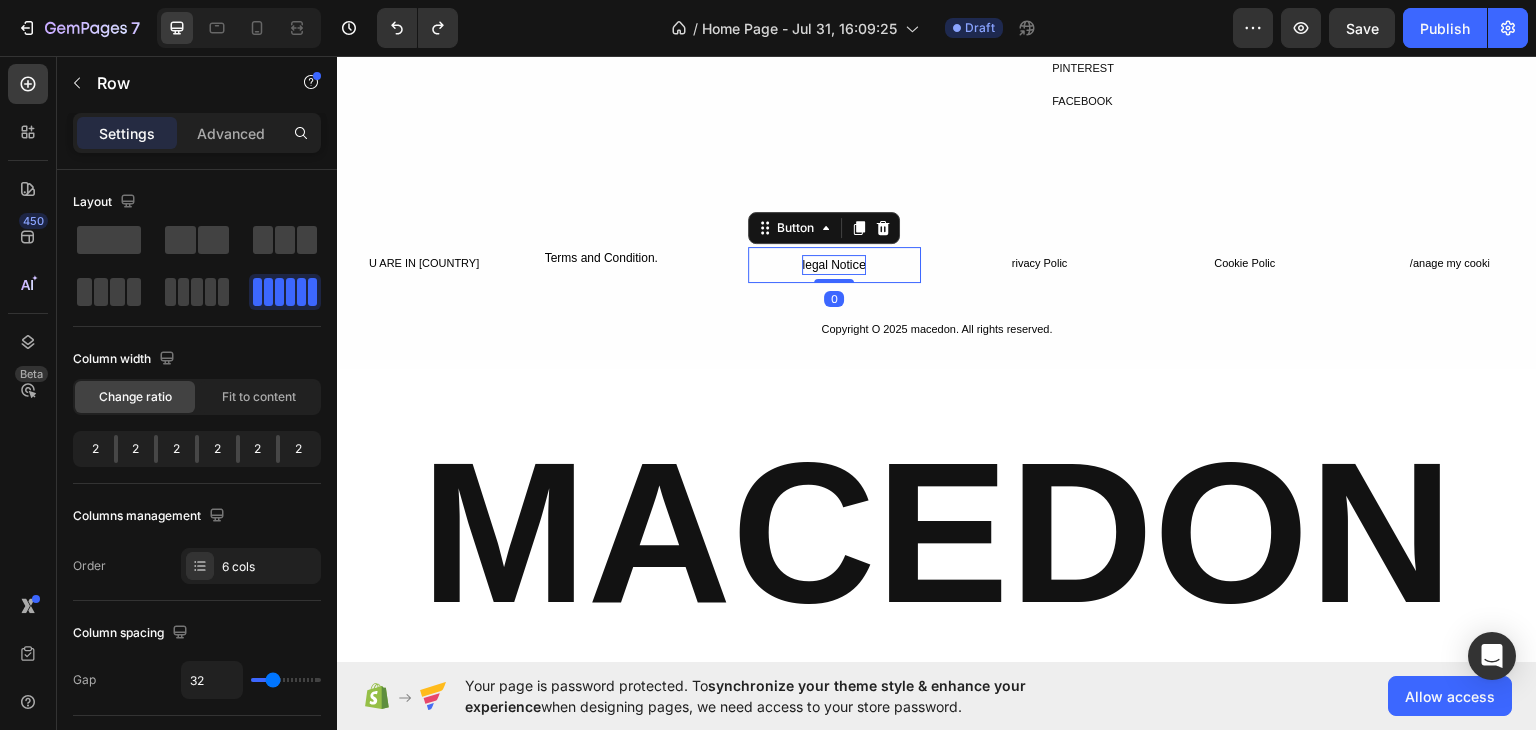 click on "legal Noti" at bounding box center [827, 264] 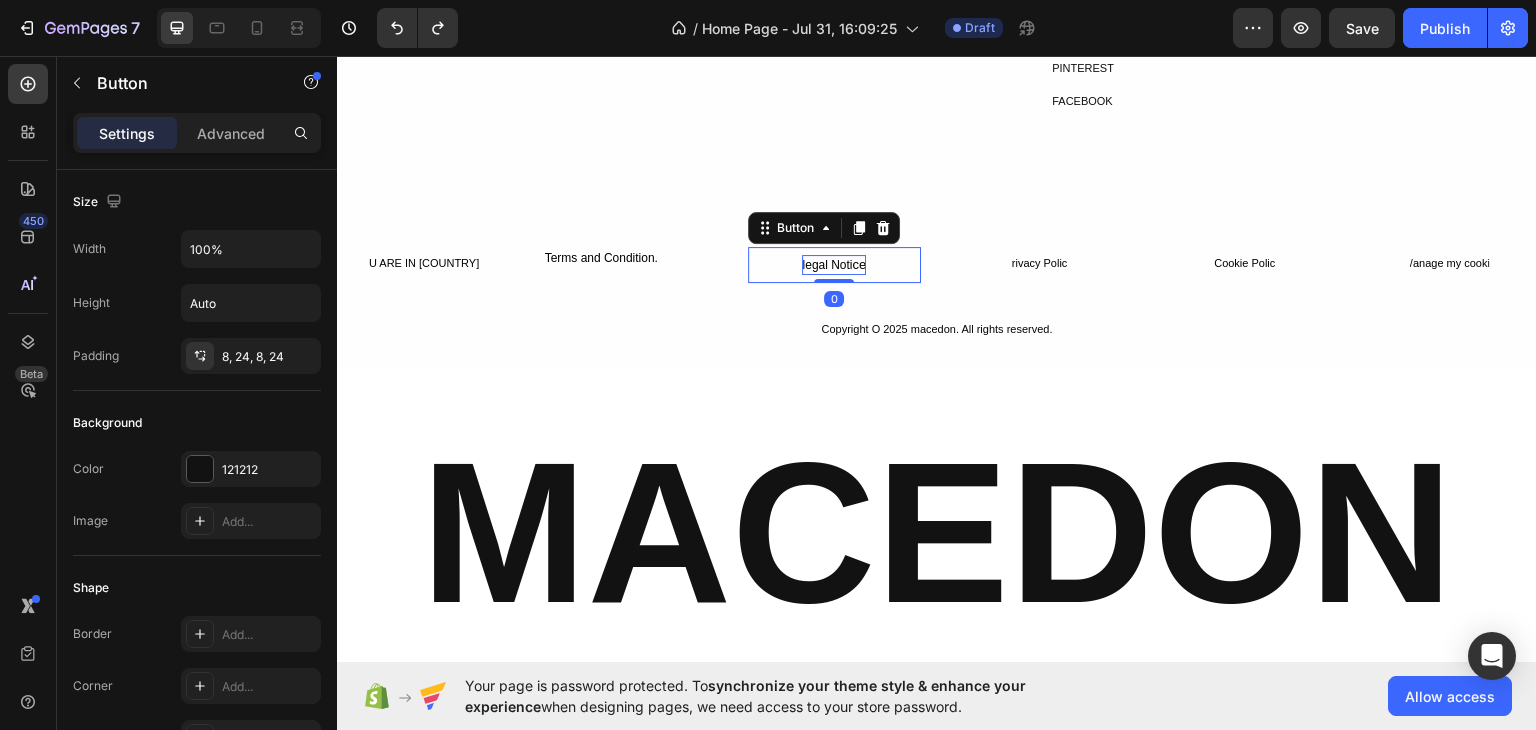 drag, startPoint x: 830, startPoint y: 279, endPoint x: 829, endPoint y: 264, distance: 15.033297 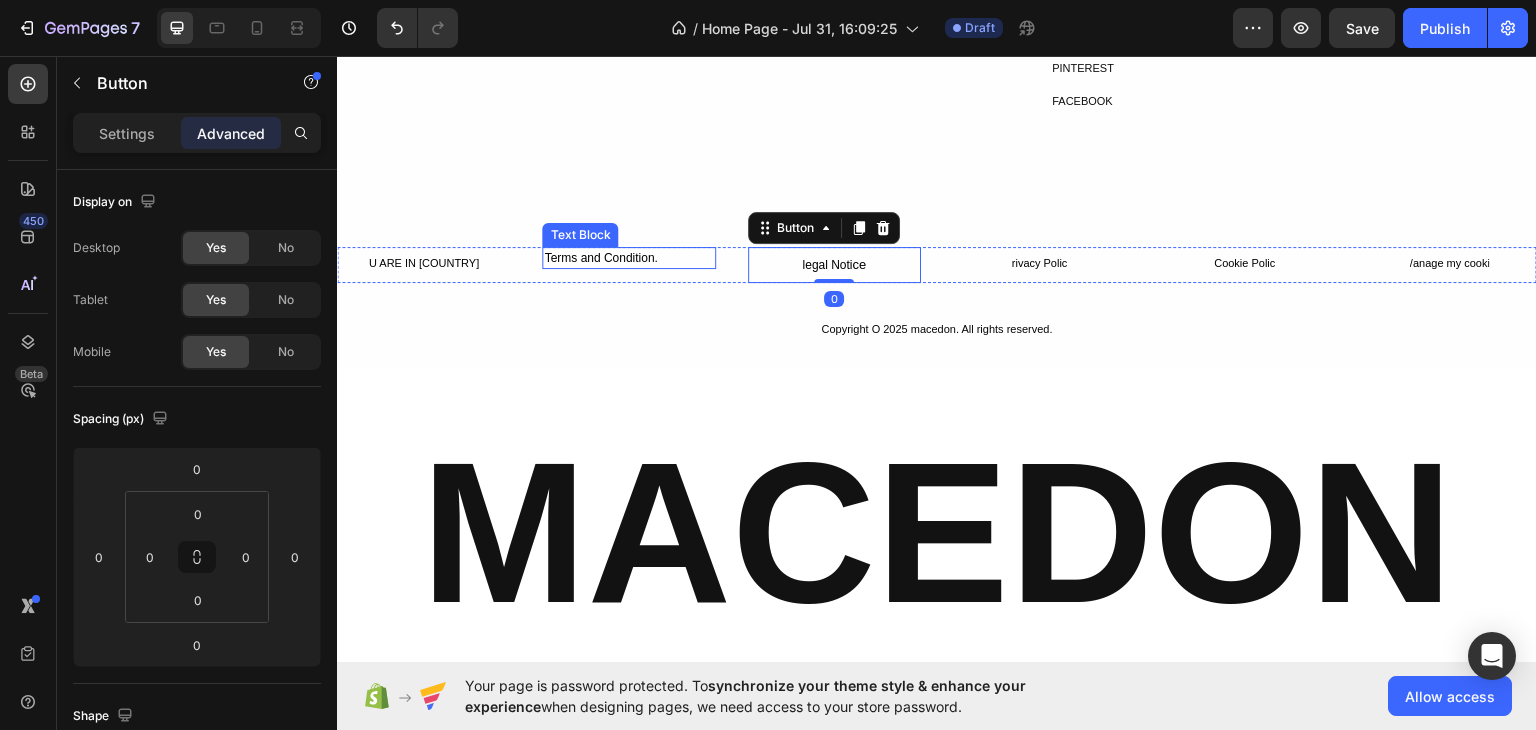 click on "Terms and Condition." at bounding box center (628, 257) 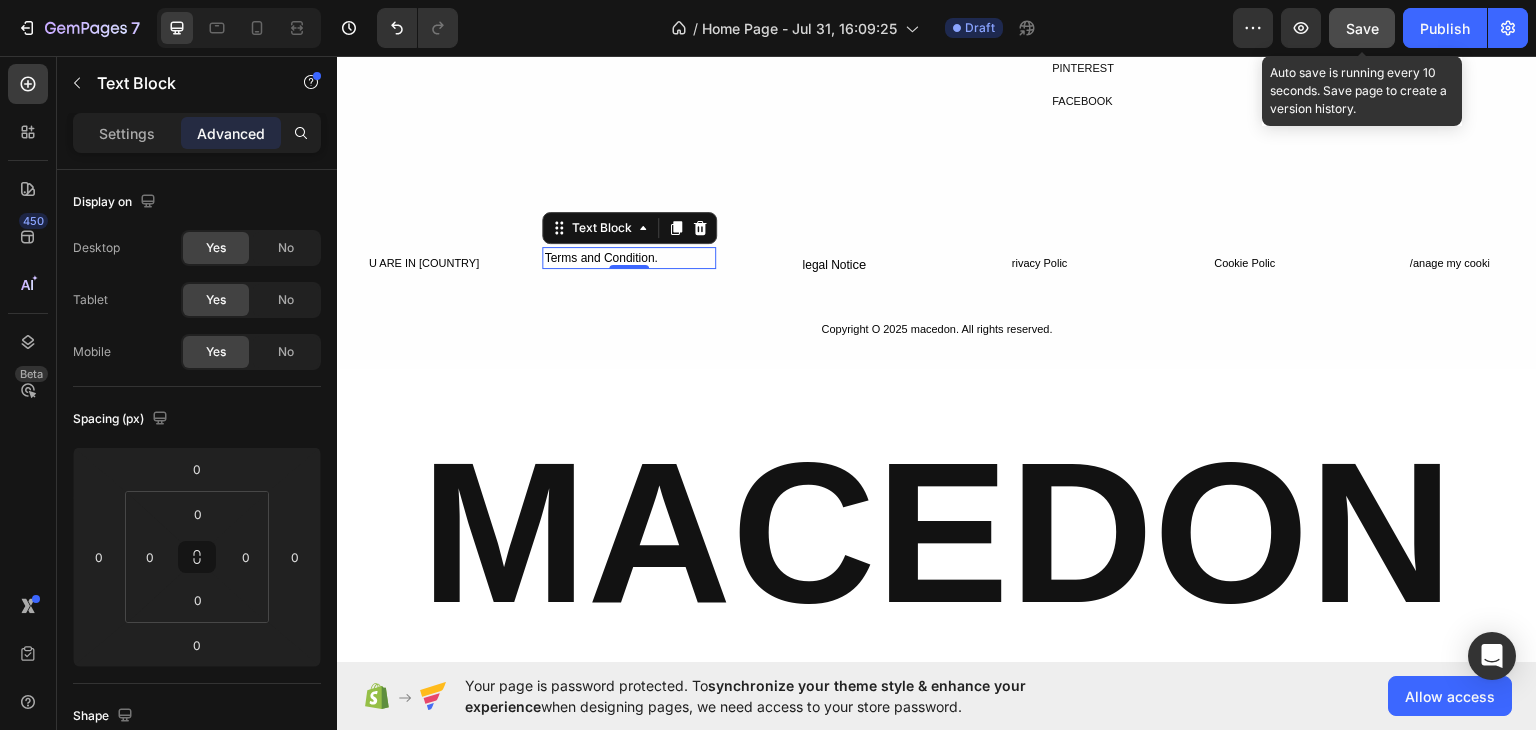 click on "Save" at bounding box center (1362, 28) 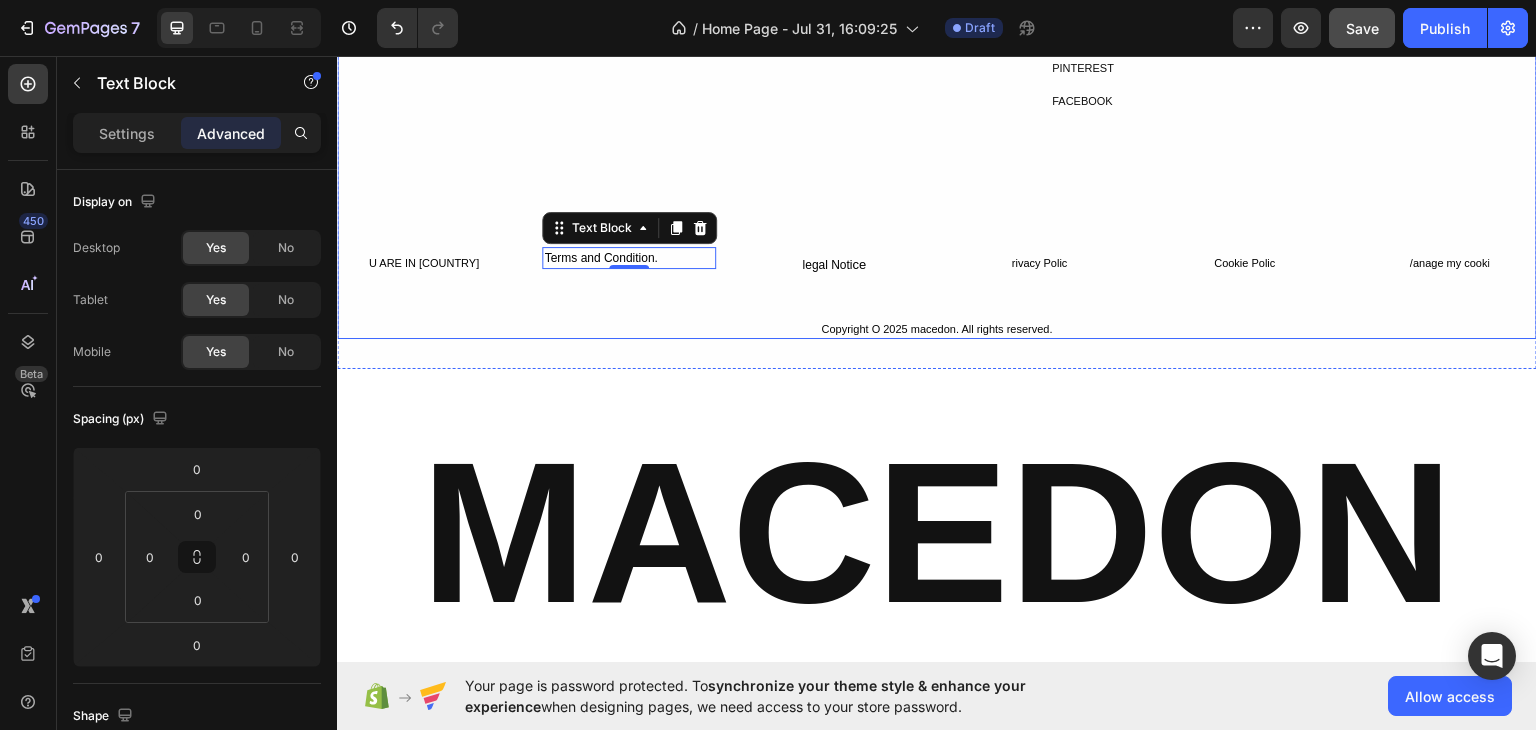 click on "FREE SHIPP ING Text Block CASH ON DELIVERY Text Block Row     Icon 7  days FreeEXCHANGE Text Block Row     Icon ORDER TRACKING Text Block Row Row Row OUR BRAND   STORY Heading Row At  Macedon , we fuse the power of ancient legacies with modern streetwear. Built for those who hustle and lead, our gear is designed to make a statement. It's more than clothing — it’s a mindset. Wear the legacy. Own the streets. Text Block SOCIAL MED1A Text Block INSTAGRAM Text Block TIKTOK Text Block SPOTIFY Text Block PINTEREST Text Block FACEBOOK Text Block Row Row Row U ARE IN [COUNTRY] Button Terms and Condition. Text Block   0 legal Noti ce Button rivacy Polic Button Cookie Polic Button /anage my cooki Button Row Copyright O [YEAR] macedon. All rights reserved. Text Block" at bounding box center [937, 102] 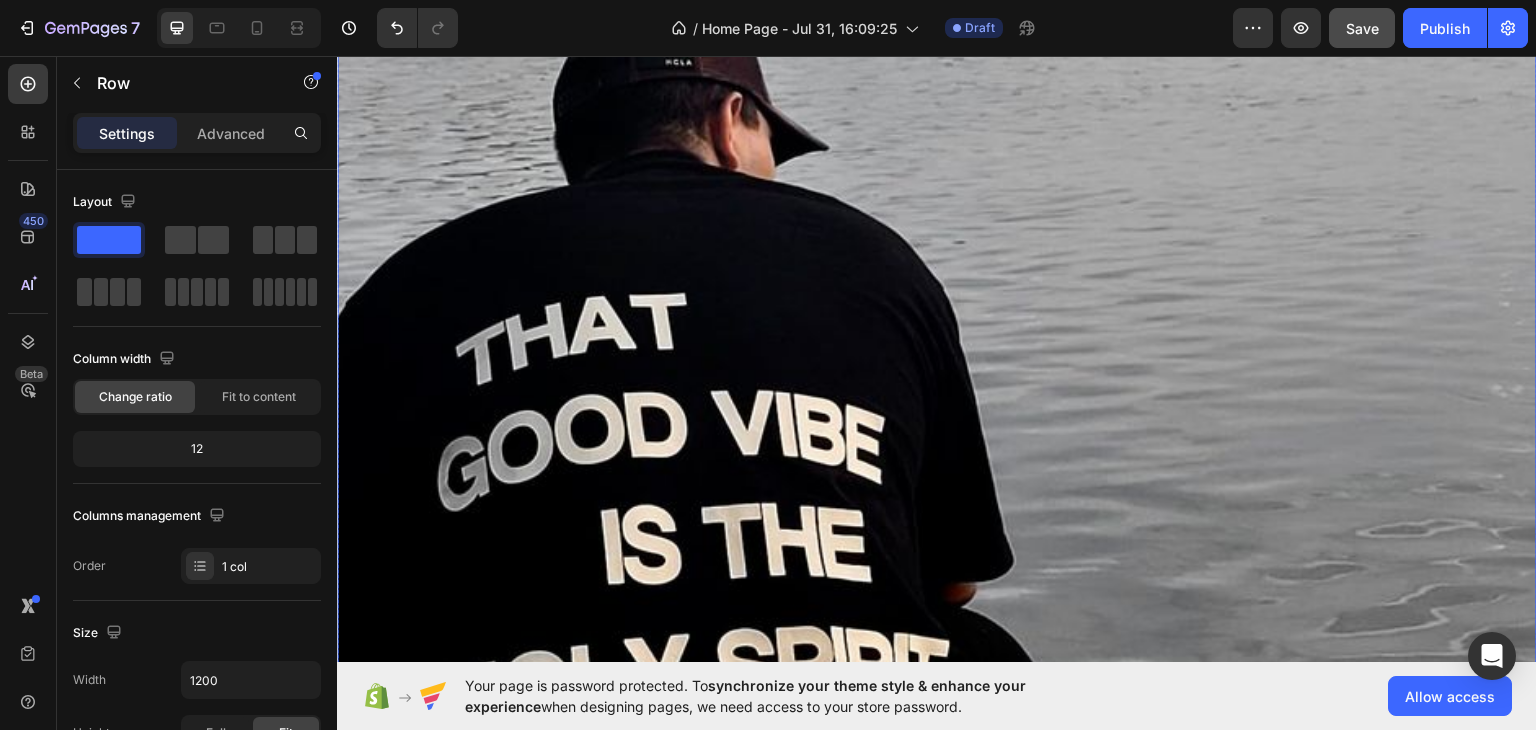scroll, scrollTop: 200, scrollLeft: 0, axis: vertical 